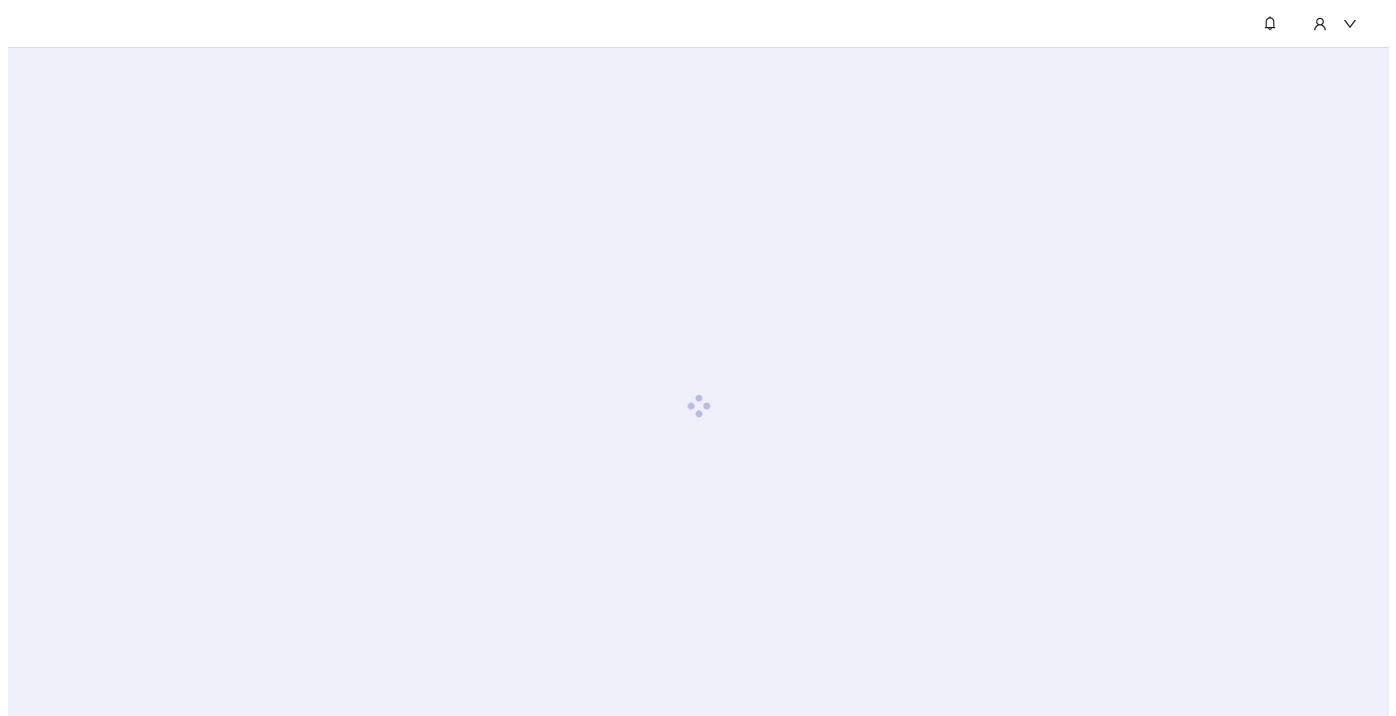scroll, scrollTop: 0, scrollLeft: 0, axis: both 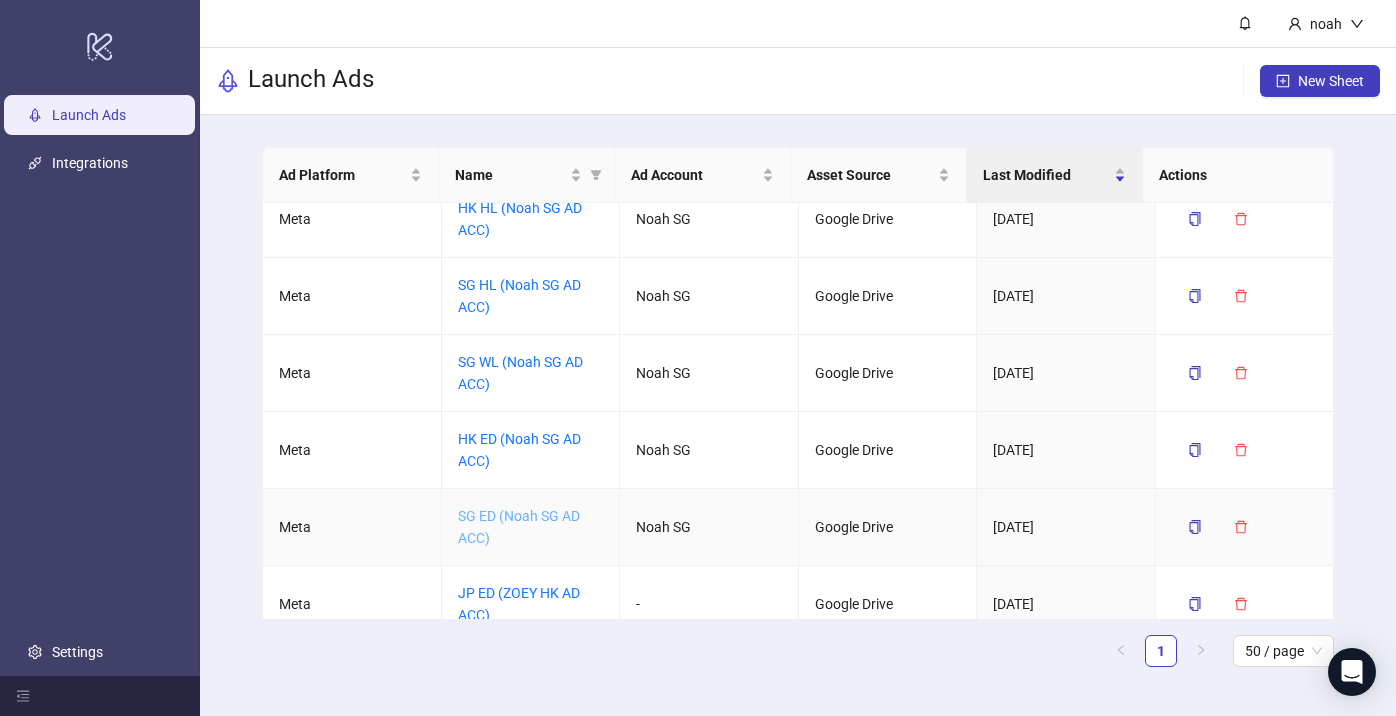 click on "SG ED (Noah SG AD ACC)" at bounding box center (519, 527) 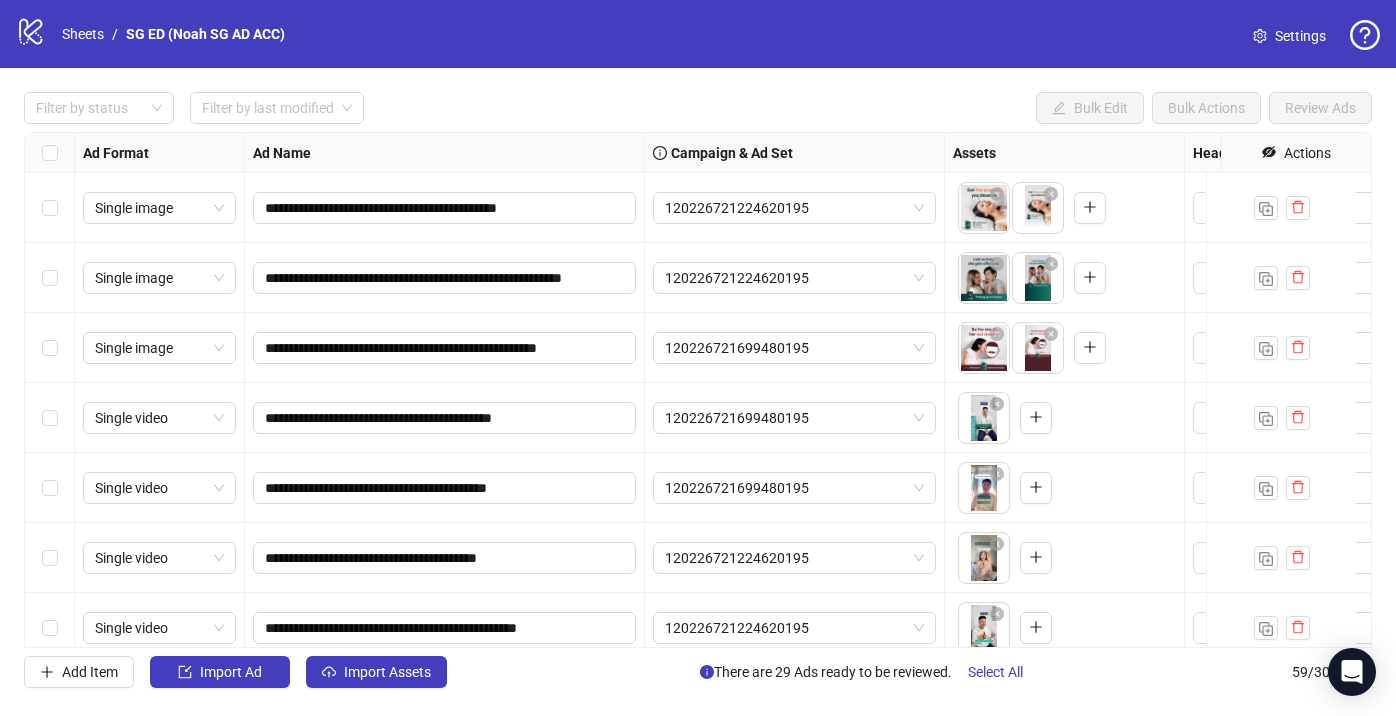 click on "Settings" at bounding box center (1300, 36) 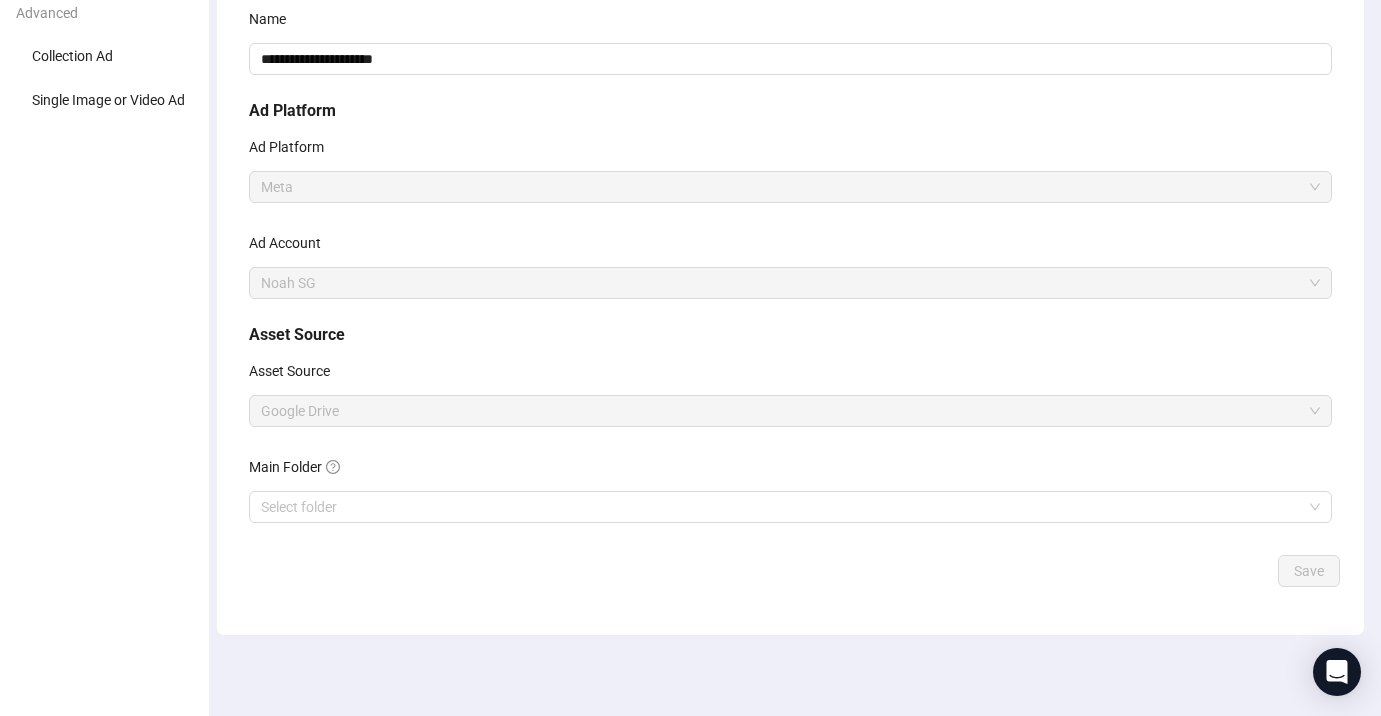 scroll, scrollTop: 0, scrollLeft: 0, axis: both 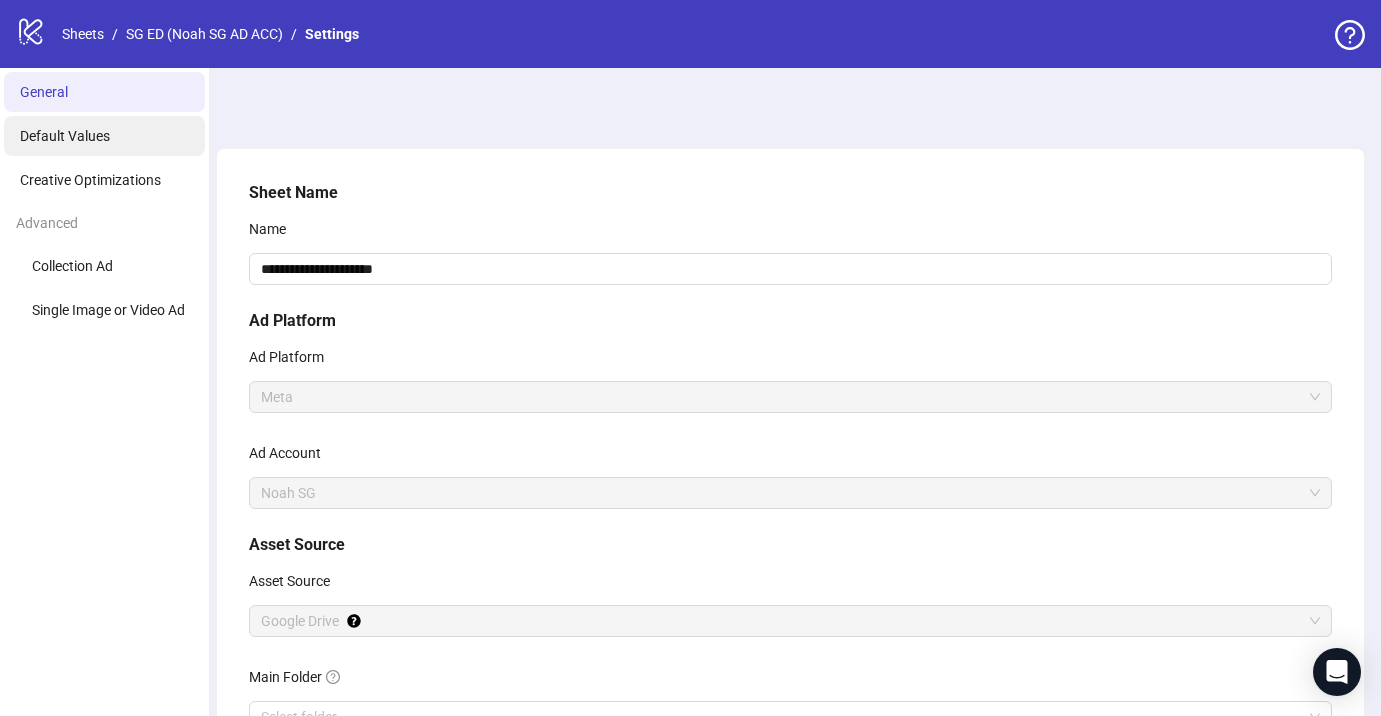 click on "Default Values" at bounding box center [65, 136] 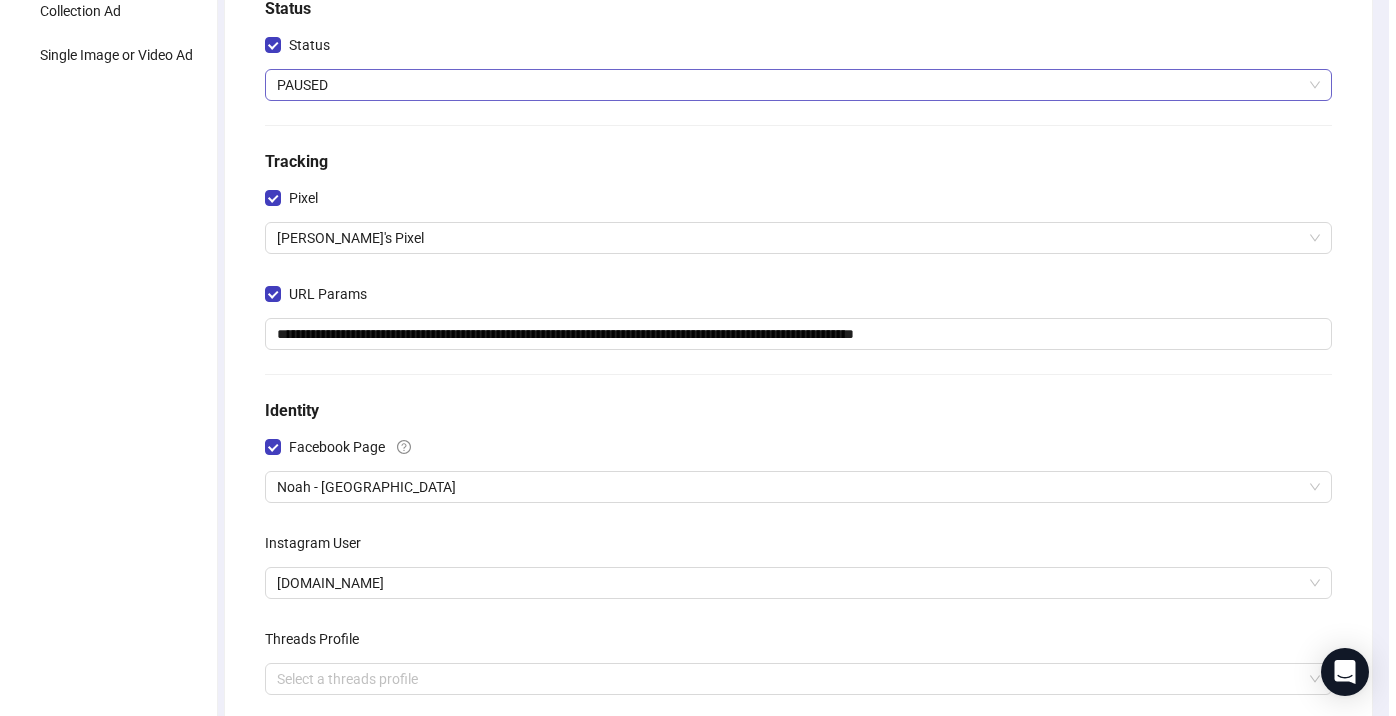 scroll, scrollTop: 0, scrollLeft: 0, axis: both 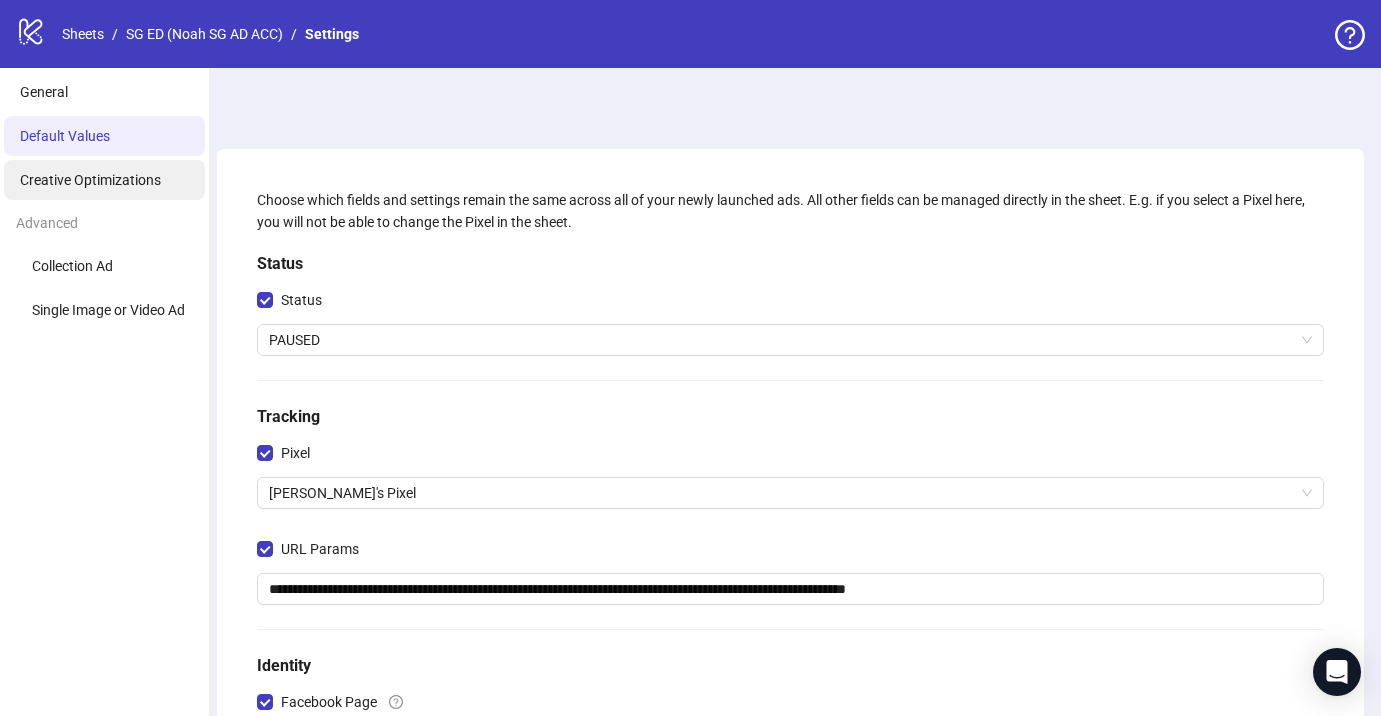 click on "Creative Optimizations" at bounding box center [104, 180] 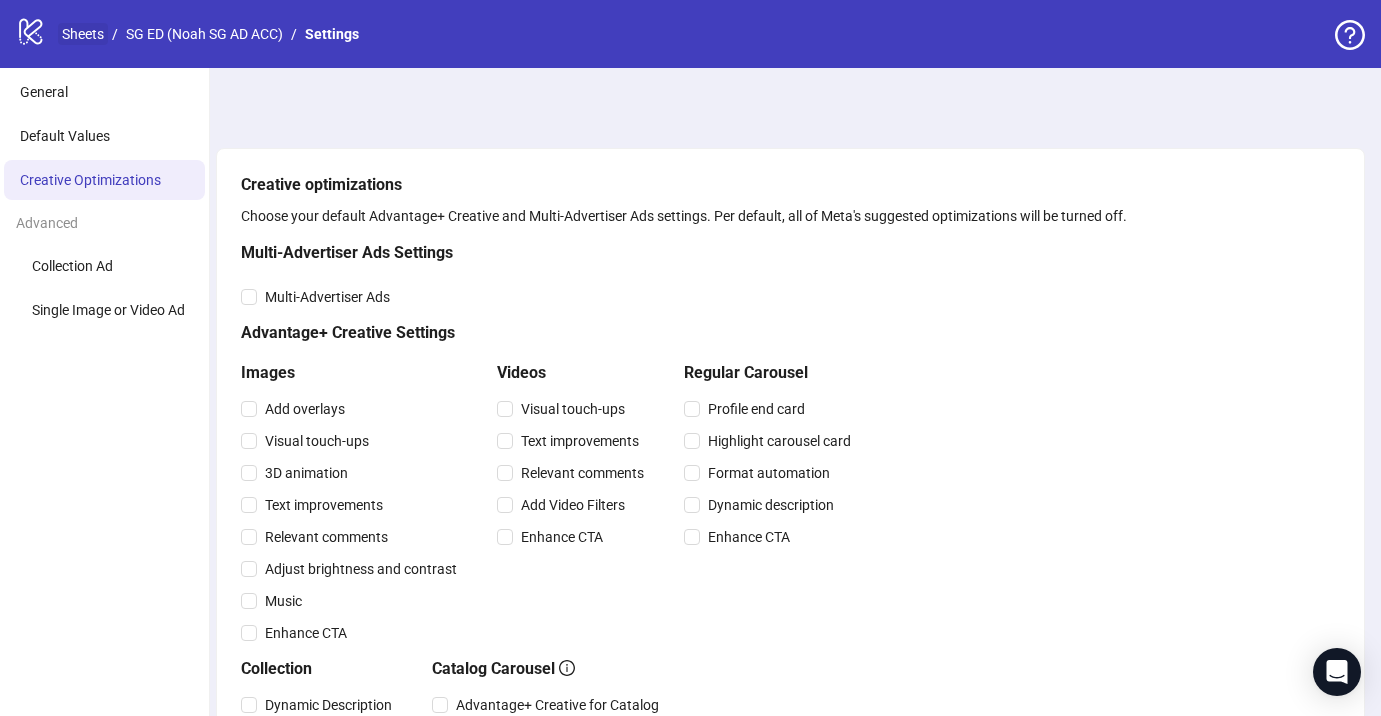 click on "Sheets" at bounding box center (83, 34) 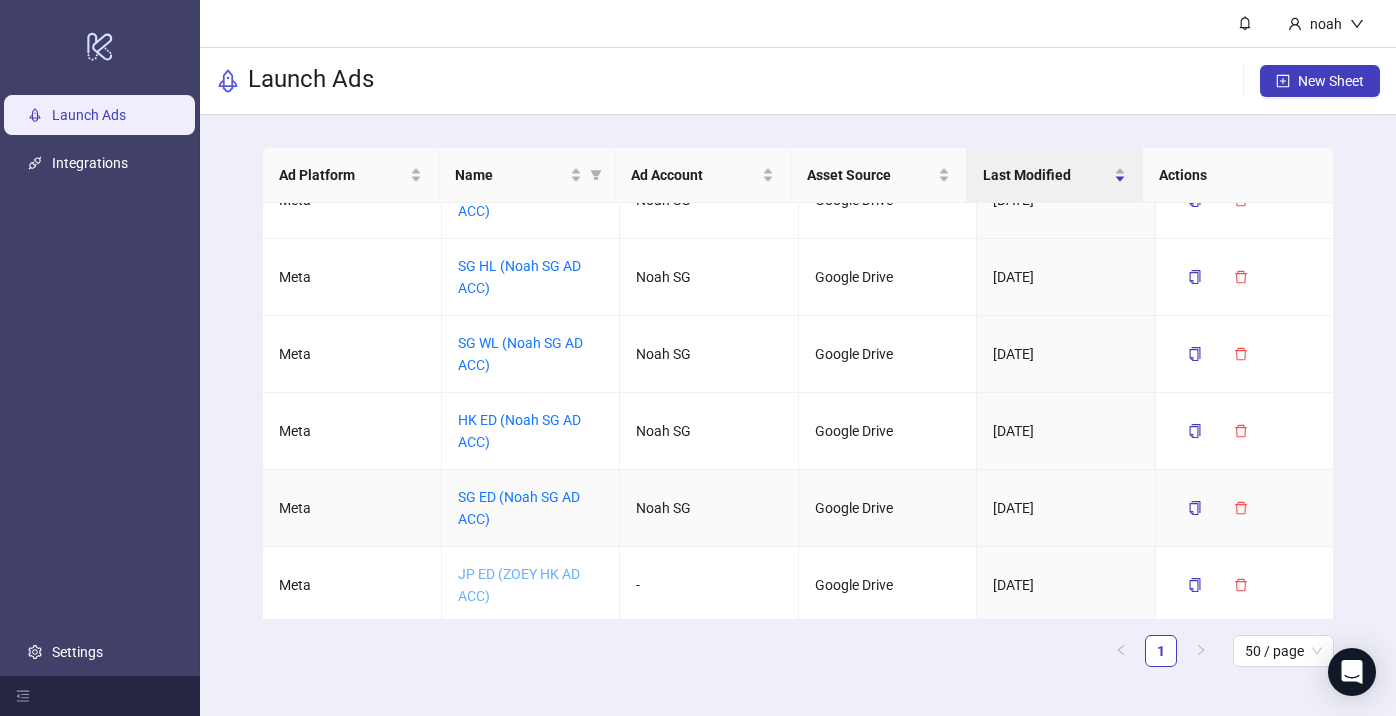 scroll, scrollTop: 131, scrollLeft: 0, axis: vertical 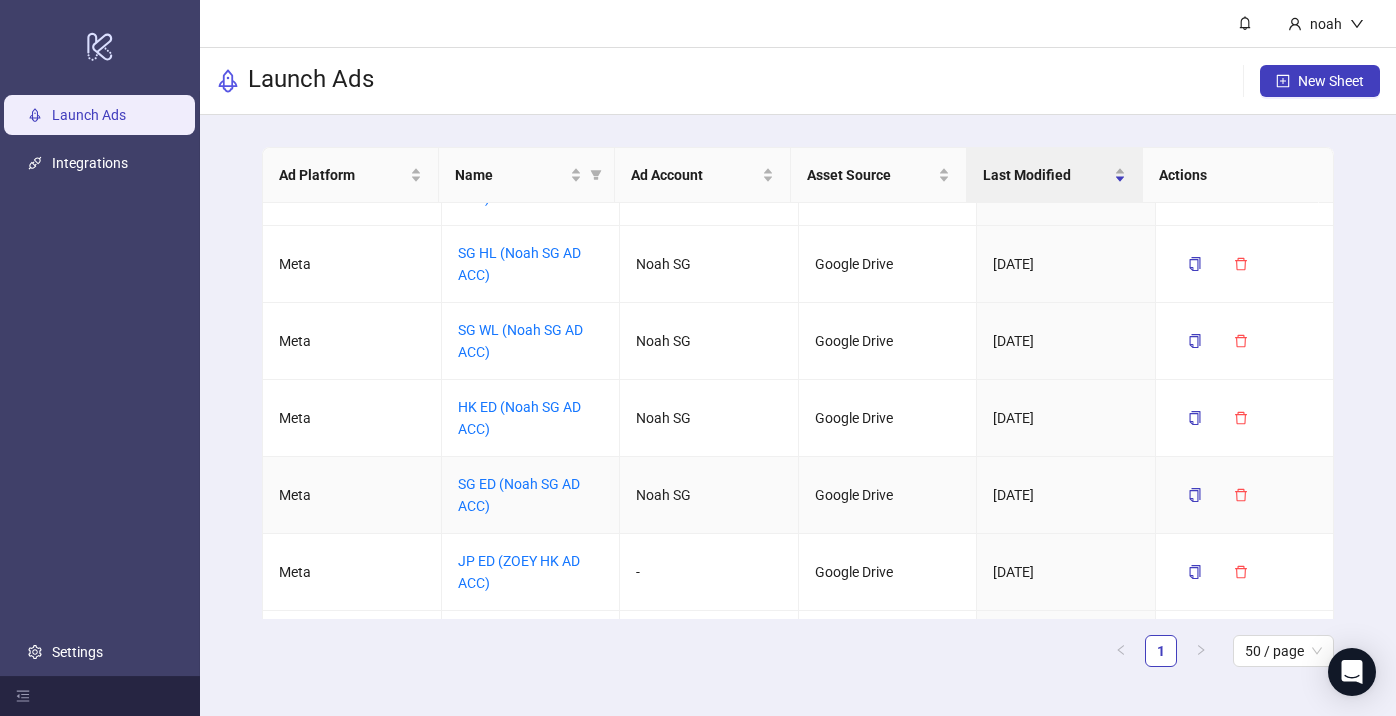 click on "SG ED (Noah SG AD ACC)" at bounding box center [531, 495] 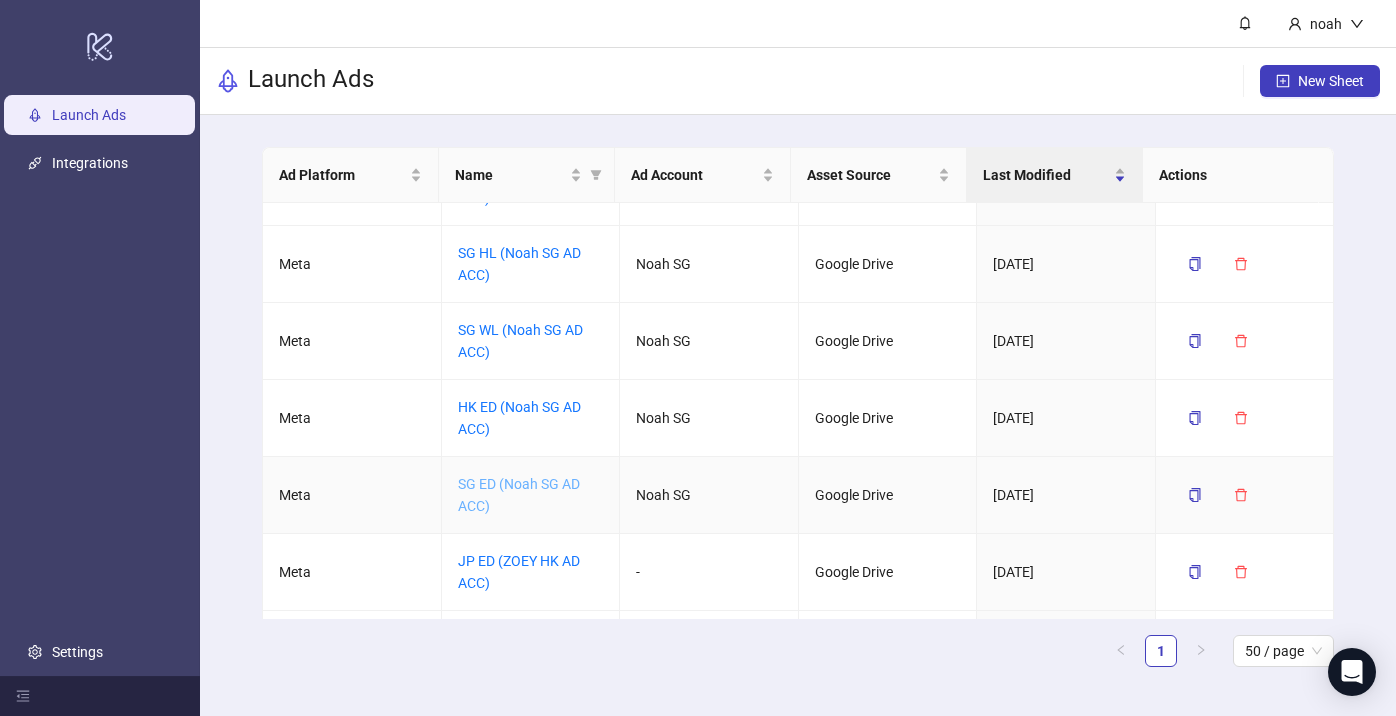 click on "SG ED (Noah SG AD ACC)" at bounding box center [519, 495] 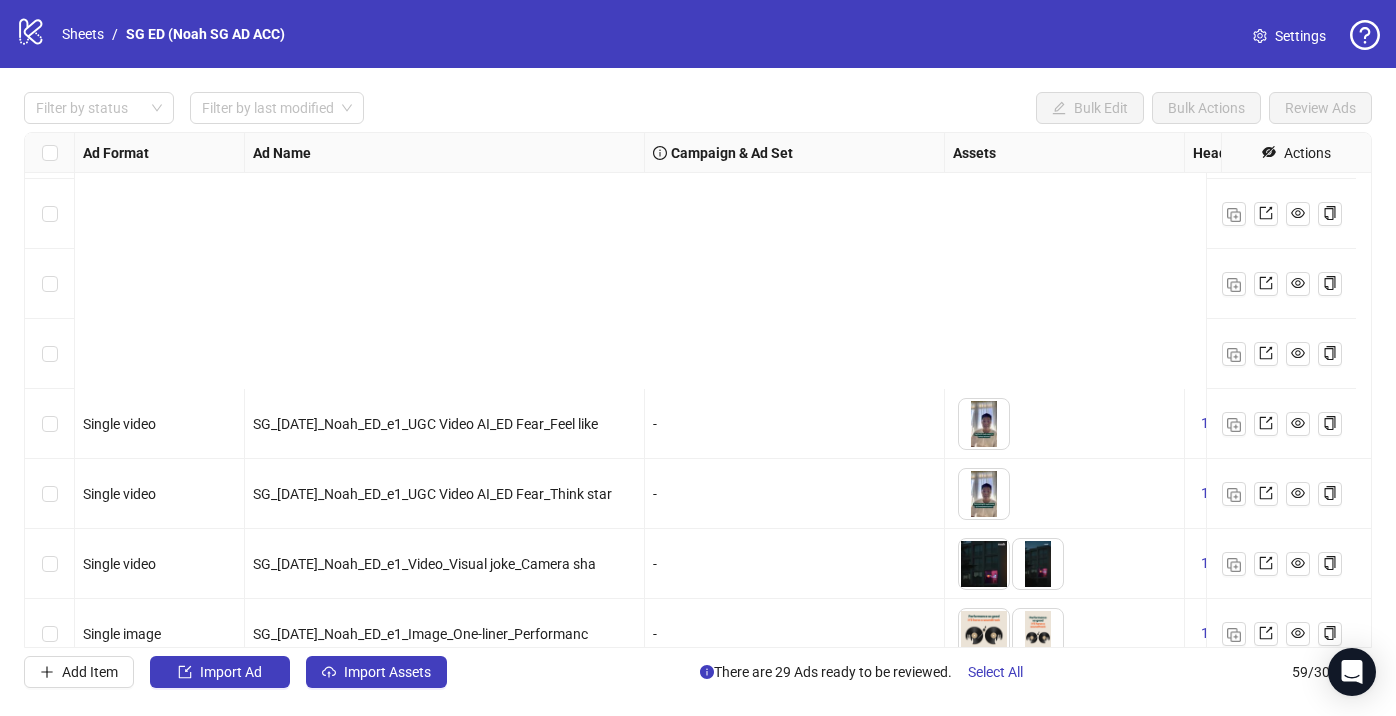 scroll, scrollTop: 3671, scrollLeft: 0, axis: vertical 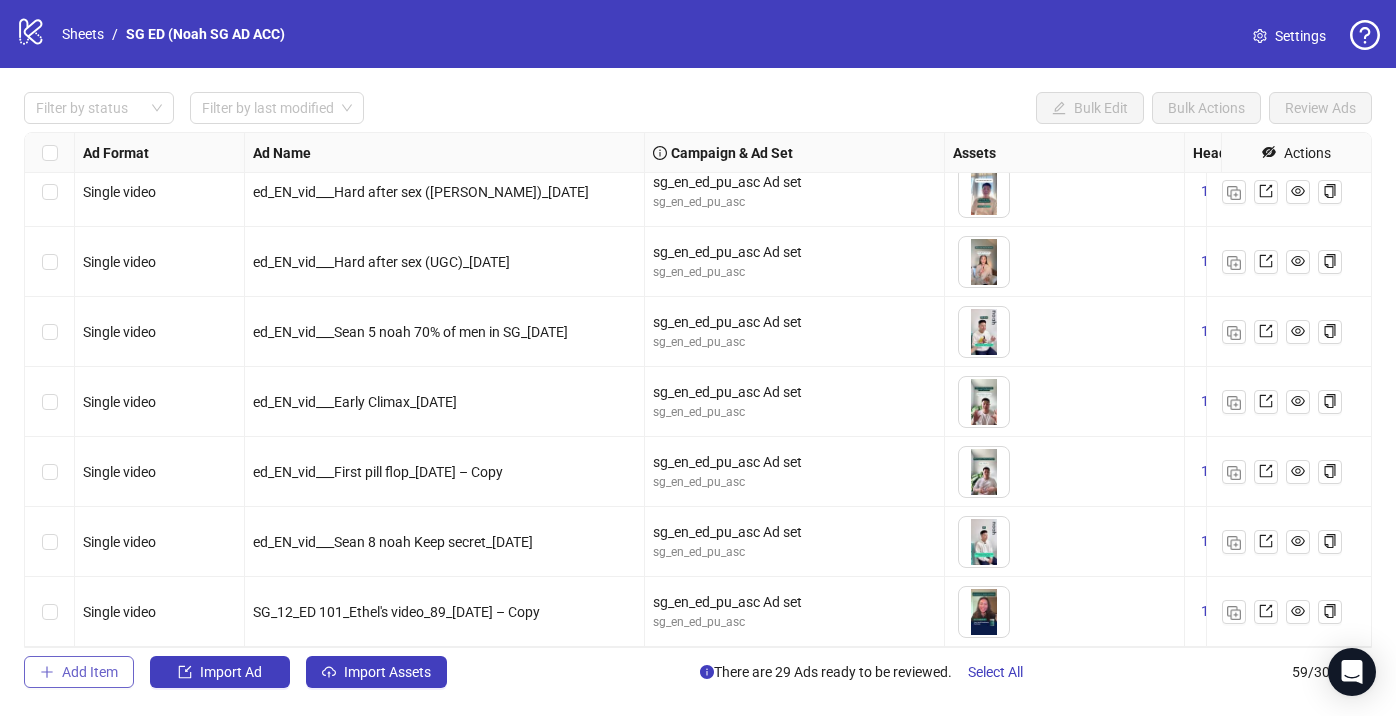 click on "Add Item" at bounding box center (90, 672) 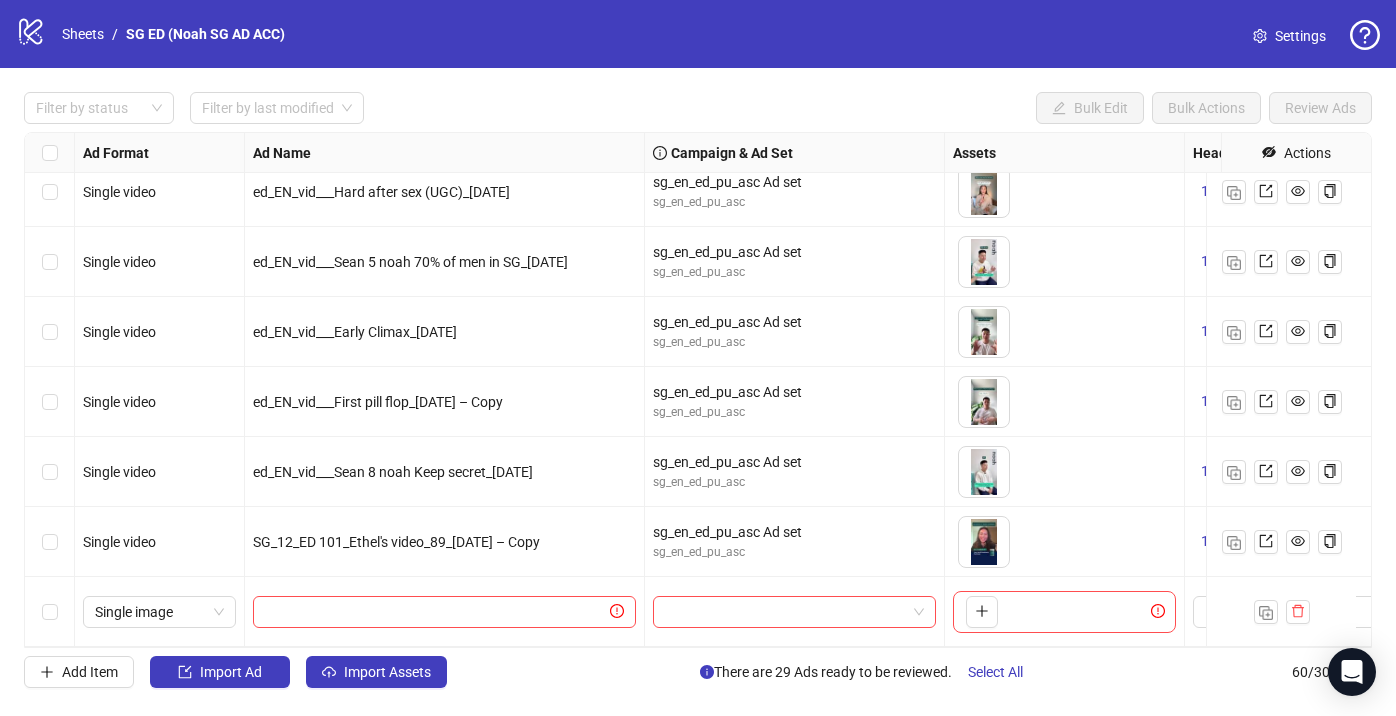 scroll, scrollTop: 3741, scrollLeft: 0, axis: vertical 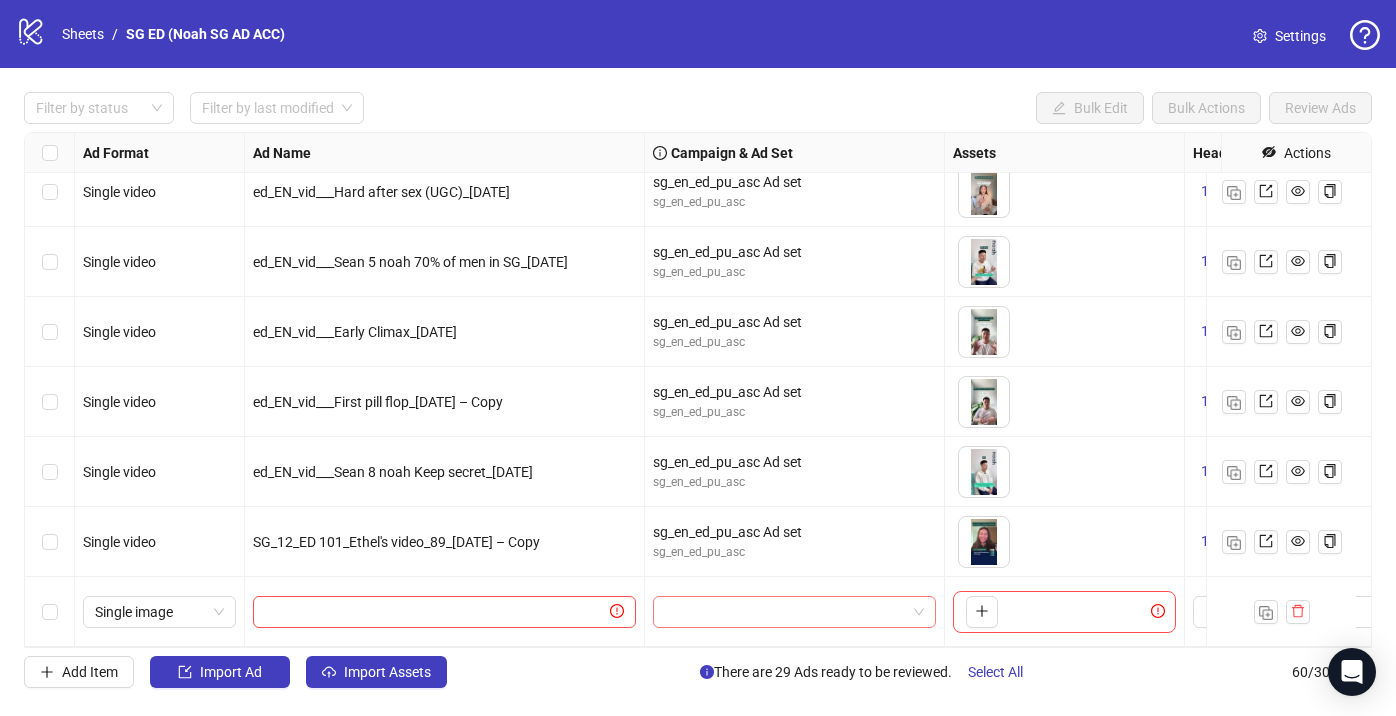 click at bounding box center [785, 612] 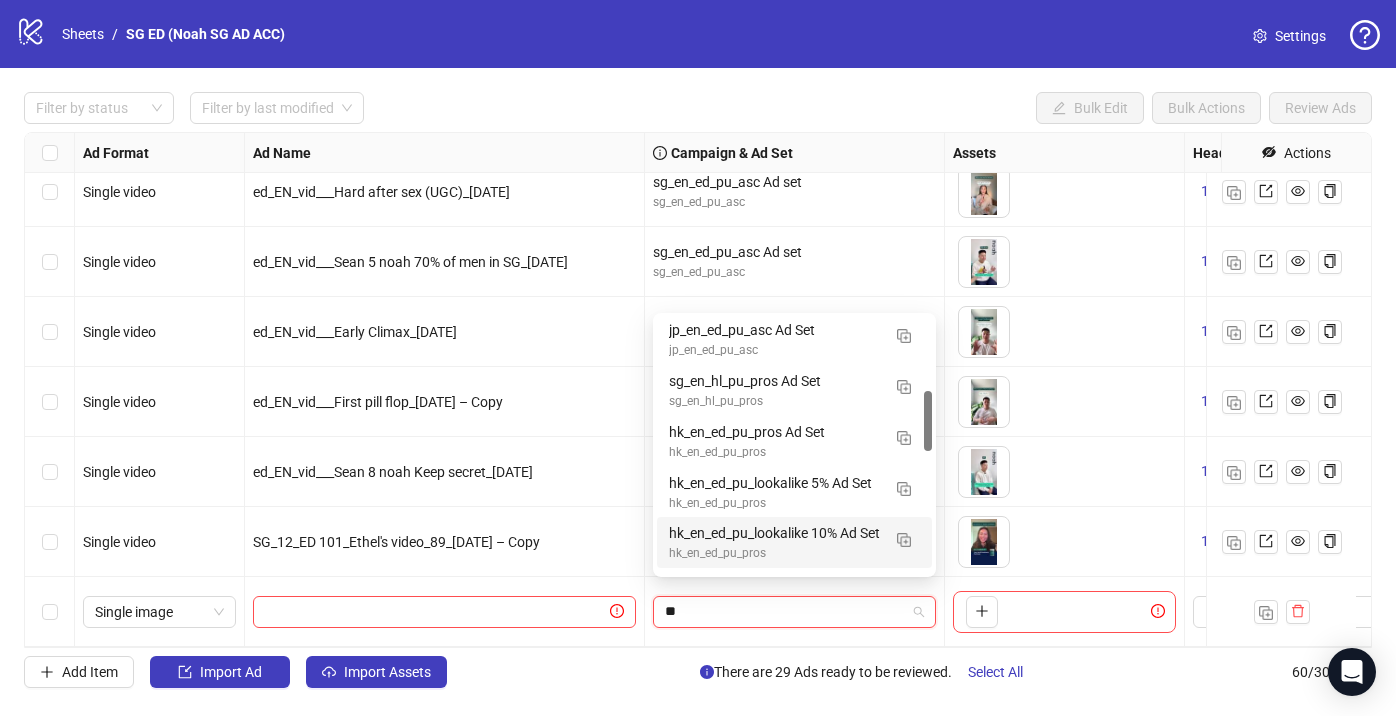 scroll, scrollTop: 153, scrollLeft: 0, axis: vertical 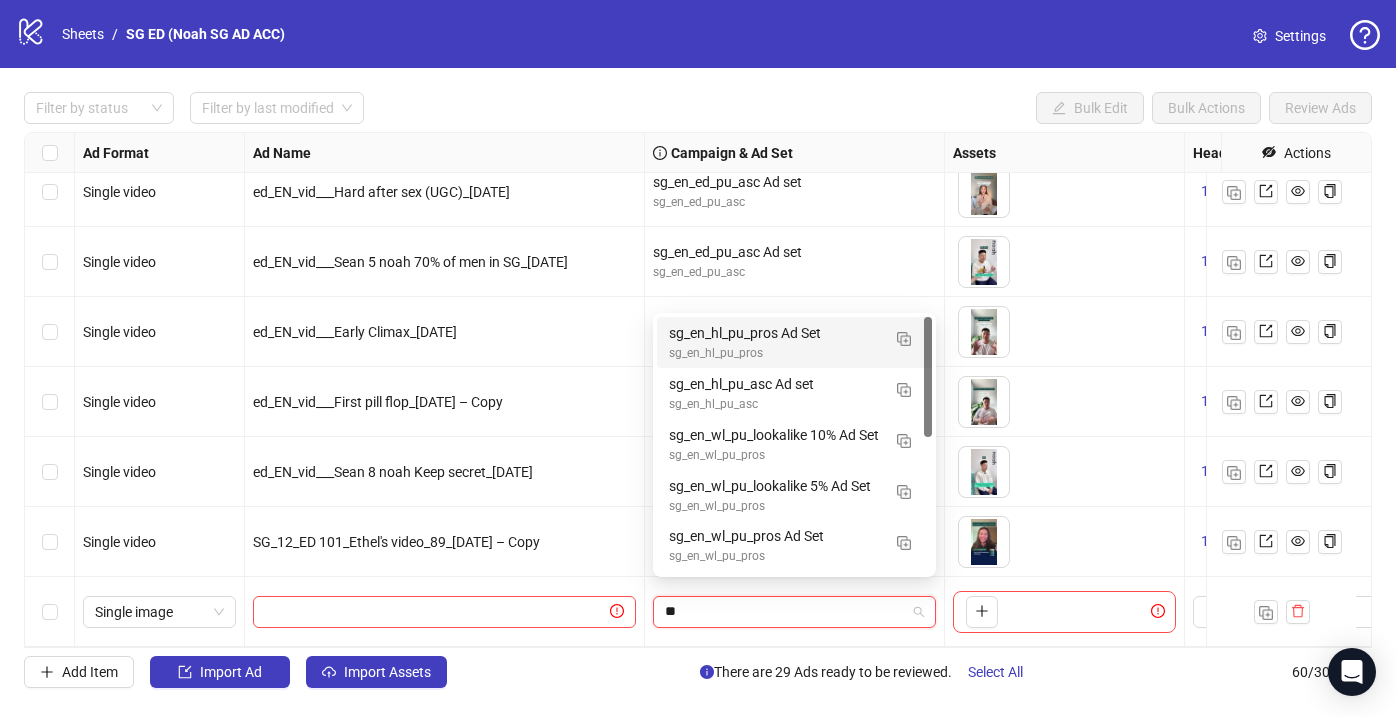 type on "*" 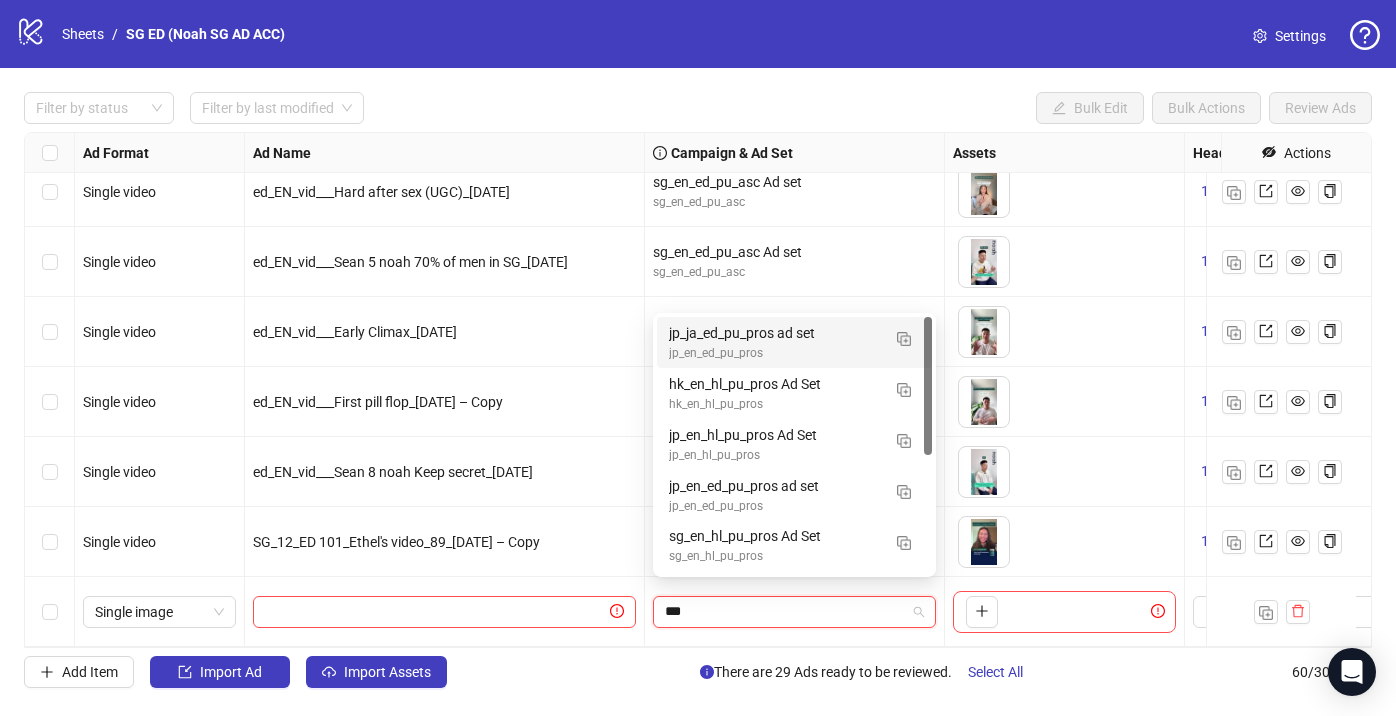 type on "****" 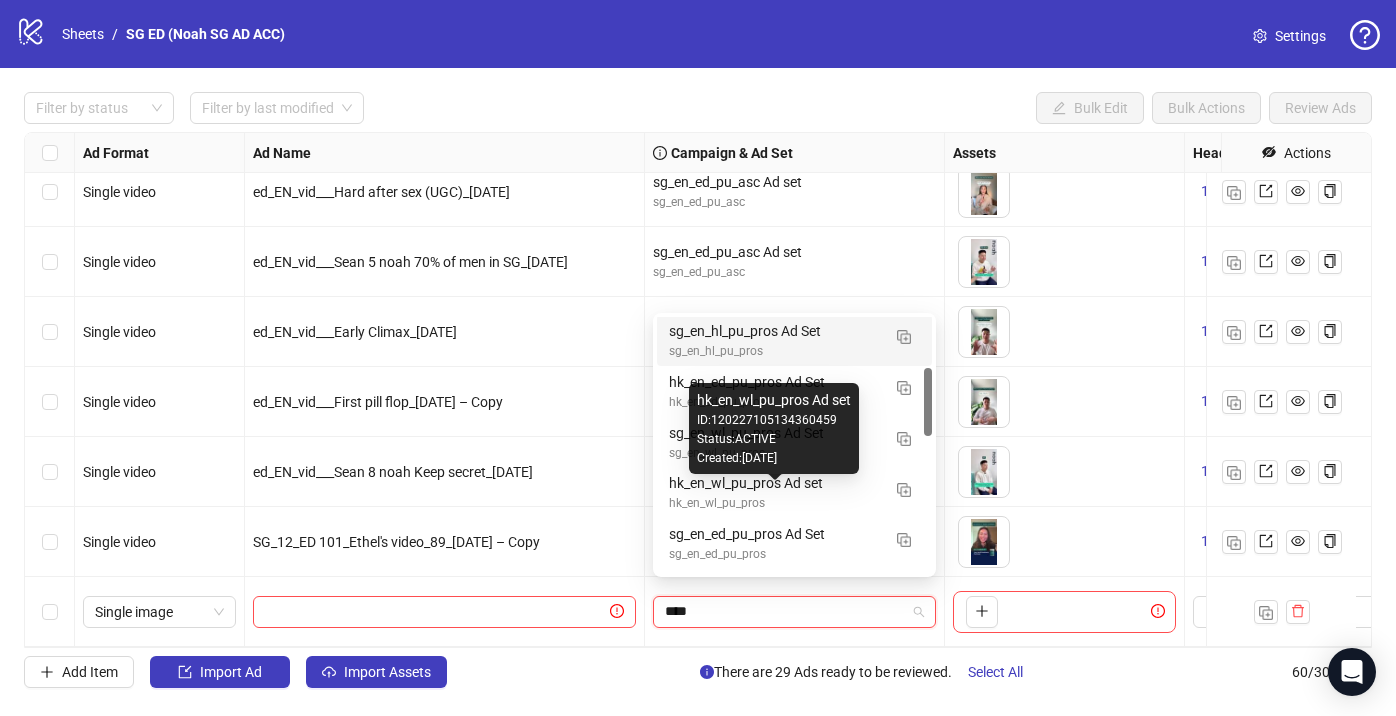 scroll, scrollTop: 252, scrollLeft: 0, axis: vertical 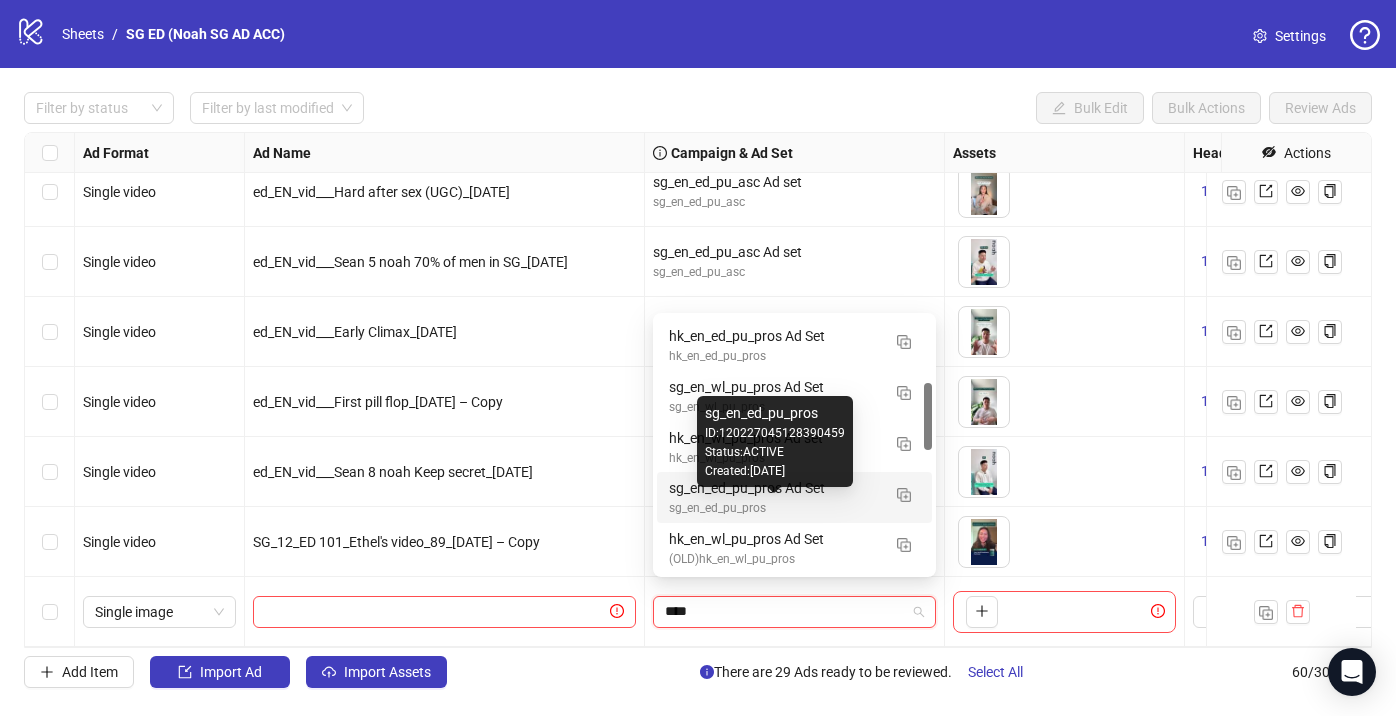 click on "sg_en_ed_pu_pros" at bounding box center [774, 508] 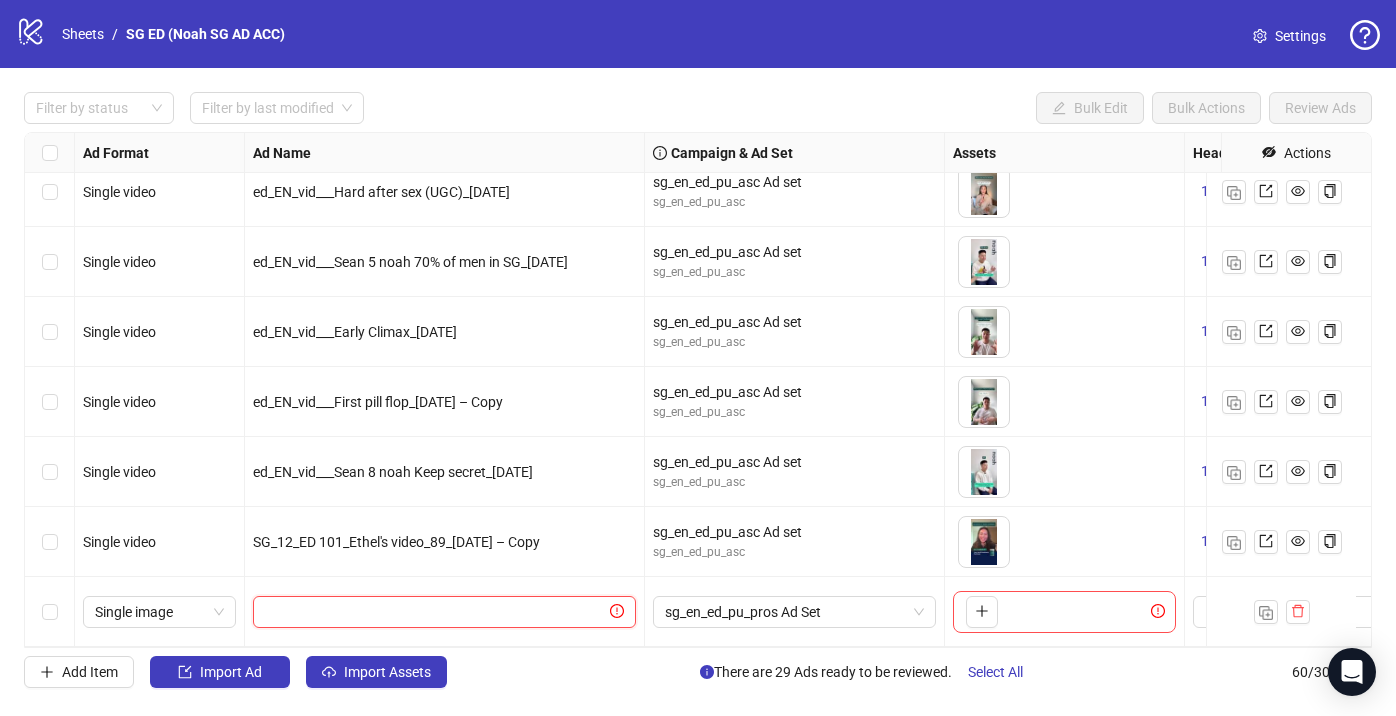 click at bounding box center [435, 612] 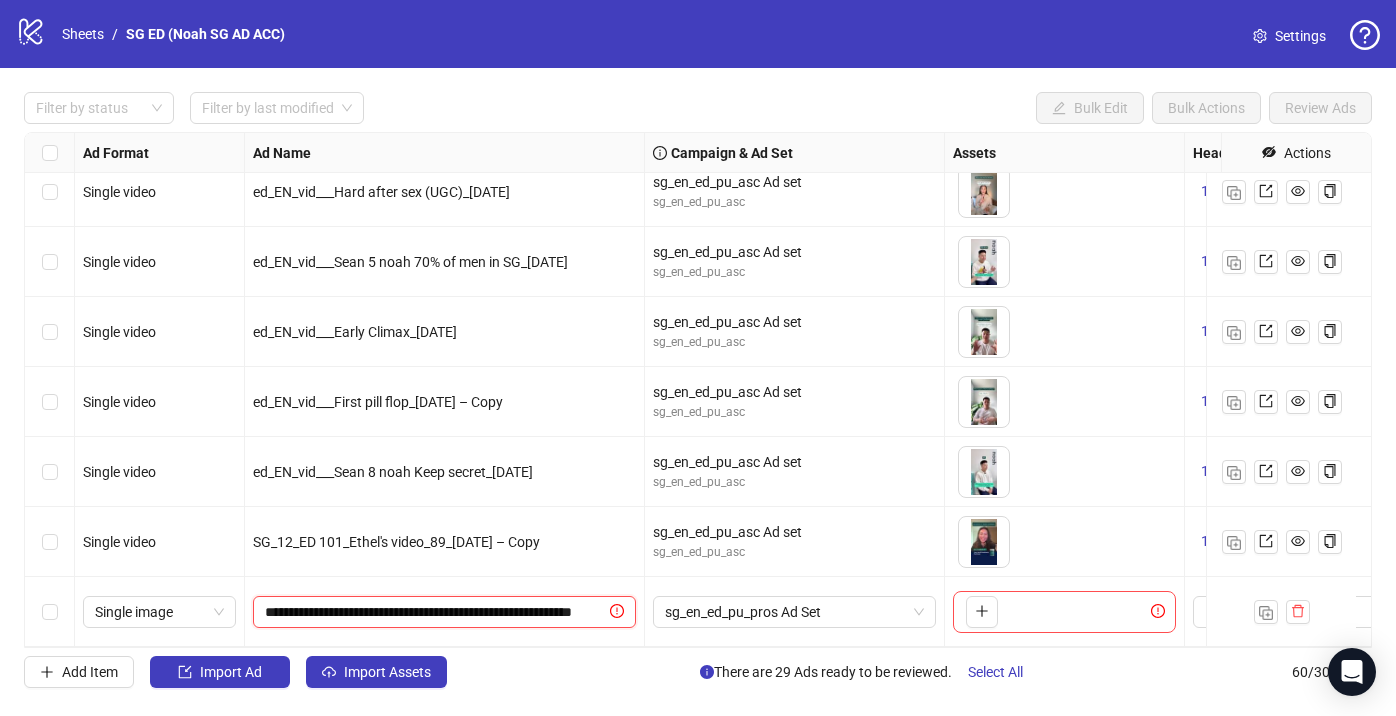 scroll, scrollTop: 0, scrollLeft: 55, axis: horizontal 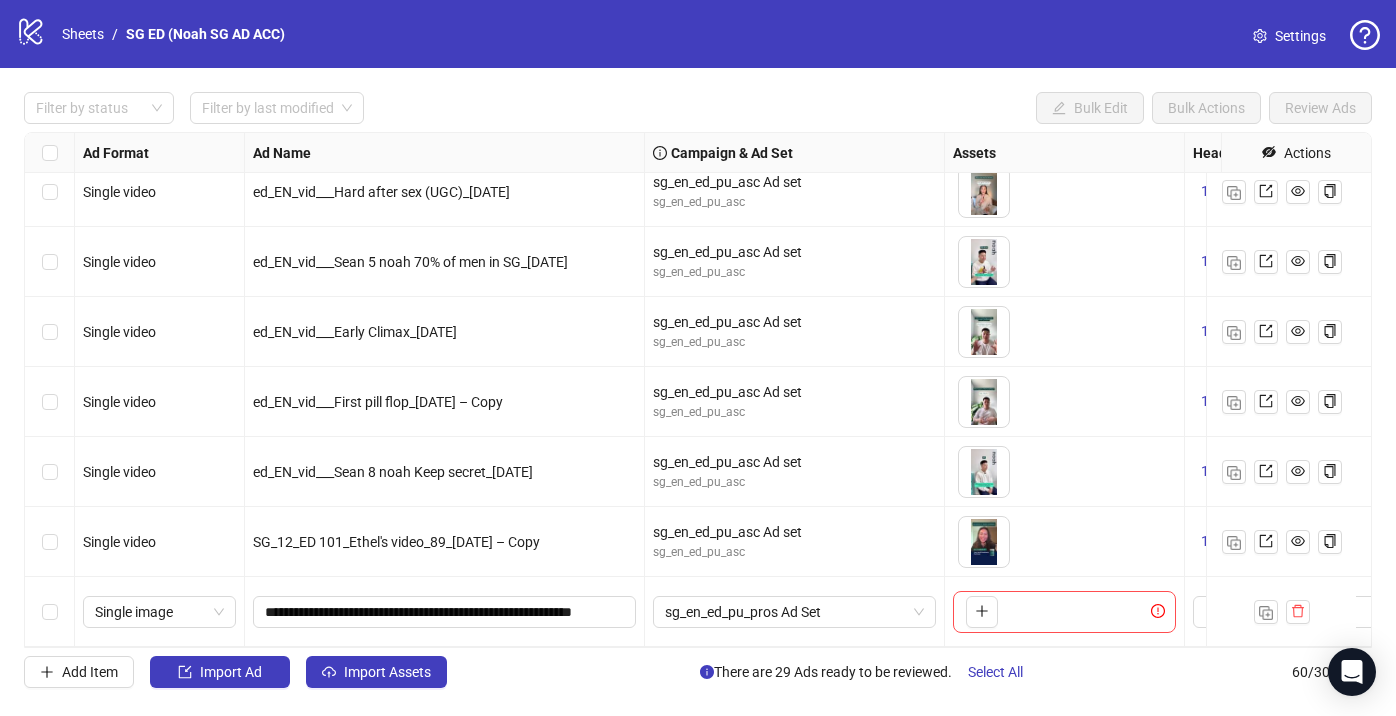 click on "**********" at bounding box center [445, 612] 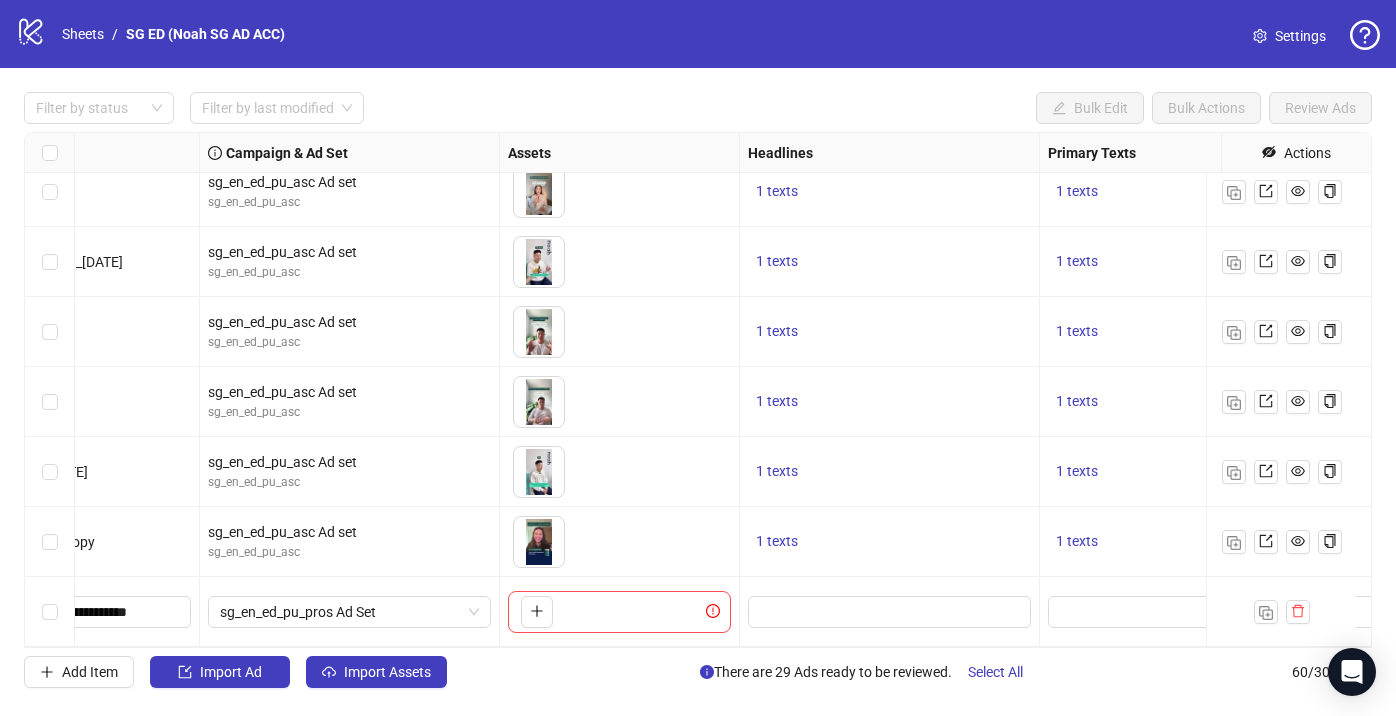 scroll, scrollTop: 3741, scrollLeft: 563, axis: both 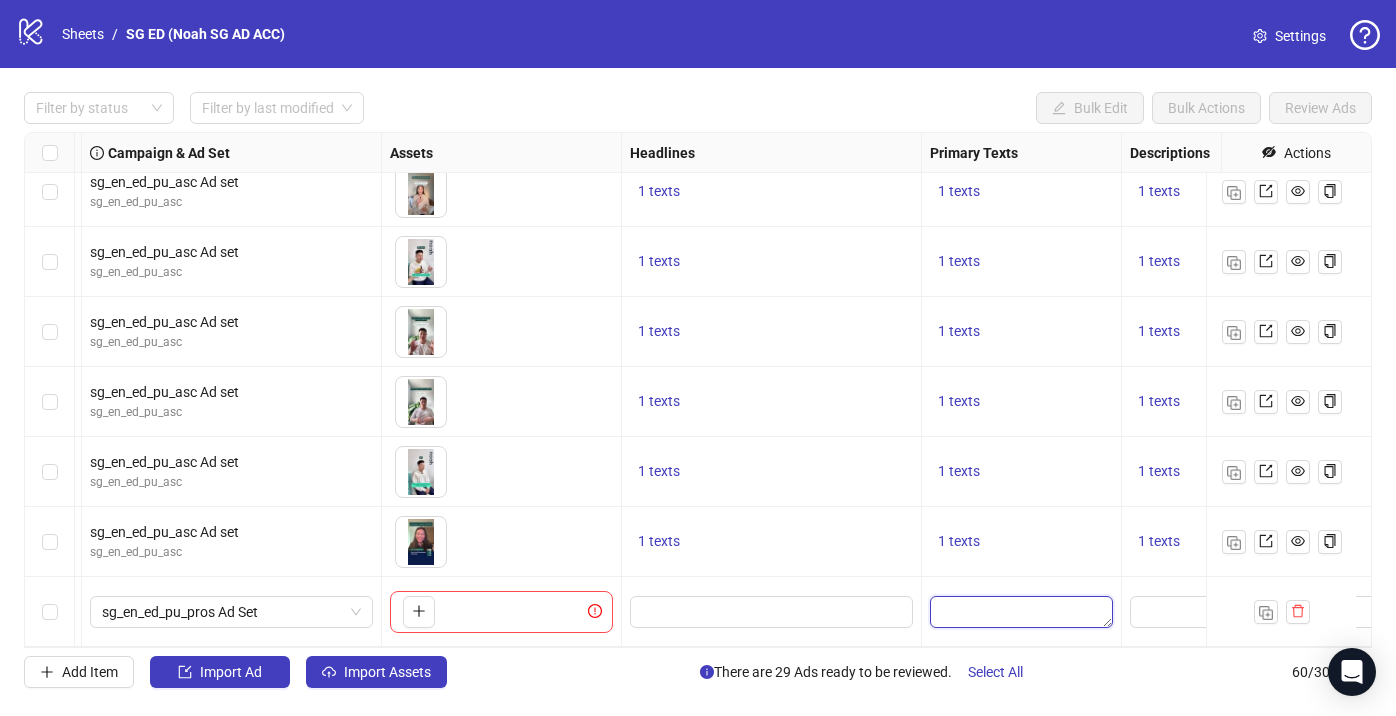 click at bounding box center [1021, 612] 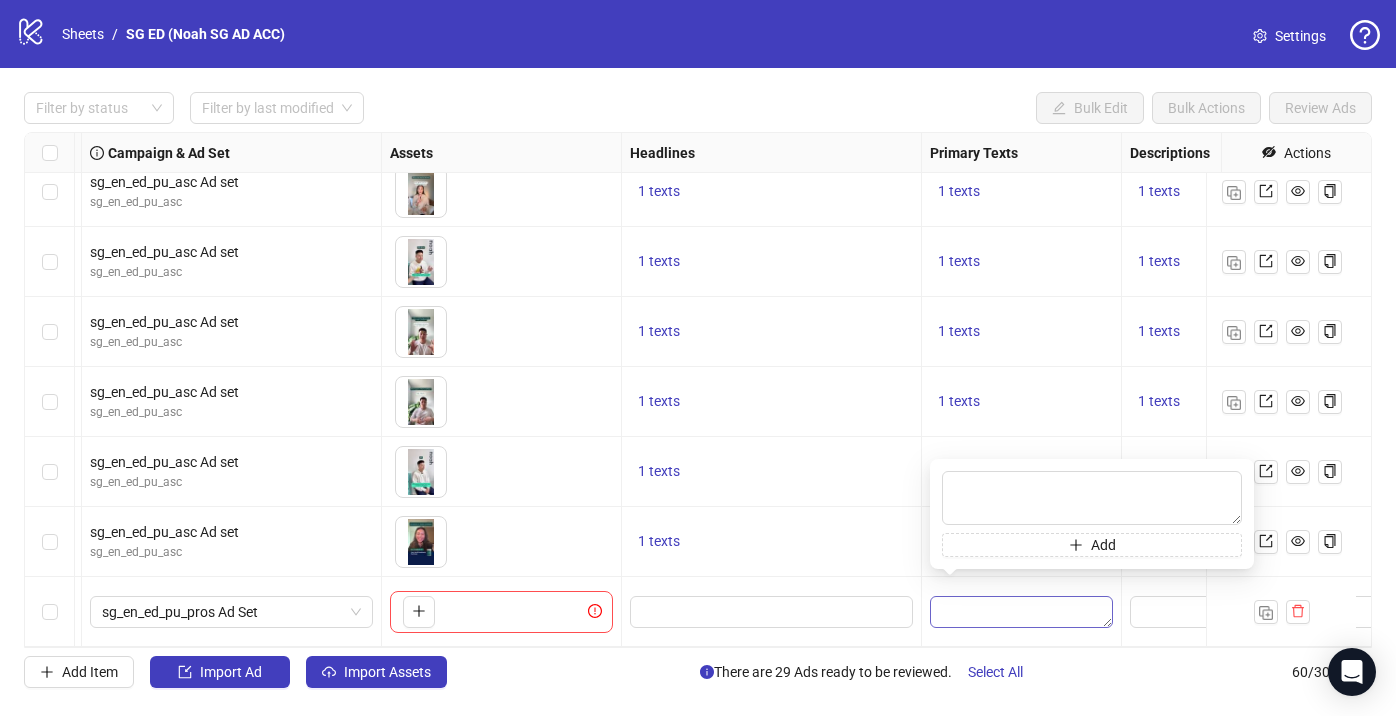 type on "**********" 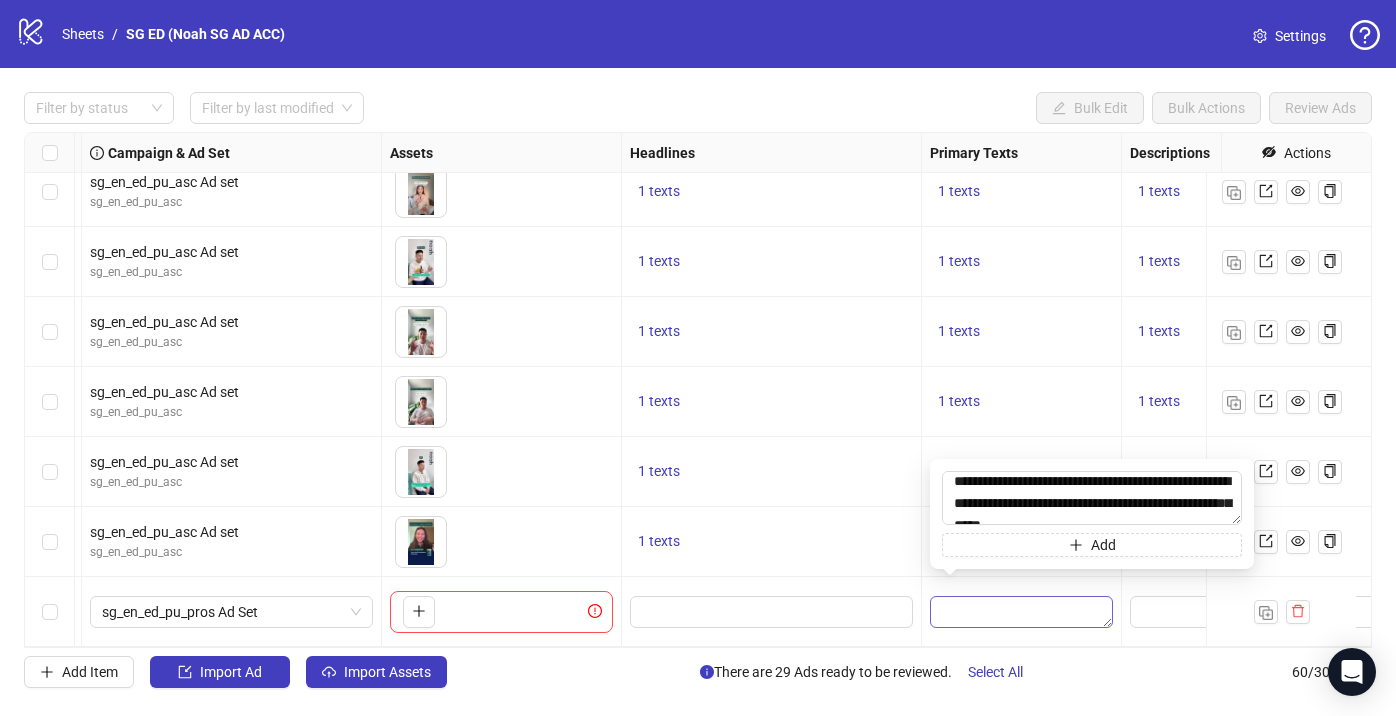 scroll, scrollTop: 15, scrollLeft: 0, axis: vertical 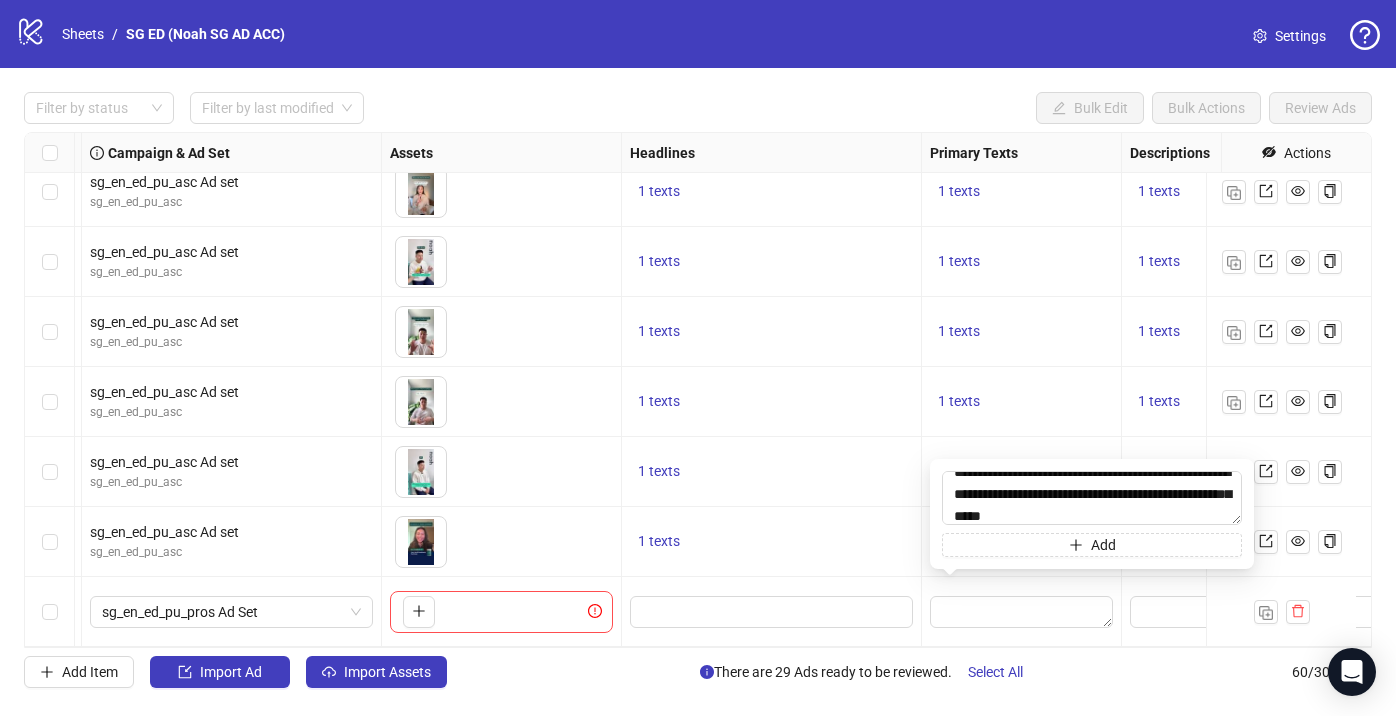 click on "1 texts" at bounding box center (772, 542) 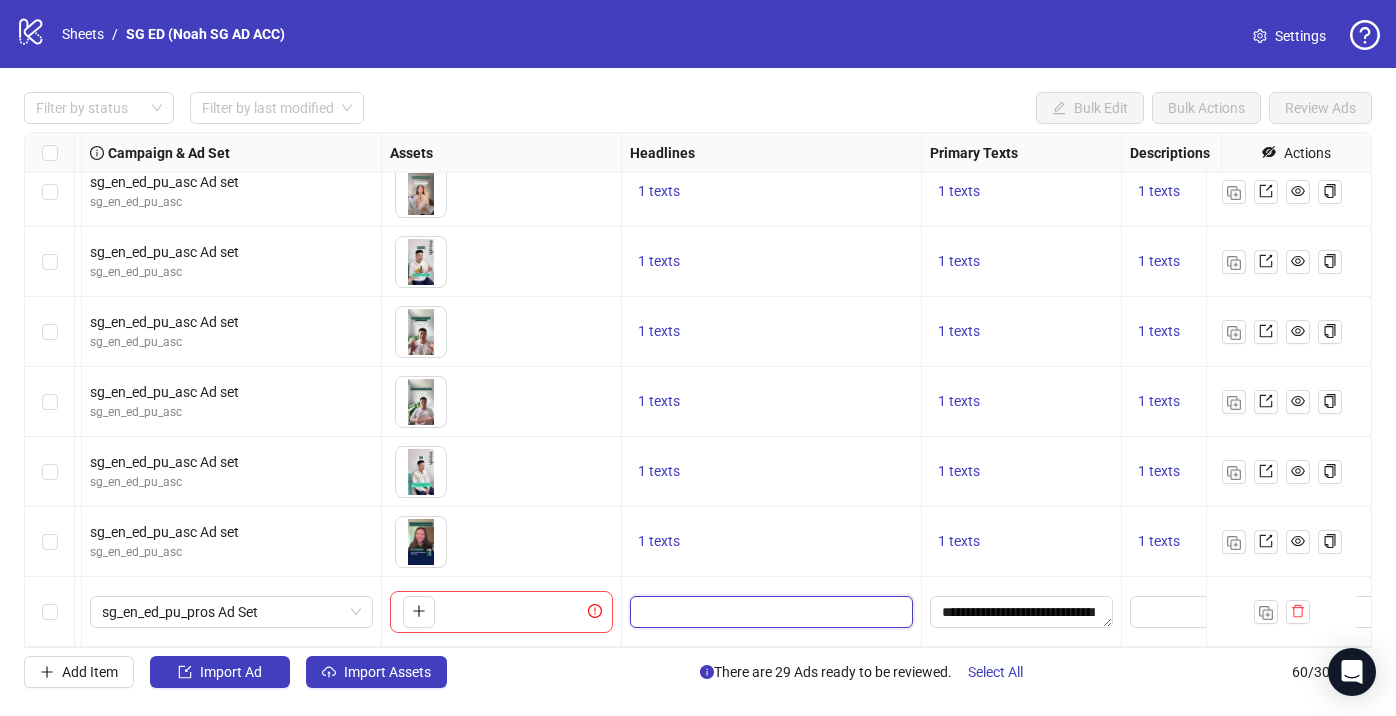 click at bounding box center (769, 612) 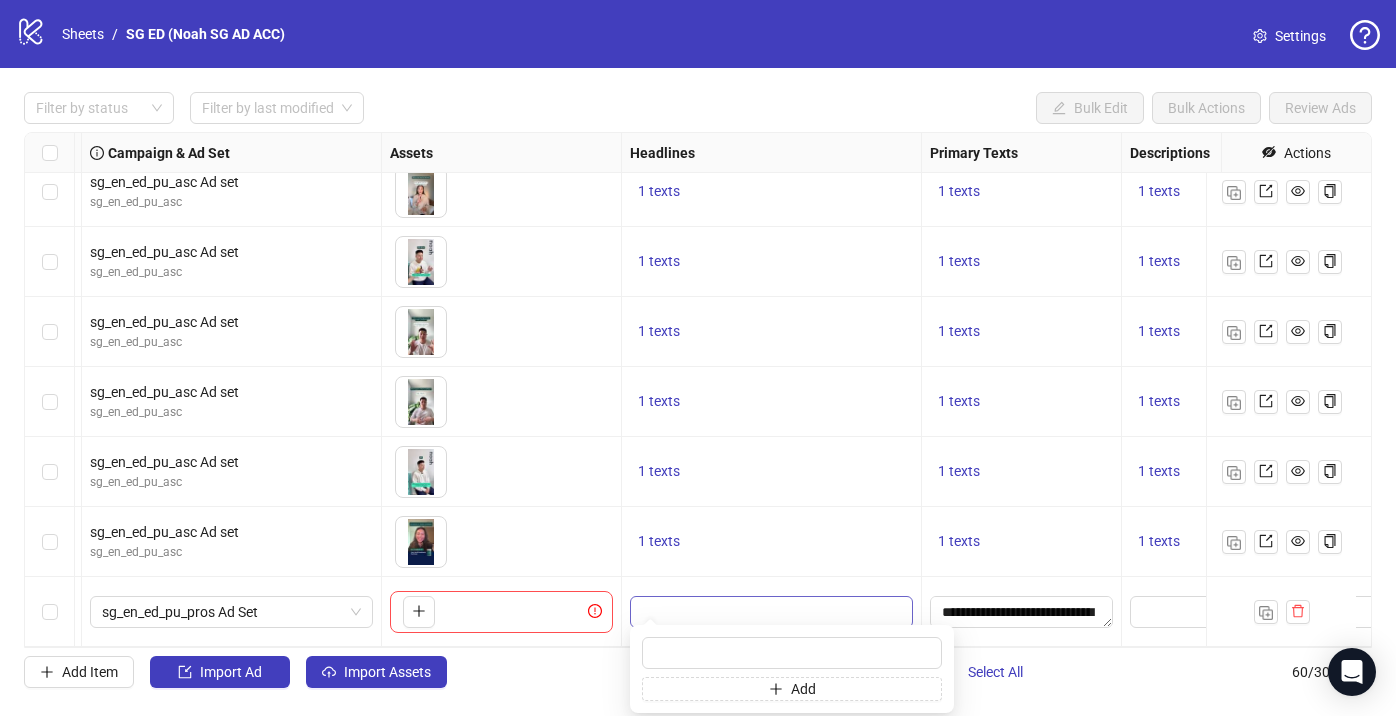type on "**********" 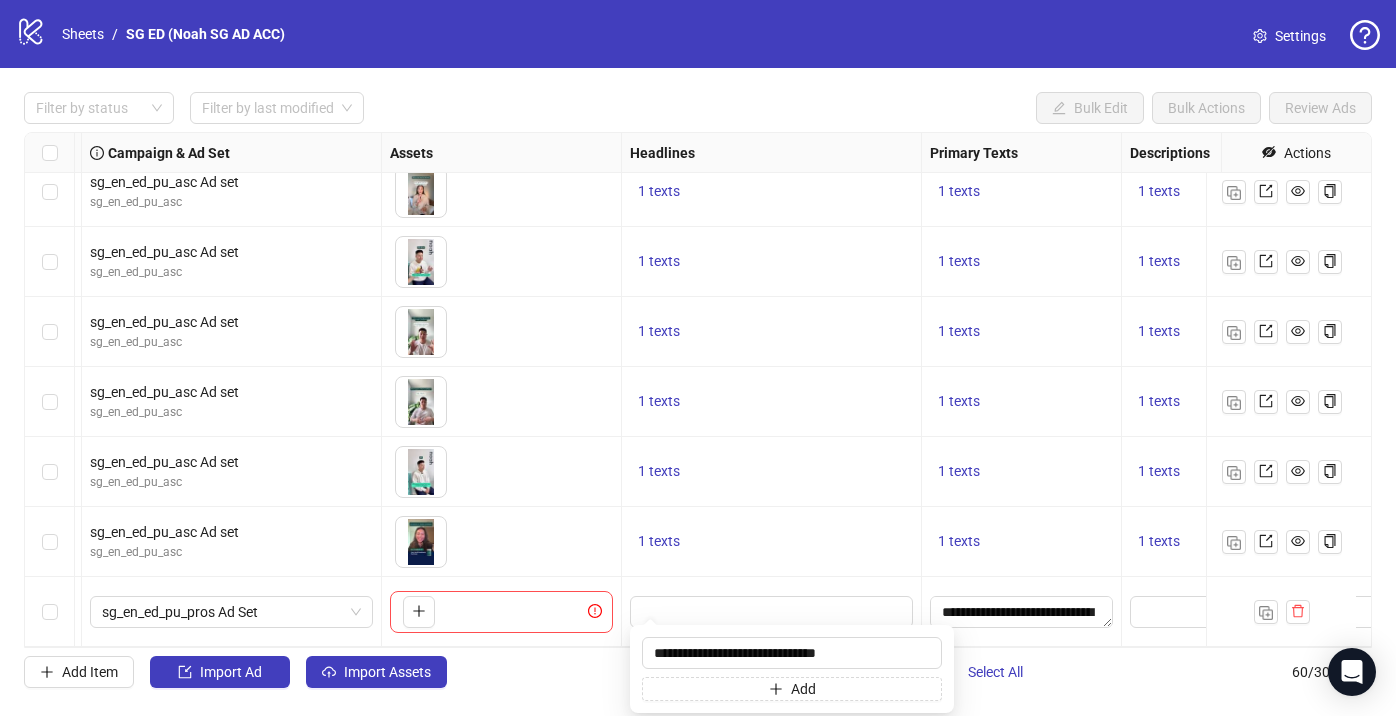 click on "1 texts" at bounding box center [772, 542] 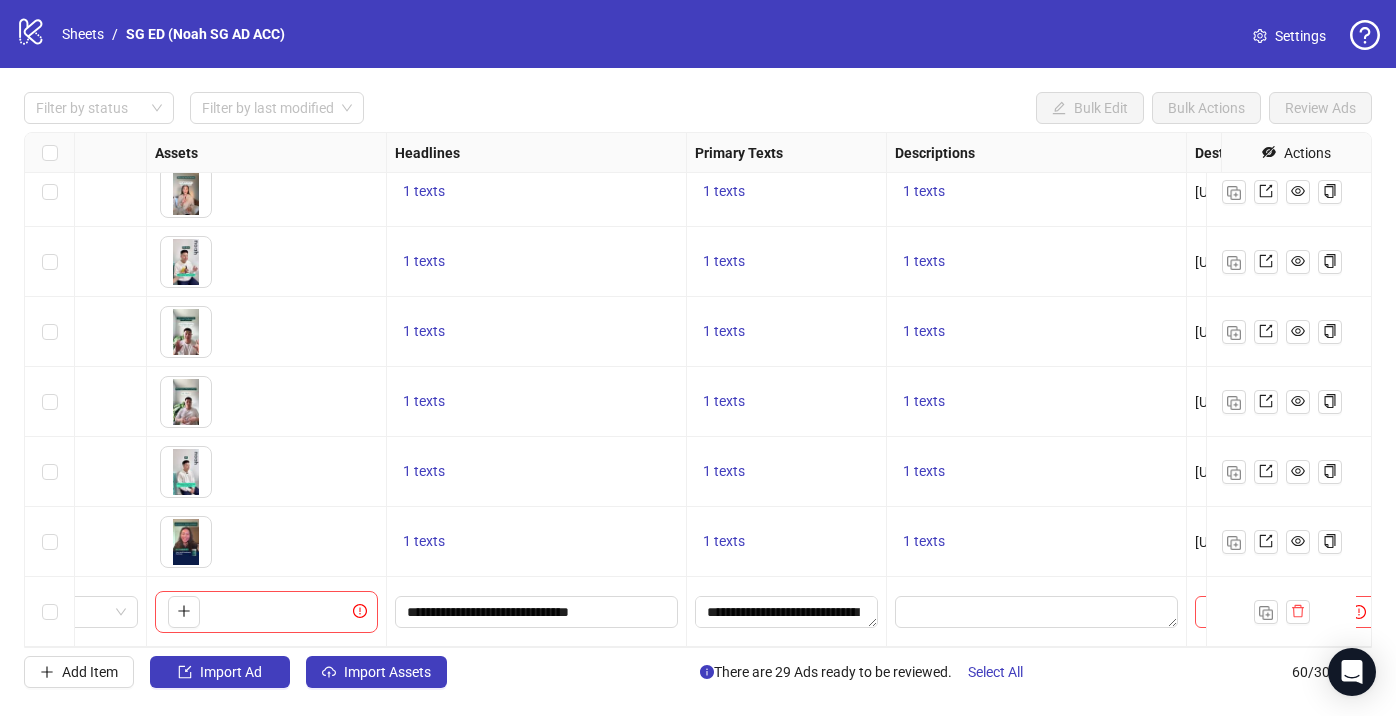 scroll, scrollTop: 3741, scrollLeft: 987, axis: both 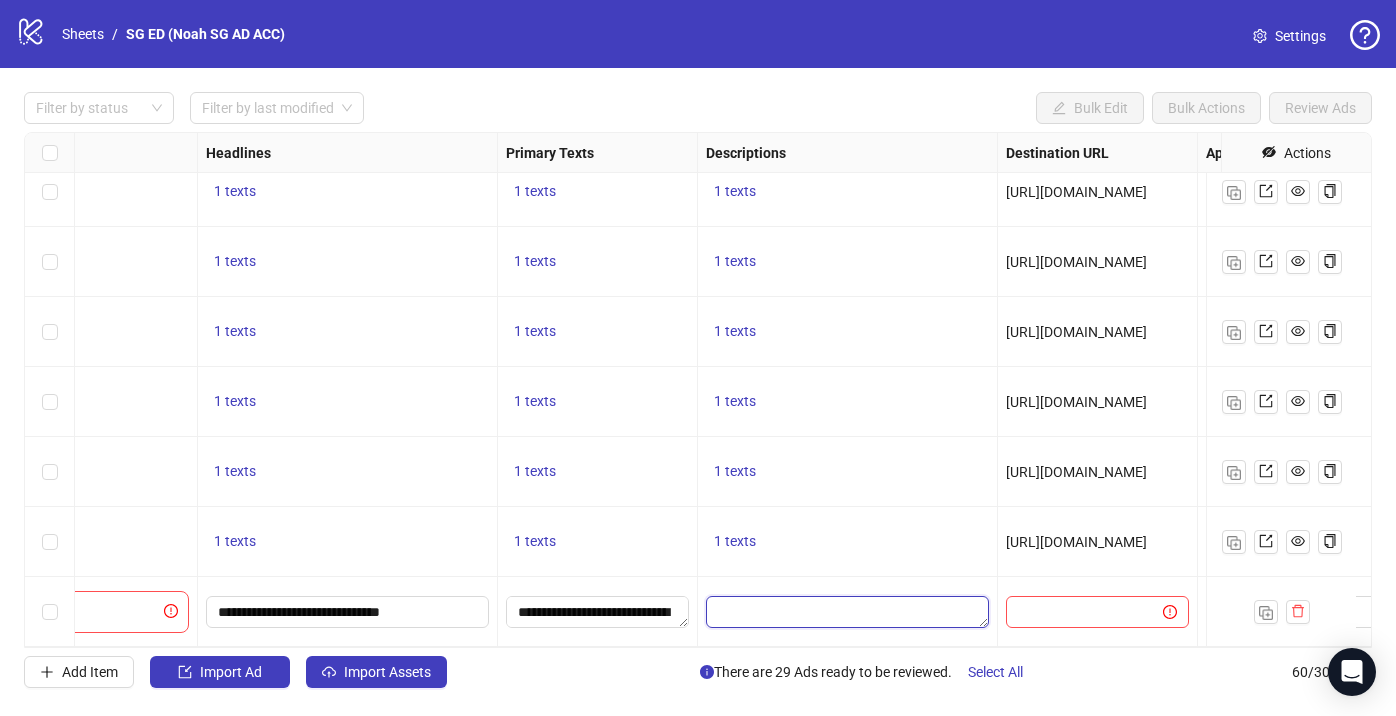 click at bounding box center [847, 612] 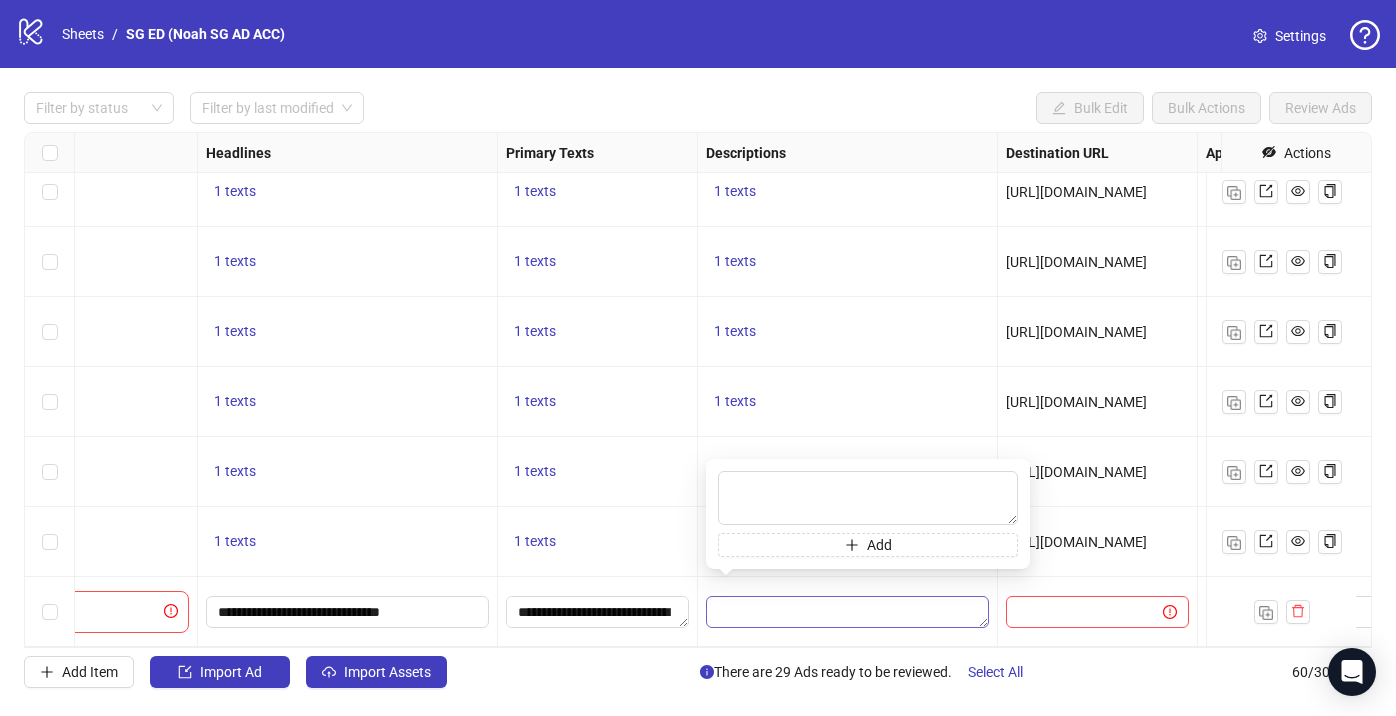 type on "**********" 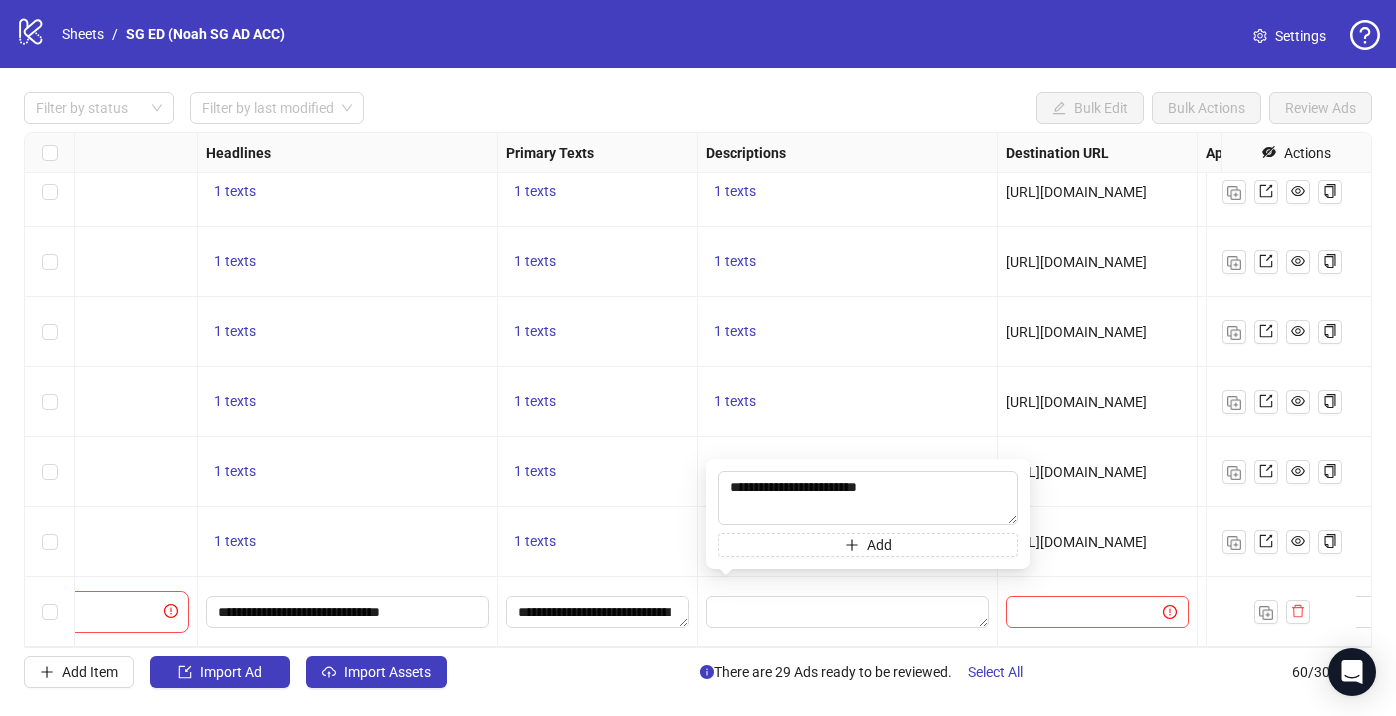 click on "1 texts" at bounding box center (598, 542) 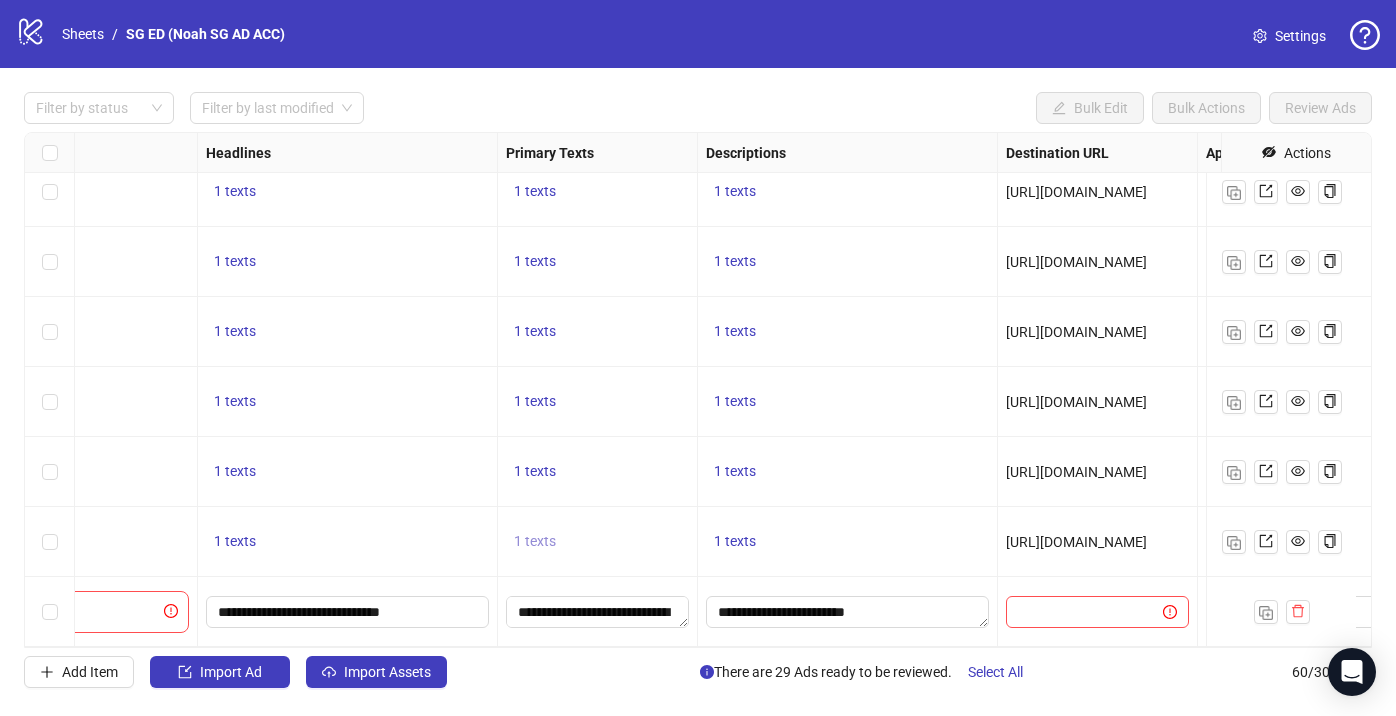 click on "1 texts" at bounding box center (535, 541) 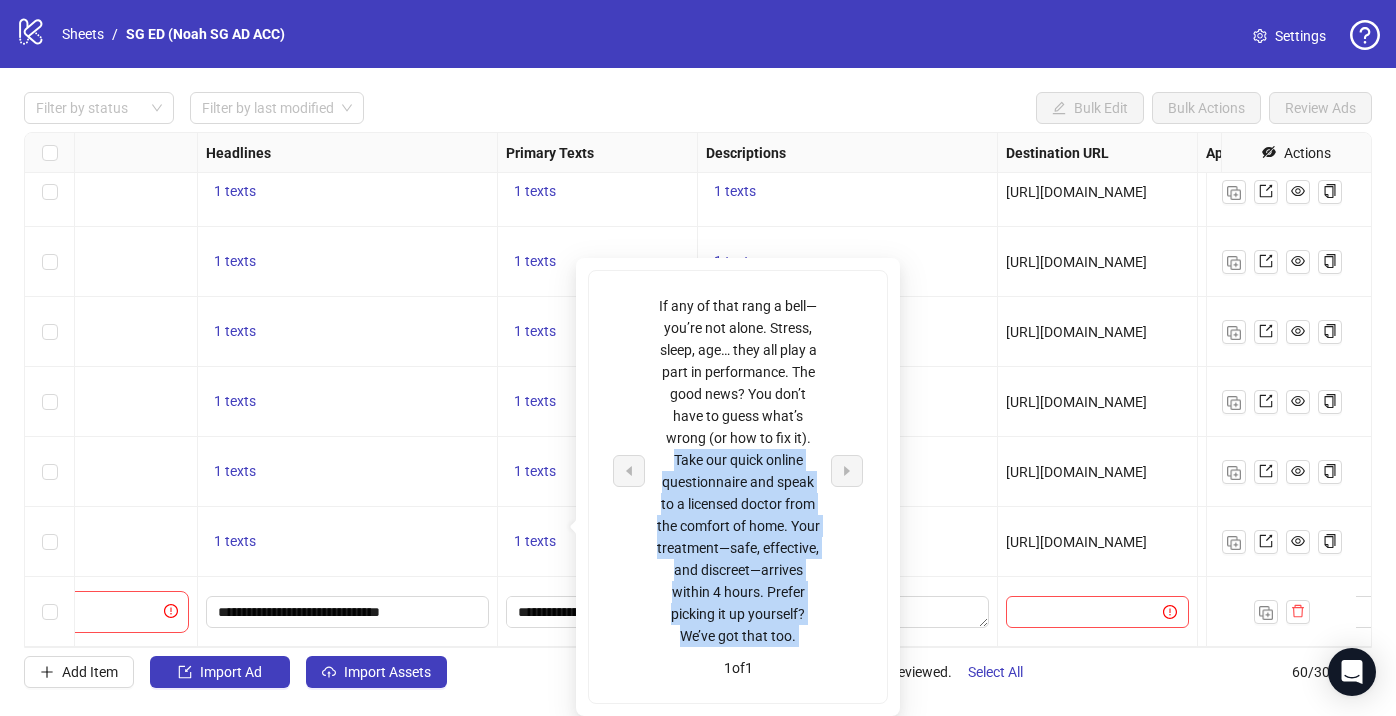 drag, startPoint x: 671, startPoint y: 454, endPoint x: 806, endPoint y: 649, distance: 237.17082 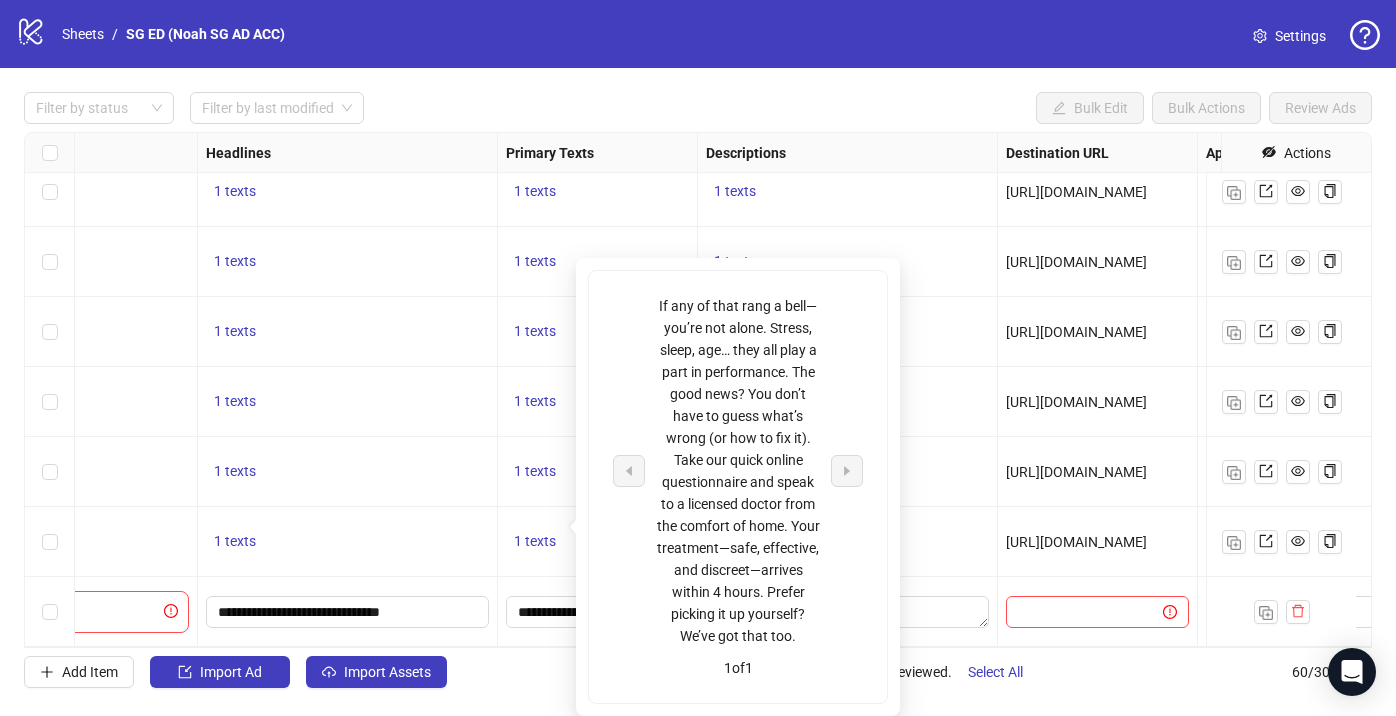 drag, startPoint x: 501, startPoint y: 467, endPoint x: 522, endPoint y: 471, distance: 21.377558 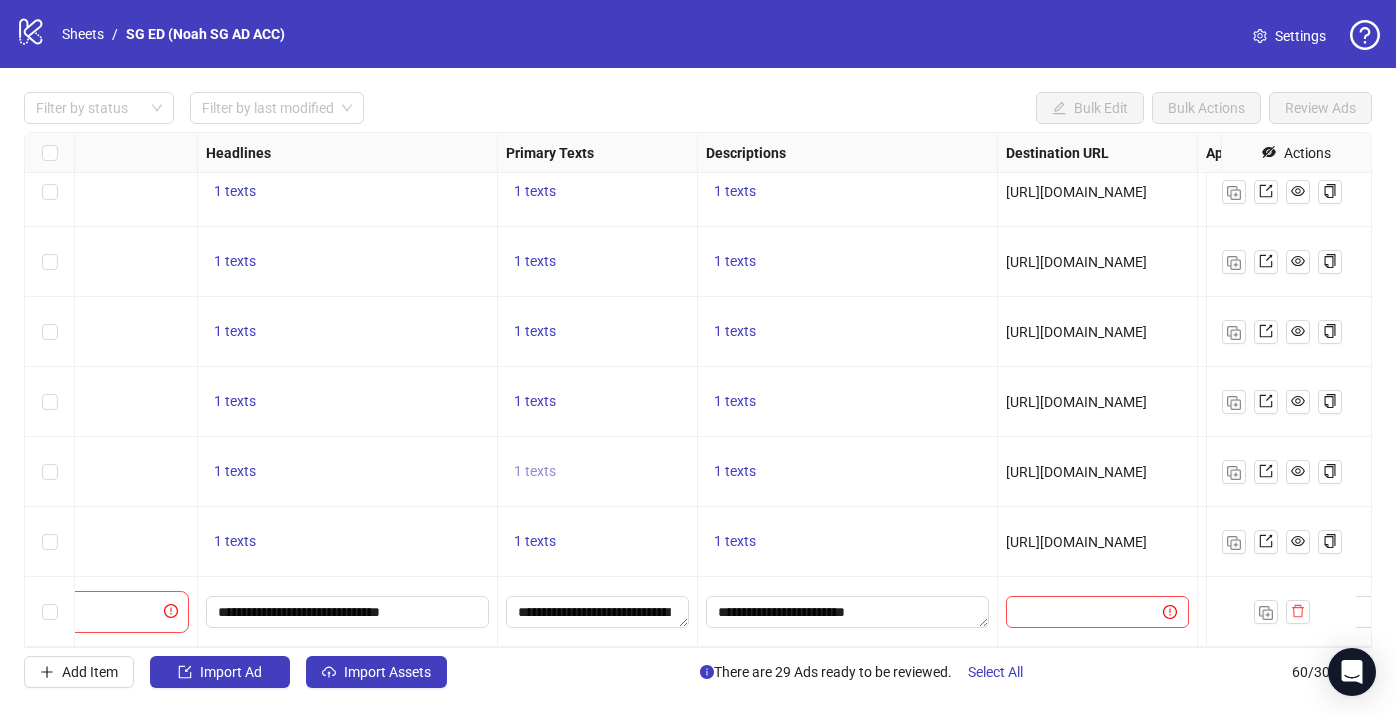 click on "1 texts" at bounding box center (535, 471) 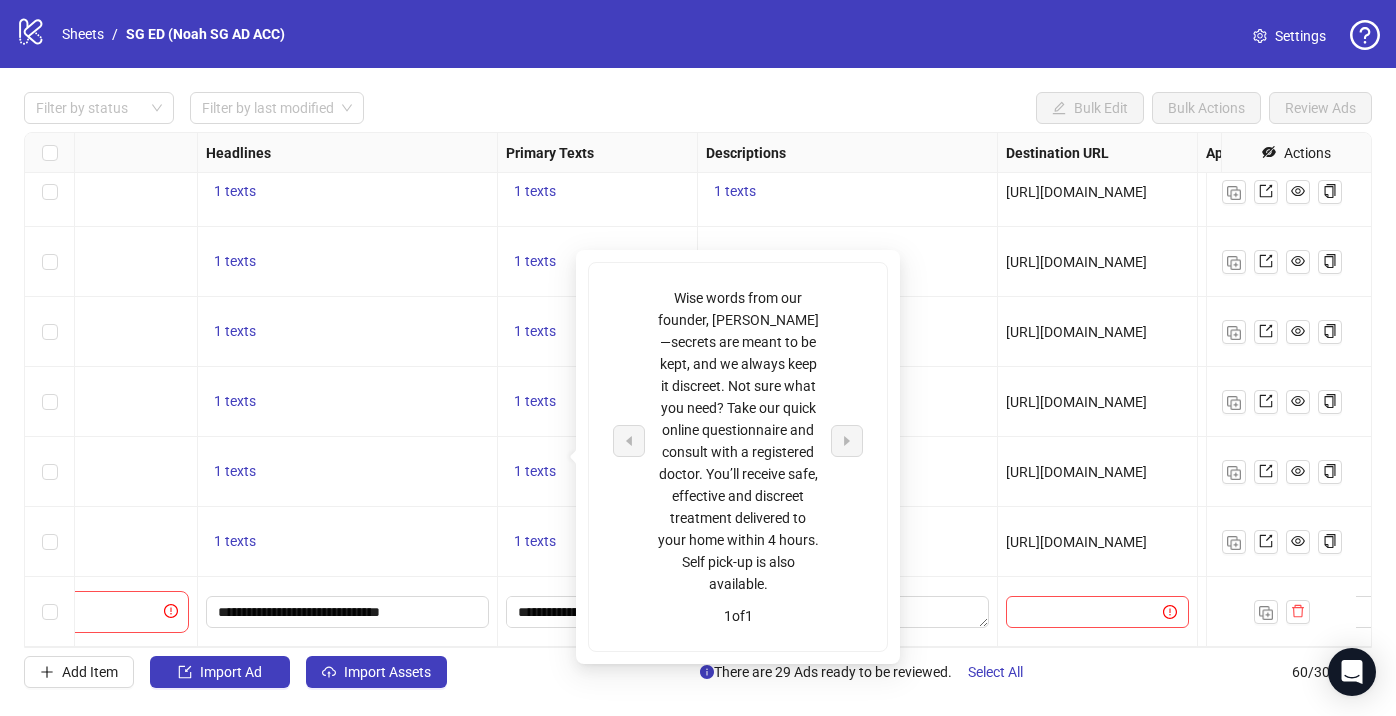 click on "1 texts" at bounding box center (348, 472) 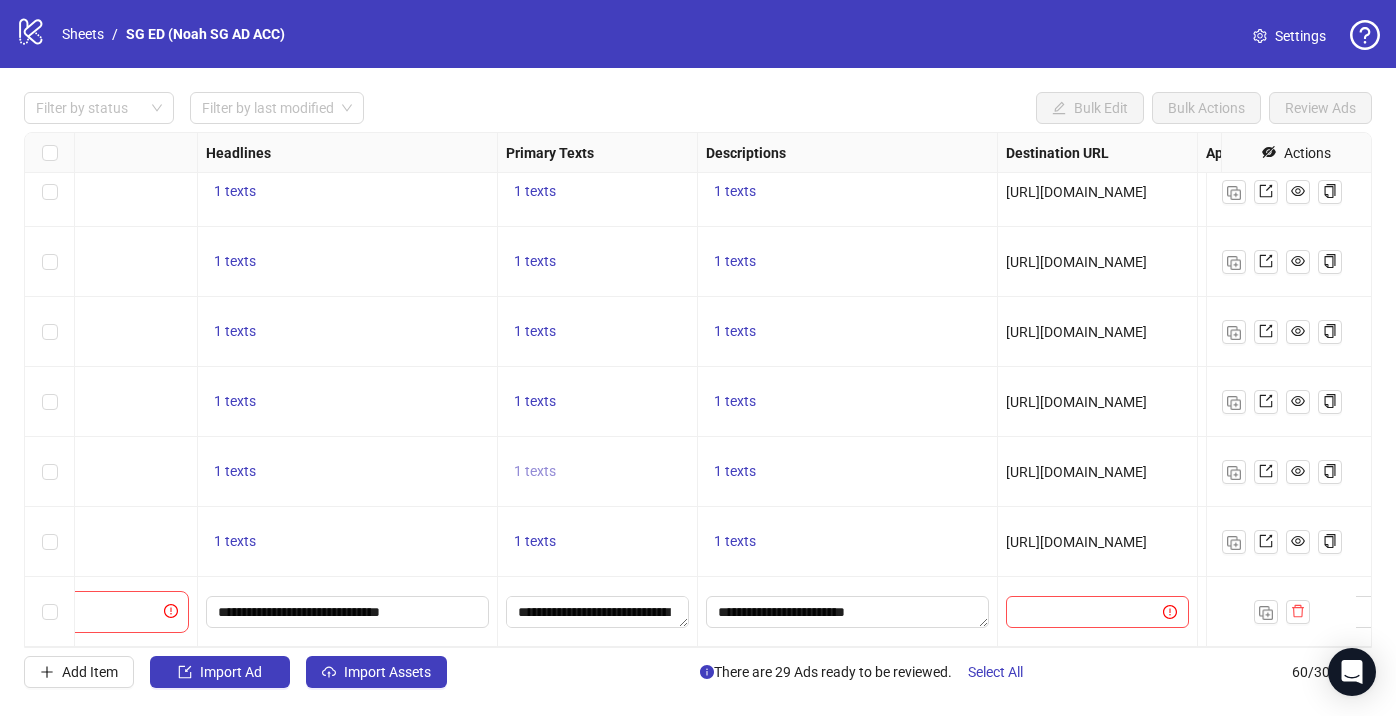 click on "1 texts" at bounding box center [535, 471] 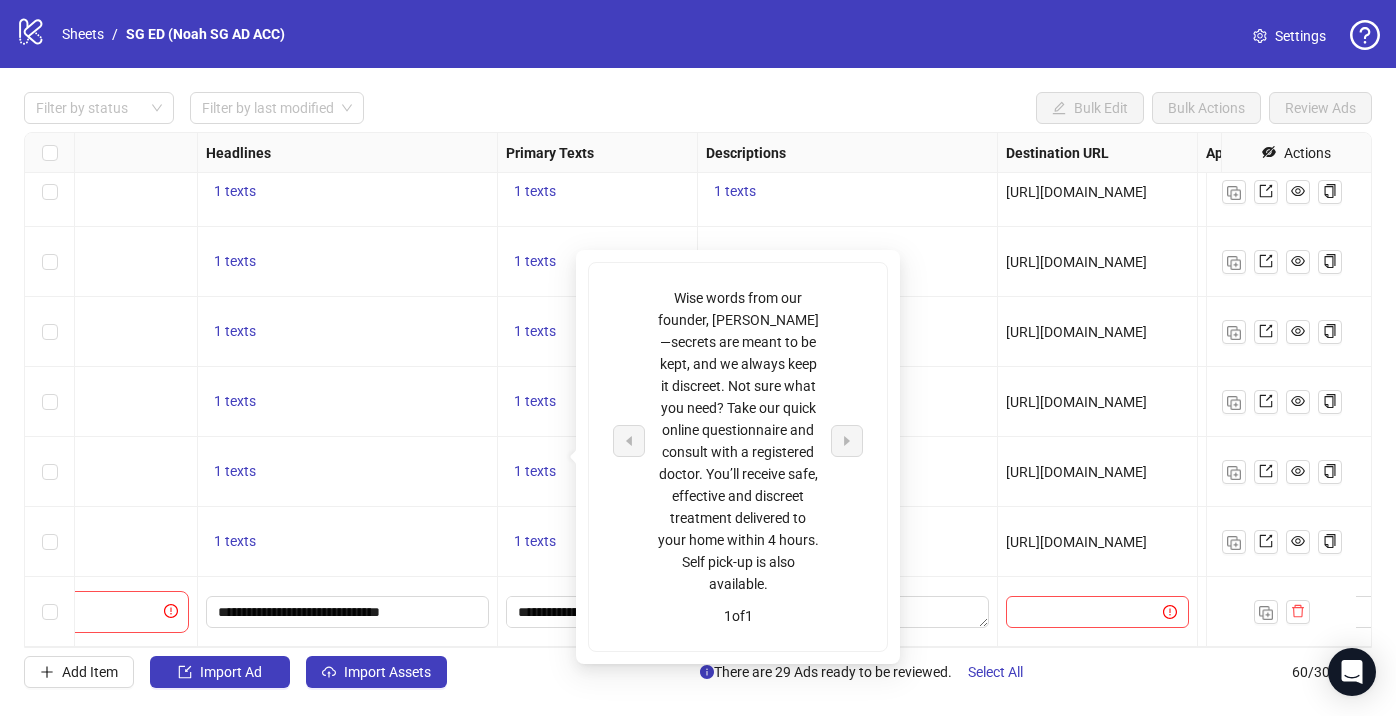 click on "Wise words from our founder, Sean Low—secrets are meant to be kept, and we always keep it discreet.
Not sure what you need? Take our quick online questionnaire and consult with a registered doctor. You’ll receive safe, effective and discreet treatment delivered to your home within 4 hours. Self pick-up is also available." at bounding box center (738, 441) 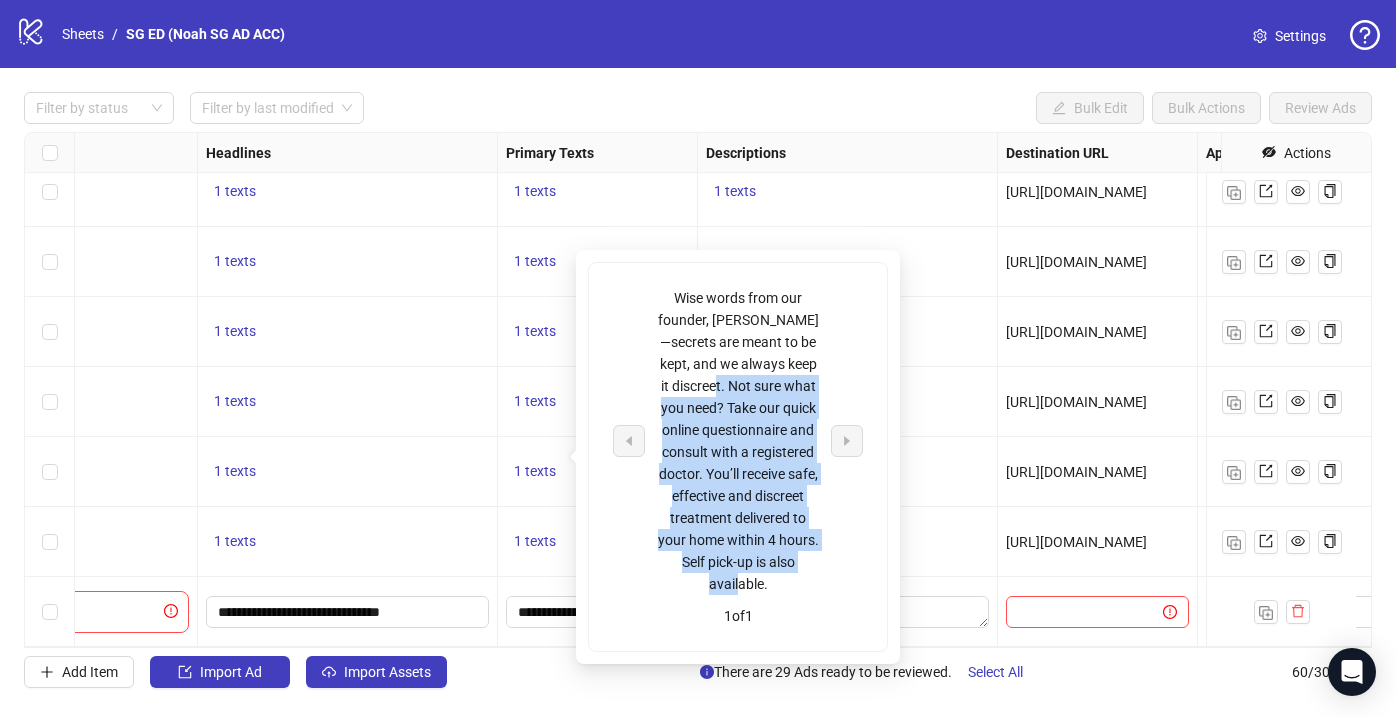 drag, startPoint x: 728, startPoint y: 386, endPoint x: 837, endPoint y: 582, distance: 224.26993 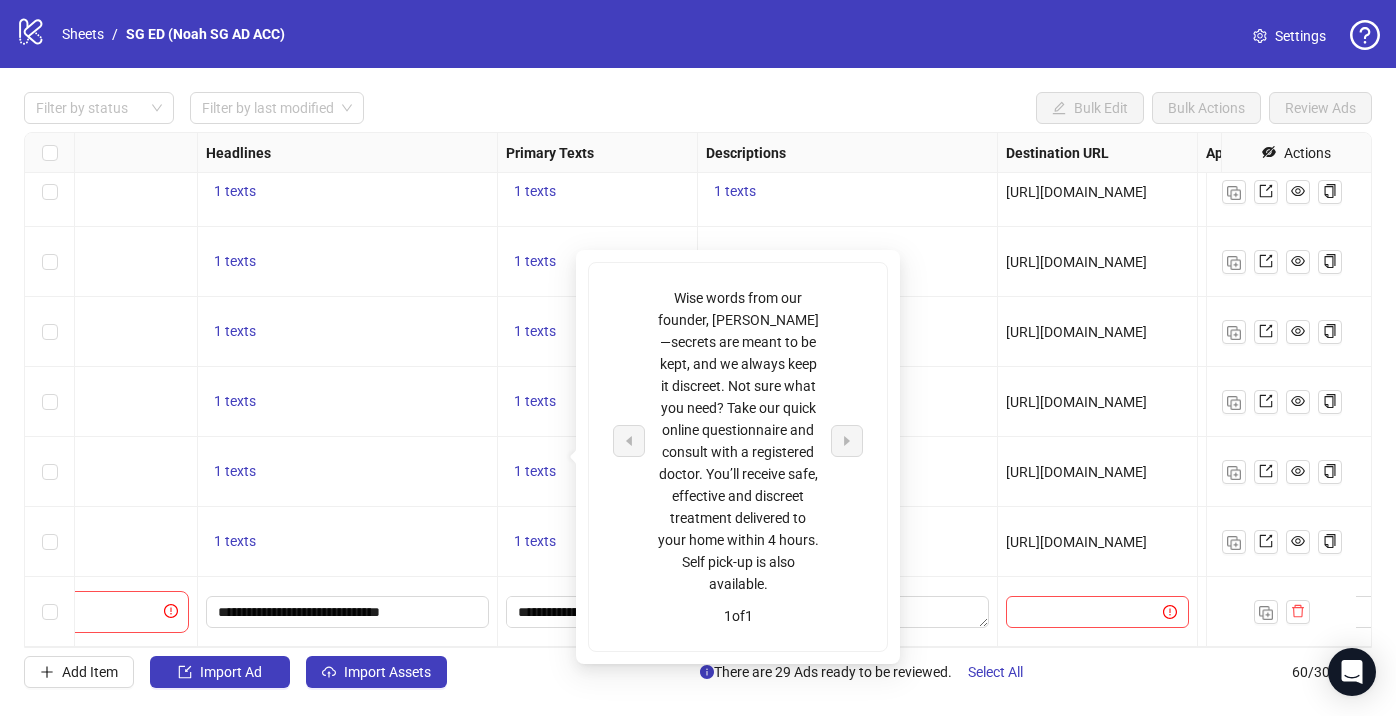 click on "**********" at bounding box center [598, 612] 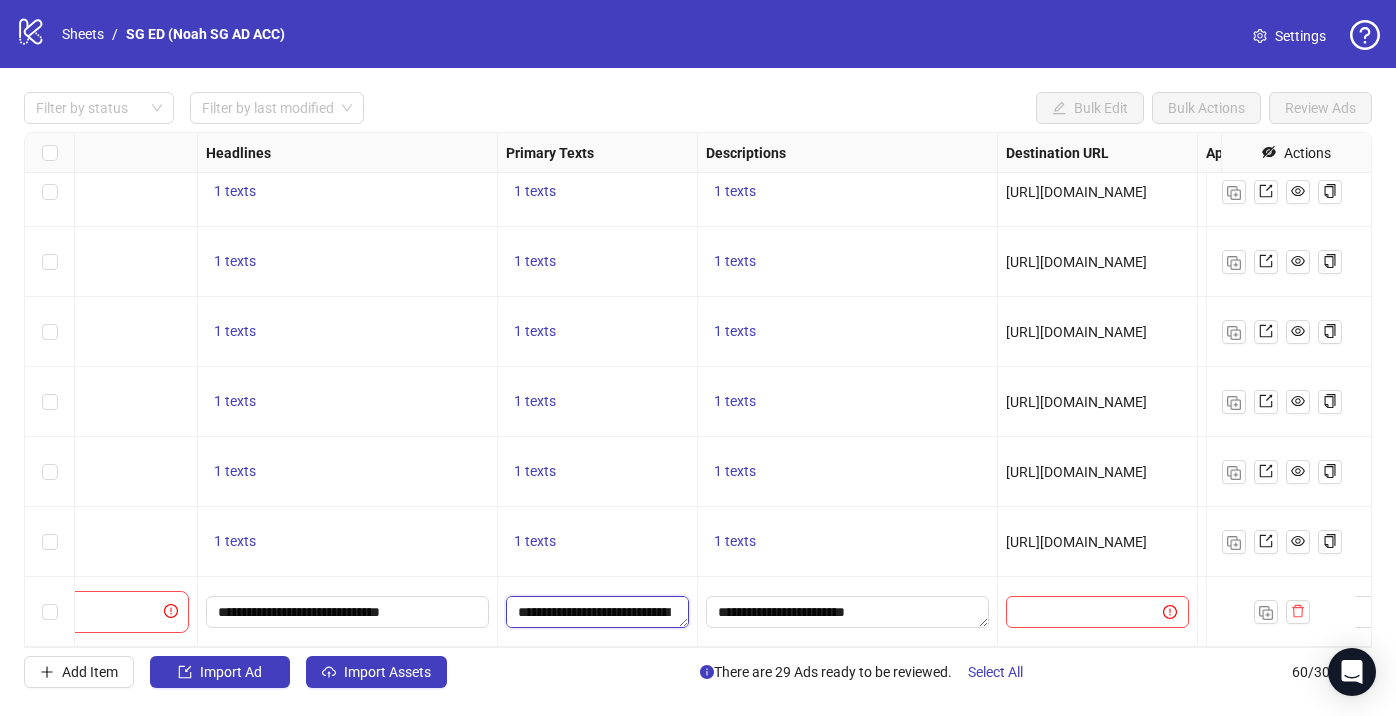 click on "**********" at bounding box center [597, 612] 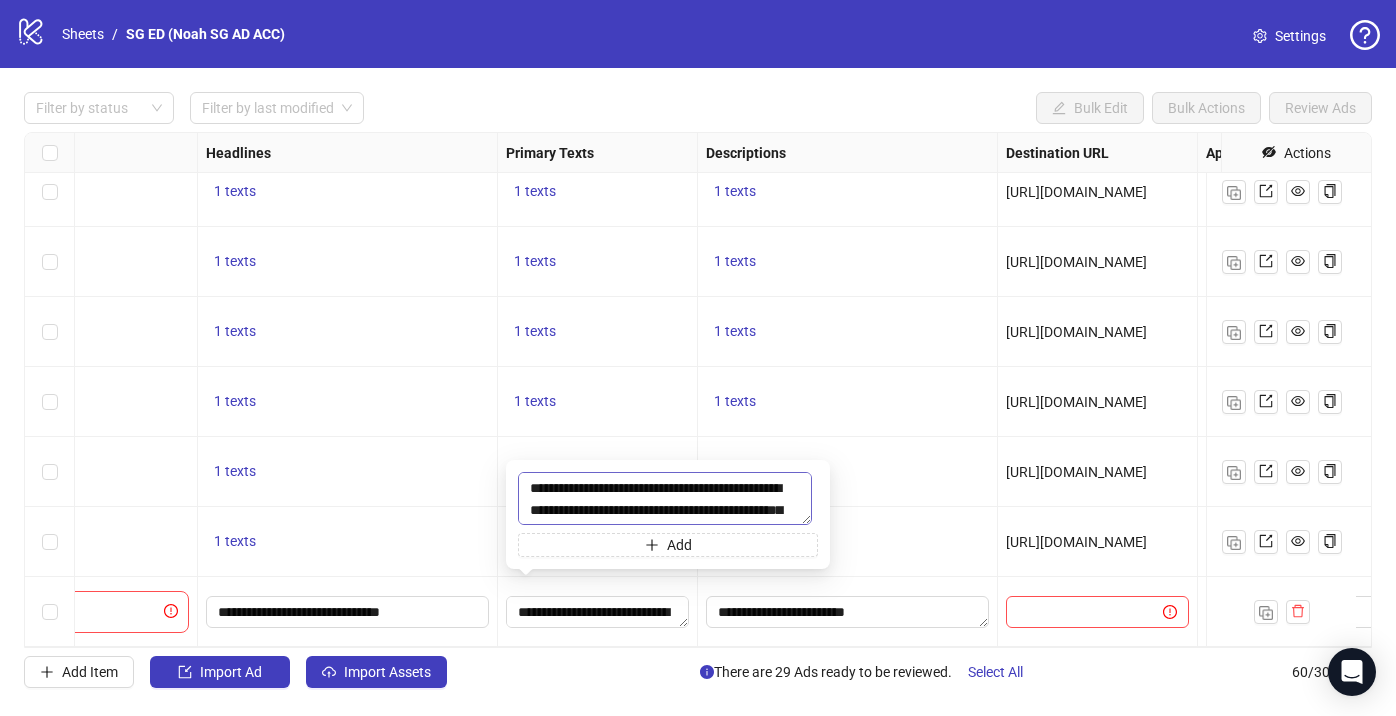 click on "**********" at bounding box center (665, 498) 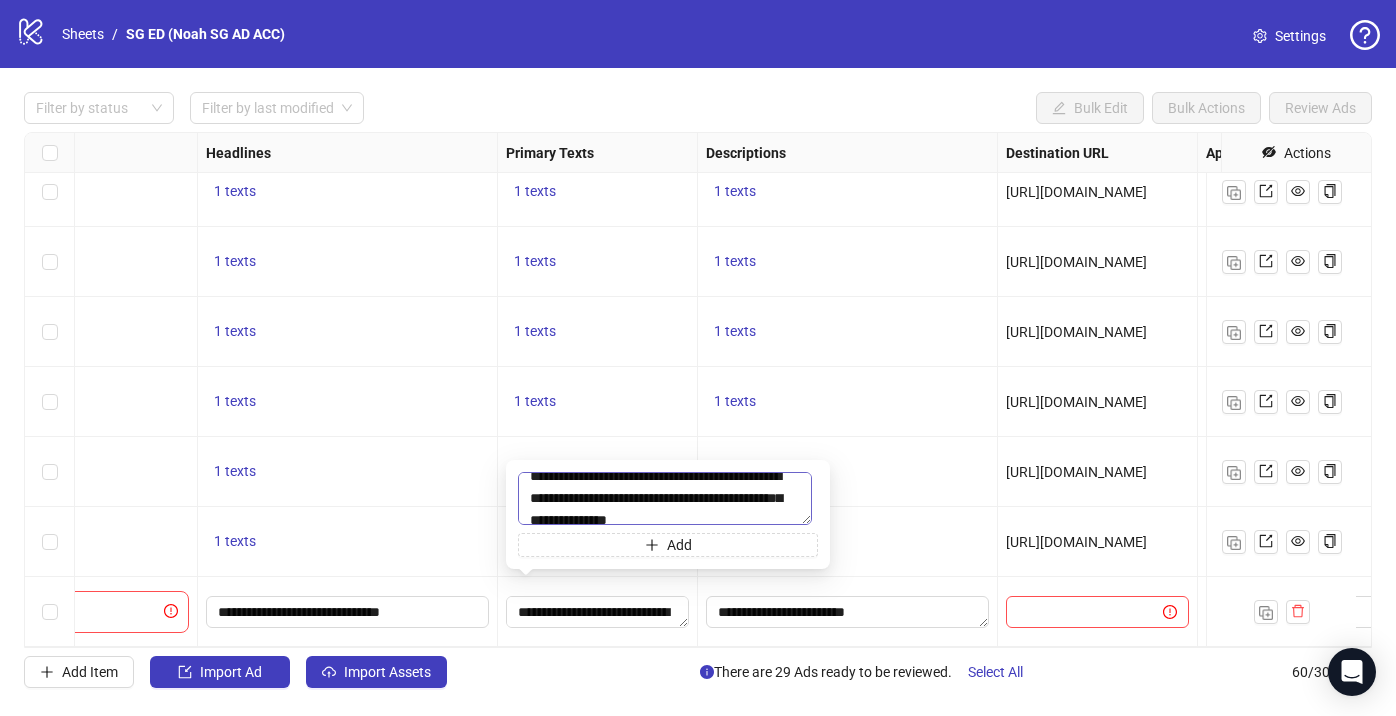 scroll, scrollTop: 22, scrollLeft: 0, axis: vertical 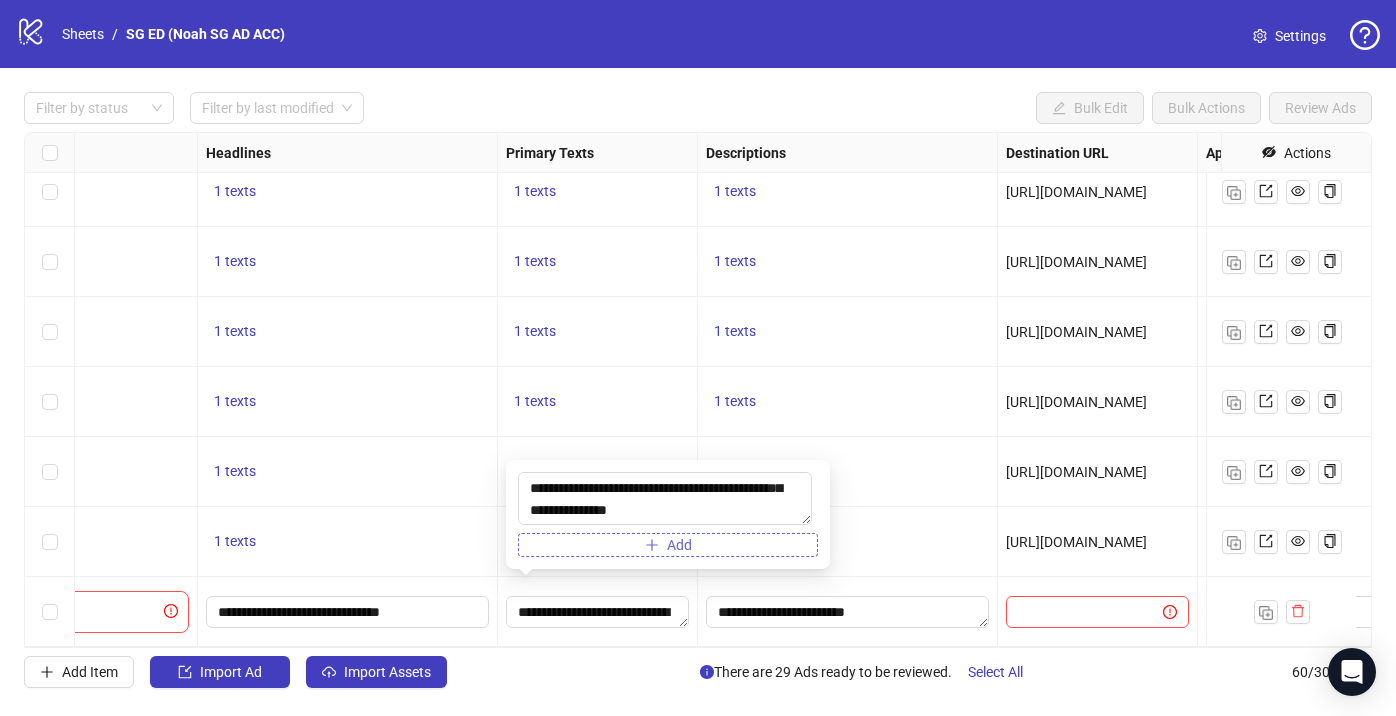 drag, startPoint x: 733, startPoint y: 502, endPoint x: 813, endPoint y: 546, distance: 91.3017 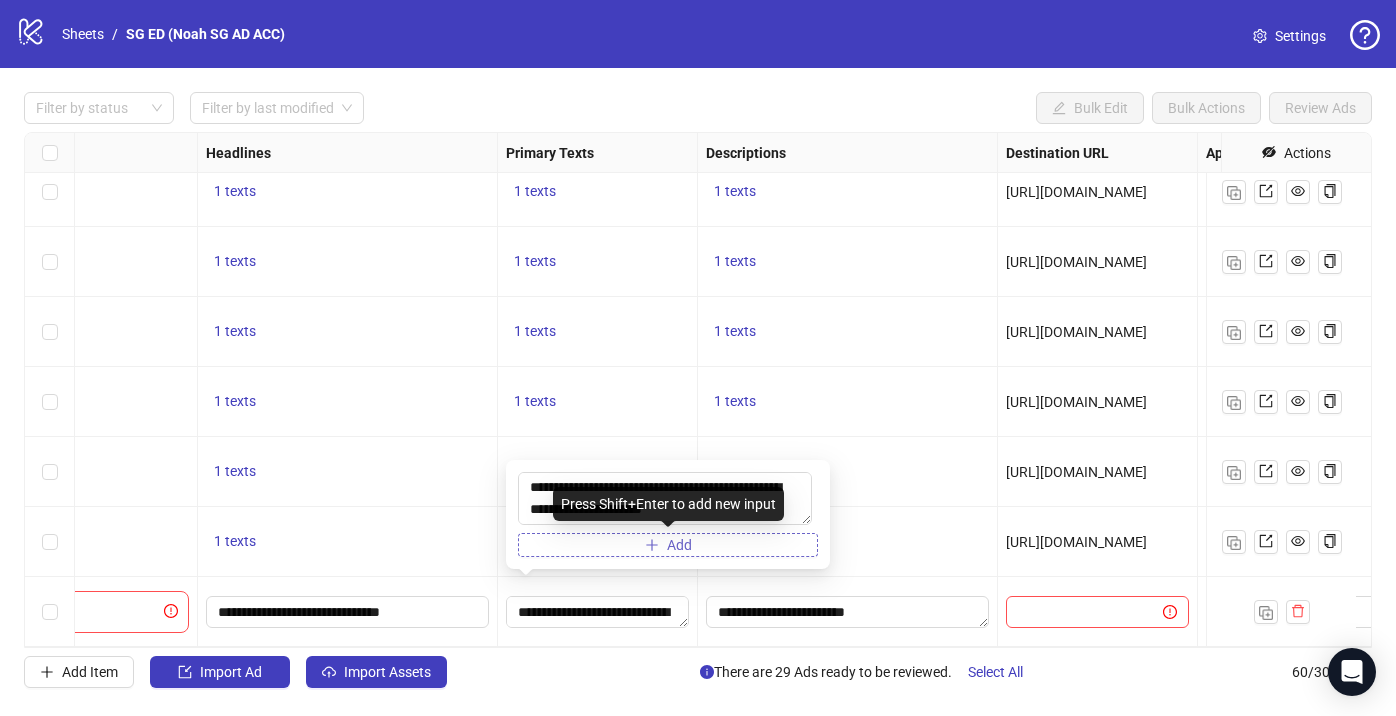 scroll, scrollTop: 0, scrollLeft: 0, axis: both 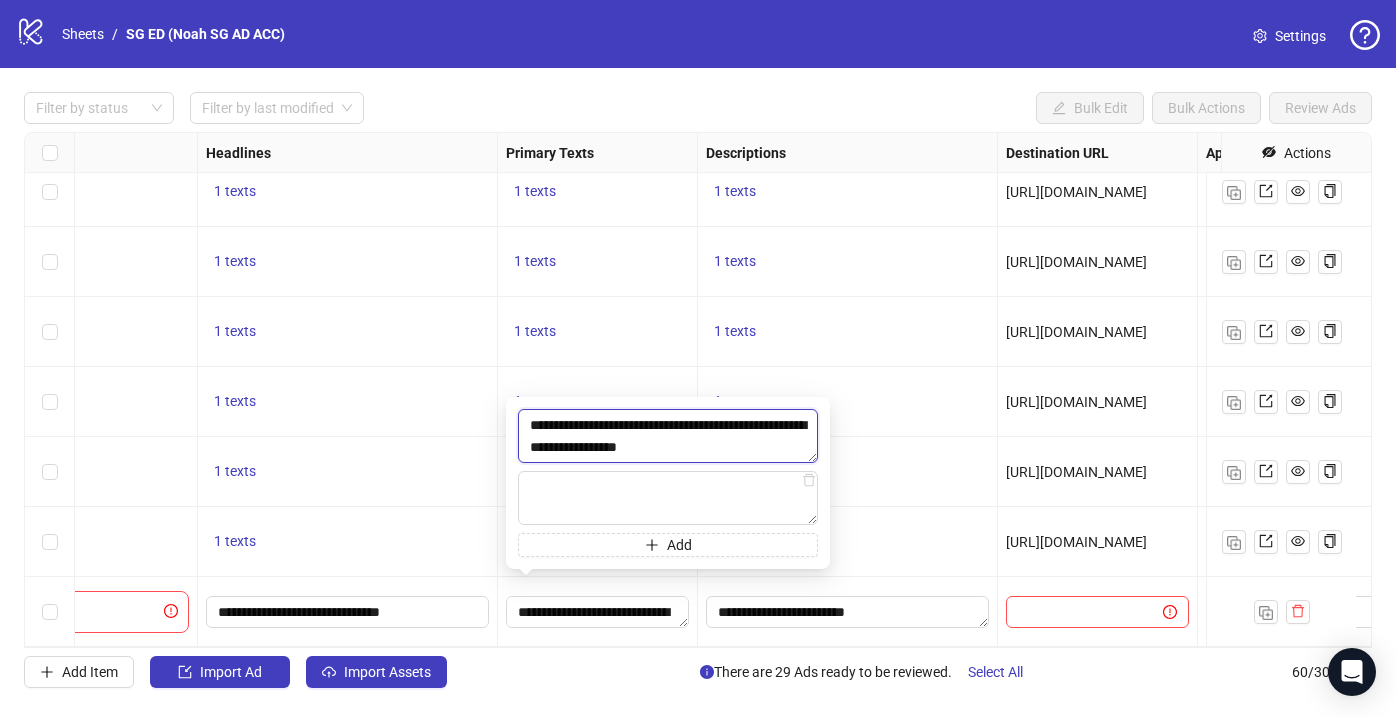 click on "**********" at bounding box center (668, 436) 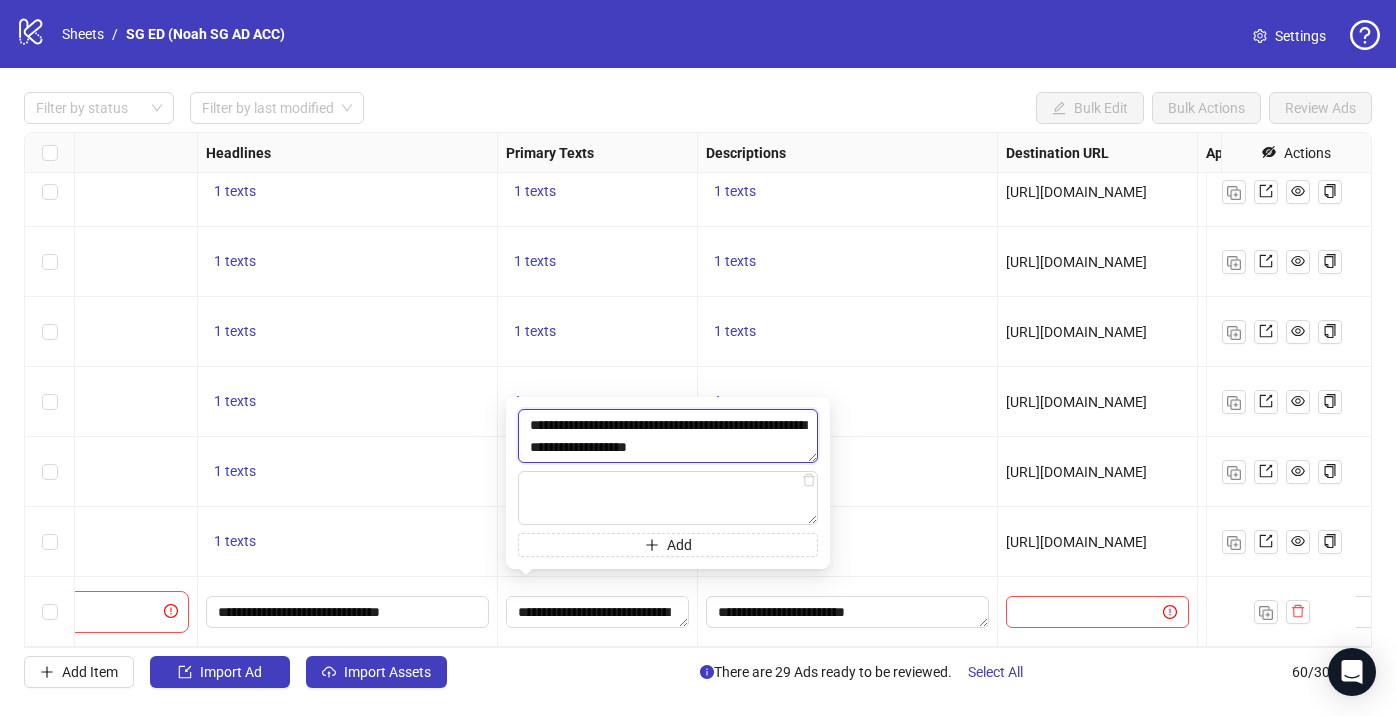 paste on "**********" 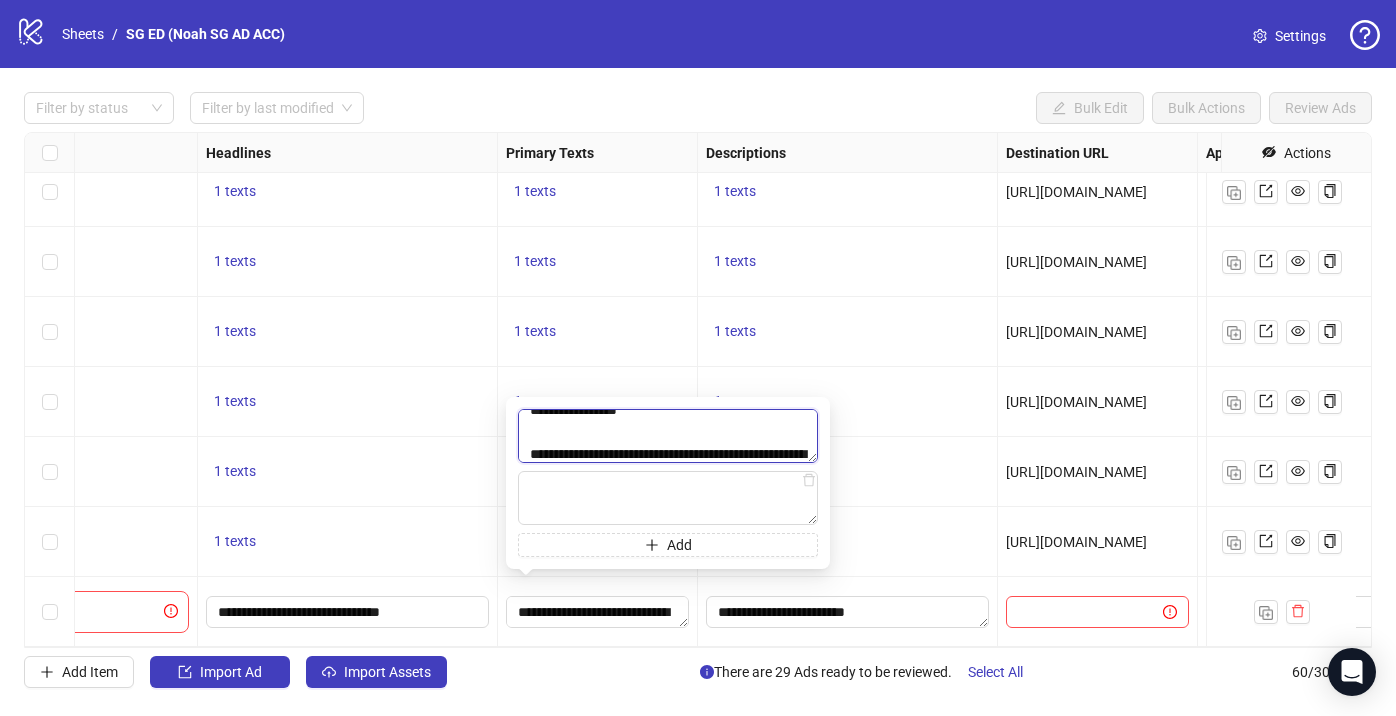 scroll, scrollTop: 147, scrollLeft: 0, axis: vertical 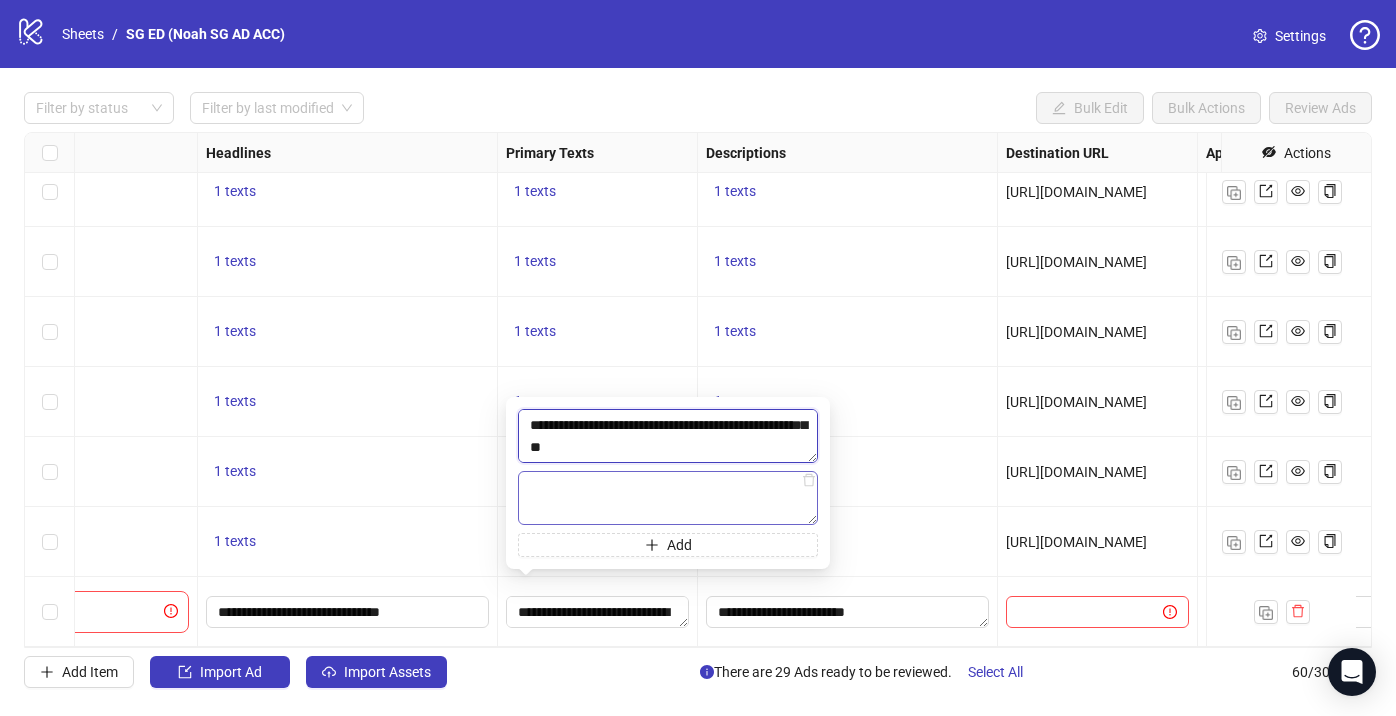 type on "**********" 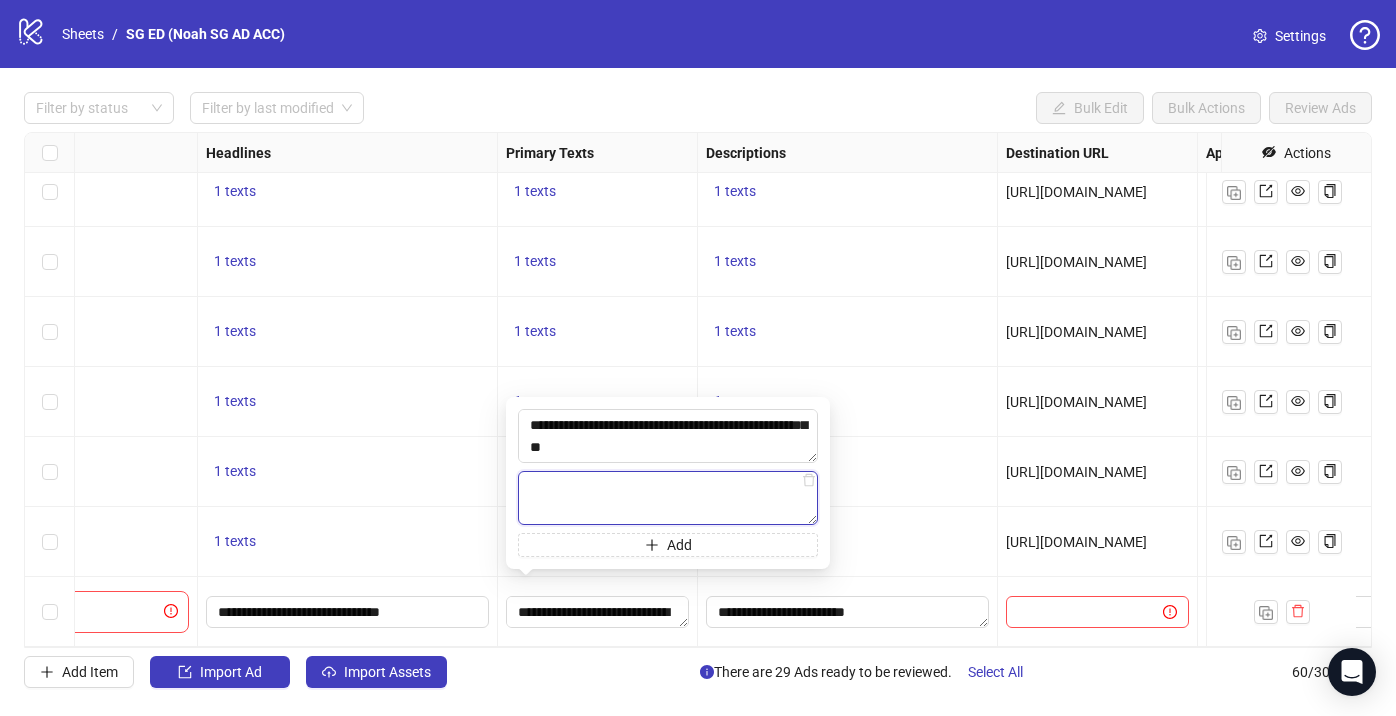 click at bounding box center [668, 498] 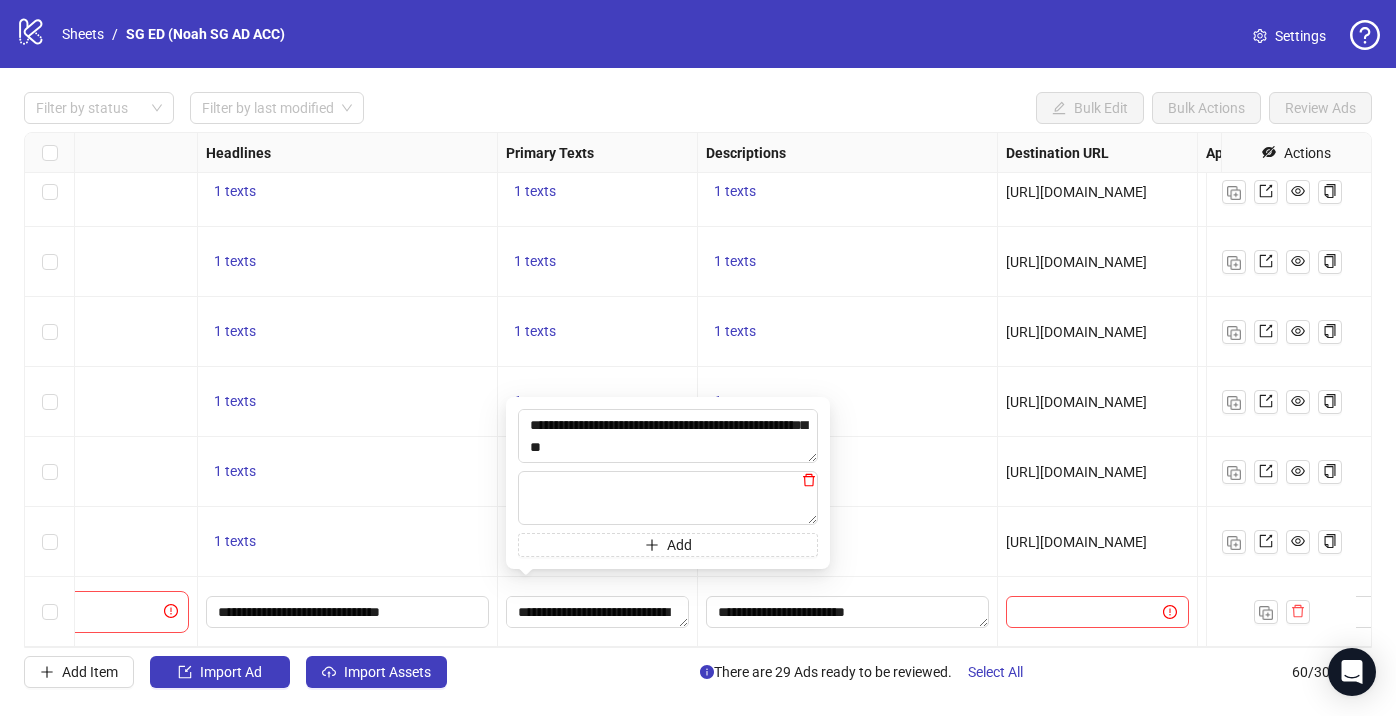 click 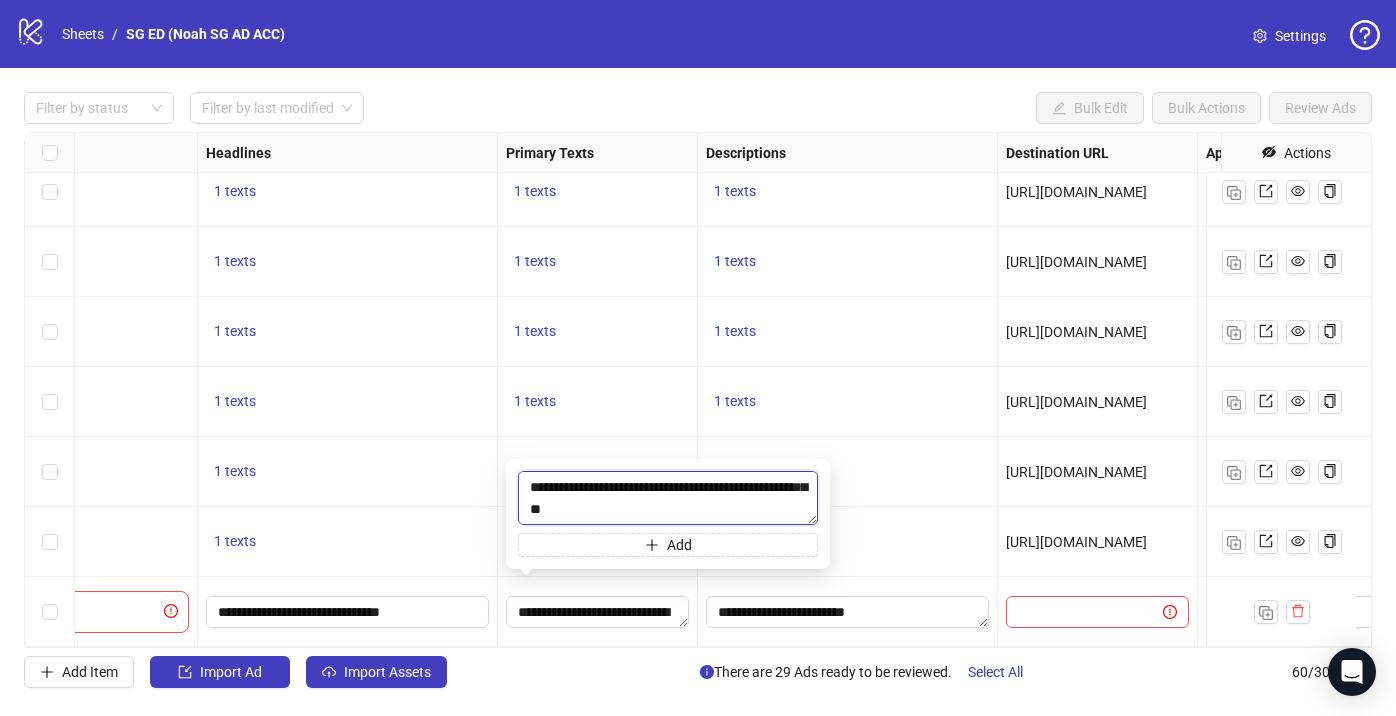 click on "**********" at bounding box center (668, 498) 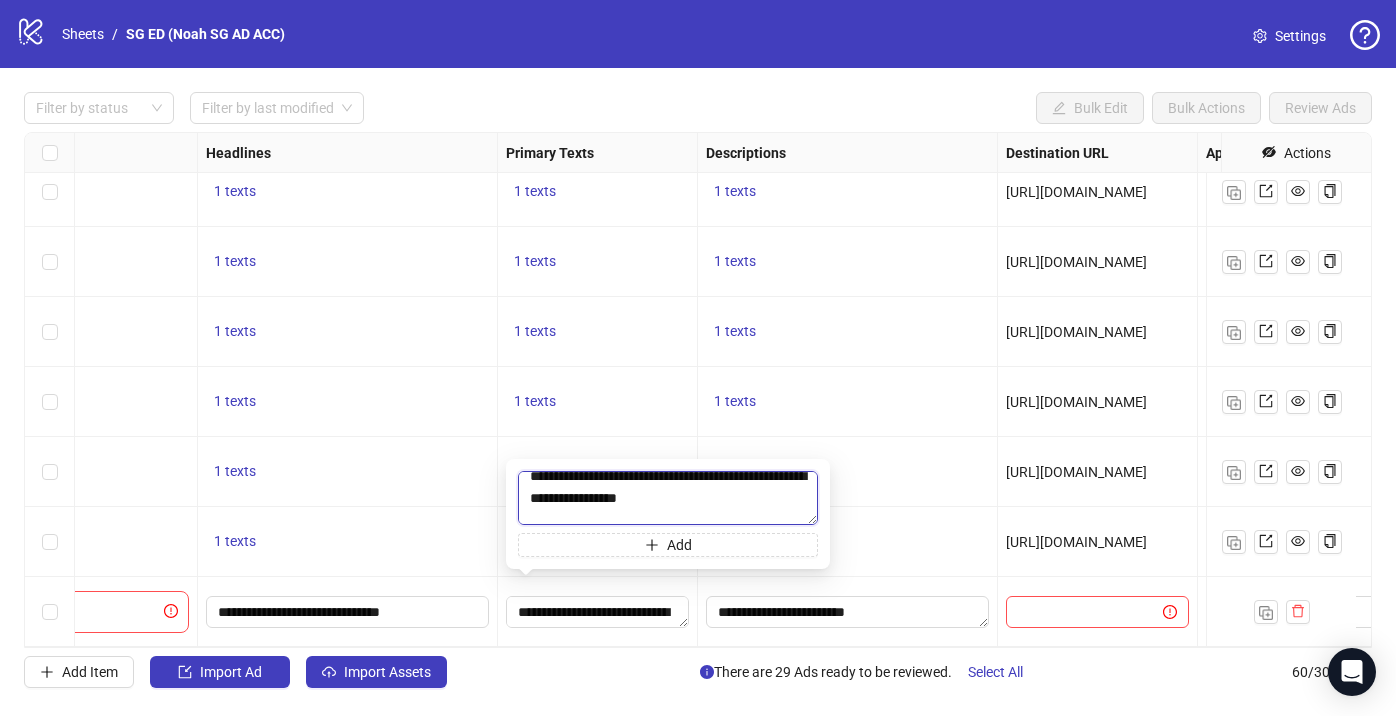 scroll, scrollTop: 6, scrollLeft: 0, axis: vertical 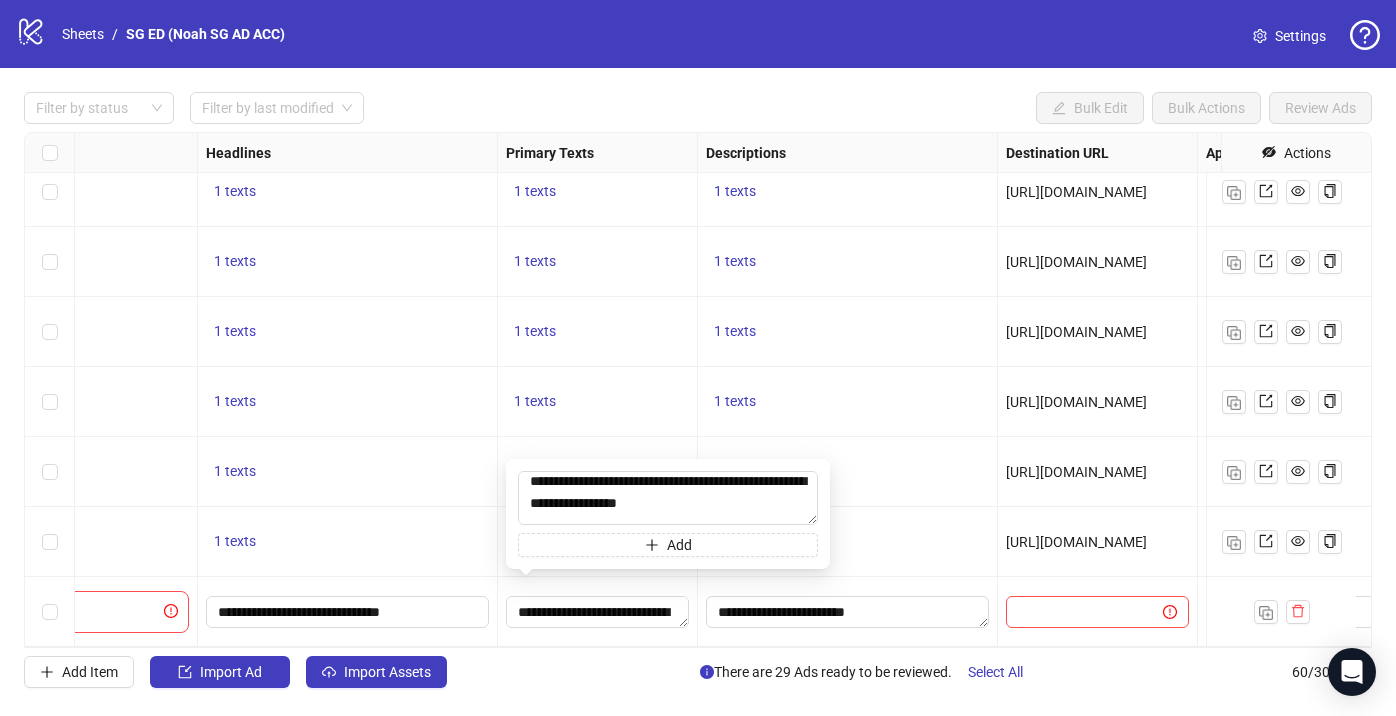 click on "1 texts" at bounding box center [847, 472] 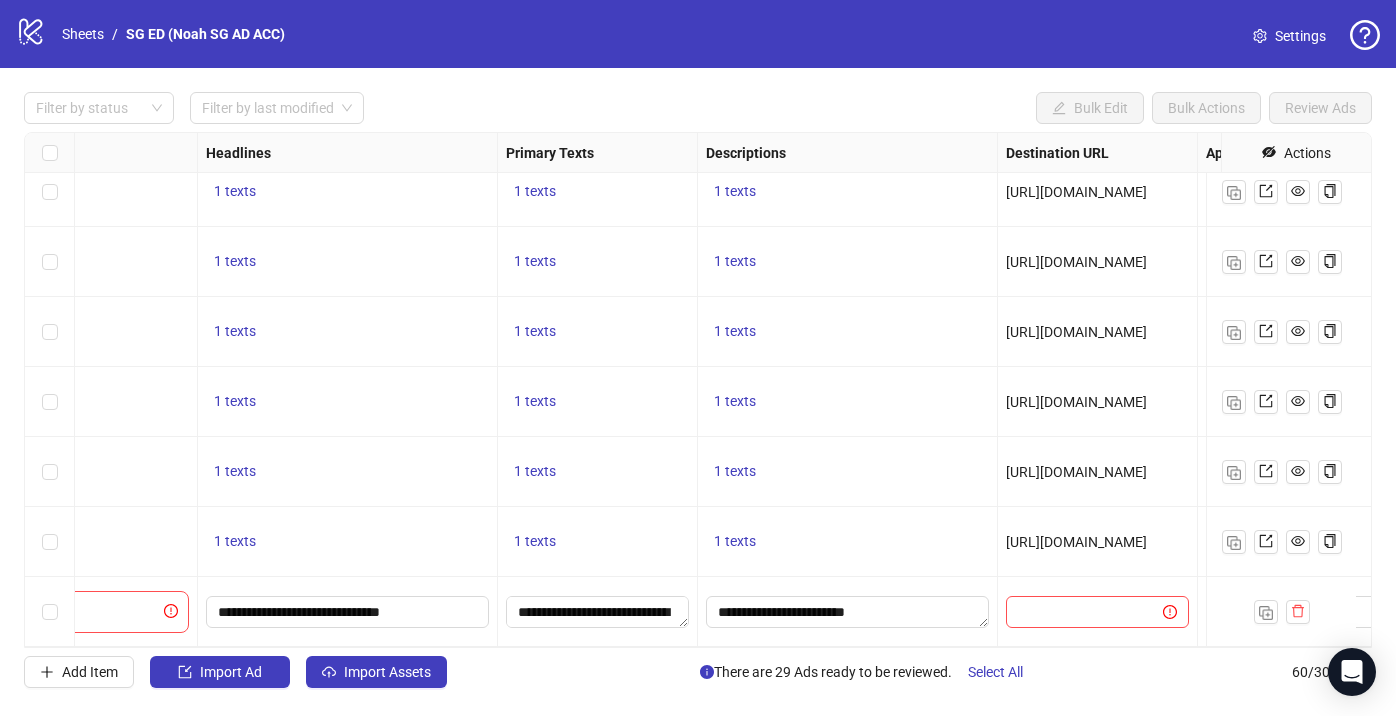 click on "Filter by status Filter by last modified Bulk Edit Bulk Actions Review Ads Ad Format Ad Name Campaign & Ad Set Assets Headlines Primary Texts Descriptions Destination URL App Product Page ID Display URL Leadgen Form Product Set ID Call to Action Actions sg_en_ed_pu_asc Ad set sg_en_ed_pu_asc
To pick up a draggable item, press the space bar.
While dragging, use the arrow keys to move the item.
Press space again to drop the item in its new position, or press escape to cancel.
1 texts 1 texts 1 texts https://www.ofnoah.sg/quiz/ed-quiz - ofnoah.sg sg_en_ed_pu_asc Ad set sg_en_ed_pu_asc
To pick up a draggable item, press the space bar.
While dragging, use the arrow keys to move the item.
Press space again to drop the item in its new position, or press escape to cancel.
1 texts 1 texts 1 texts https://www.ofnoah.sg/quiz/ed-quiz - ofnoah.sg sg_en_ed_pu_asc Ad set sg_en_ed_pu_asc 1 texts 1 texts 1 texts https://www.ofnoah.sg/quiz/ed-quiz - ofnoah.sg sg_en_ed_pu_asc Ad set 1 texts -" at bounding box center (698, 390) 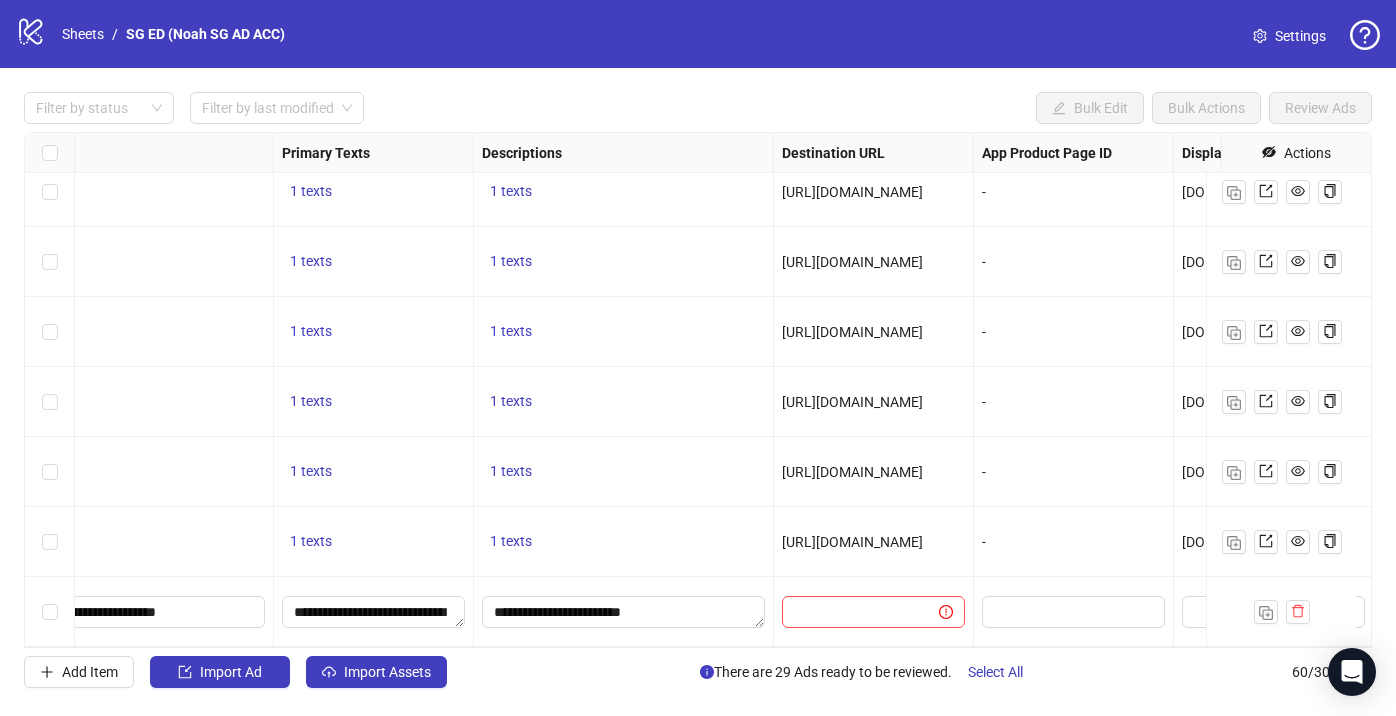 scroll, scrollTop: 3741, scrollLeft: 1215, axis: both 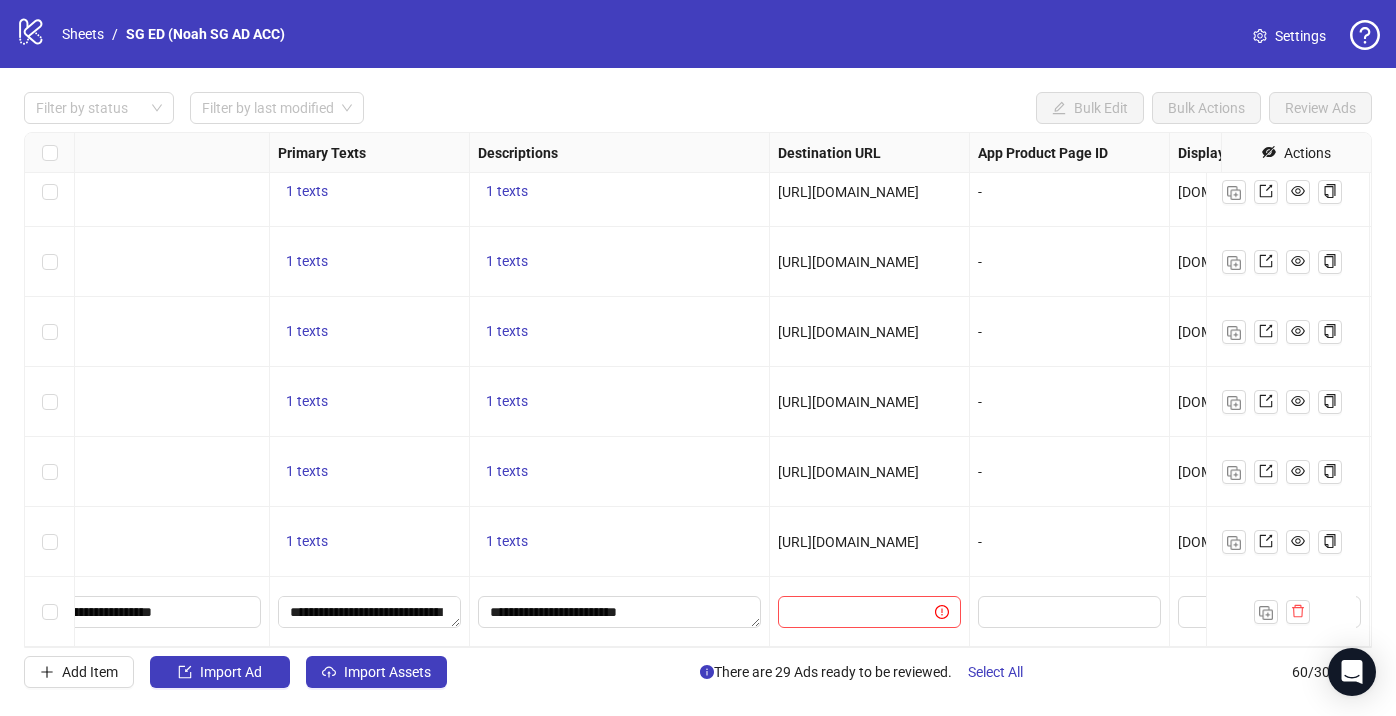 click on "[URL][DOMAIN_NAME]" at bounding box center (848, 542) 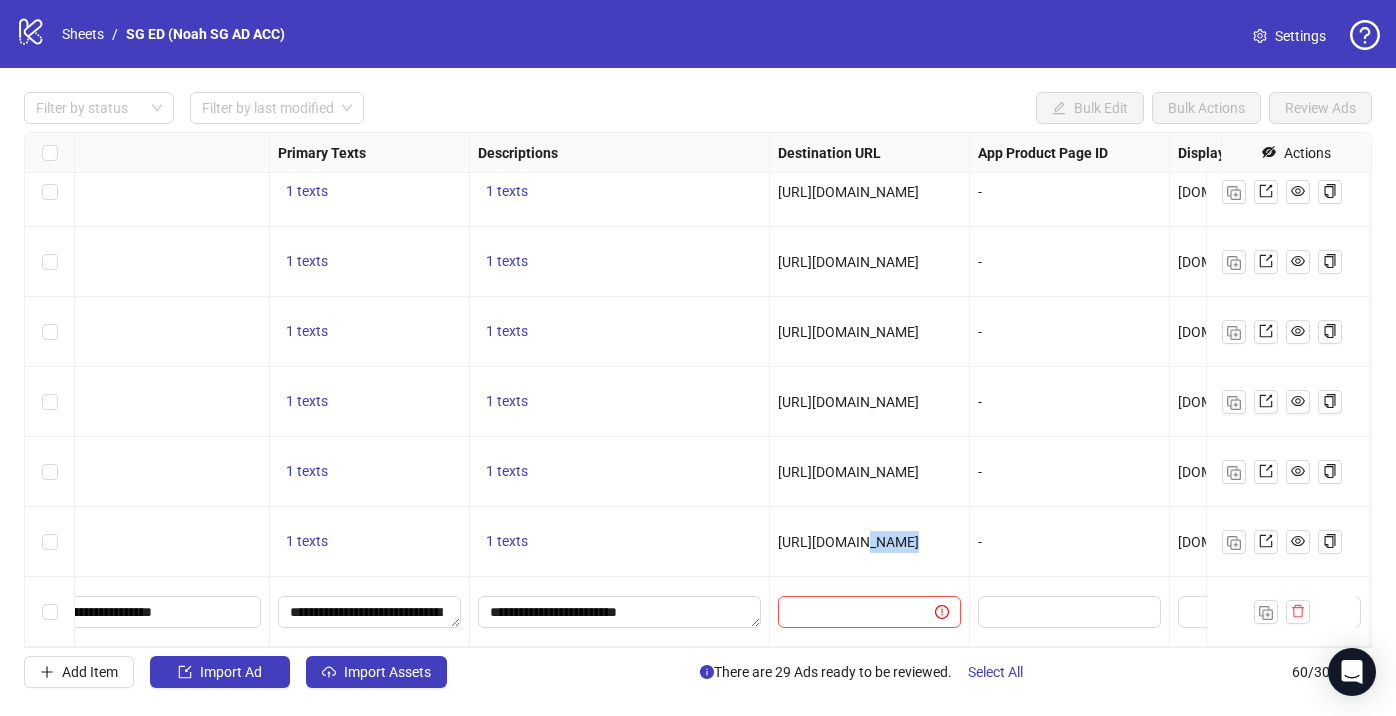click on "[URL][DOMAIN_NAME]" at bounding box center [848, 542] 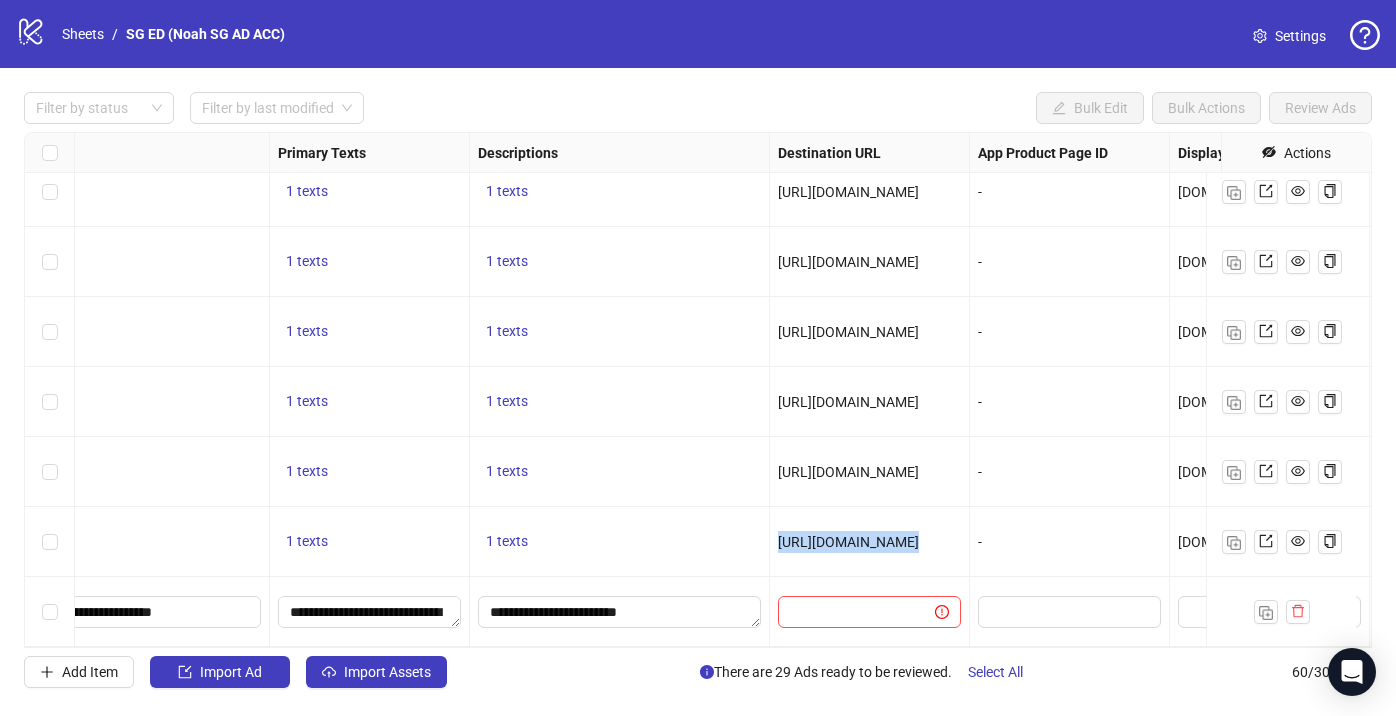 click on "[URL][DOMAIN_NAME]" at bounding box center (848, 542) 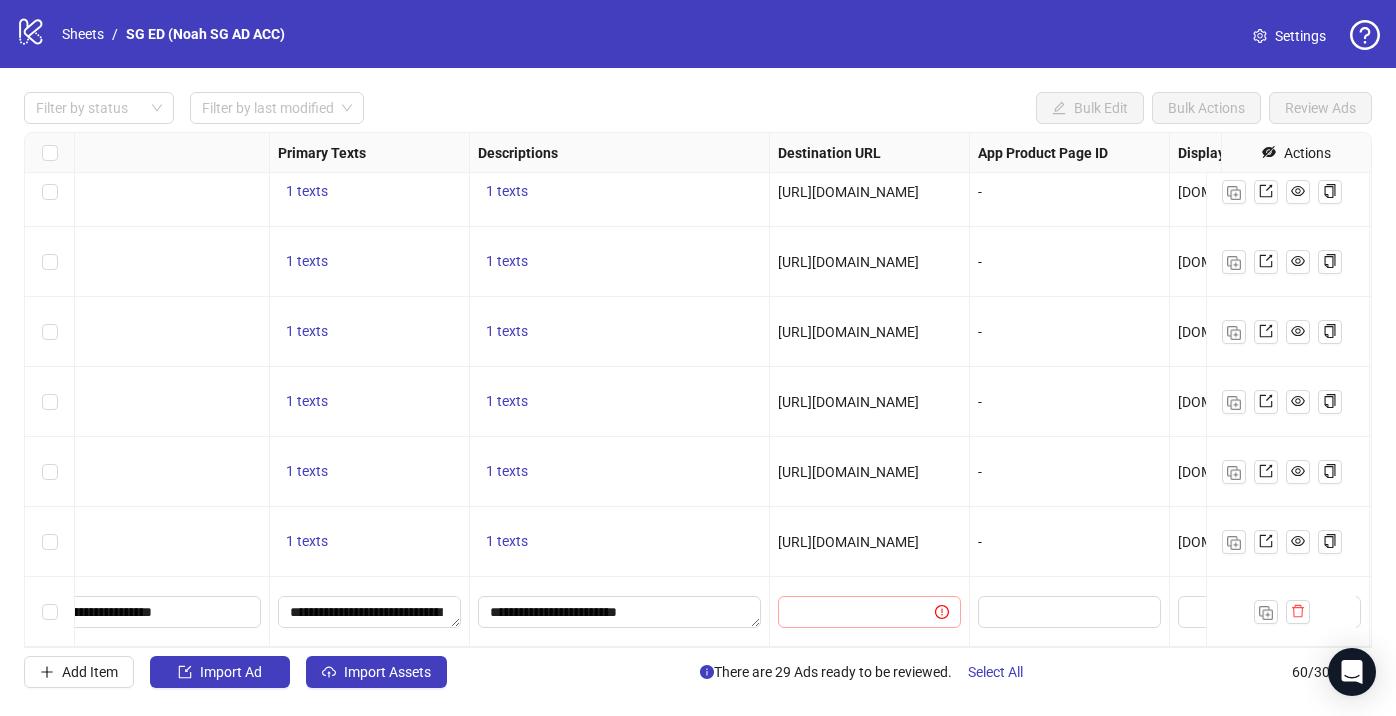 click at bounding box center (869, 612) 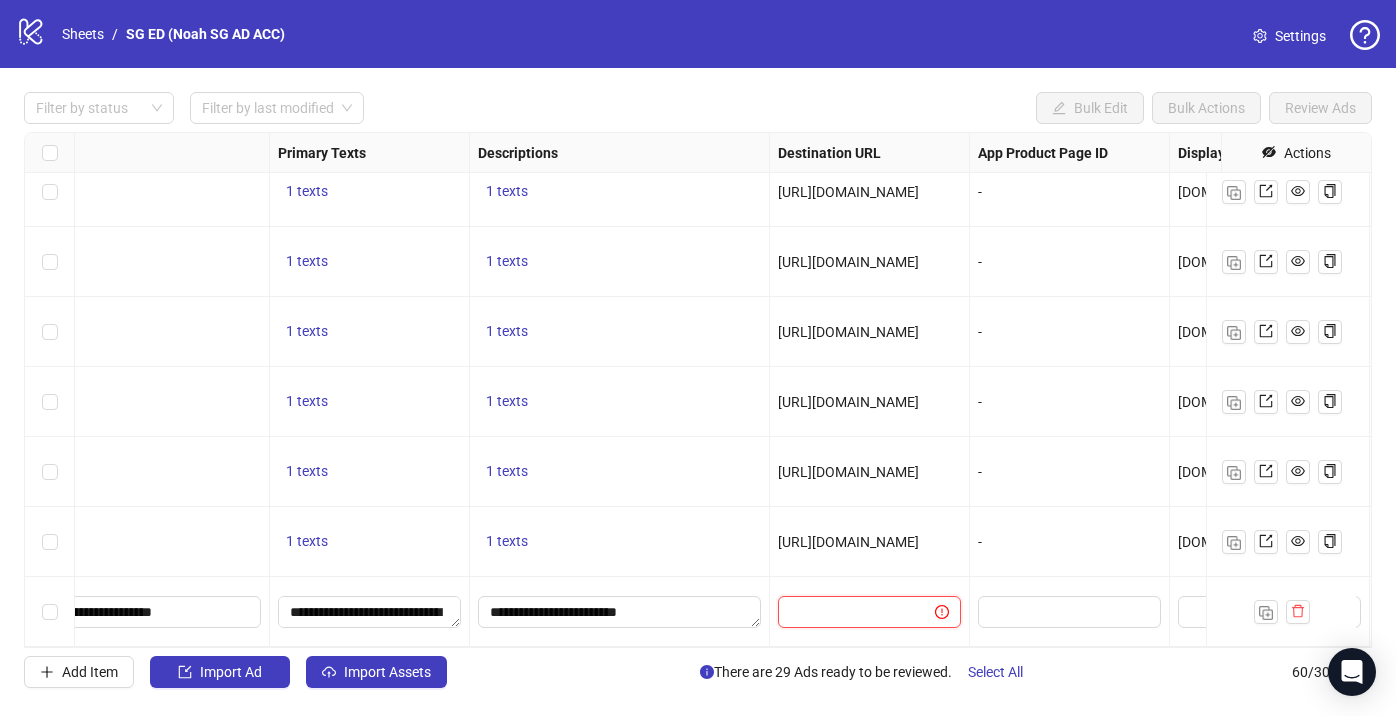 paste on "**********" 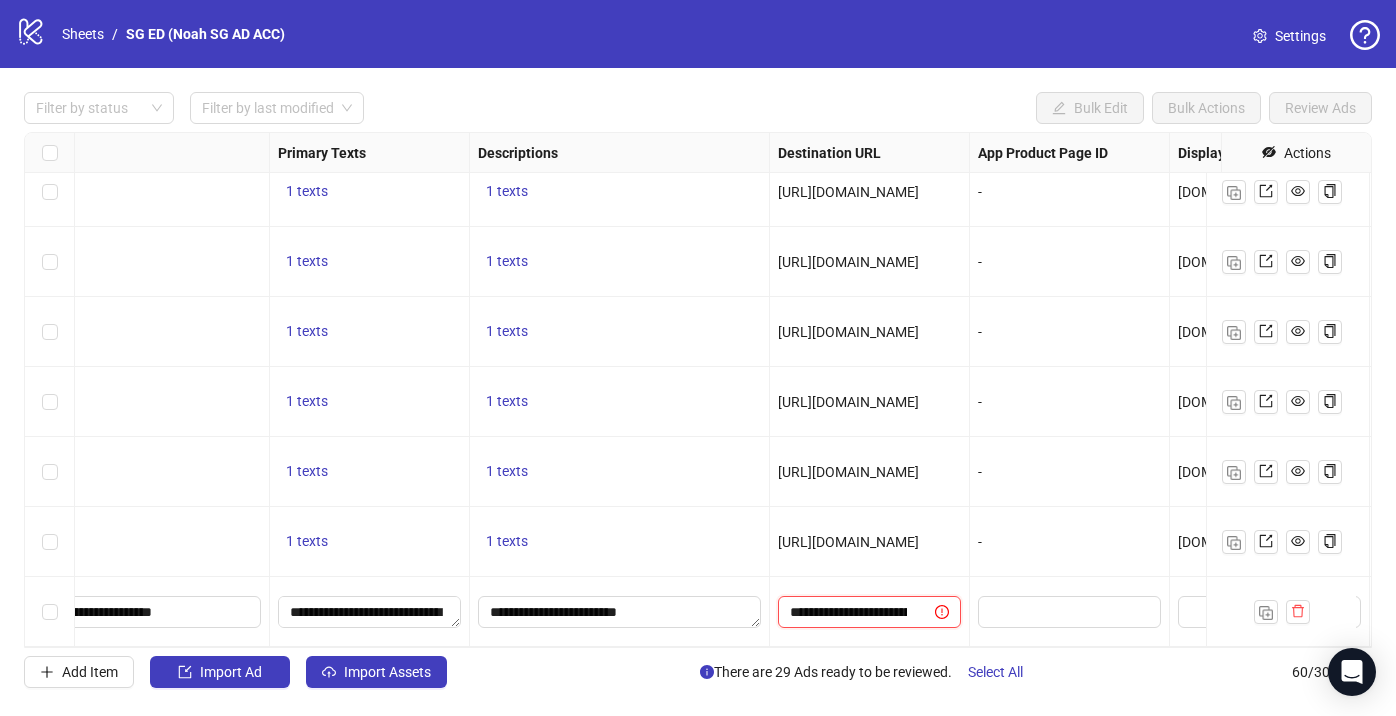 scroll, scrollTop: 0, scrollLeft: 94, axis: horizontal 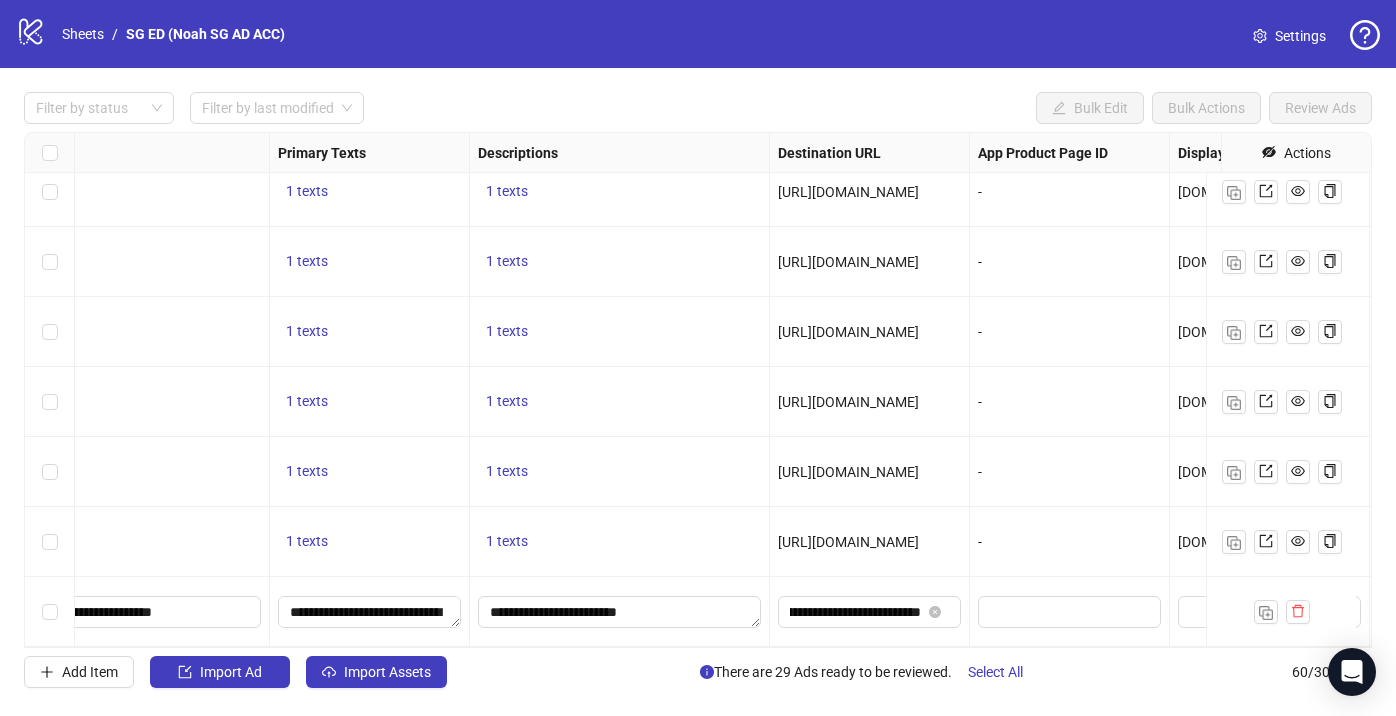 click on "[URL][DOMAIN_NAME]" at bounding box center (870, 542) 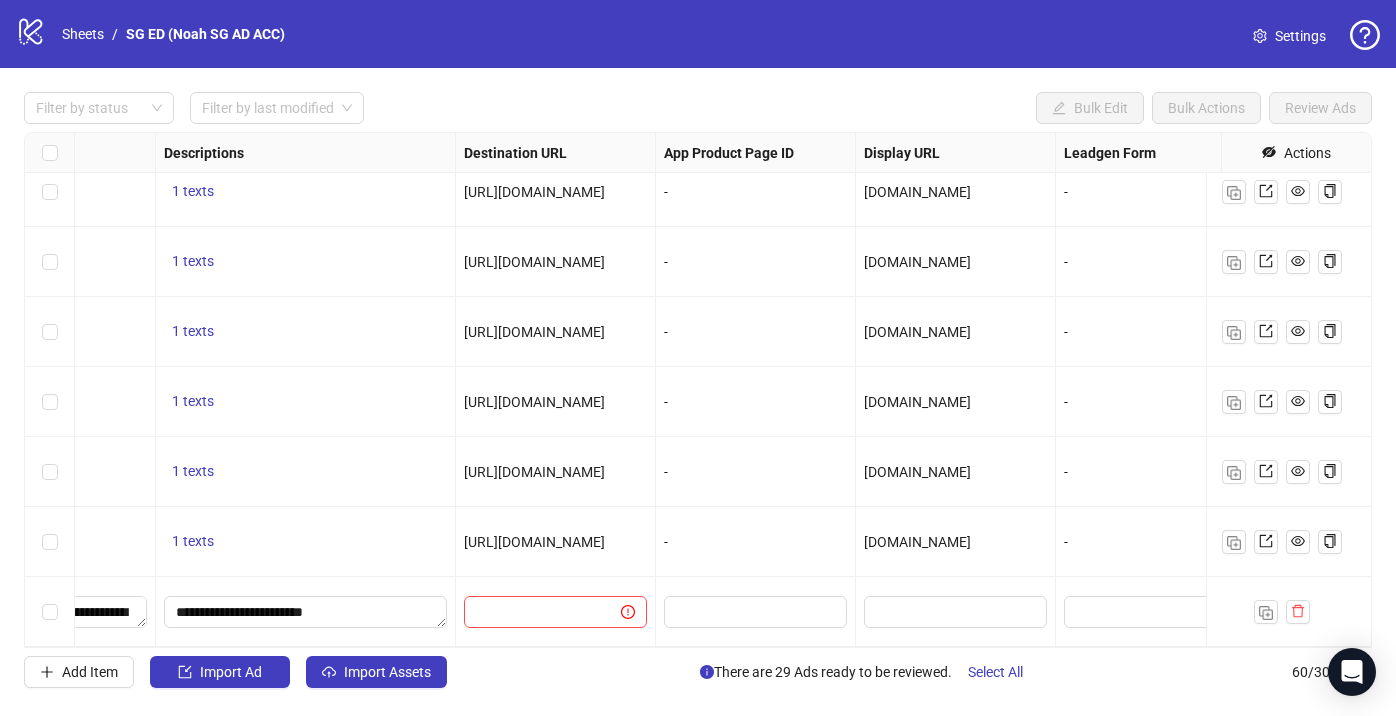 scroll, scrollTop: 3741, scrollLeft: 1603, axis: both 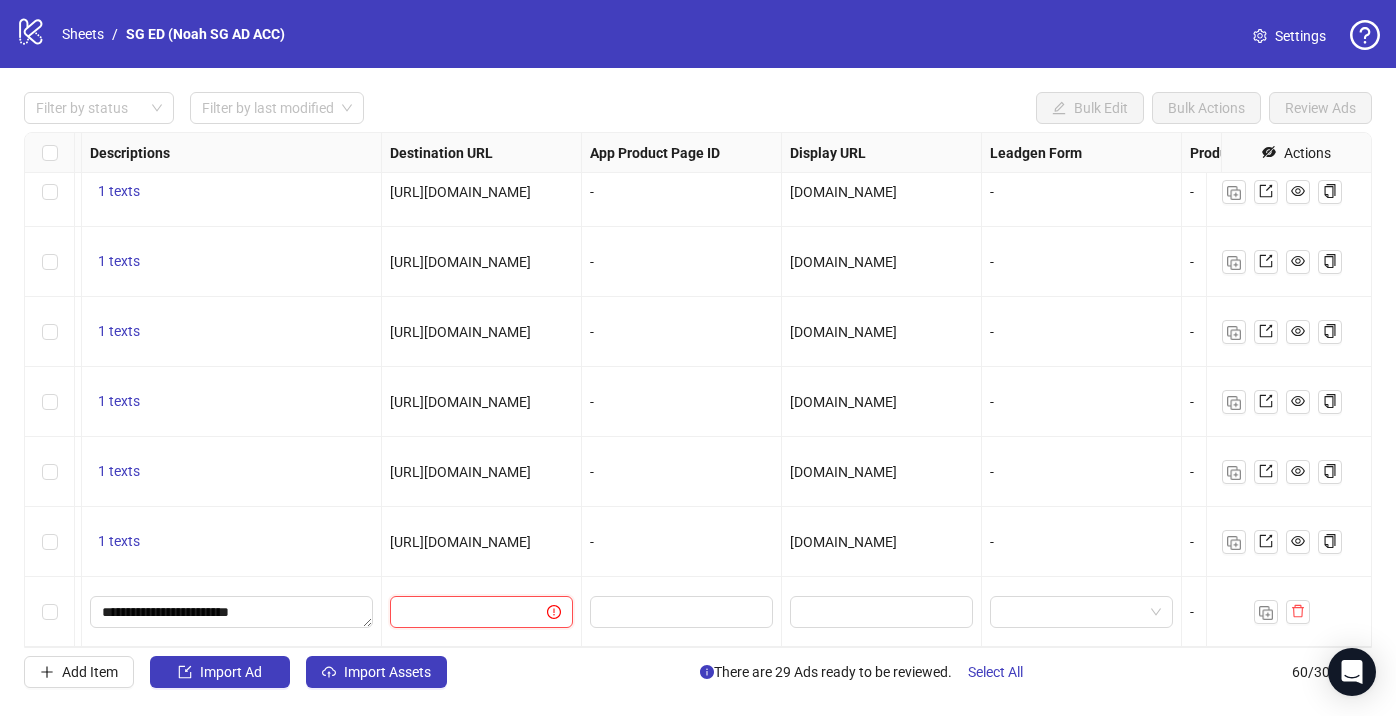 click at bounding box center (460, 612) 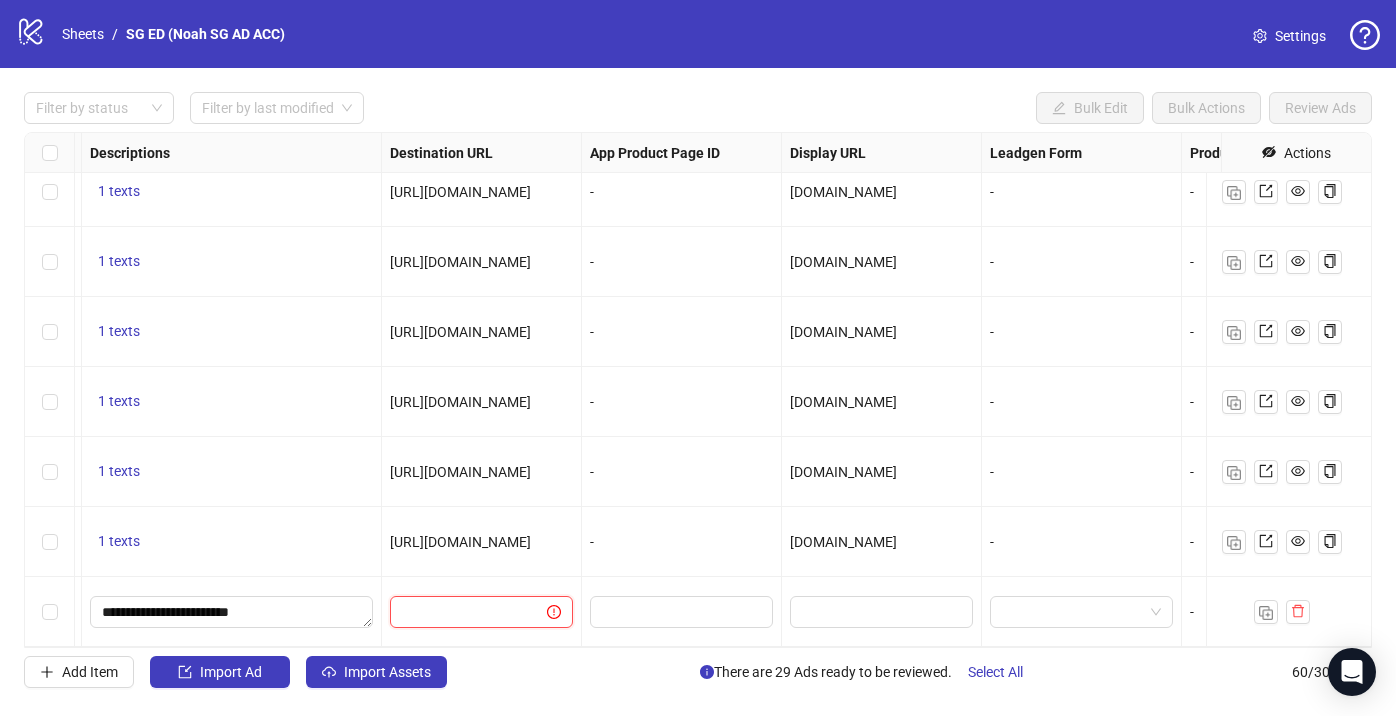 type on "**********" 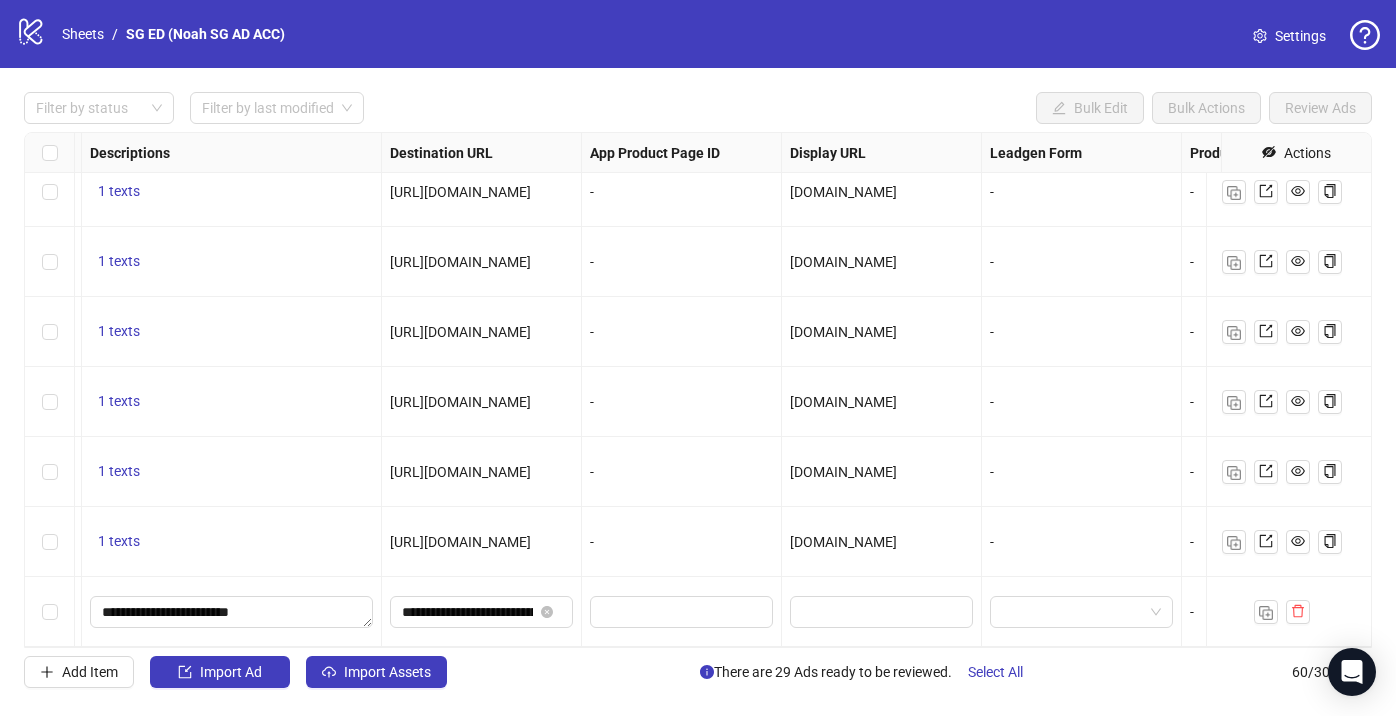 click on "-" at bounding box center (682, 542) 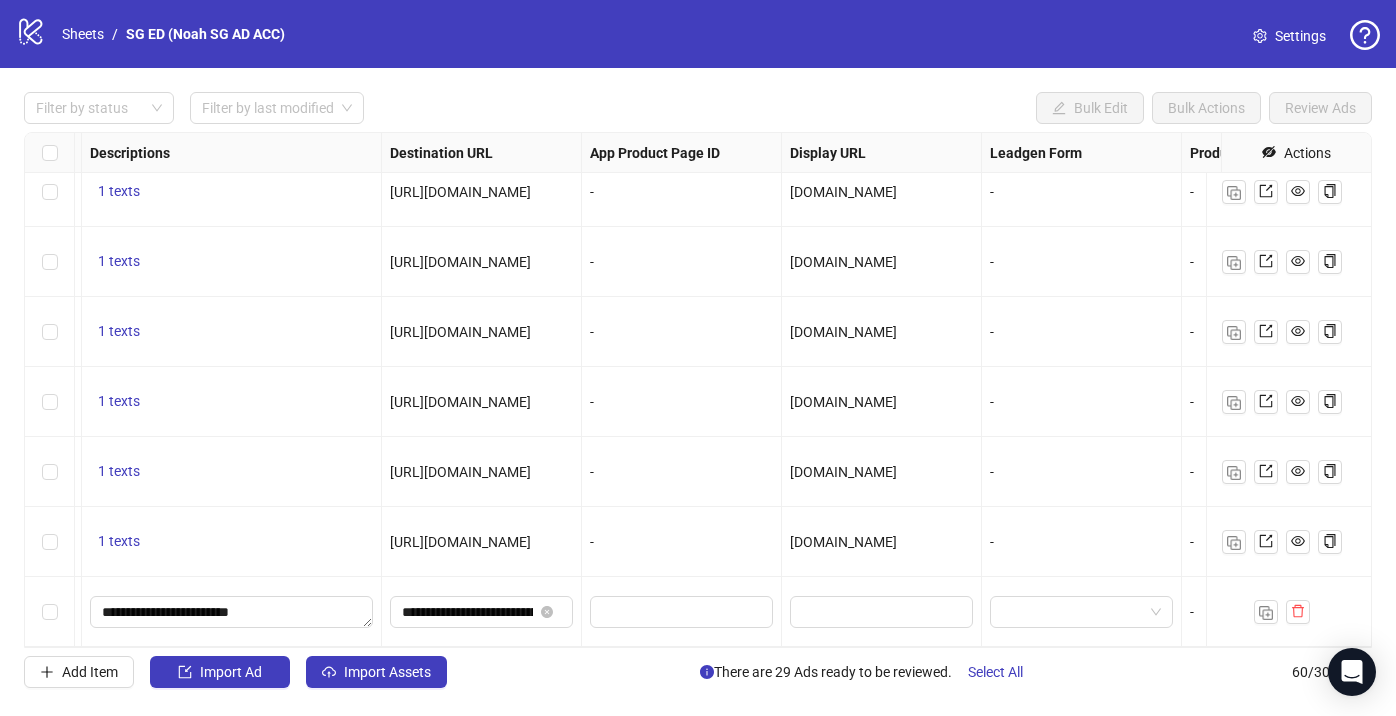 click on "[DOMAIN_NAME]" at bounding box center (881, 542) 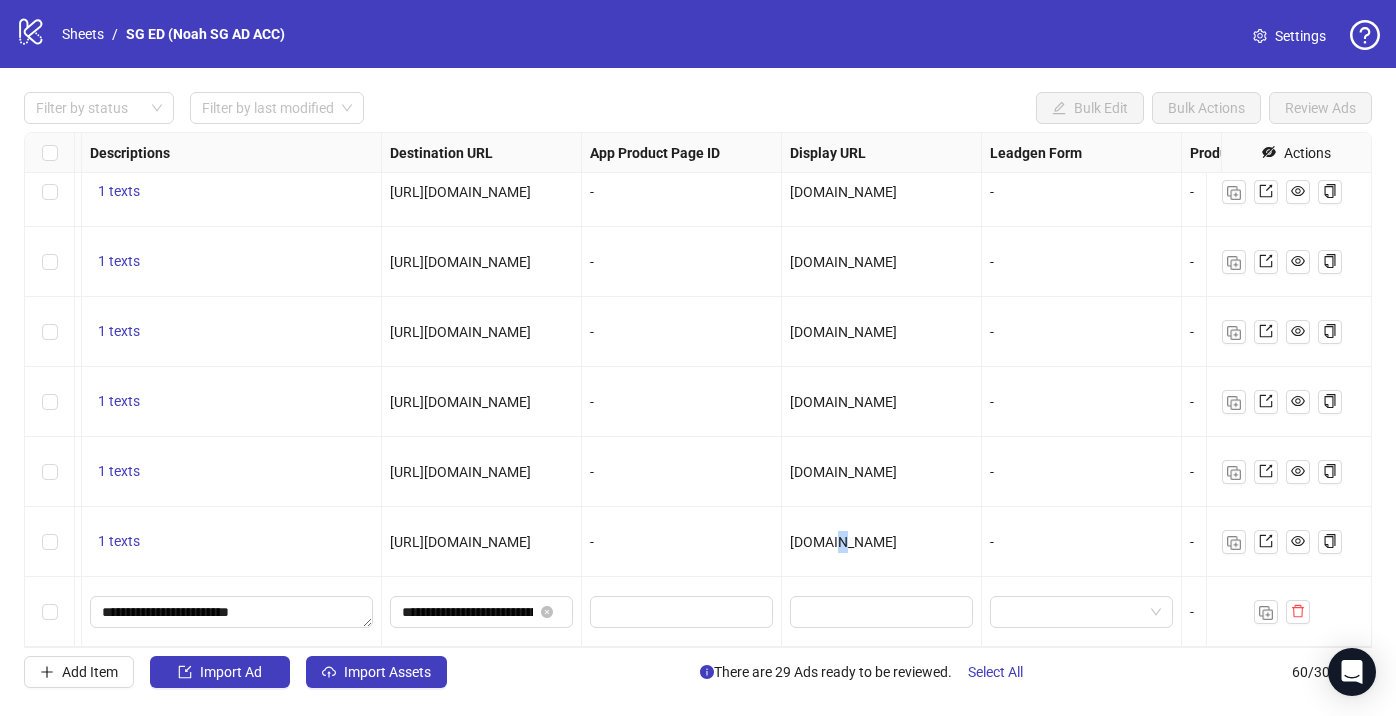 click on "[DOMAIN_NAME]" at bounding box center [843, 542] 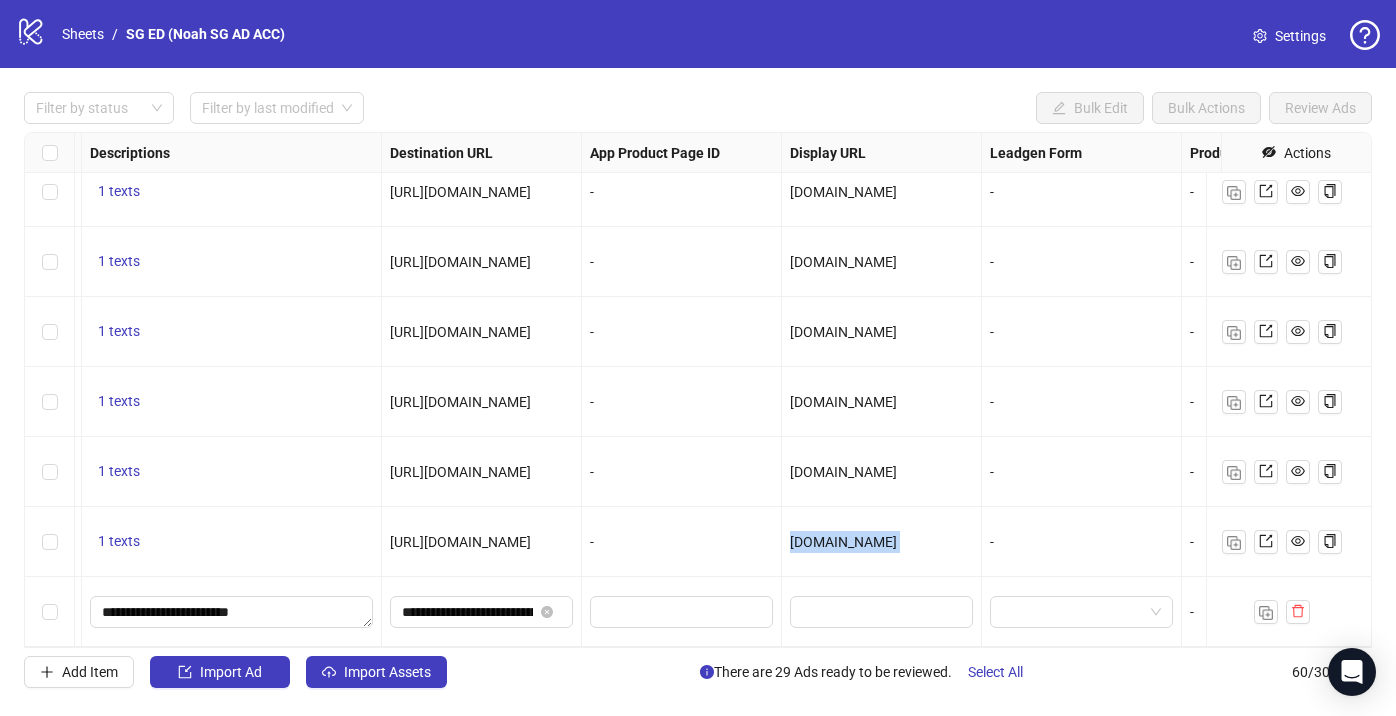 click on "[DOMAIN_NAME]" at bounding box center [843, 542] 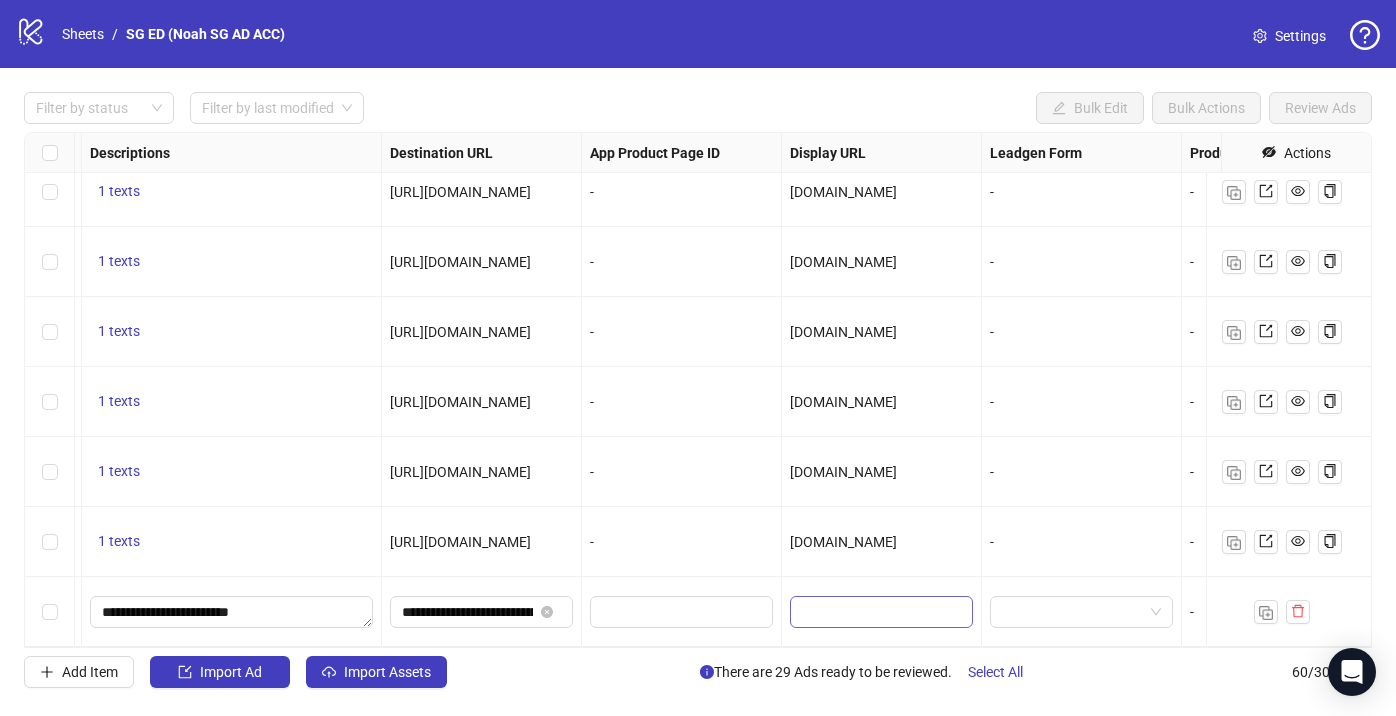 click at bounding box center [881, 612] 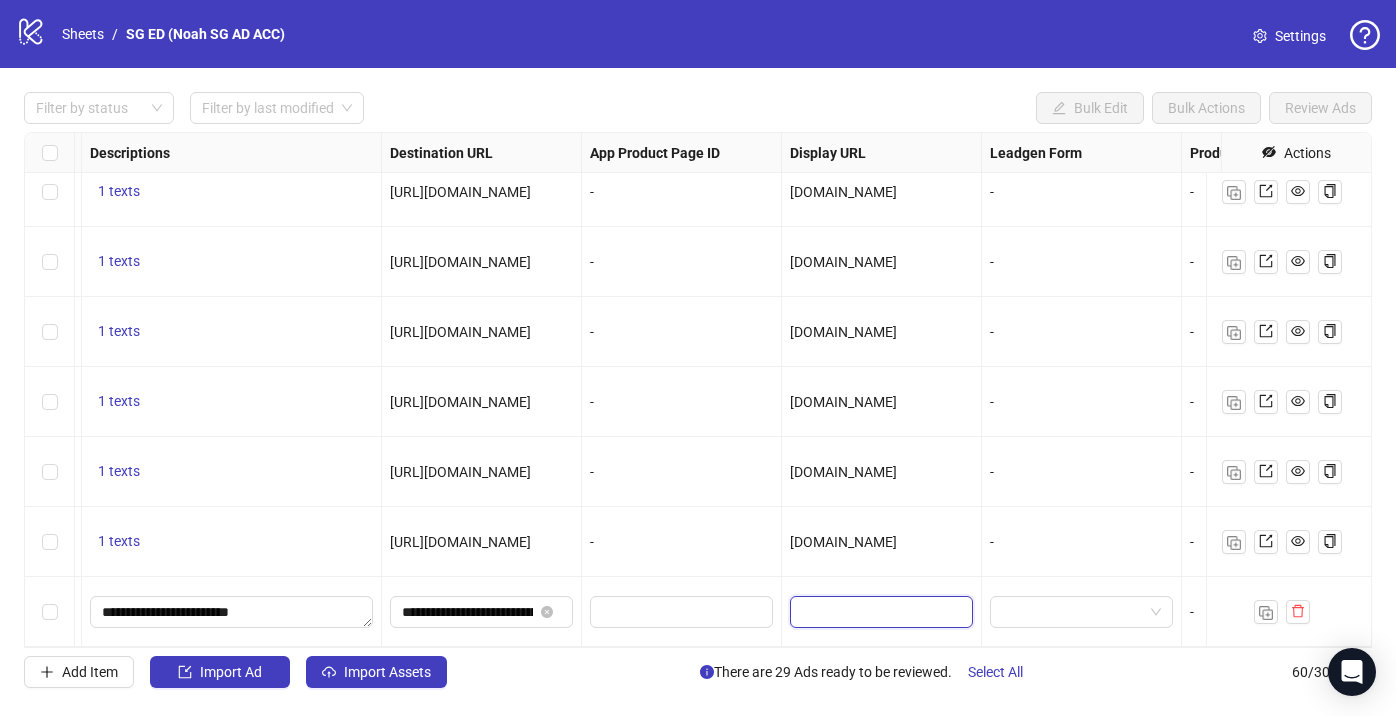 paste on "*********" 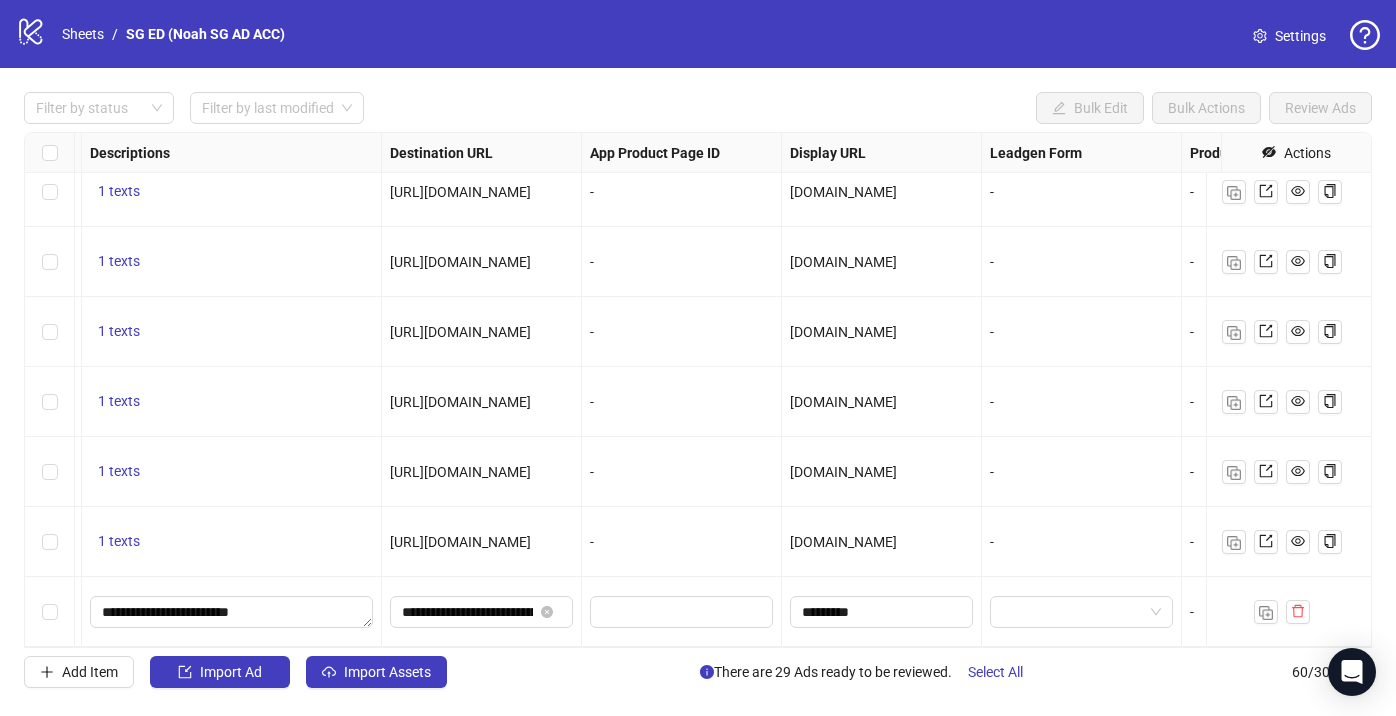 click on "[DOMAIN_NAME]" at bounding box center [881, 542] 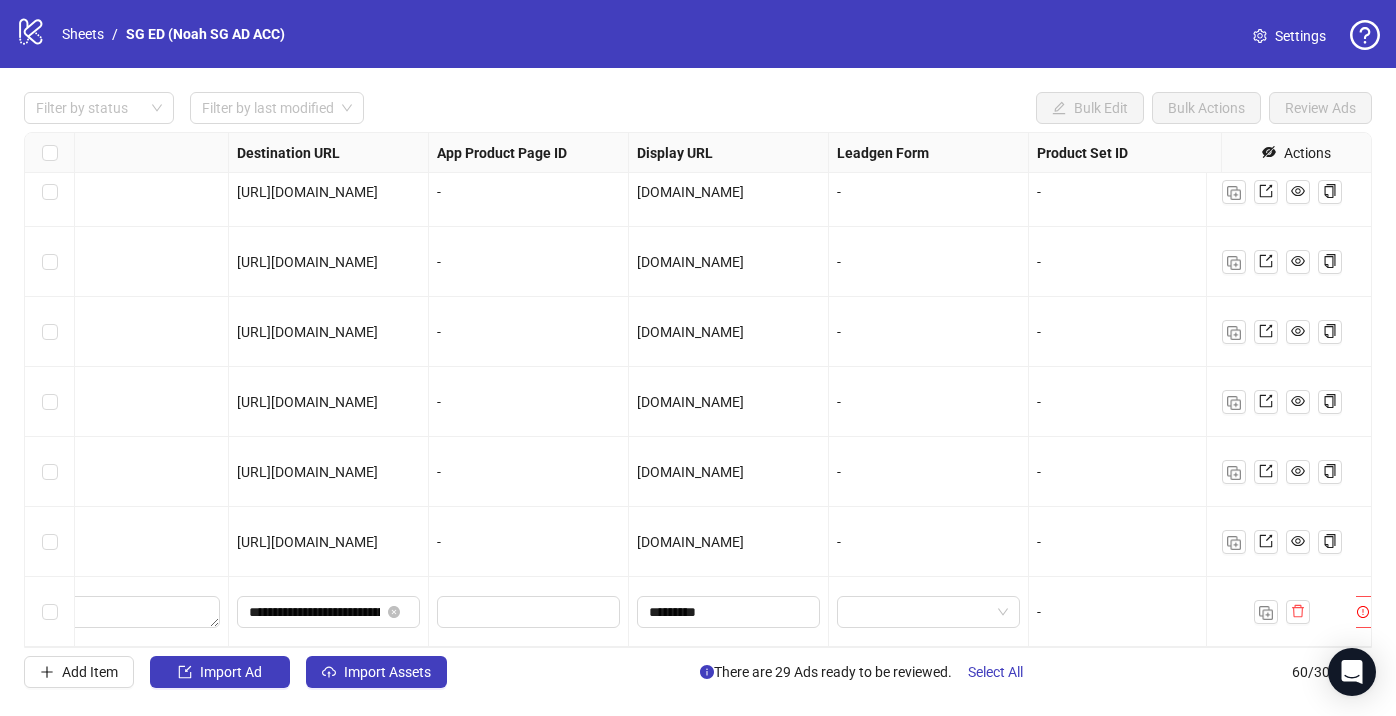 scroll, scrollTop: 3741, scrollLeft: 1939, axis: both 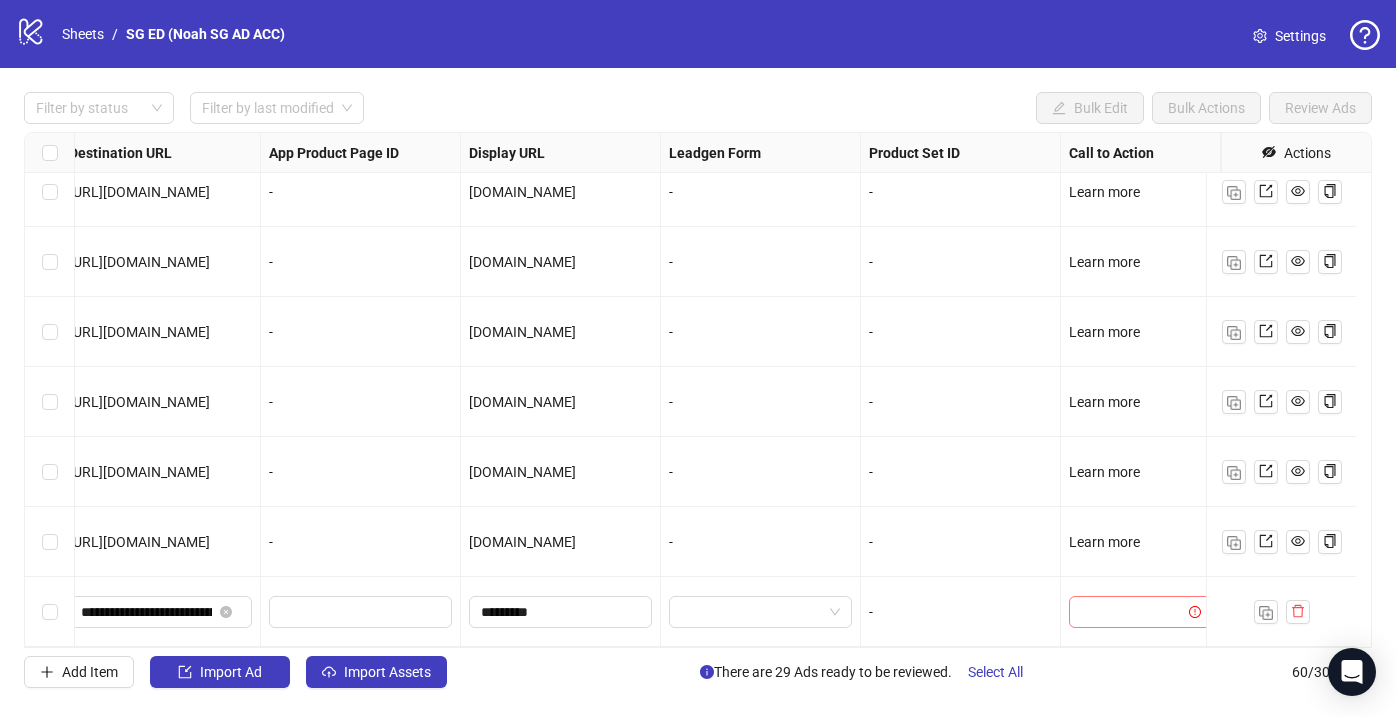 click at bounding box center [1131, 612] 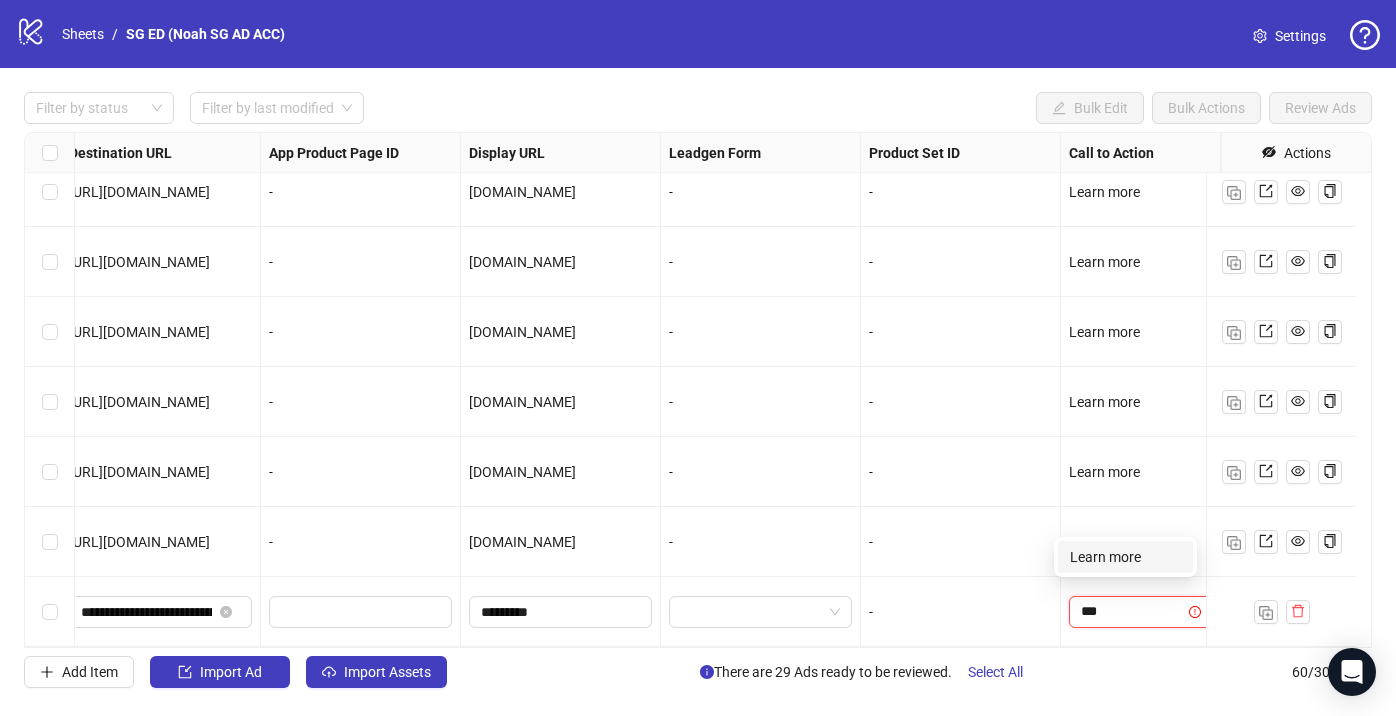 type on "****" 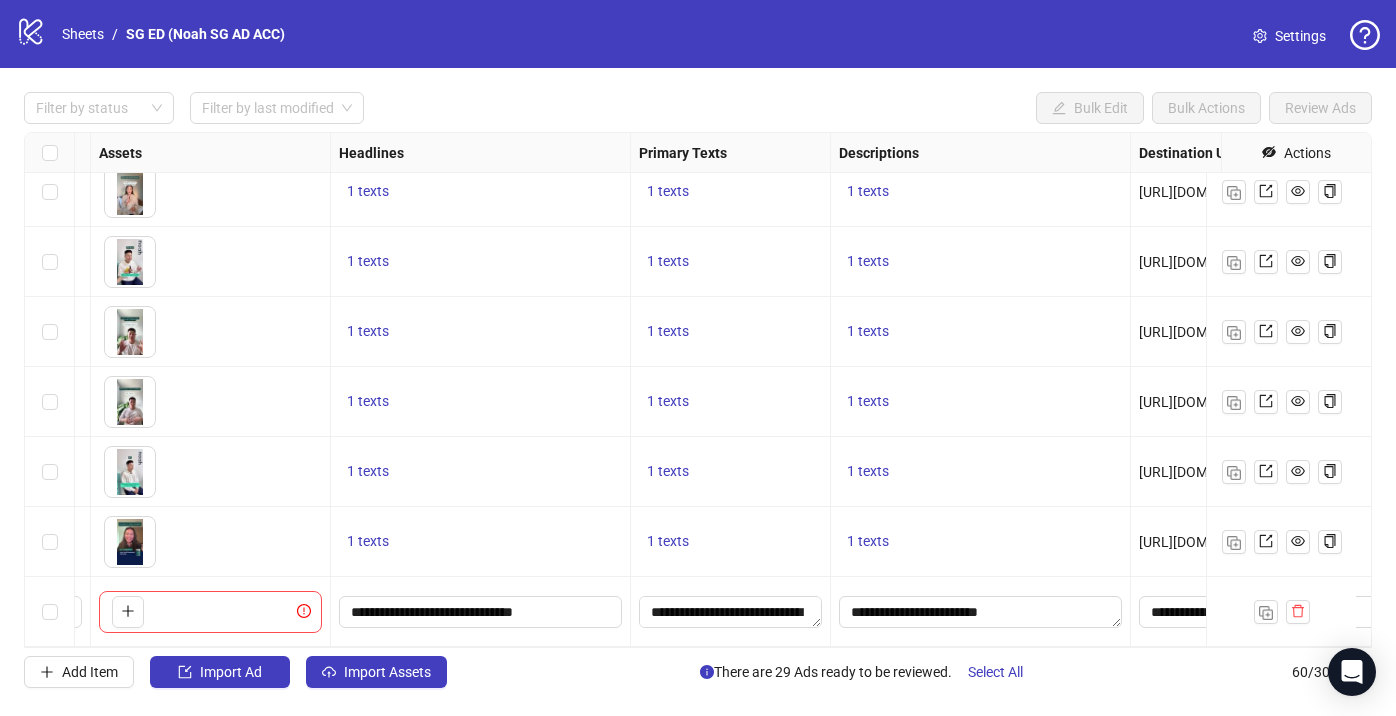 scroll, scrollTop: 3741, scrollLeft: 0, axis: vertical 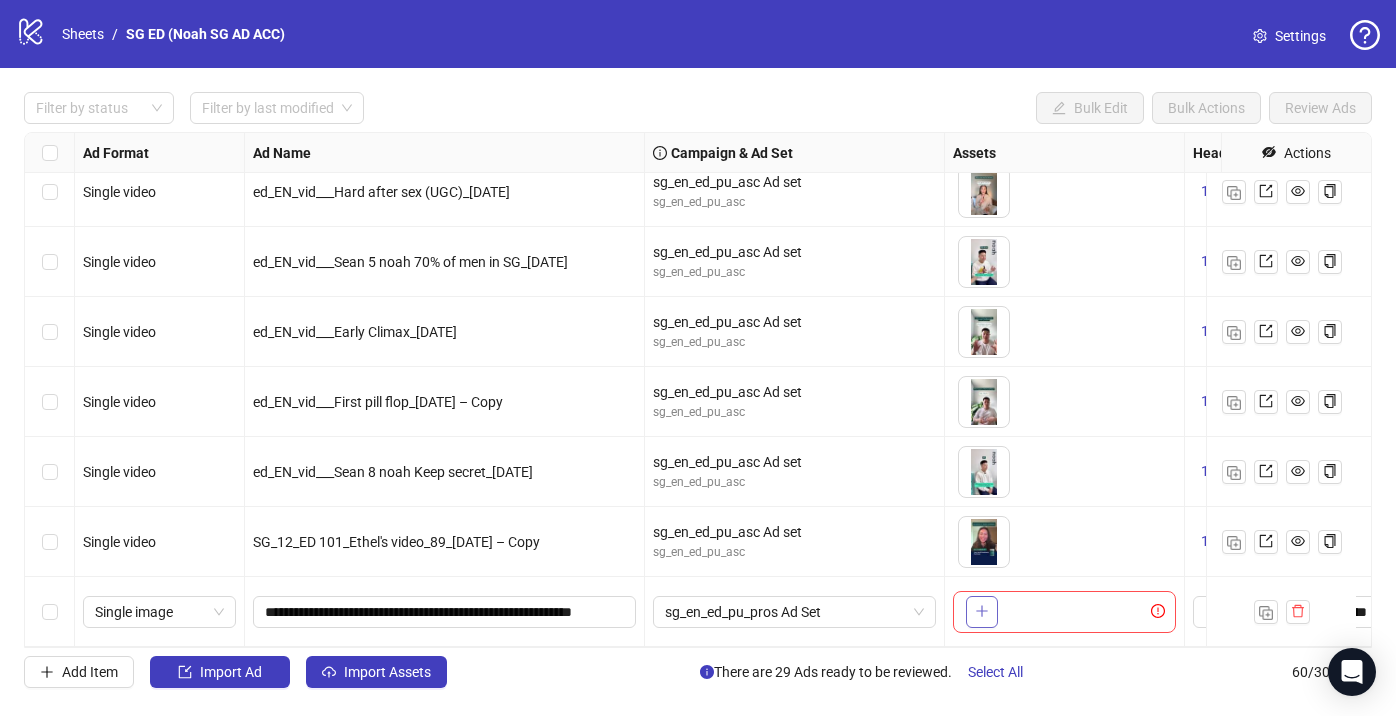 click at bounding box center [982, 612] 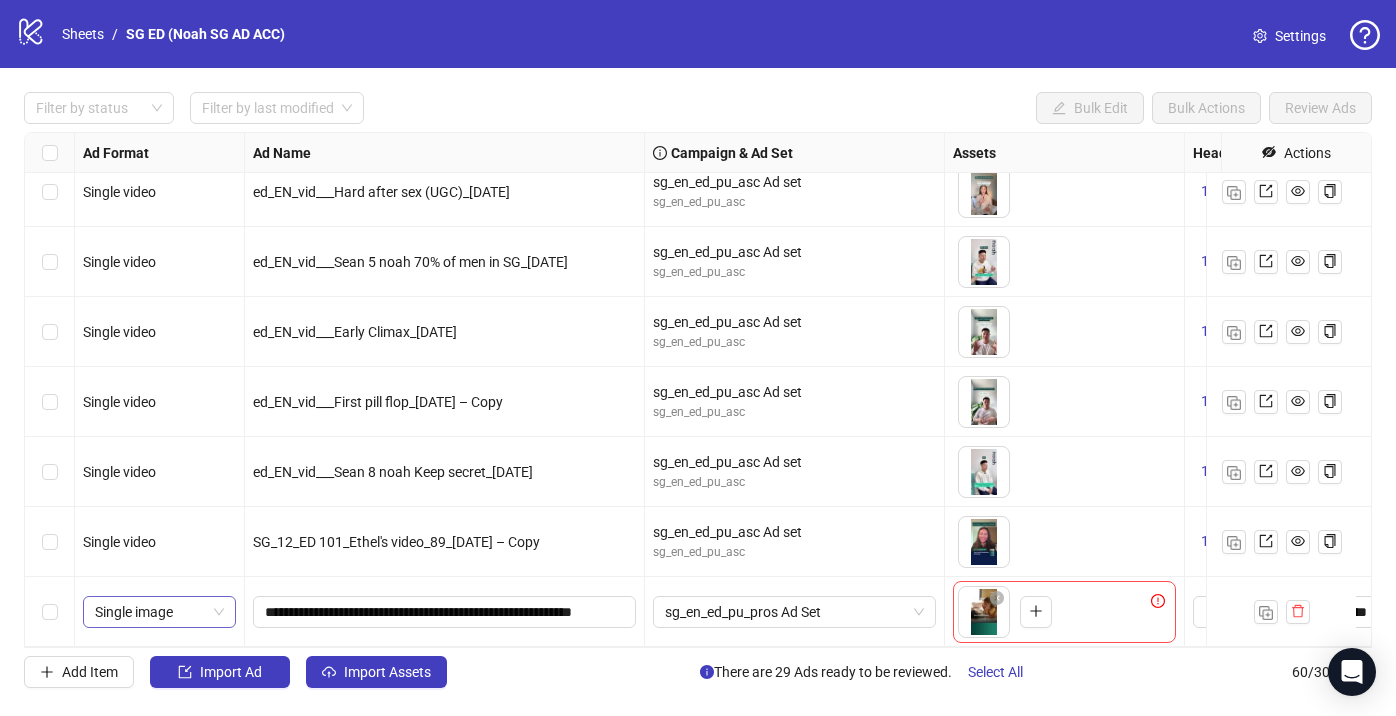 click on "Single image" at bounding box center [159, 612] 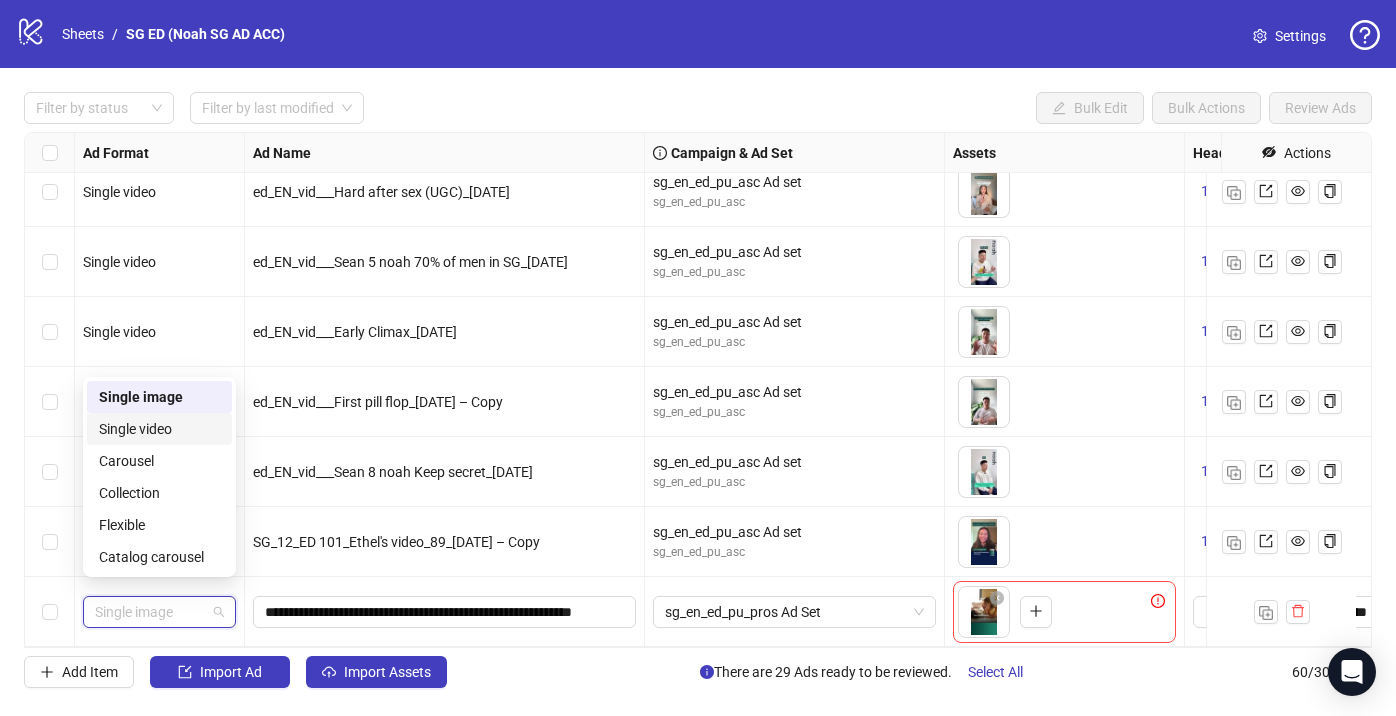 click on "Single video" at bounding box center (159, 429) 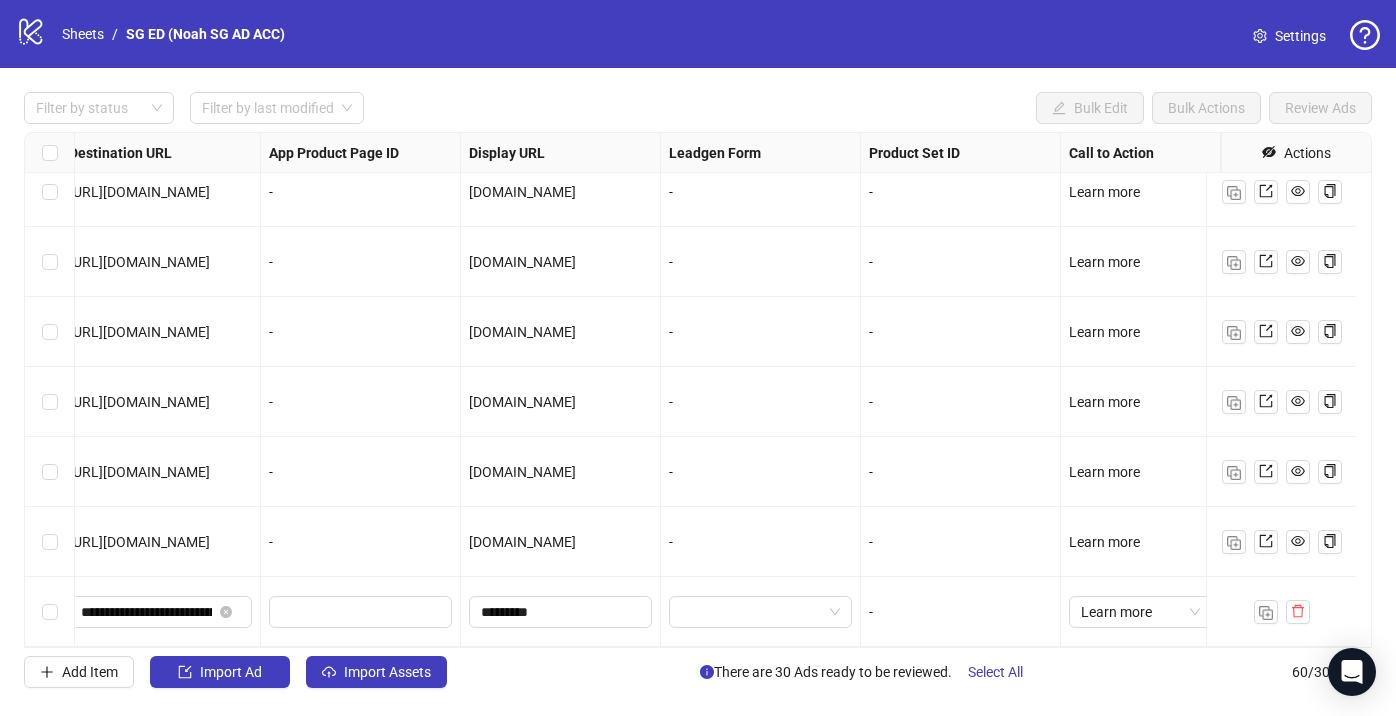 scroll, scrollTop: 3741, scrollLeft: 0, axis: vertical 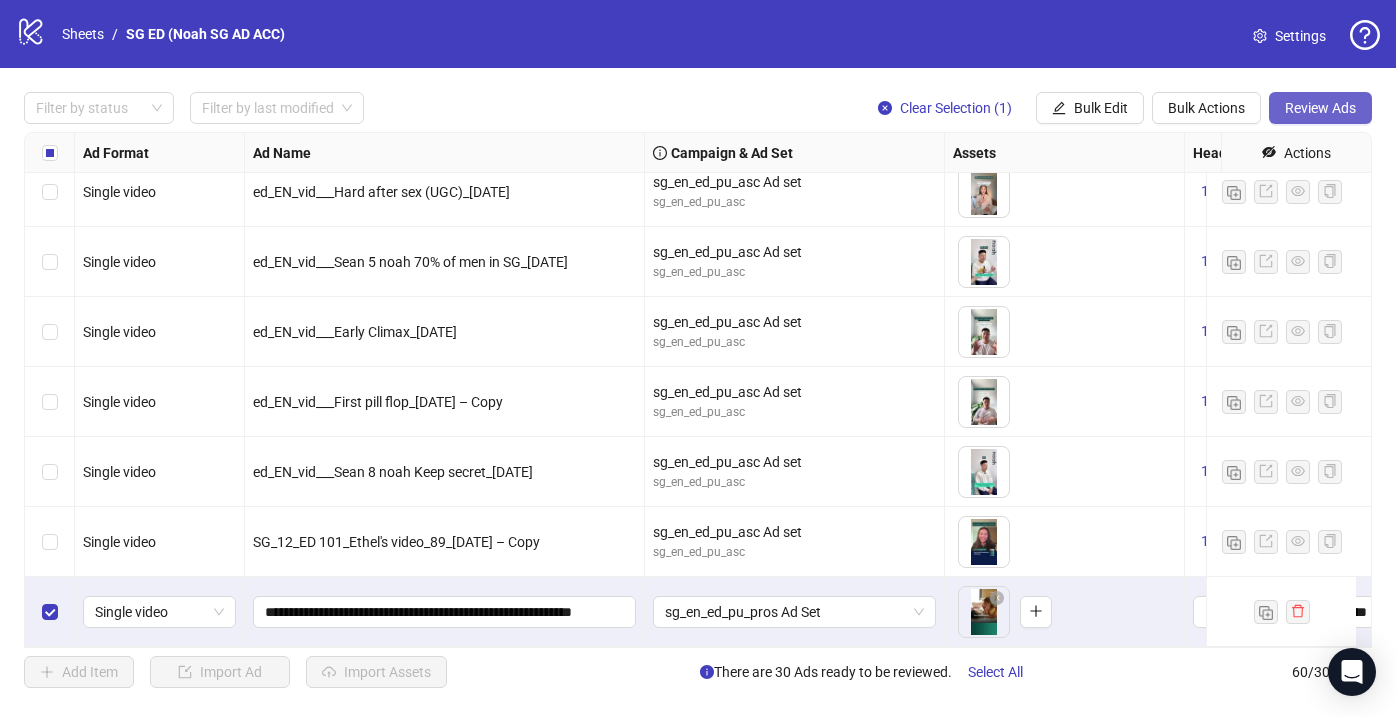 click on "Review Ads" at bounding box center [1320, 108] 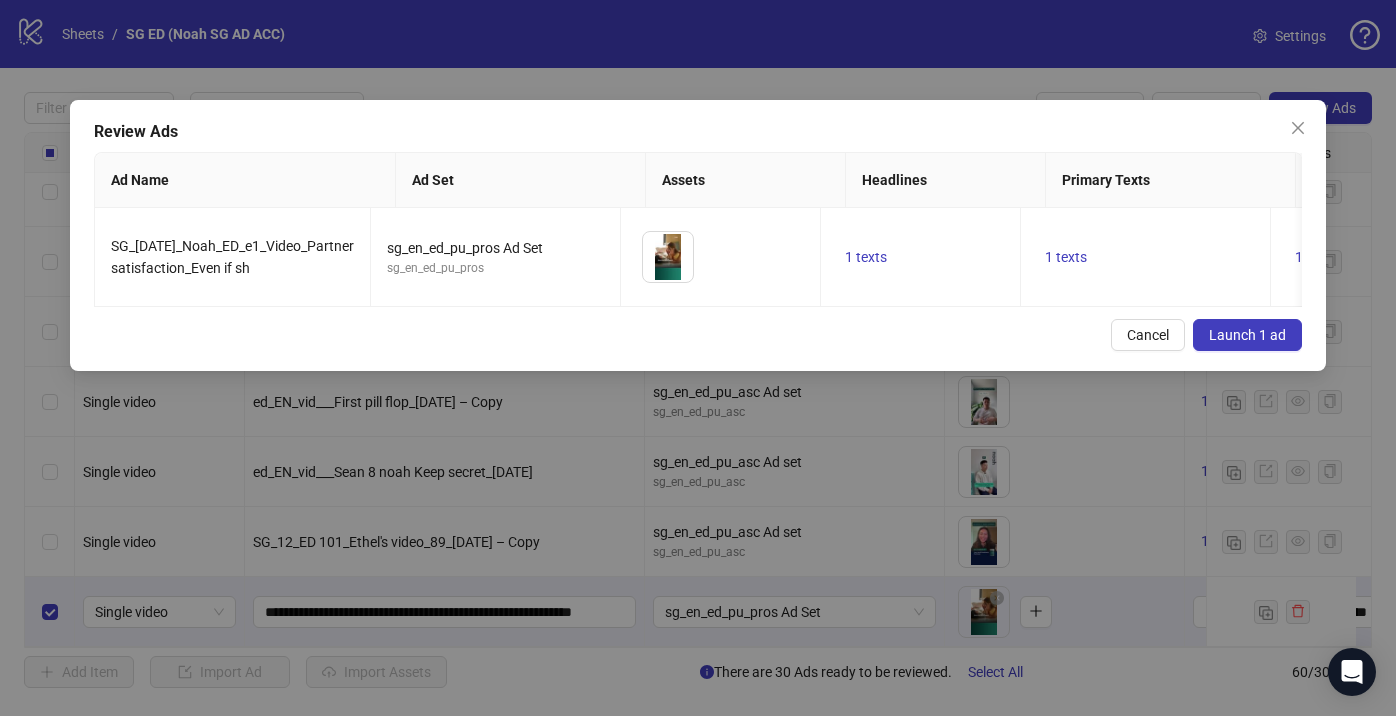 click on "Launch 1 ad" at bounding box center (1247, 335) 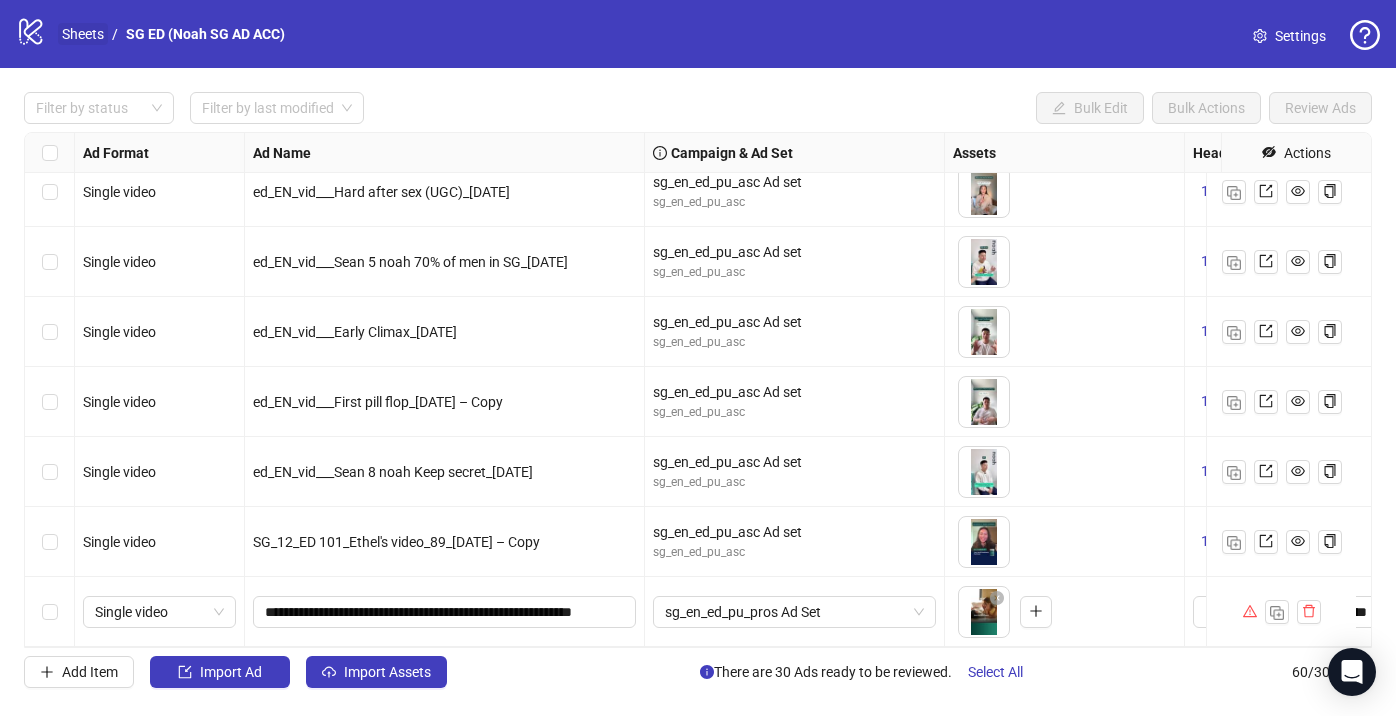 click on "Sheets" at bounding box center [83, 34] 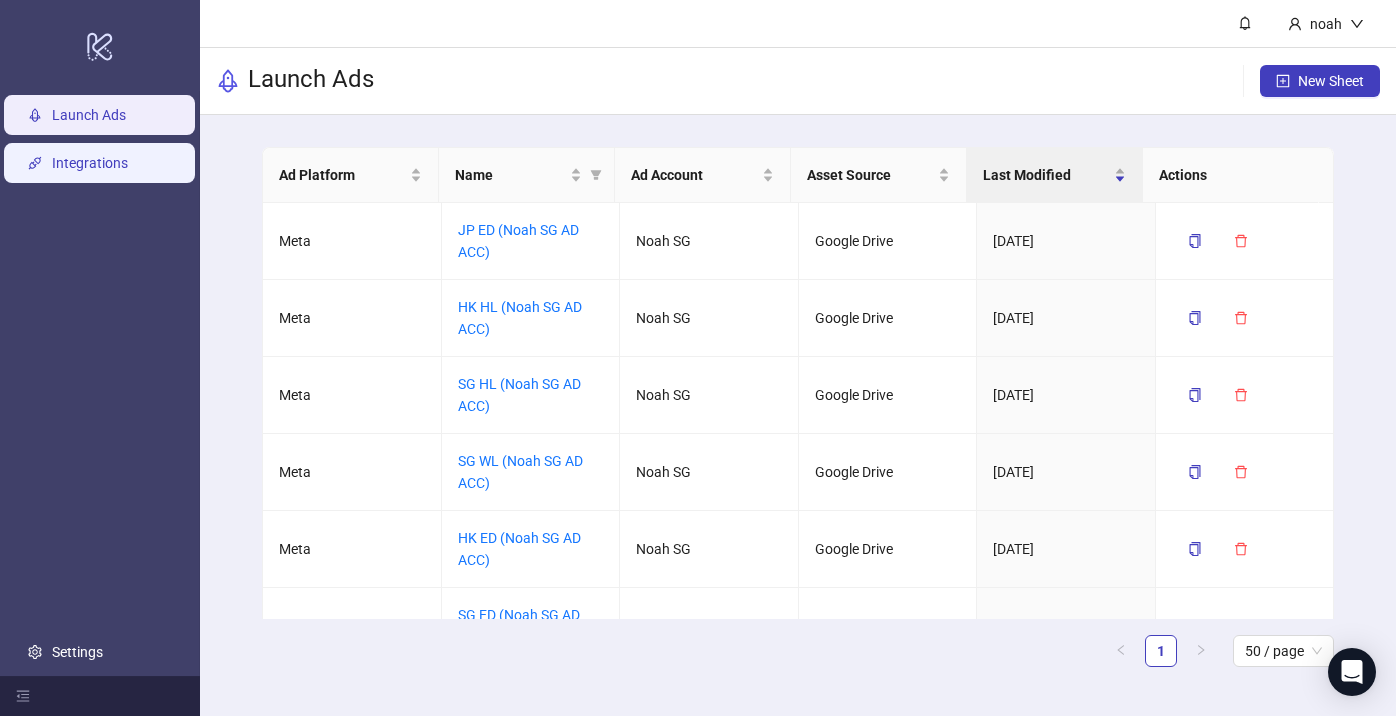 click on "Integrations" at bounding box center [90, 164] 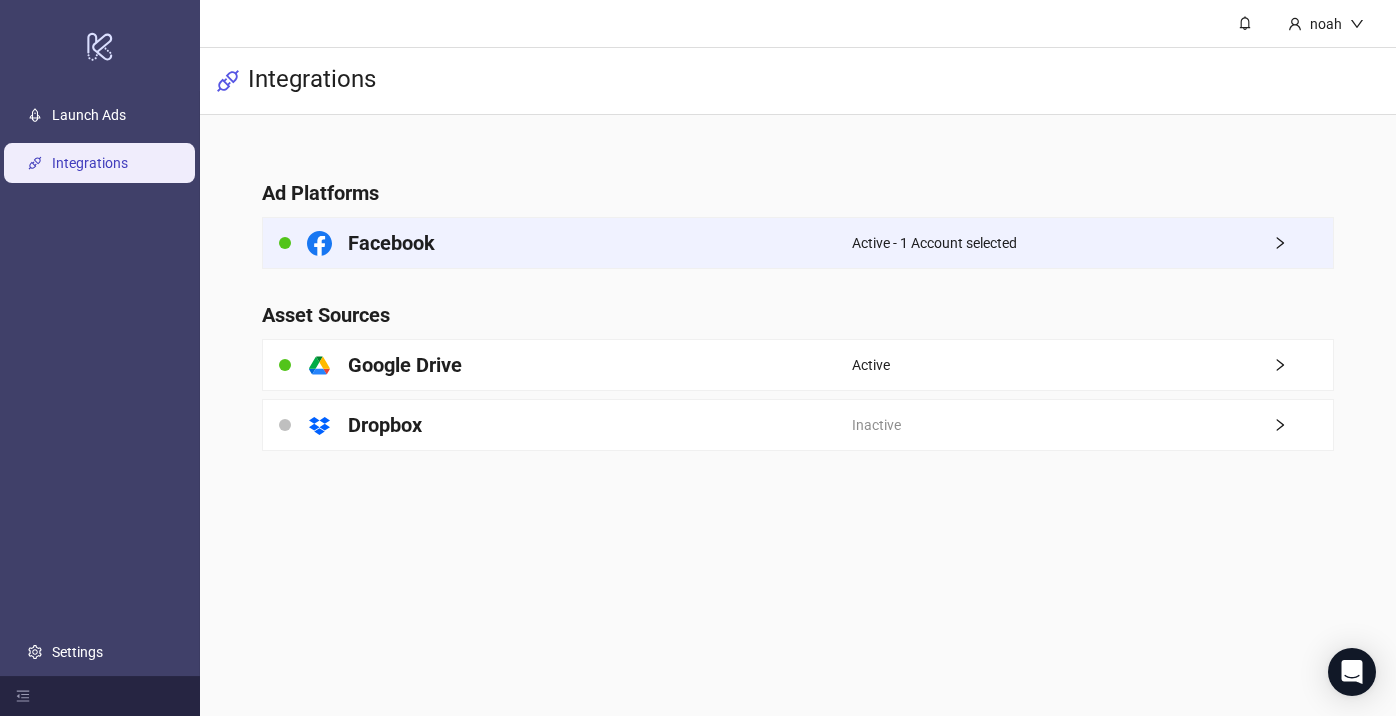 click on "Facebook" at bounding box center [557, 243] 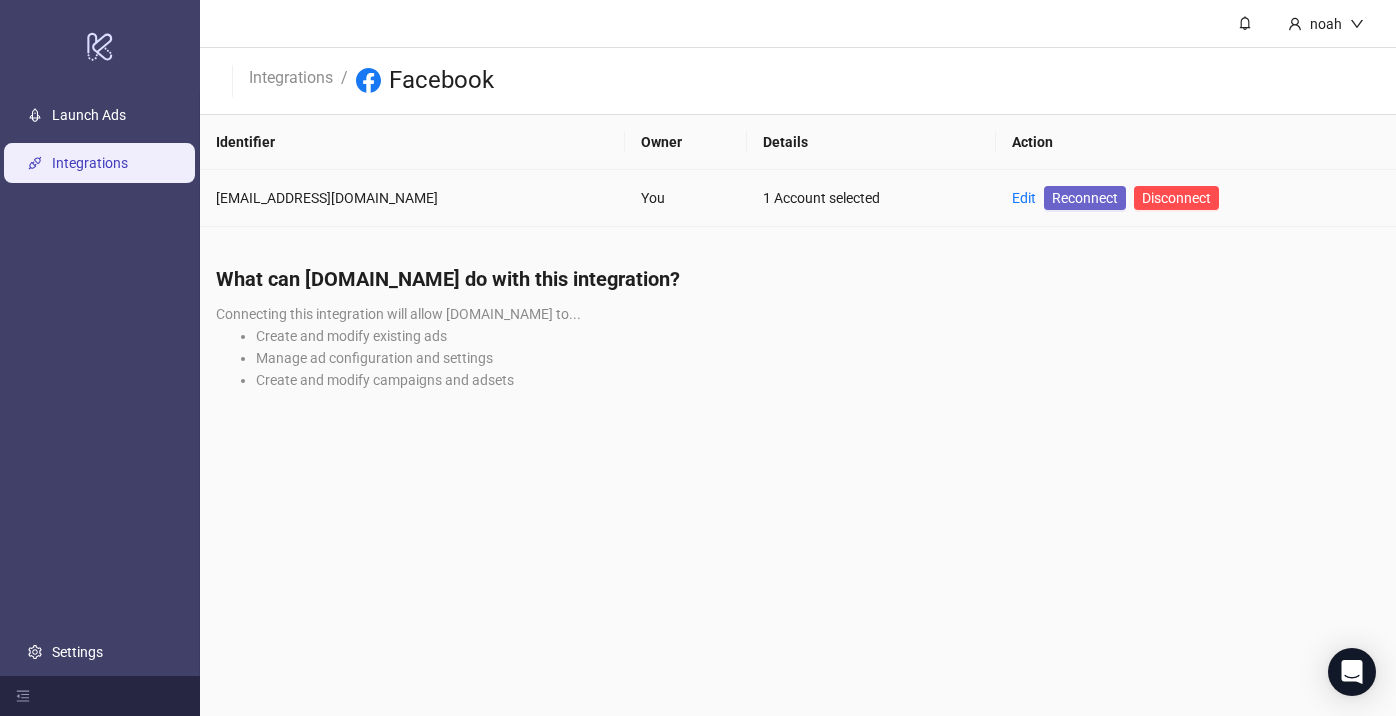 click on "Reconnect" at bounding box center (1085, 198) 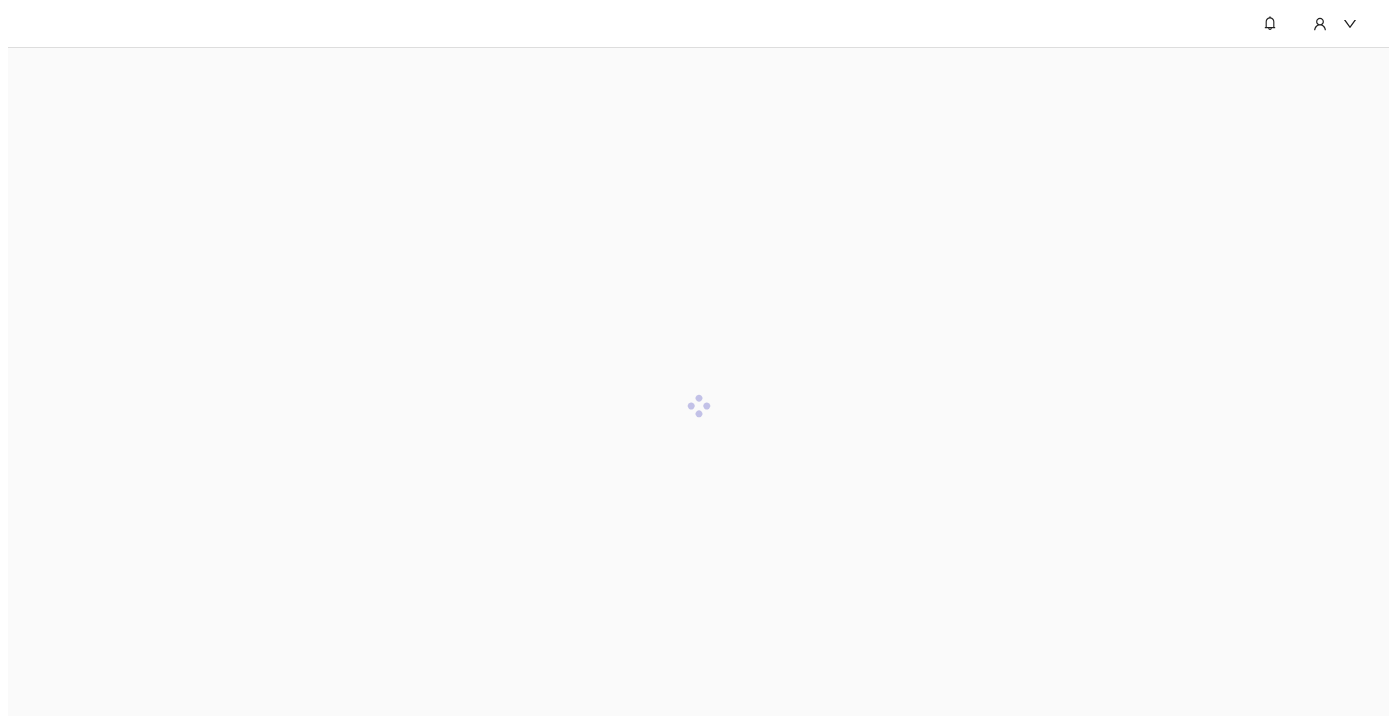scroll, scrollTop: 0, scrollLeft: 0, axis: both 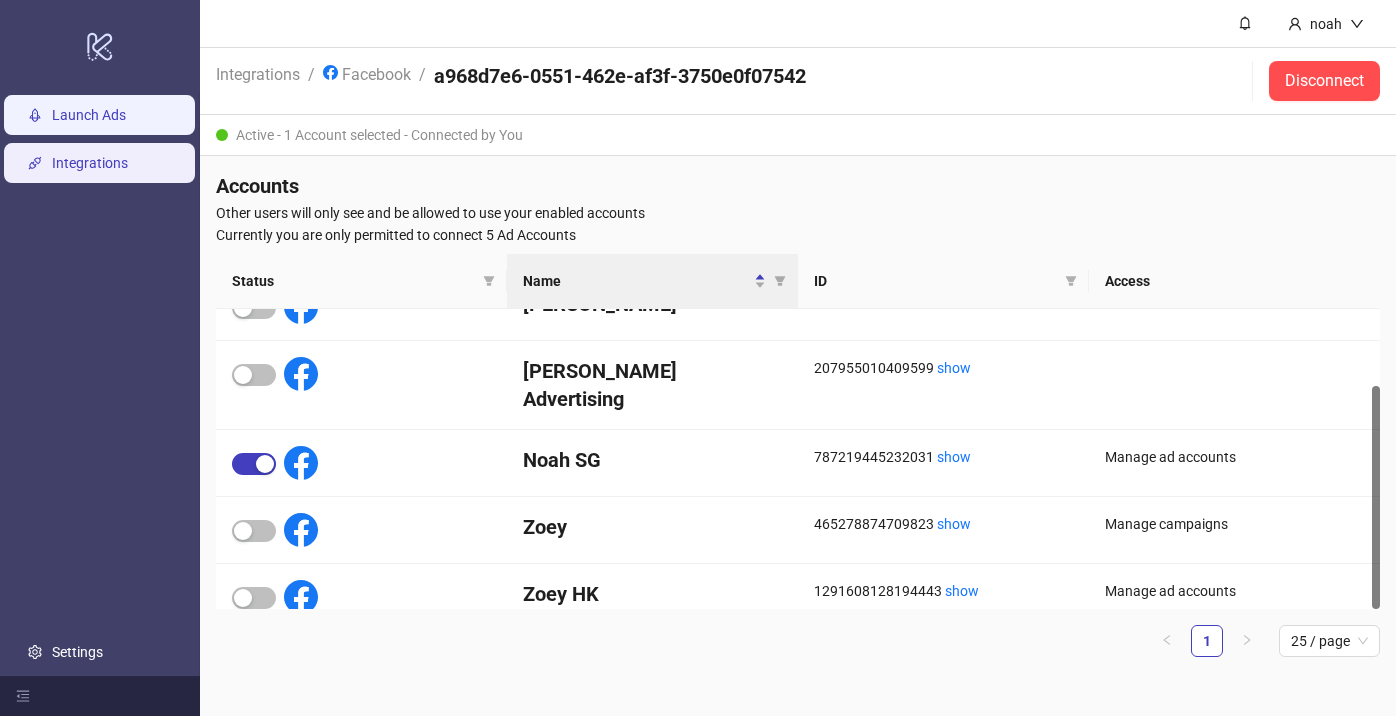 click on "Launch Ads" at bounding box center (89, 116) 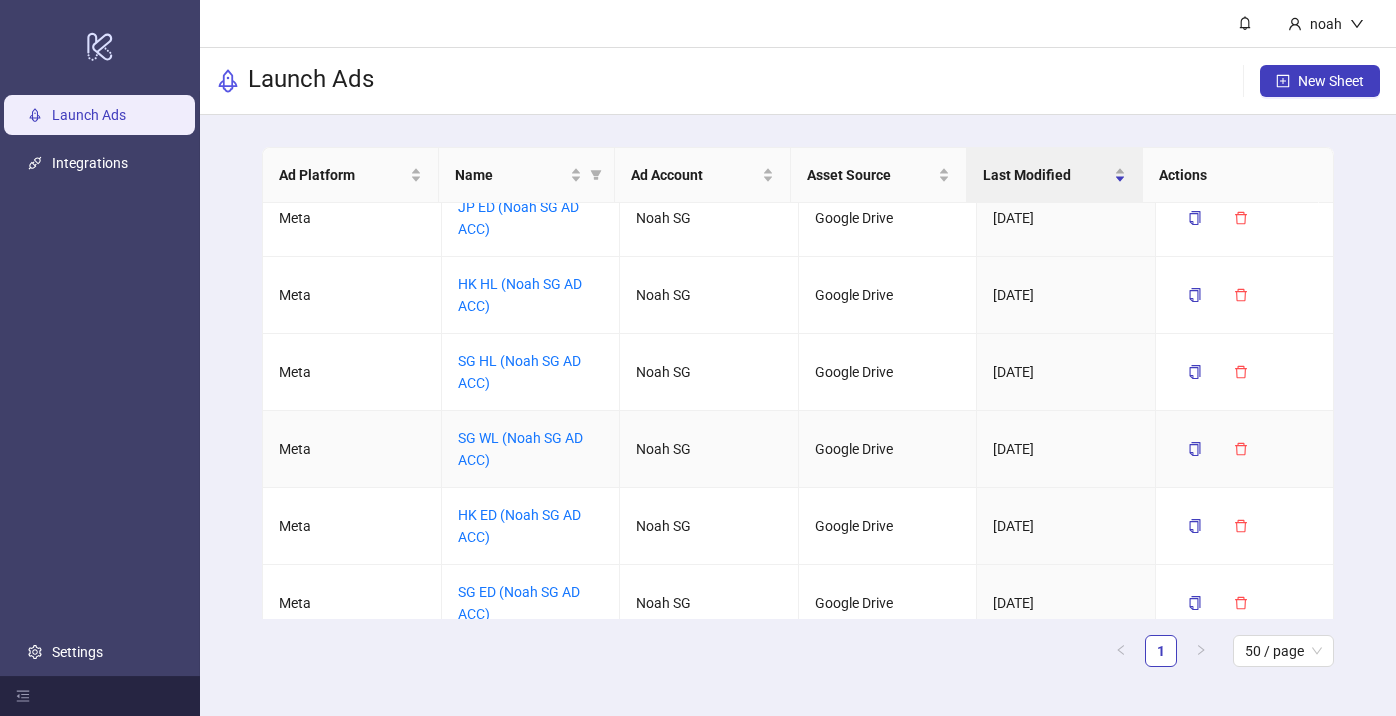 scroll, scrollTop: 41, scrollLeft: 0, axis: vertical 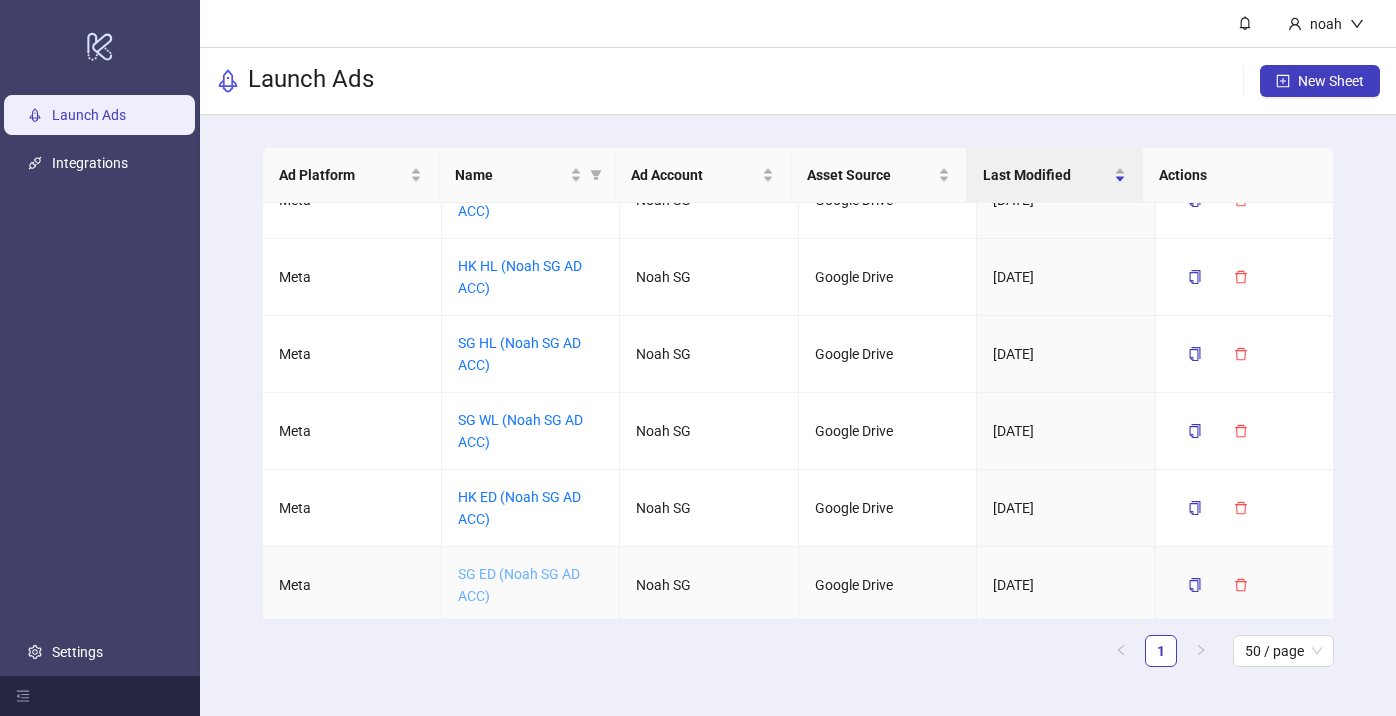 click on "SG ED (Noah SG AD ACC)" at bounding box center (519, 585) 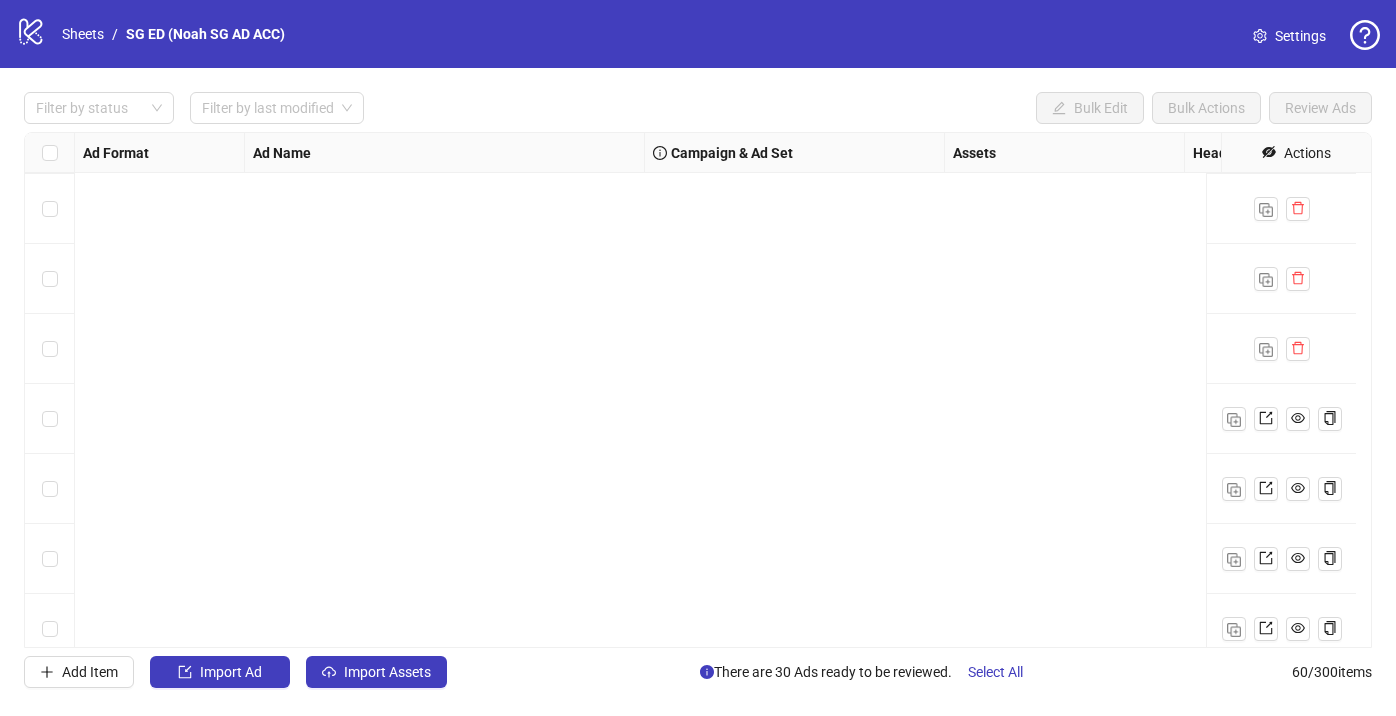 scroll, scrollTop: 3741, scrollLeft: 0, axis: vertical 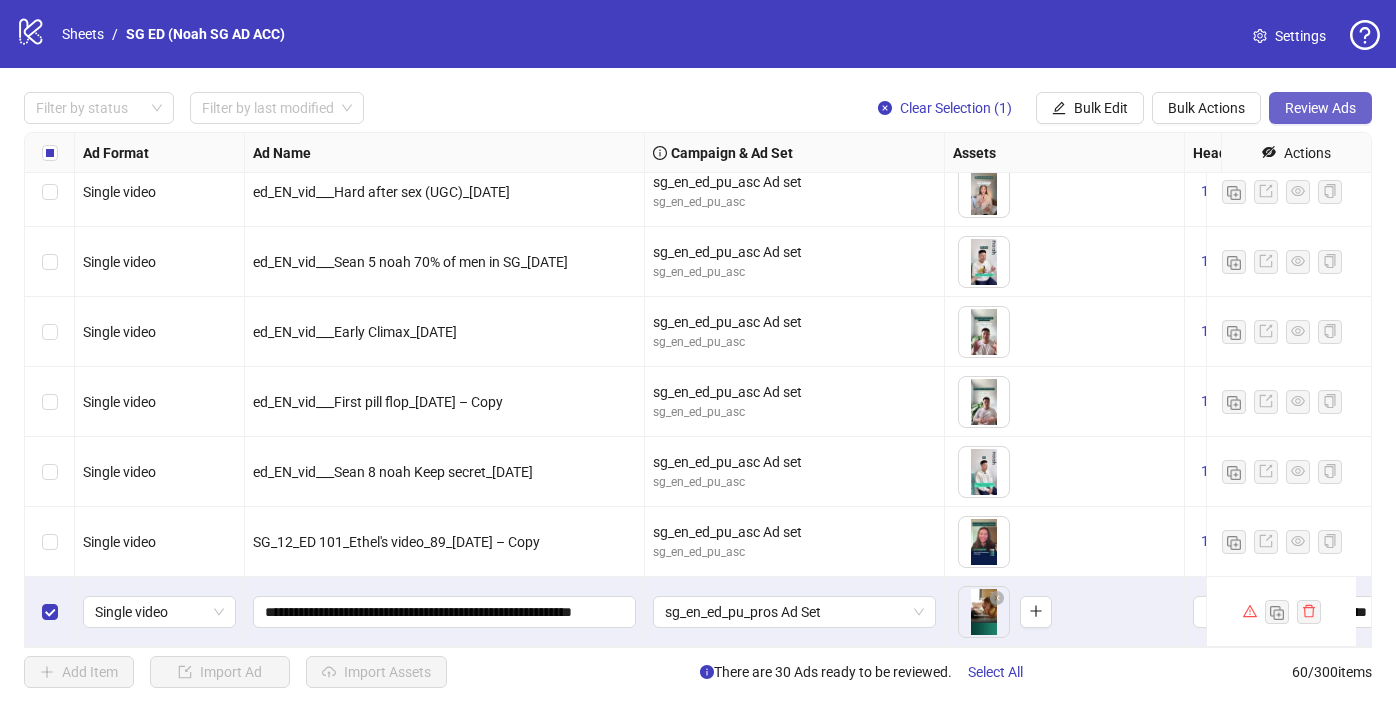 click on "Review Ads" at bounding box center (1320, 108) 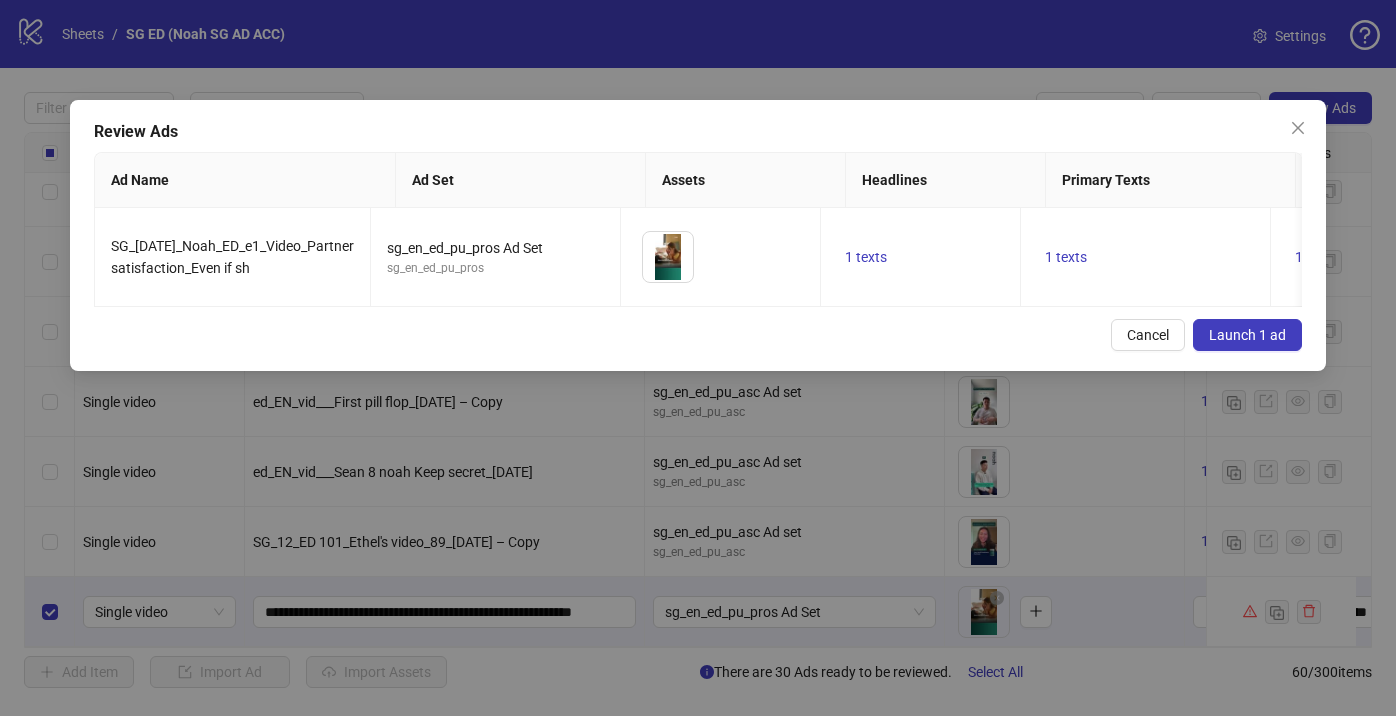 click on "Launch 1 ad" at bounding box center (1247, 335) 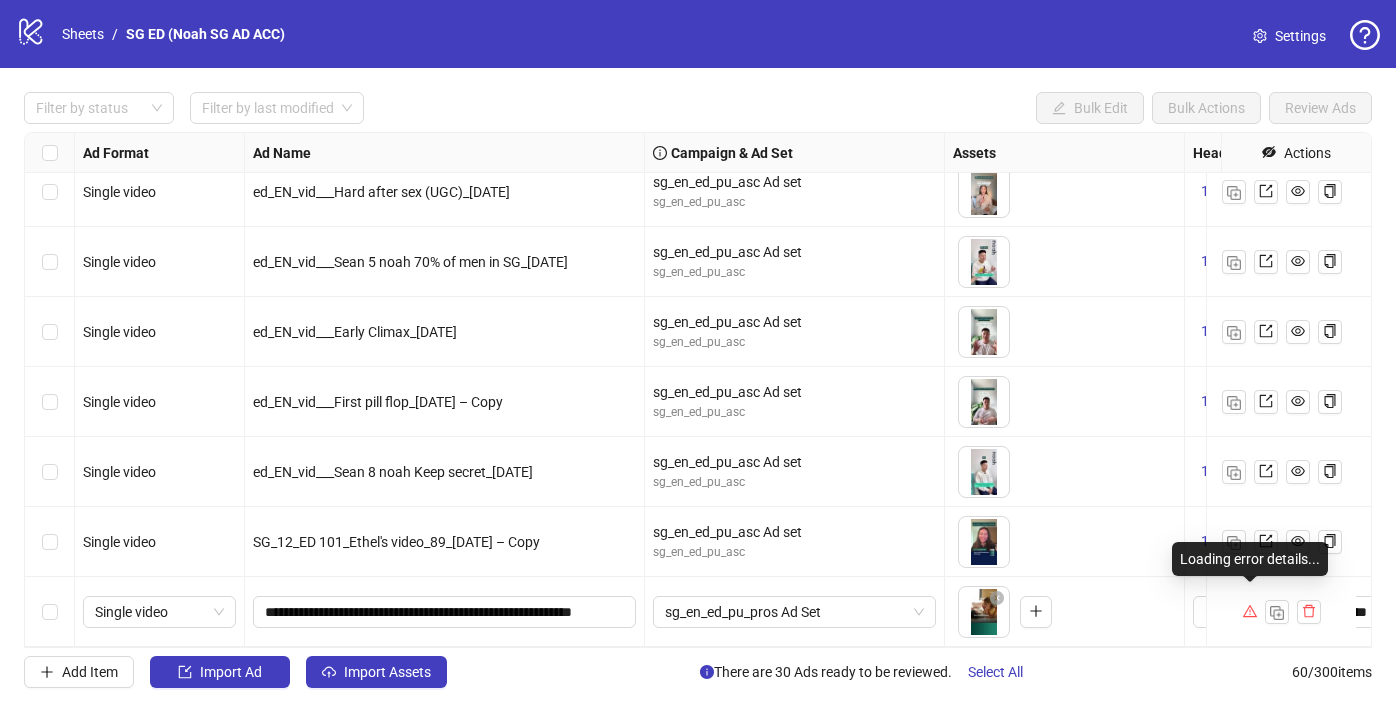 click 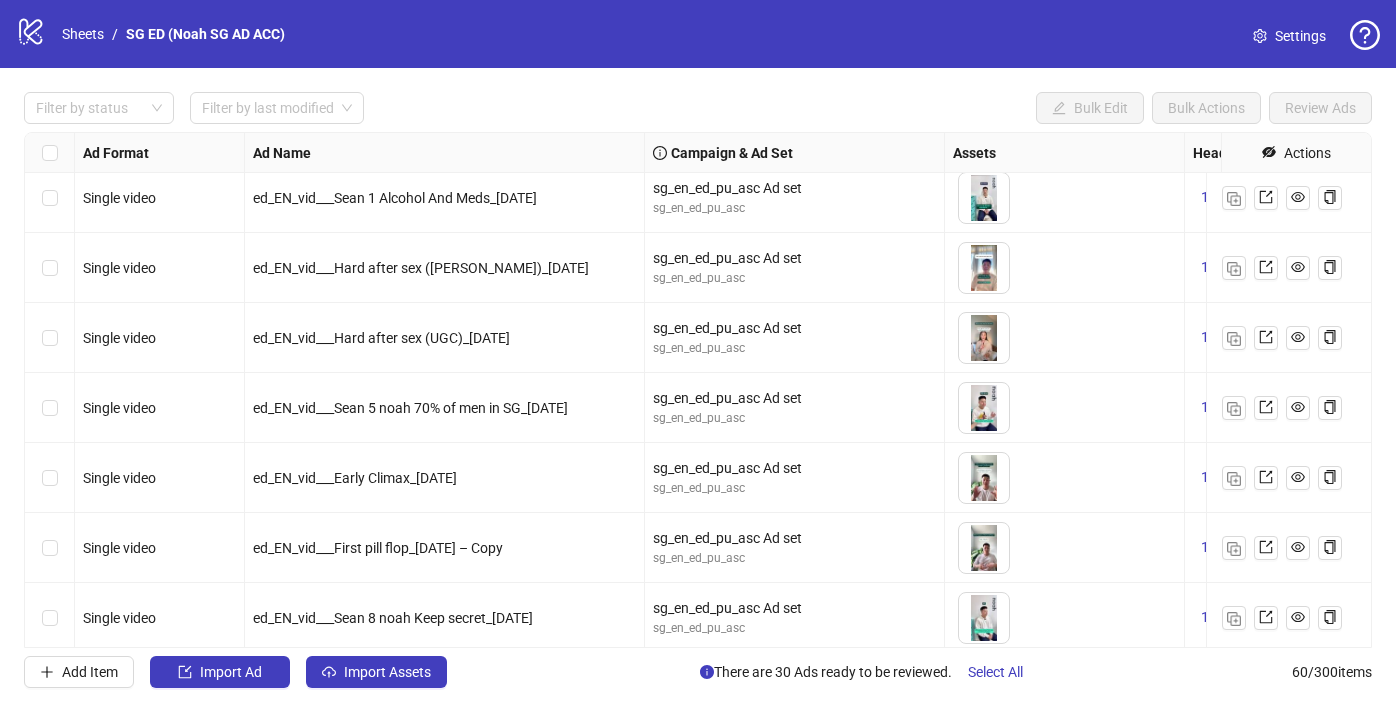 scroll, scrollTop: 3741, scrollLeft: 0, axis: vertical 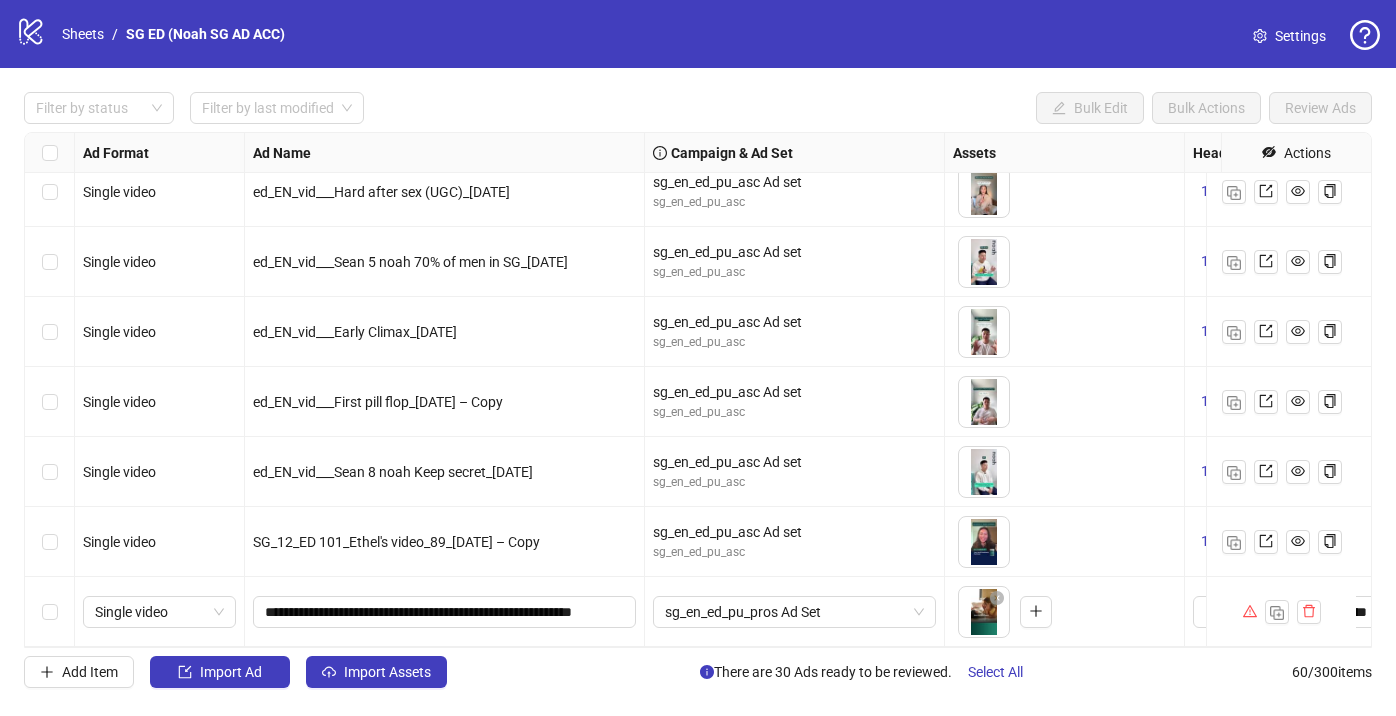 click on "Settings" at bounding box center (1300, 36) 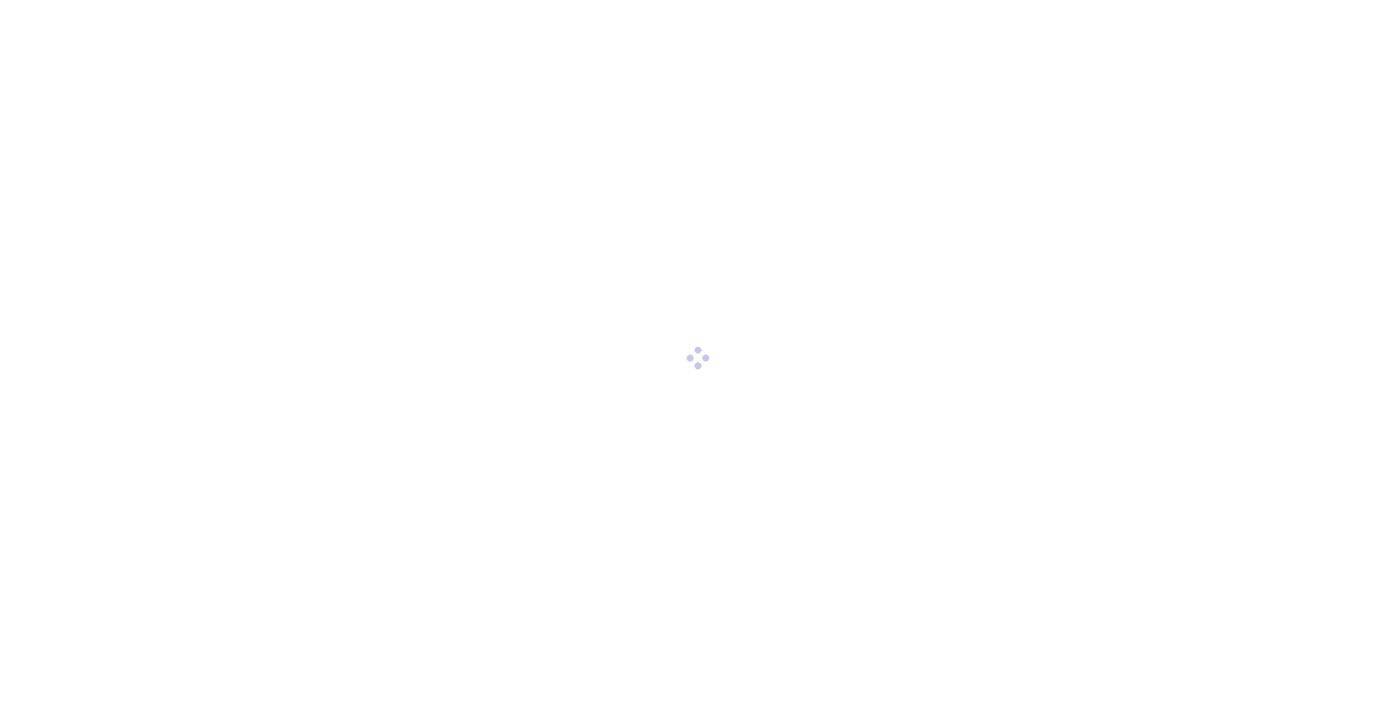 scroll, scrollTop: 0, scrollLeft: 0, axis: both 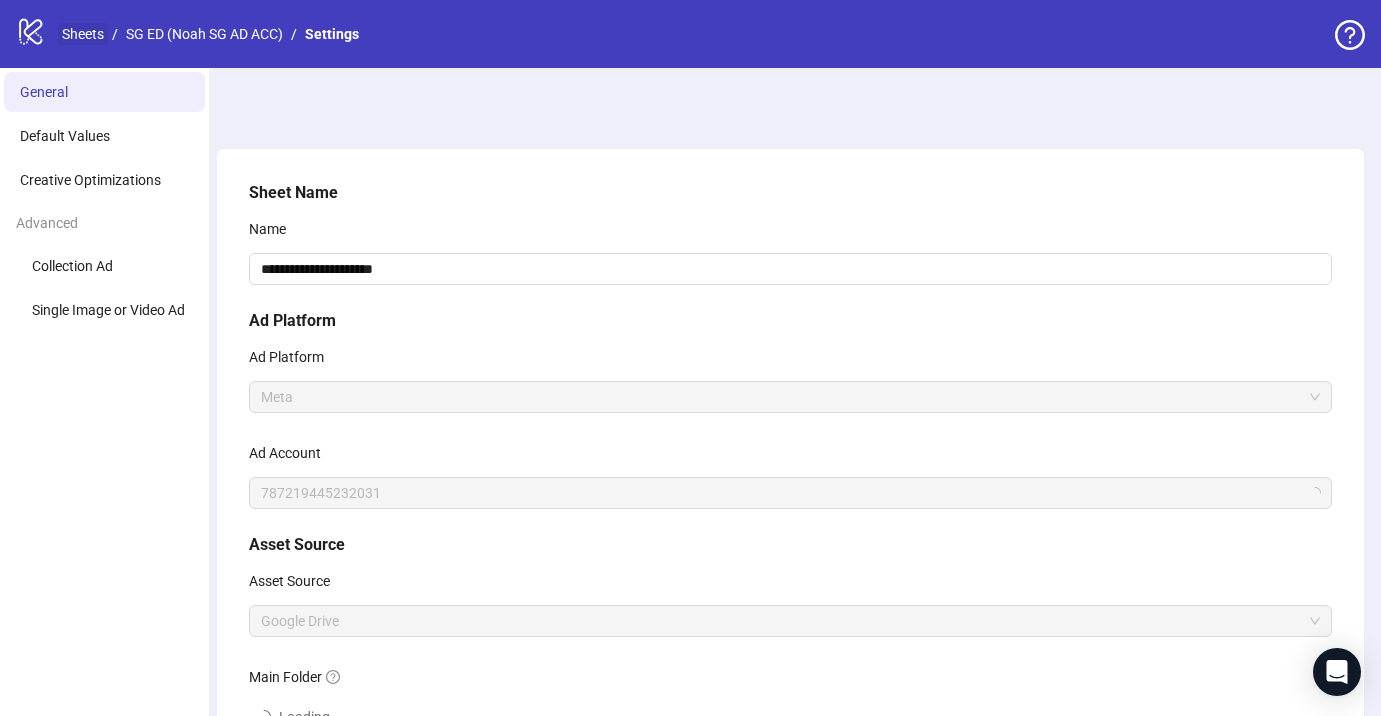 click on "Sheets" at bounding box center (83, 34) 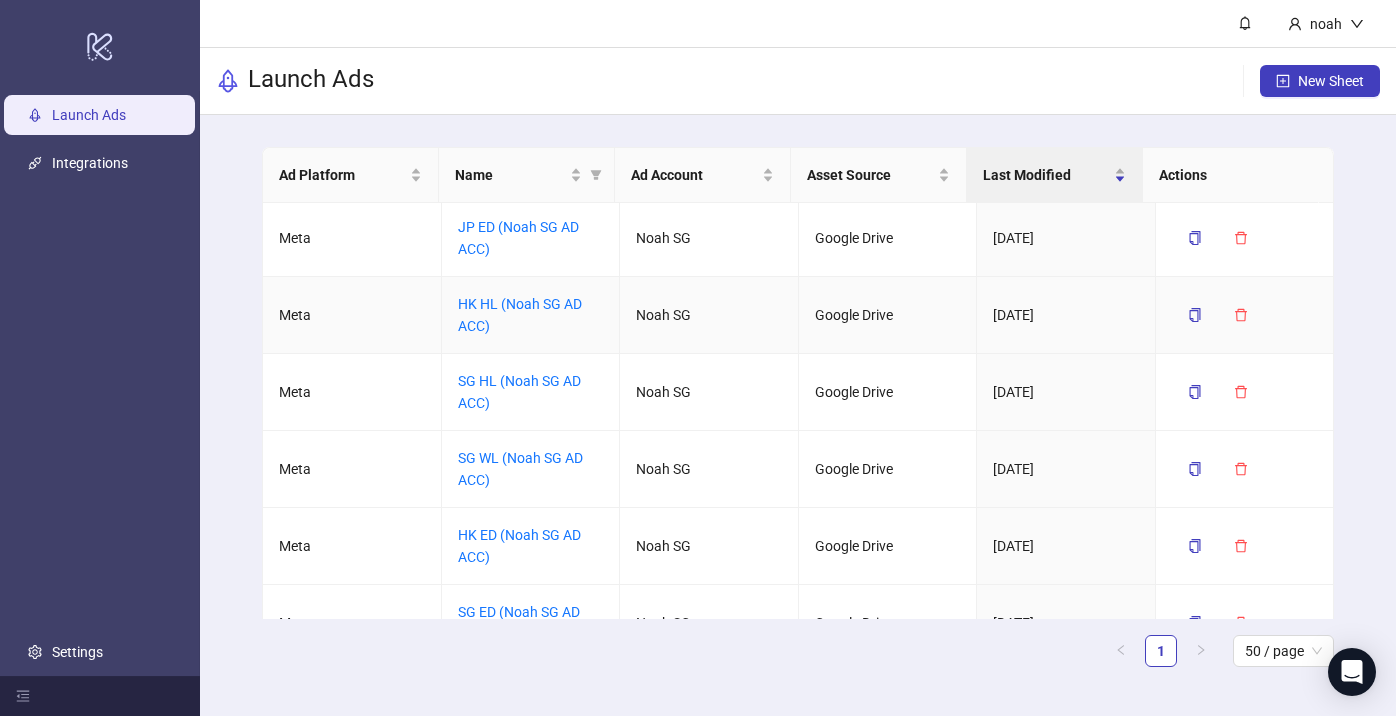 scroll, scrollTop: 4, scrollLeft: 0, axis: vertical 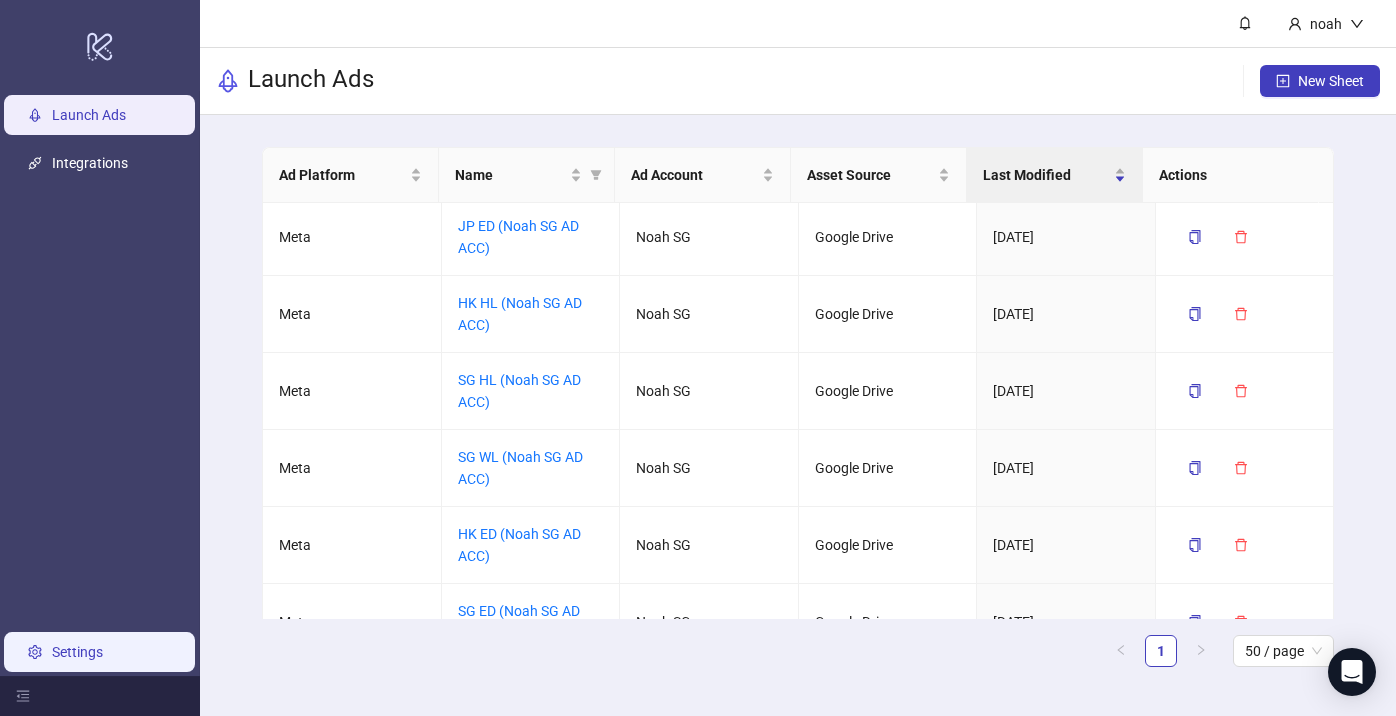 click on "Settings" at bounding box center (77, 652) 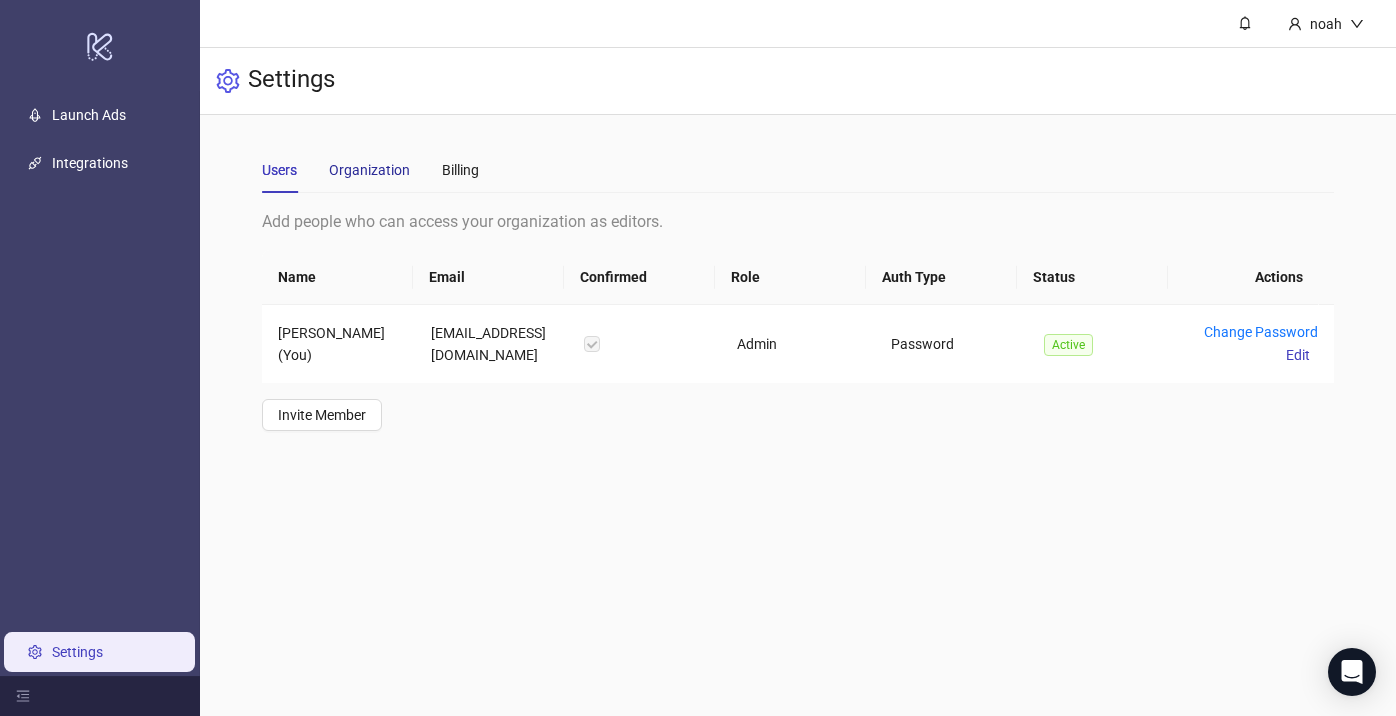 click on "Organization" at bounding box center [369, 170] 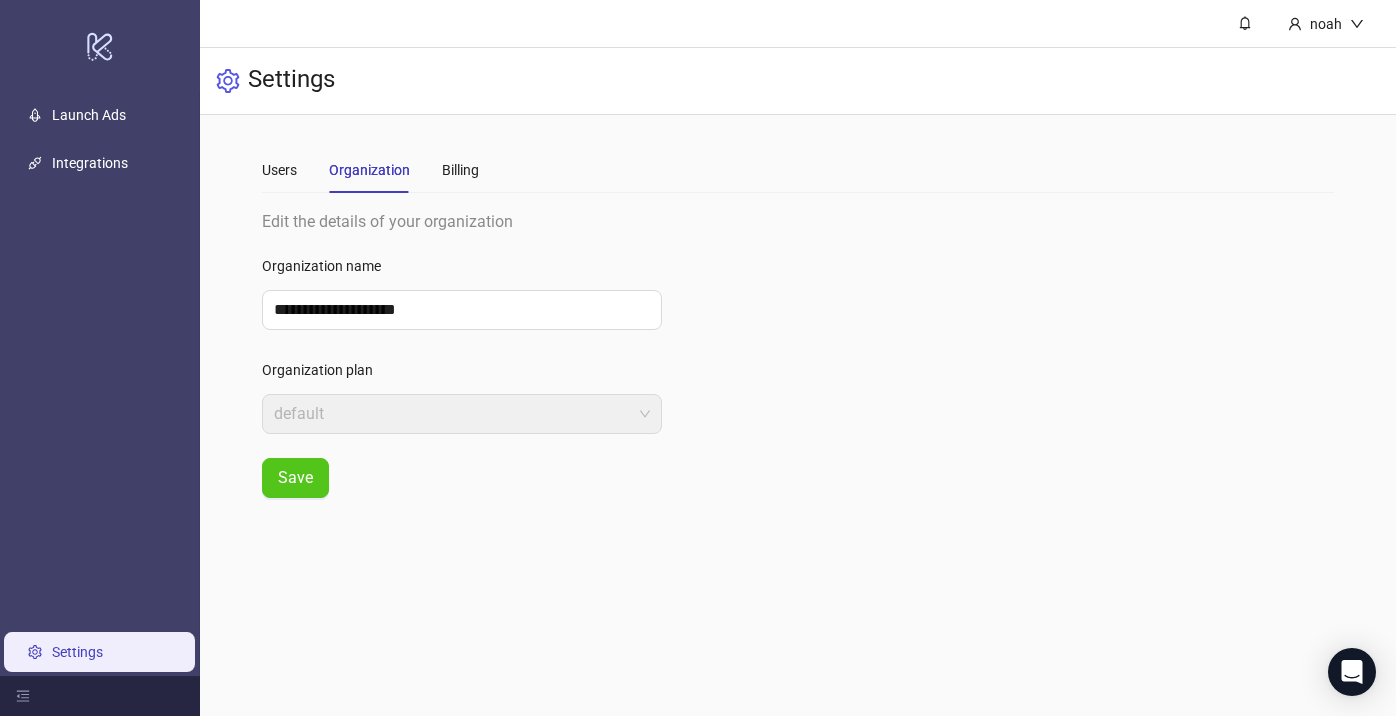click on "Users Organization Billing" at bounding box center (370, 170) 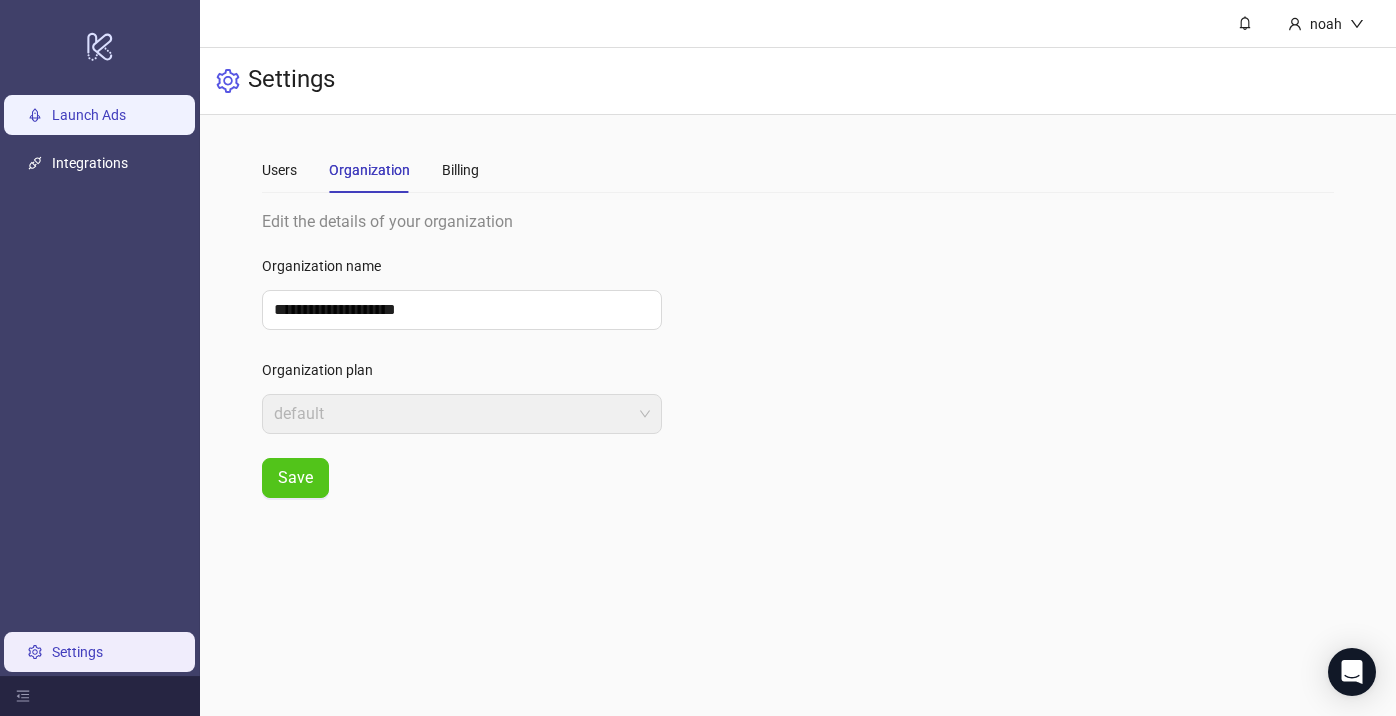 click on "Launch Ads" at bounding box center (89, 116) 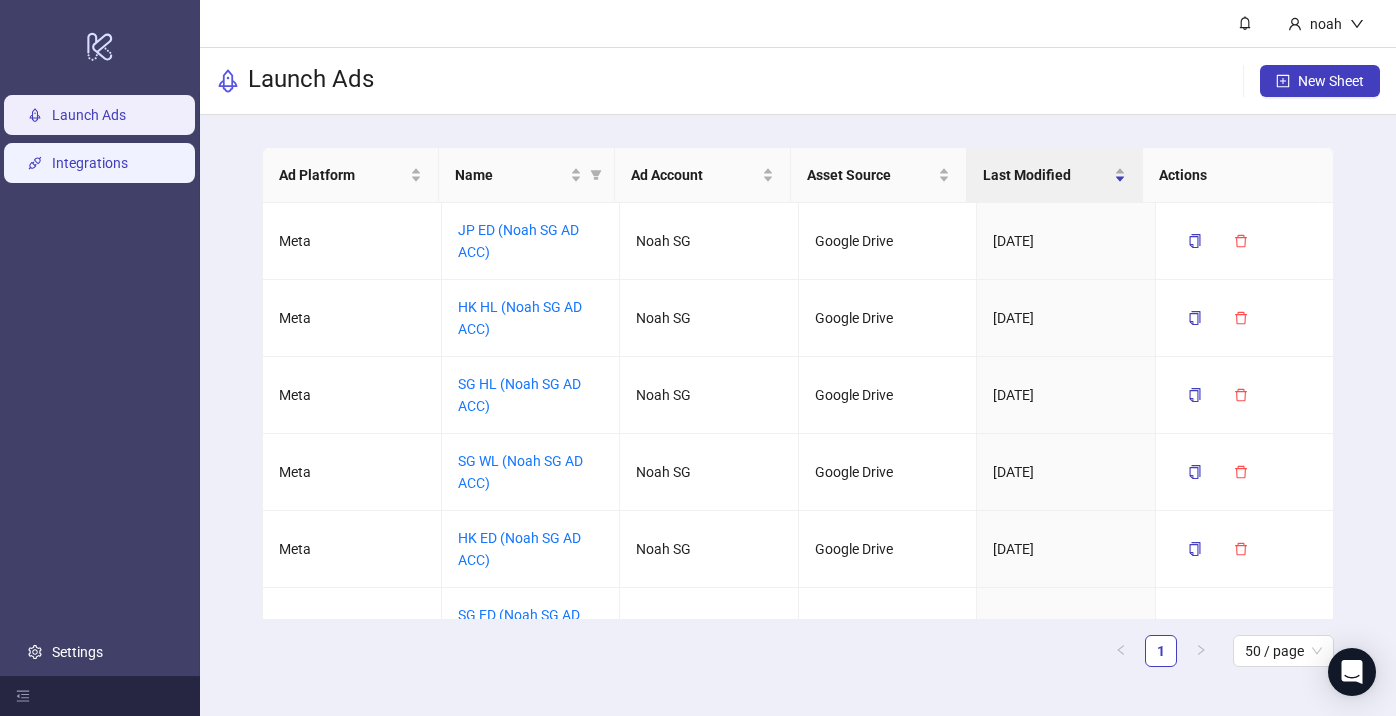click on "Integrations" at bounding box center [90, 164] 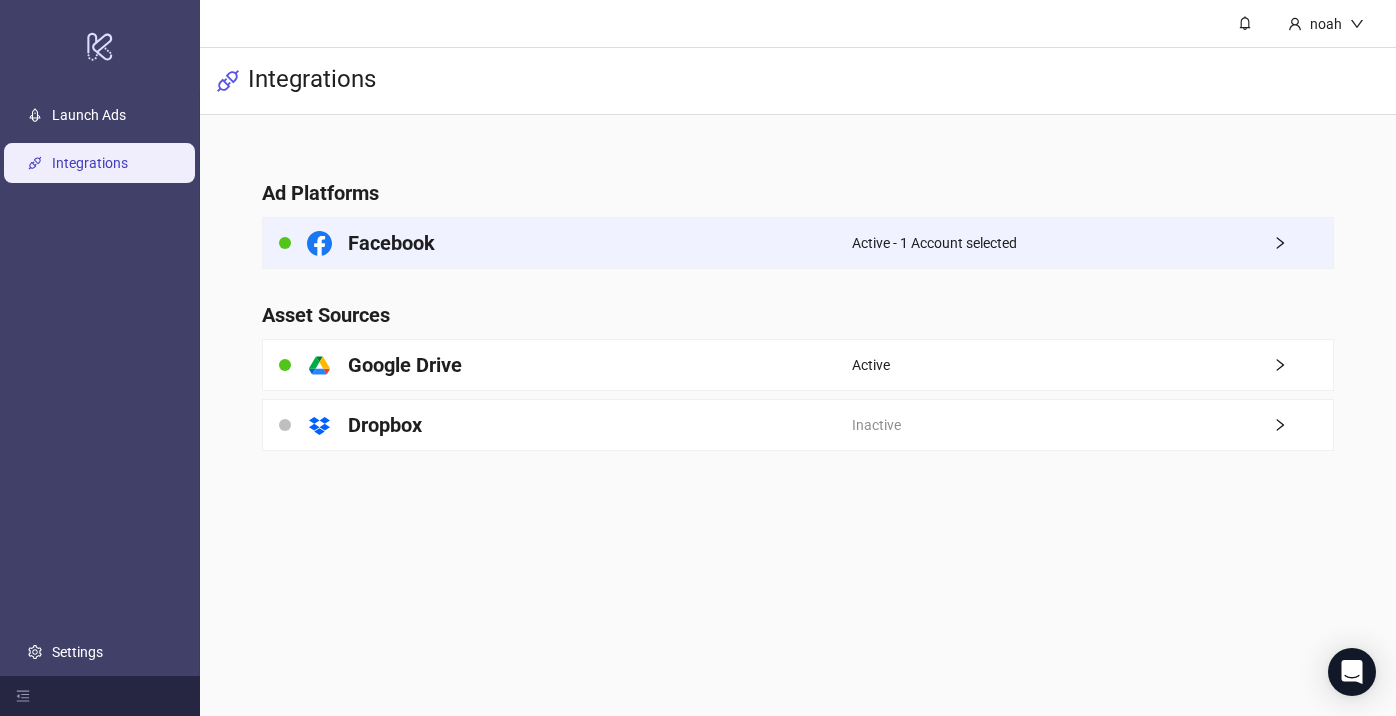 click on "Active - 1 Account selected" at bounding box center [1093, 243] 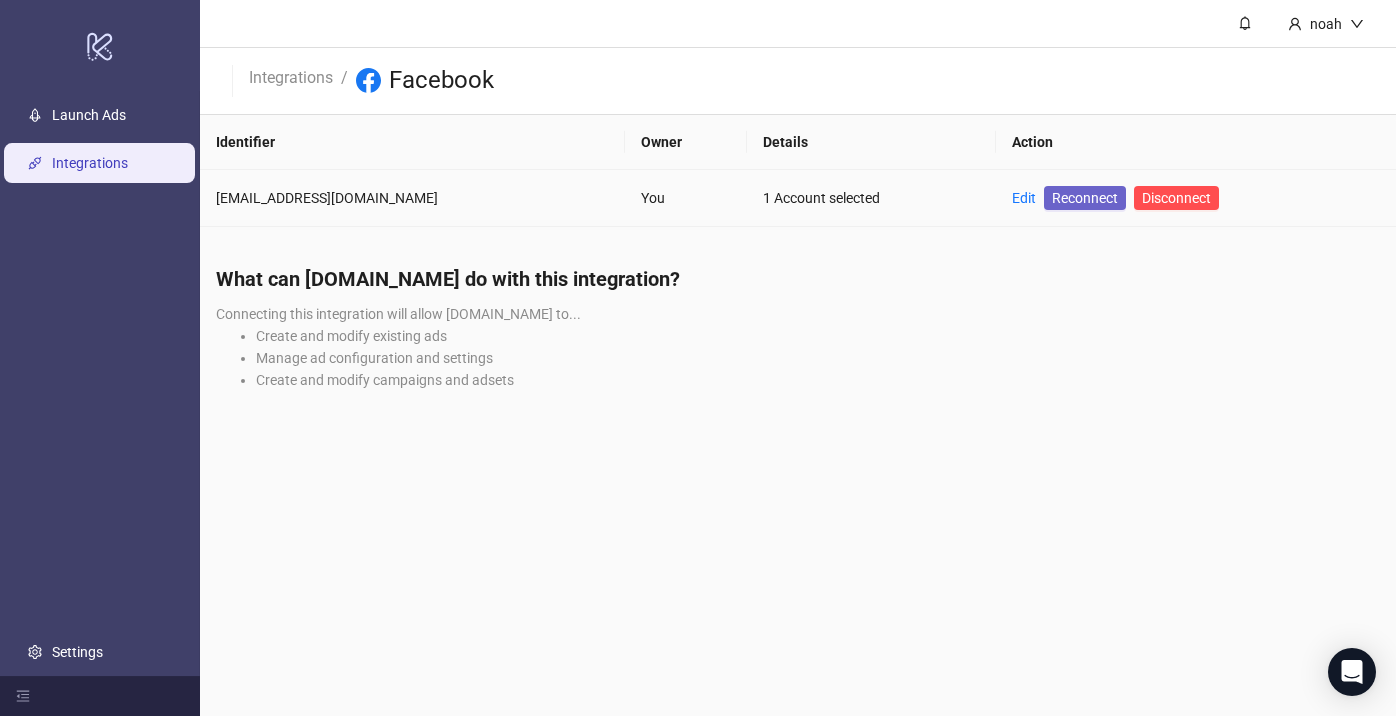 click on "Reconnect" at bounding box center [1085, 198] 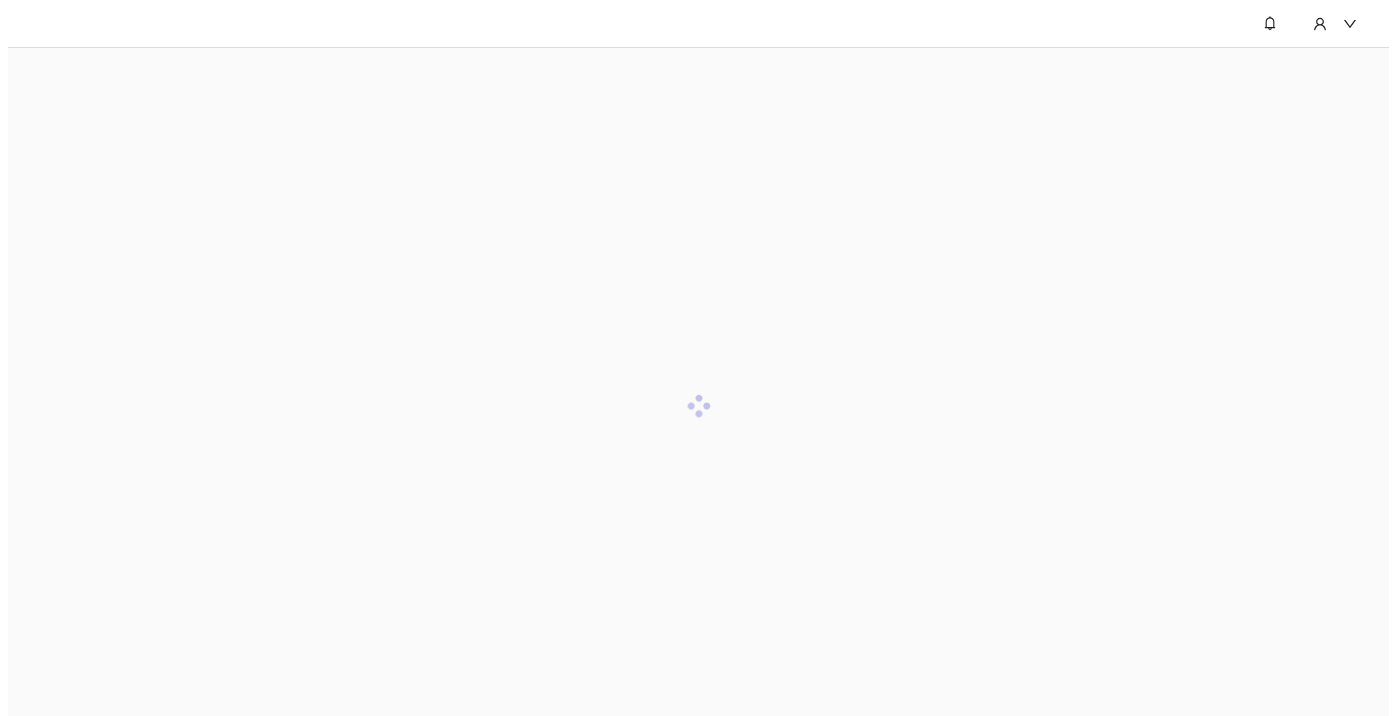 scroll, scrollTop: 0, scrollLeft: 0, axis: both 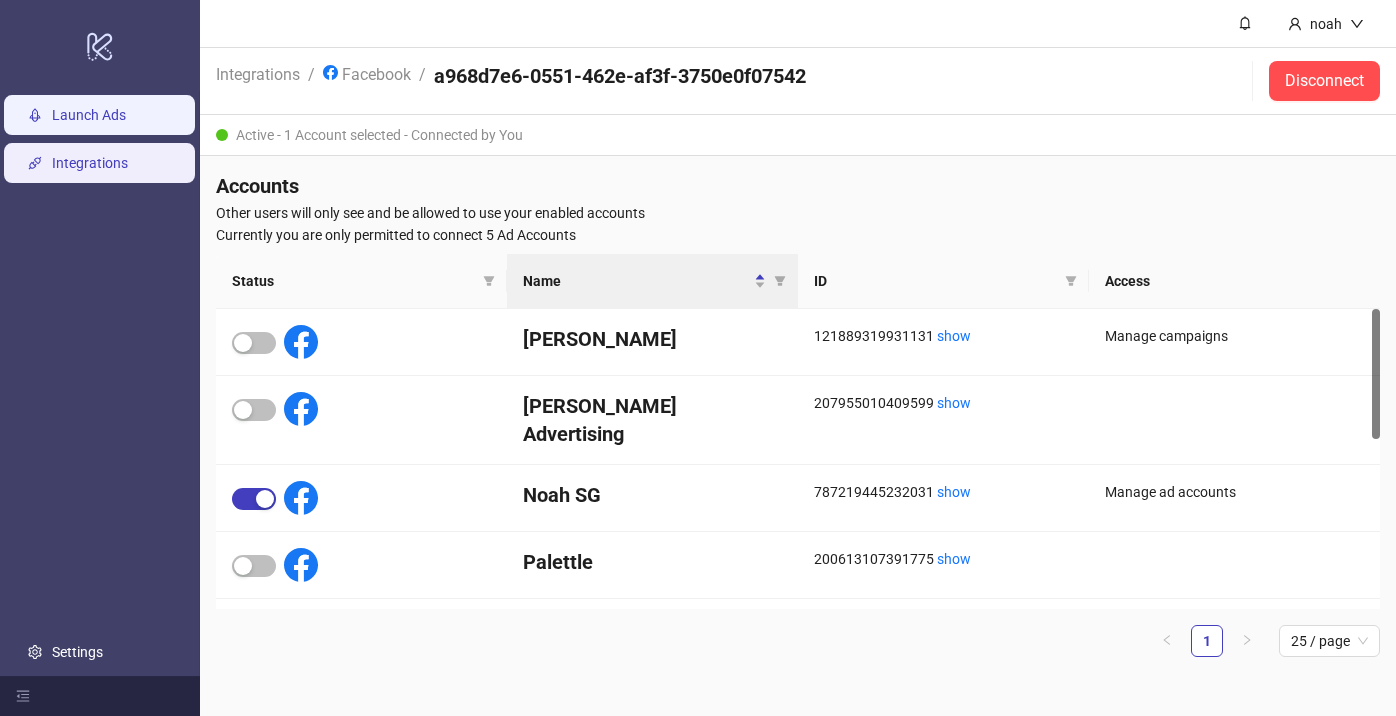 click on "Launch Ads" at bounding box center (89, 116) 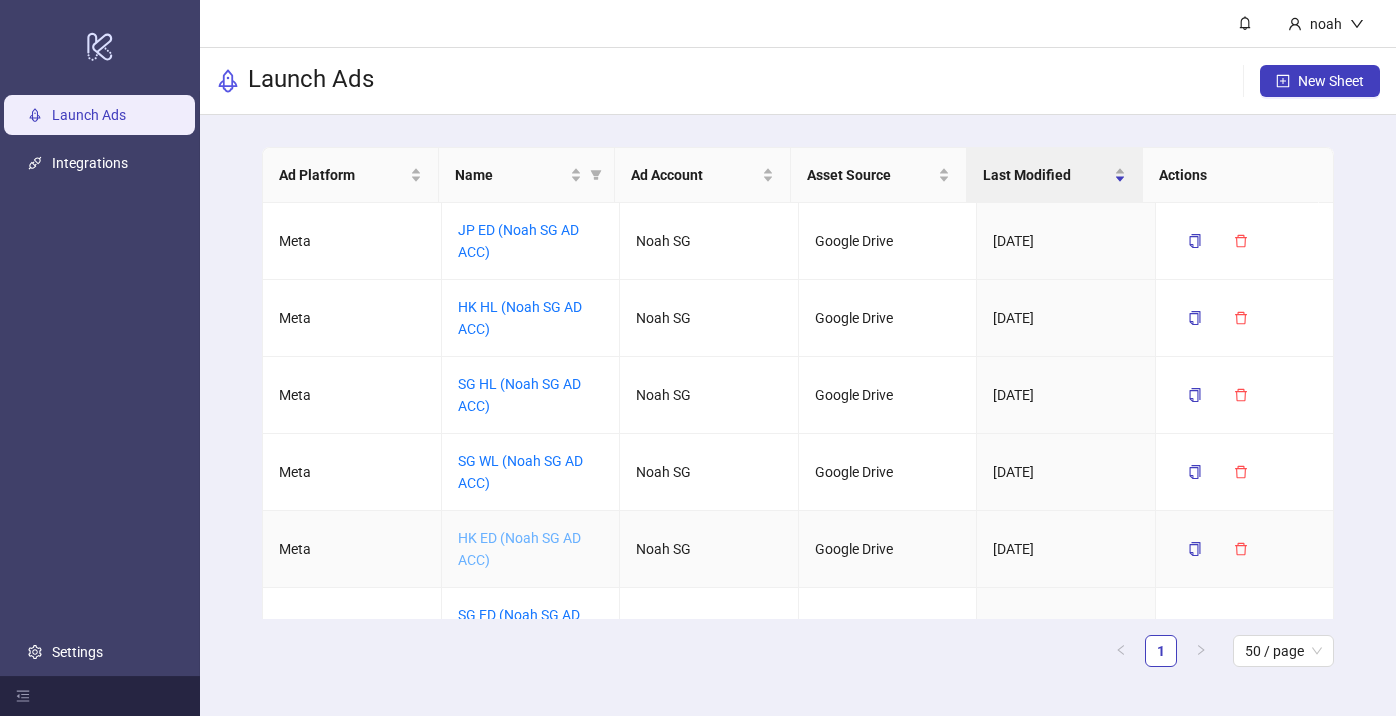 click on "HK ED (Noah SG AD ACC)" at bounding box center (519, 549) 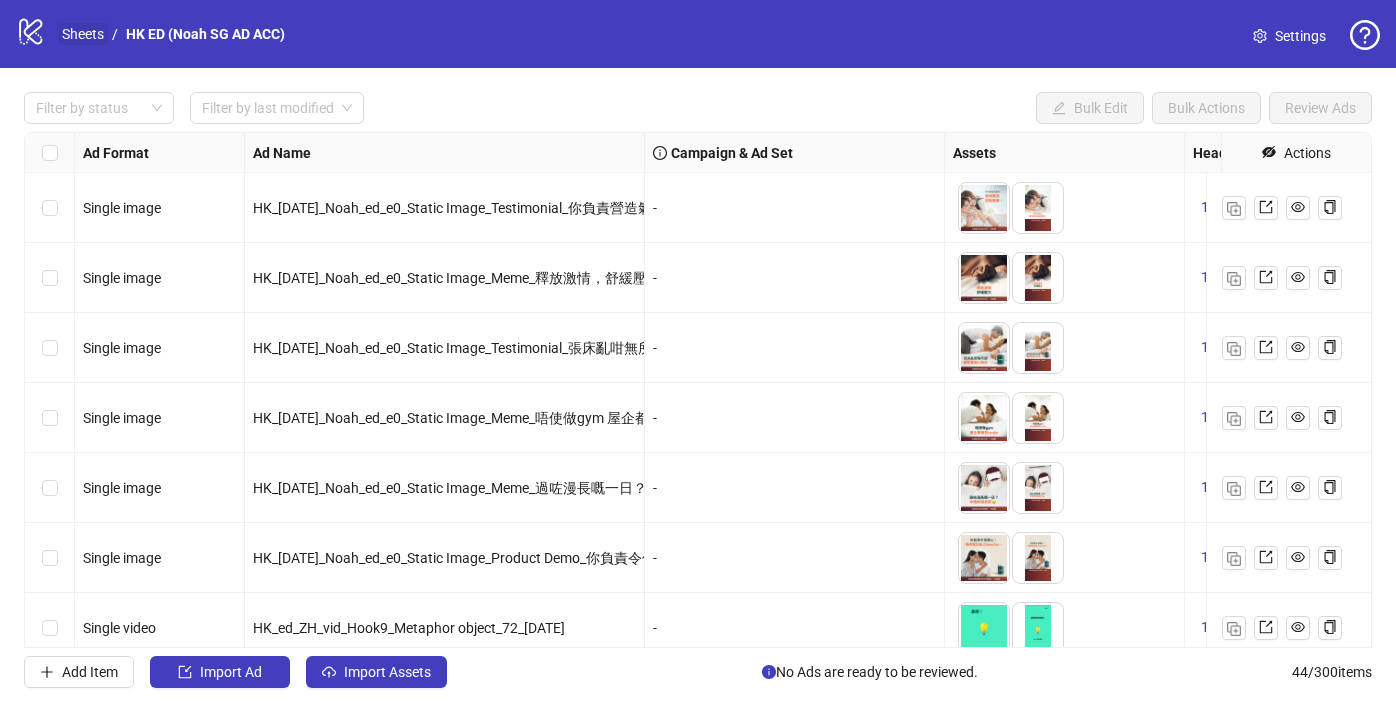 click on "Sheets" at bounding box center [83, 34] 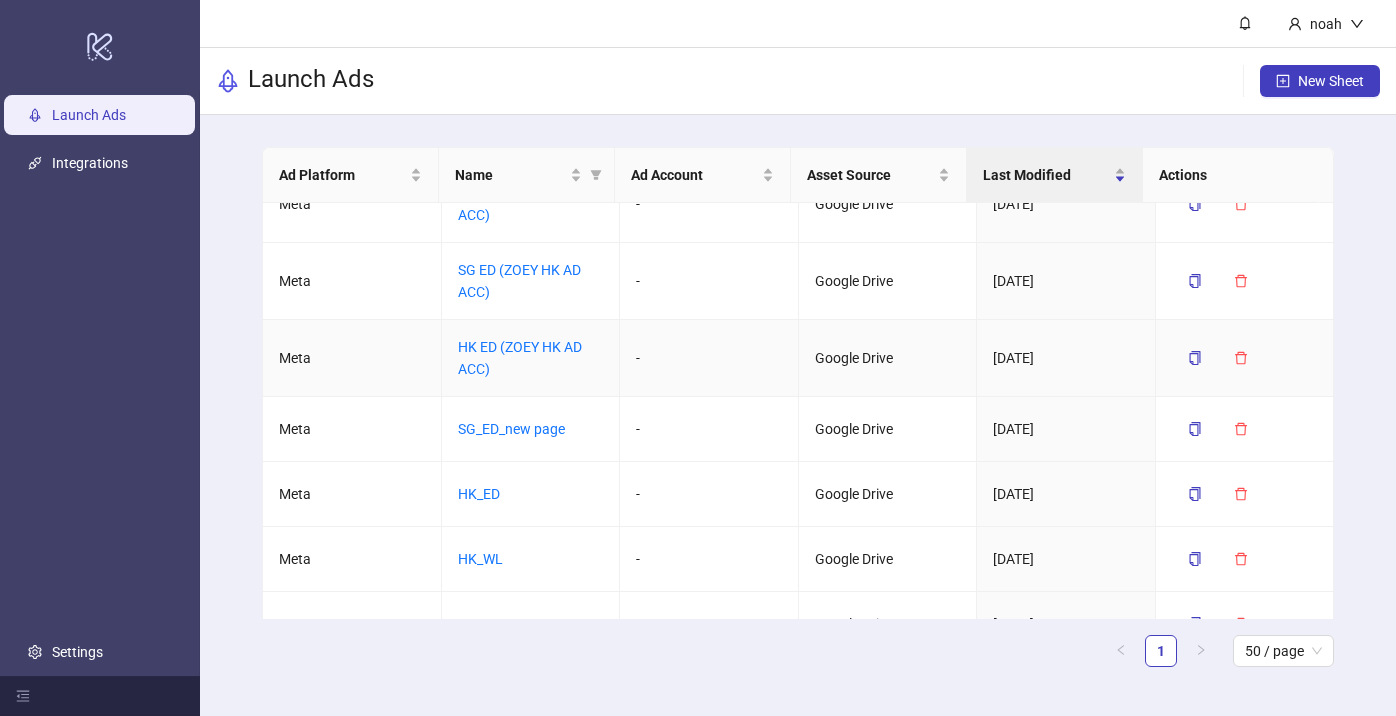 scroll, scrollTop: 649, scrollLeft: 0, axis: vertical 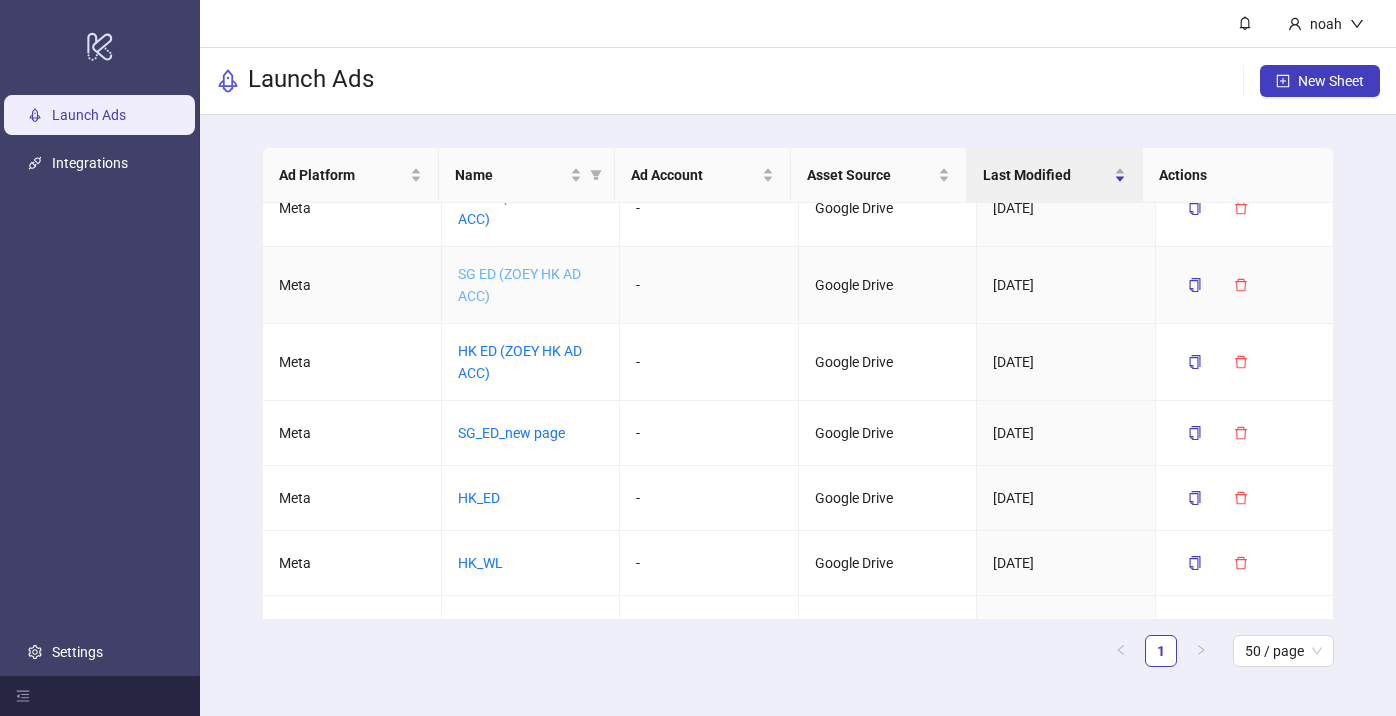 click on "SG ED (ZOEY HK AD ACC)" at bounding box center (519, 285) 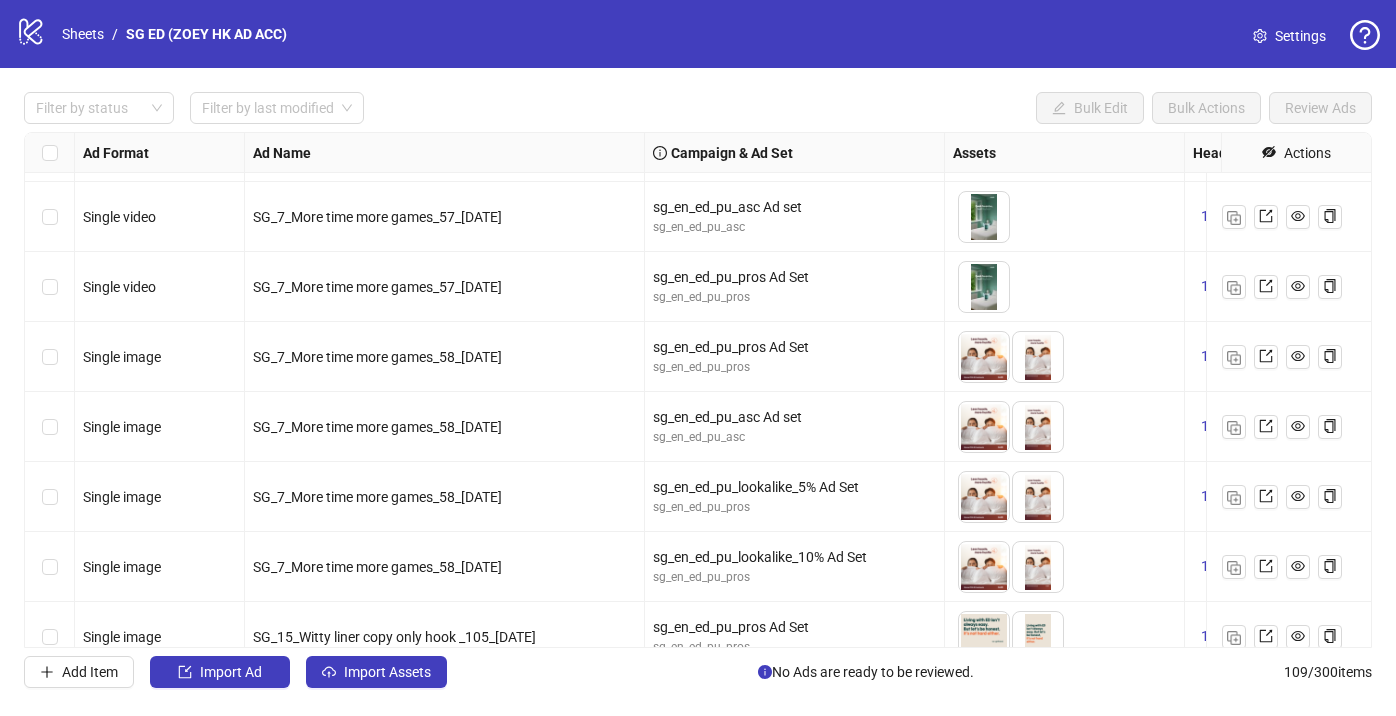 scroll, scrollTop: 7171, scrollLeft: 0, axis: vertical 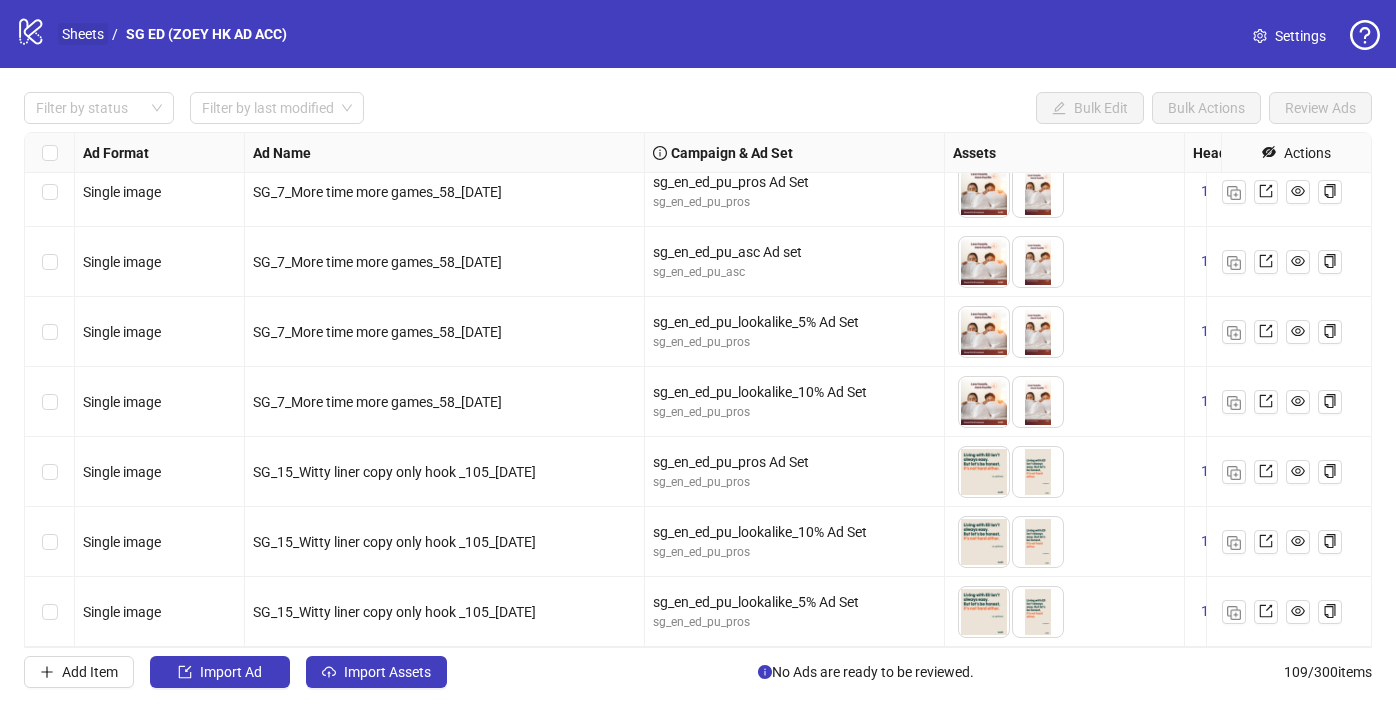 click on "Sheets" at bounding box center (83, 34) 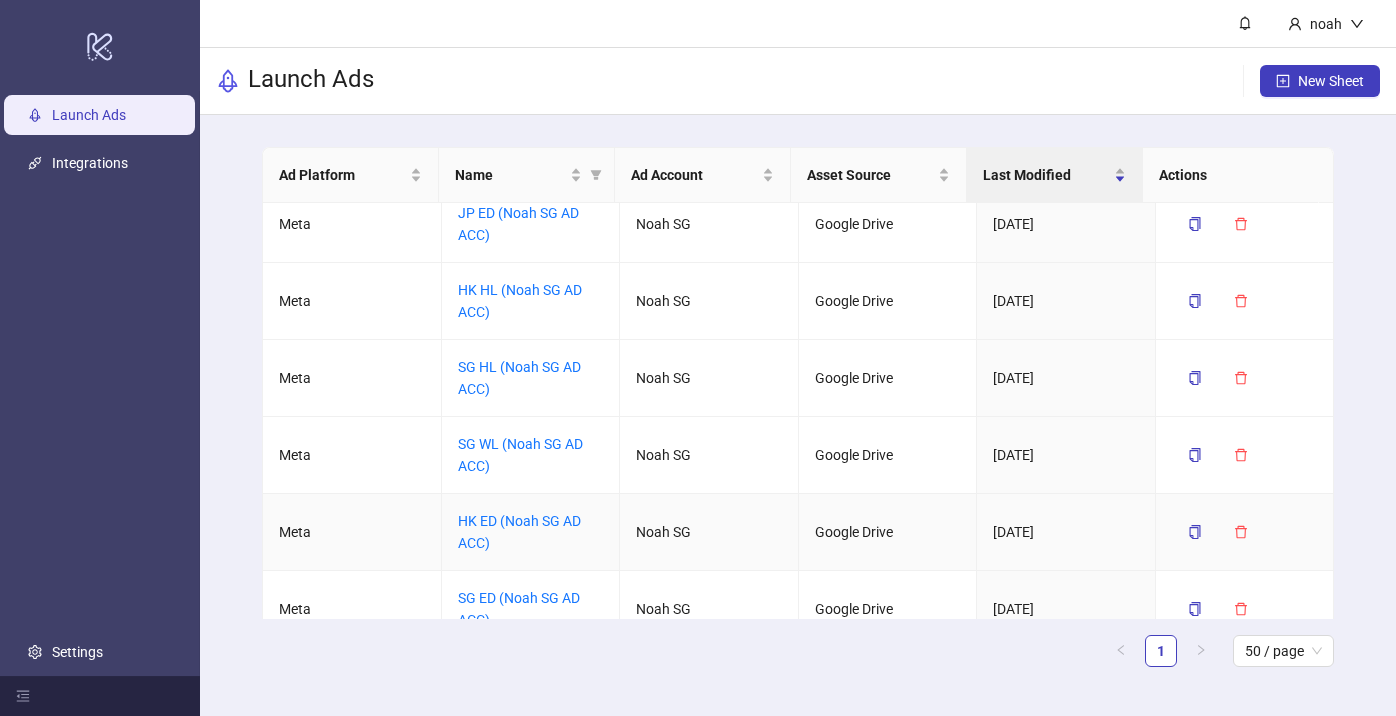 scroll, scrollTop: 41, scrollLeft: 0, axis: vertical 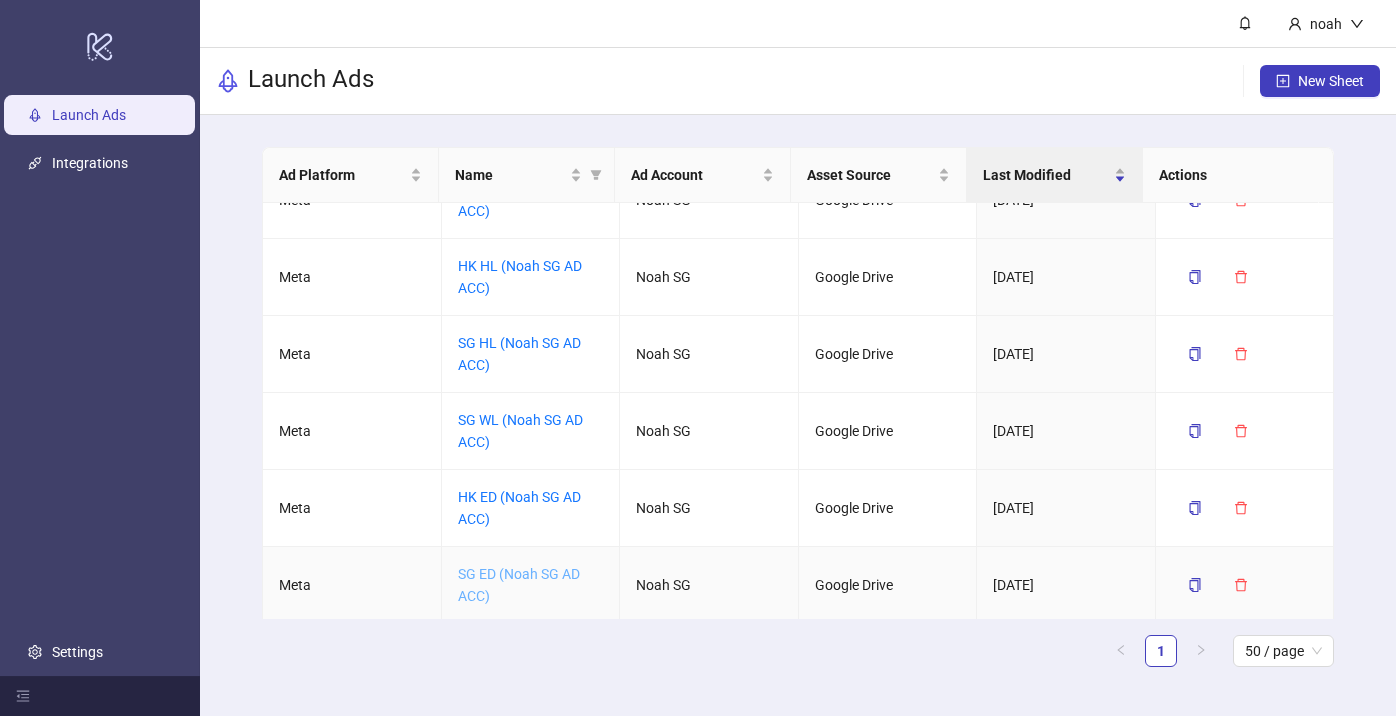 click on "SG ED (Noah SG AD ACC)" at bounding box center [519, 585] 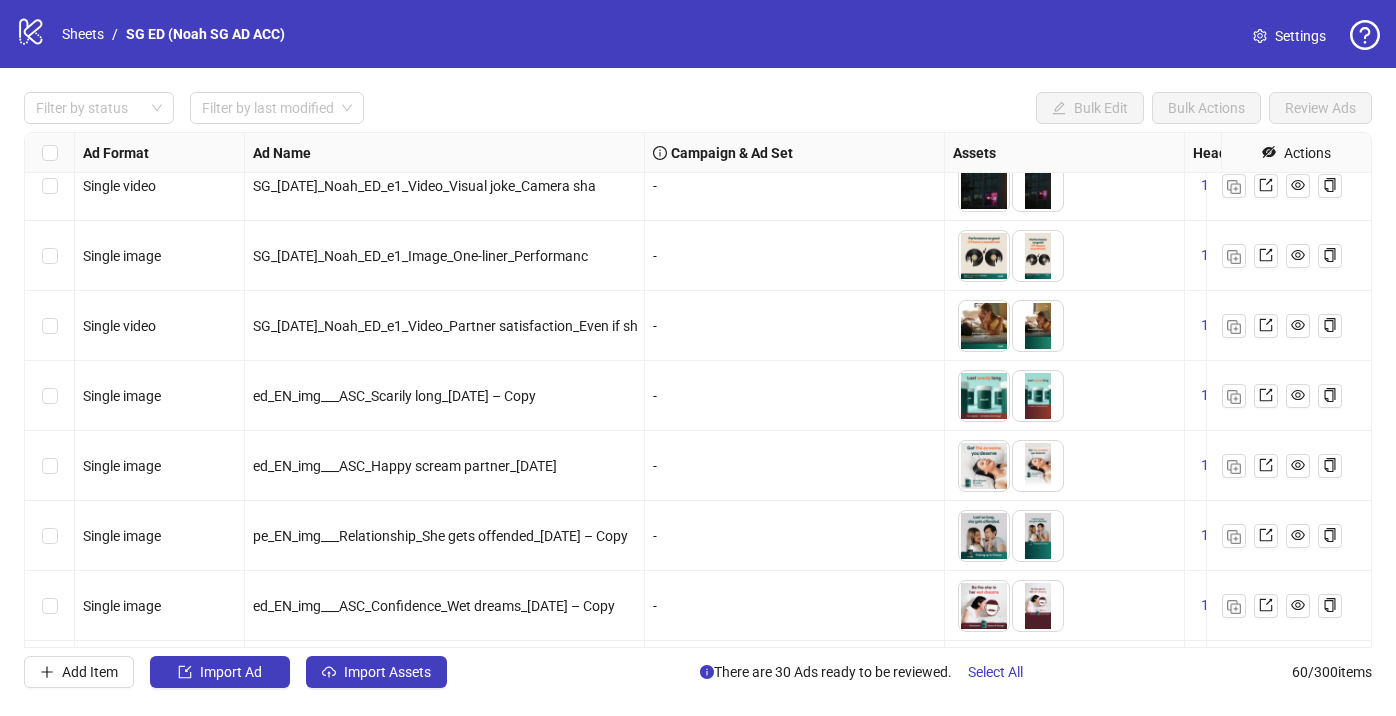 scroll, scrollTop: 3741, scrollLeft: 0, axis: vertical 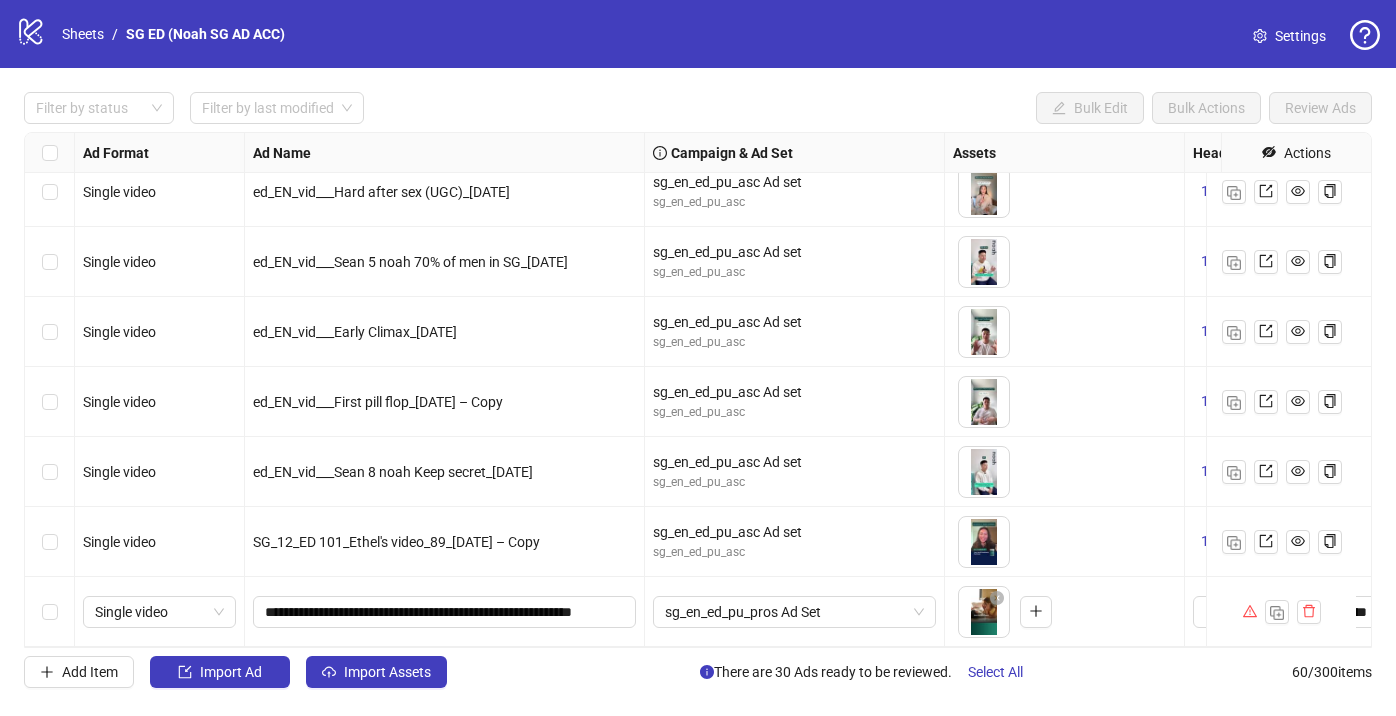 click at bounding box center [50, 612] 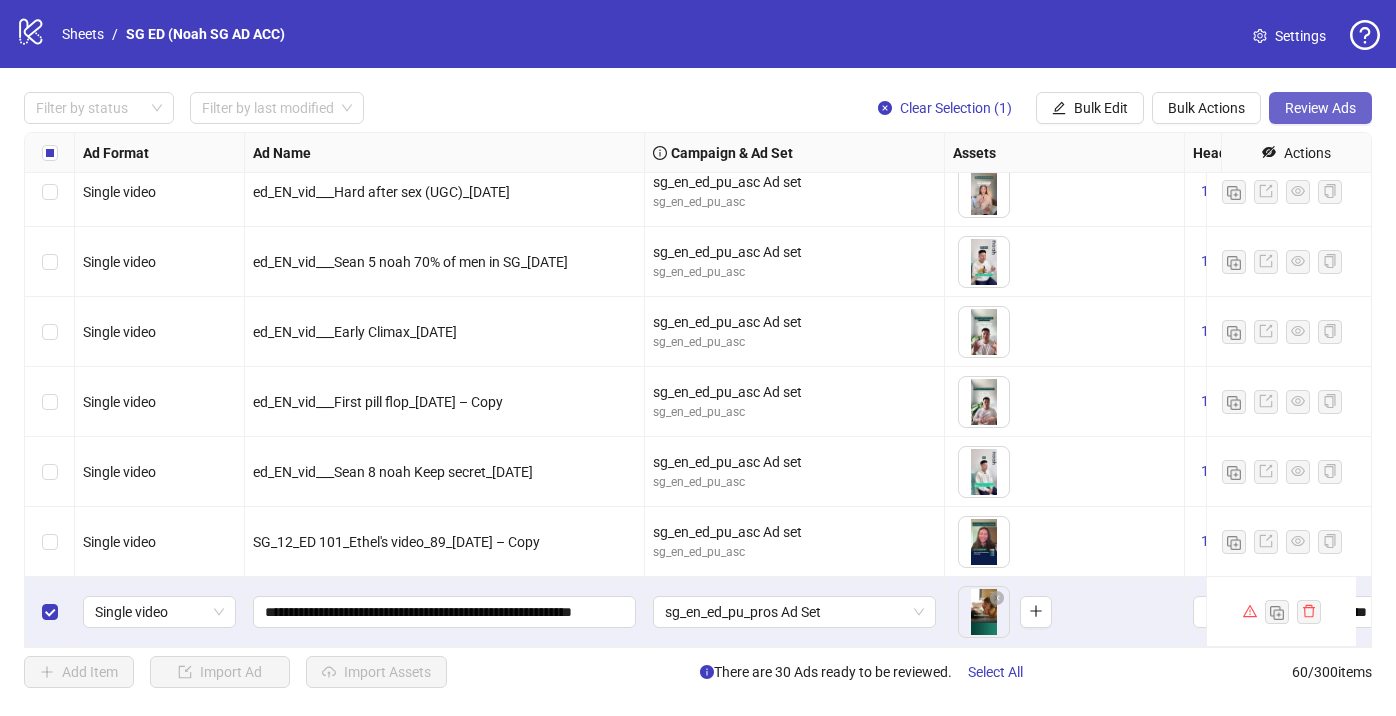 click on "Review Ads" at bounding box center [1320, 108] 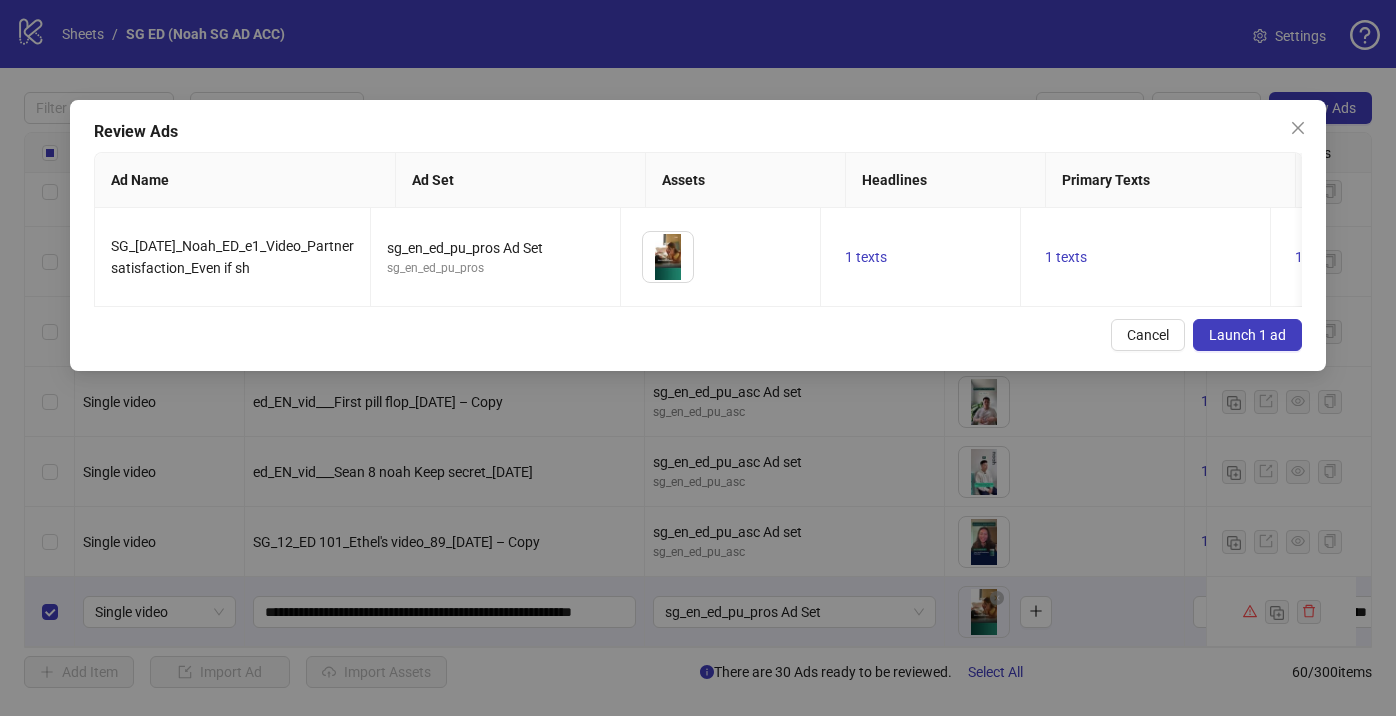 click on "Launch 1 ad" at bounding box center [1247, 335] 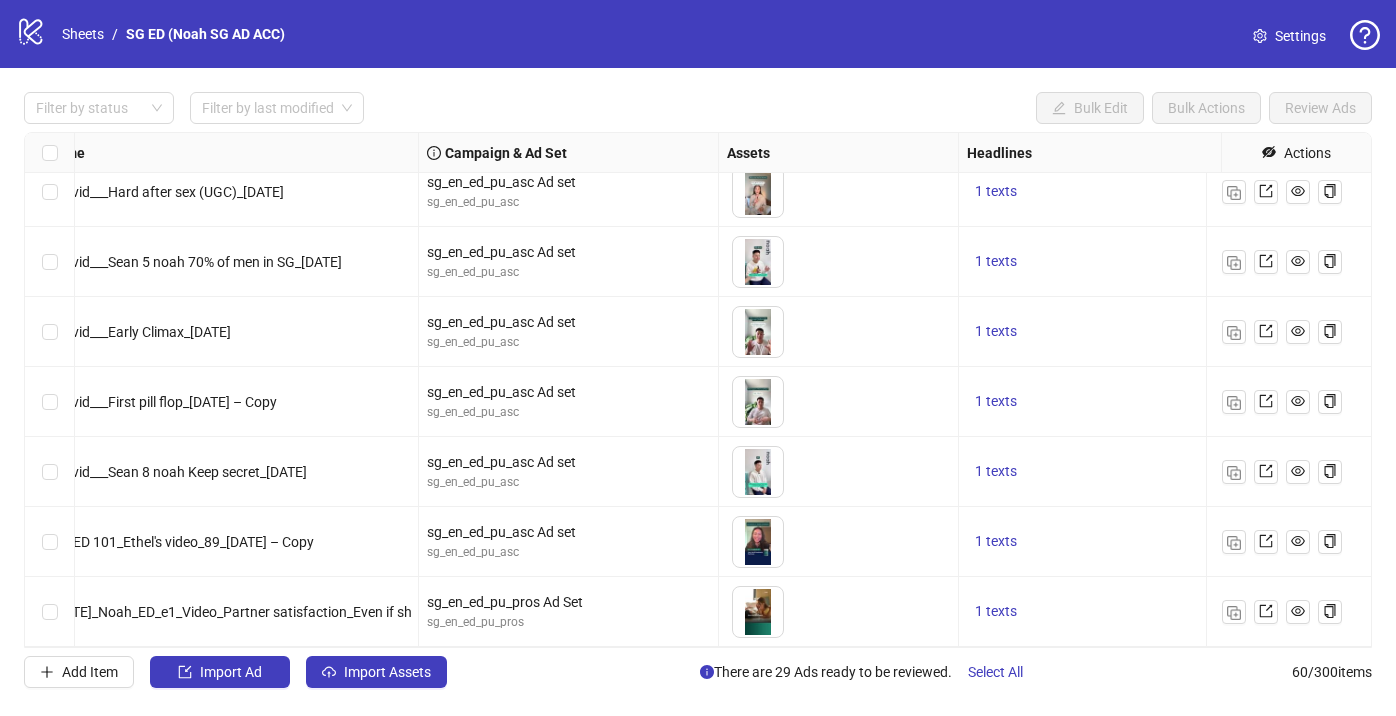 scroll, scrollTop: 3741, scrollLeft: 0, axis: vertical 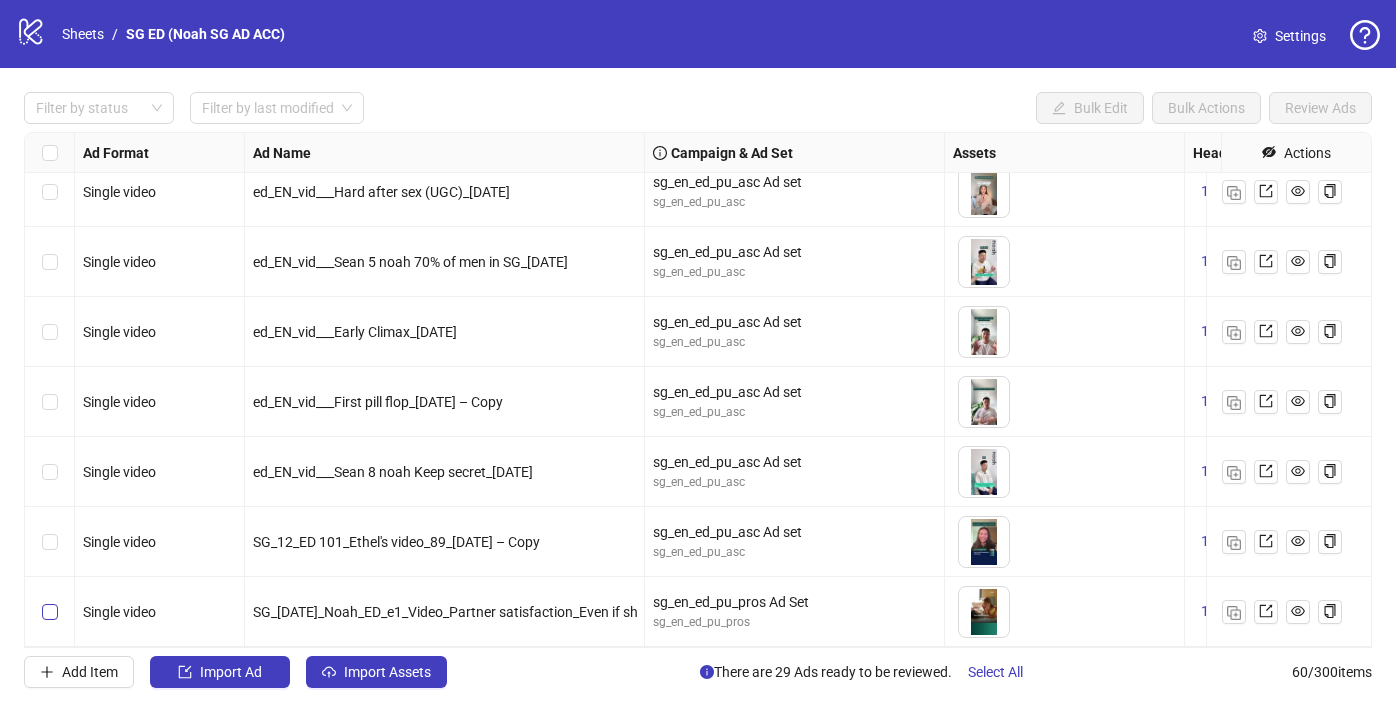click at bounding box center [50, 612] 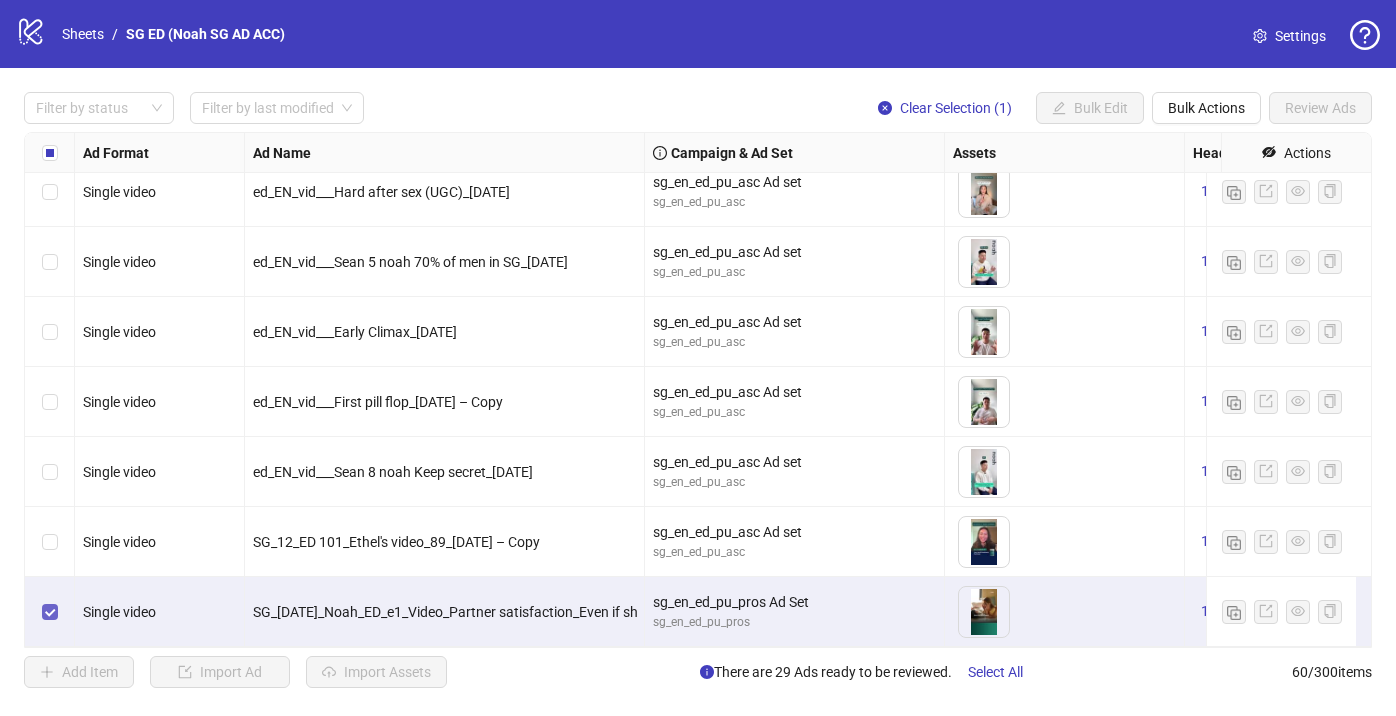 click at bounding box center (50, 612) 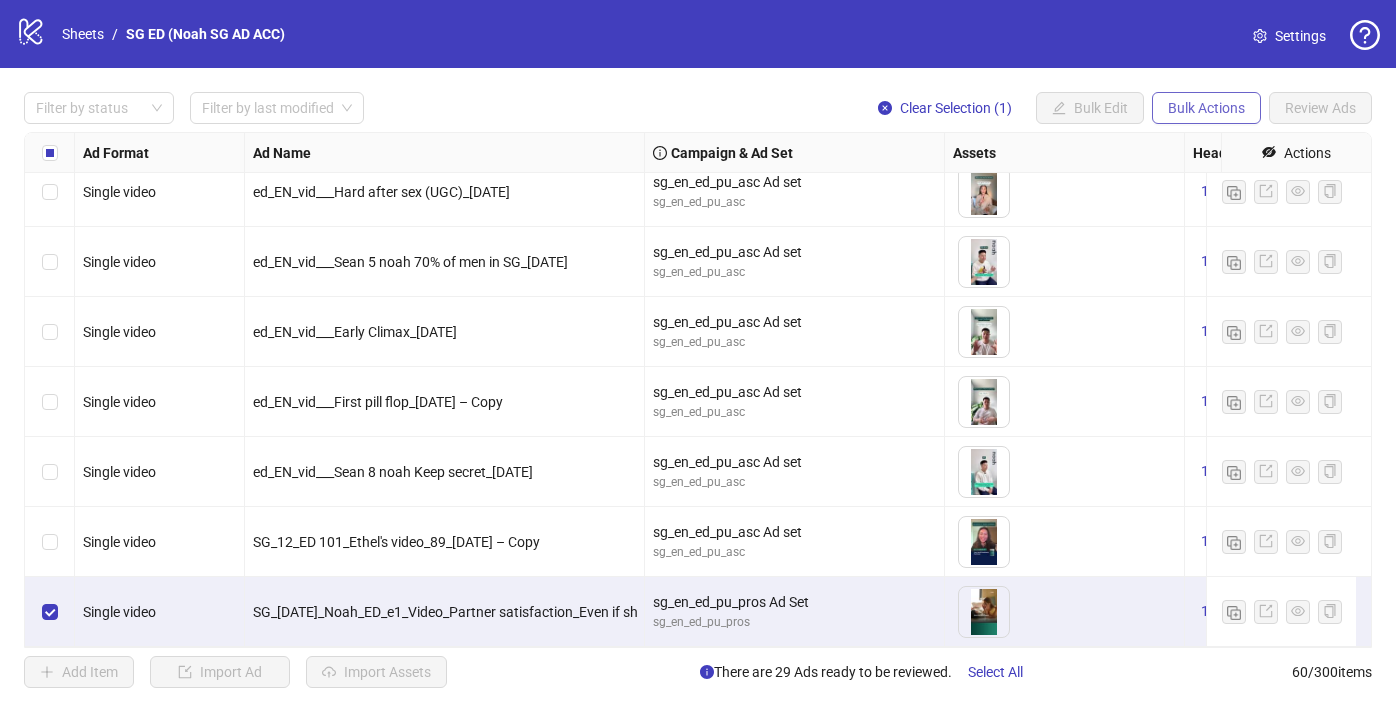 click on "Bulk Actions" at bounding box center [1206, 108] 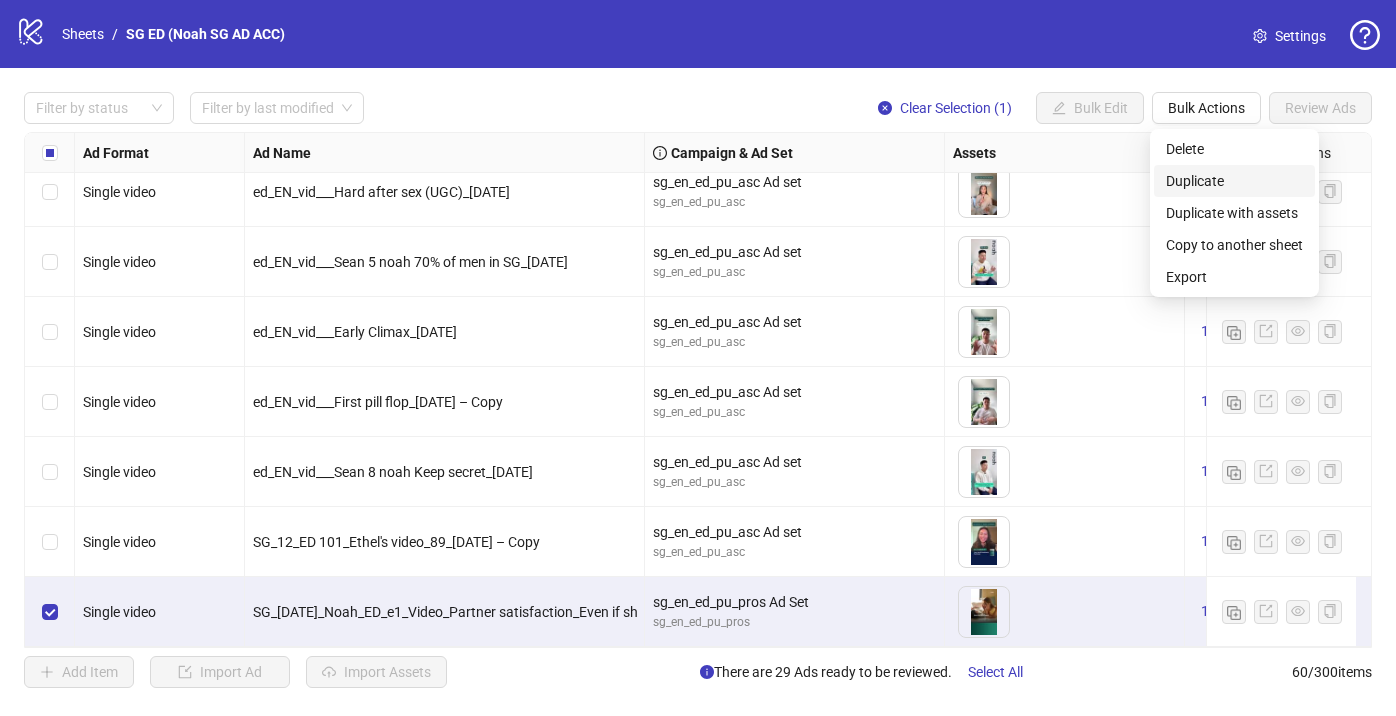click on "Duplicate" at bounding box center (1234, 181) 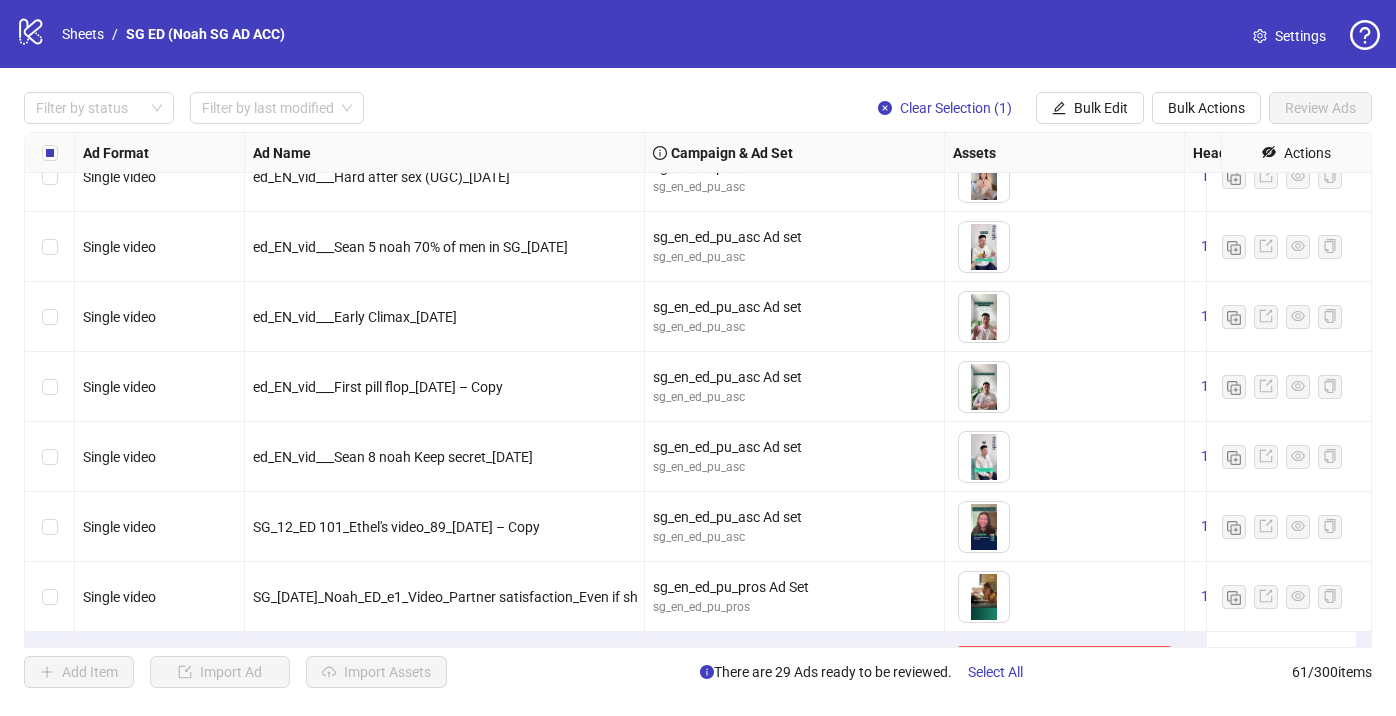 scroll, scrollTop: 3811, scrollLeft: 0, axis: vertical 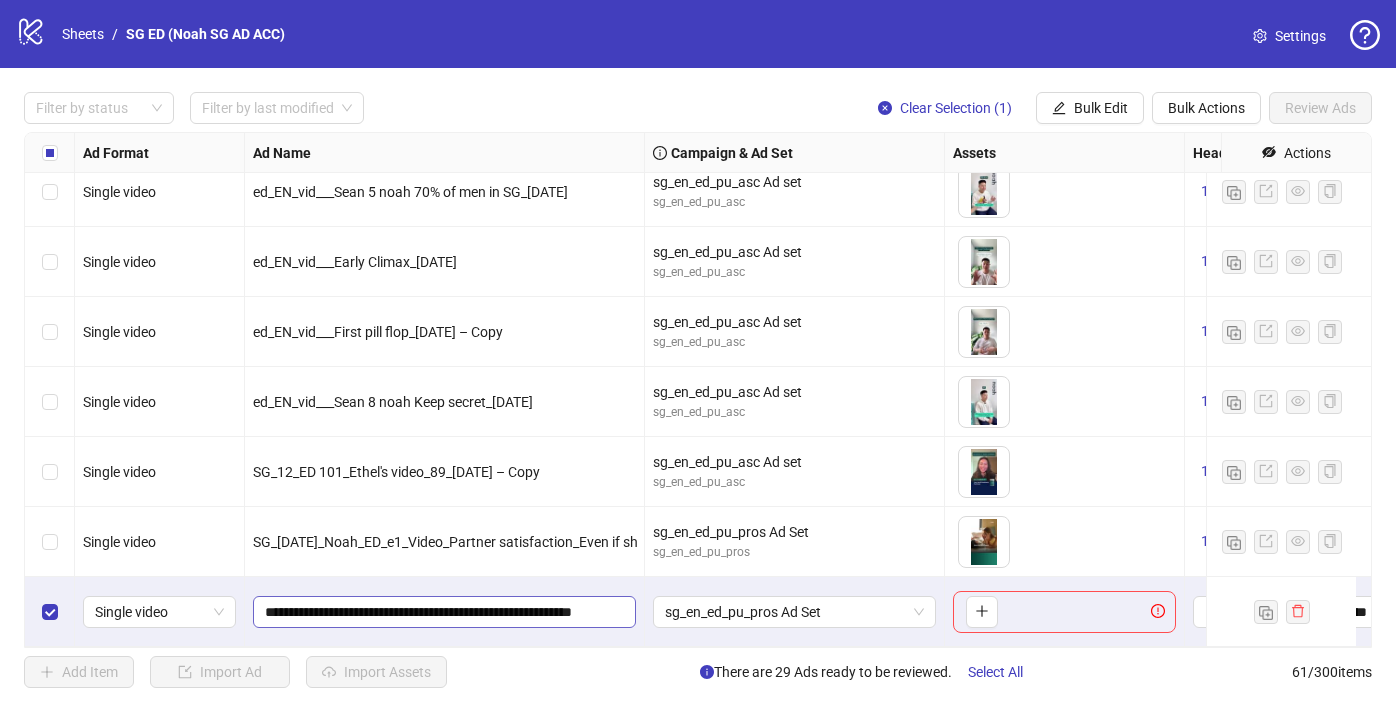 click on "**********" at bounding box center [444, 612] 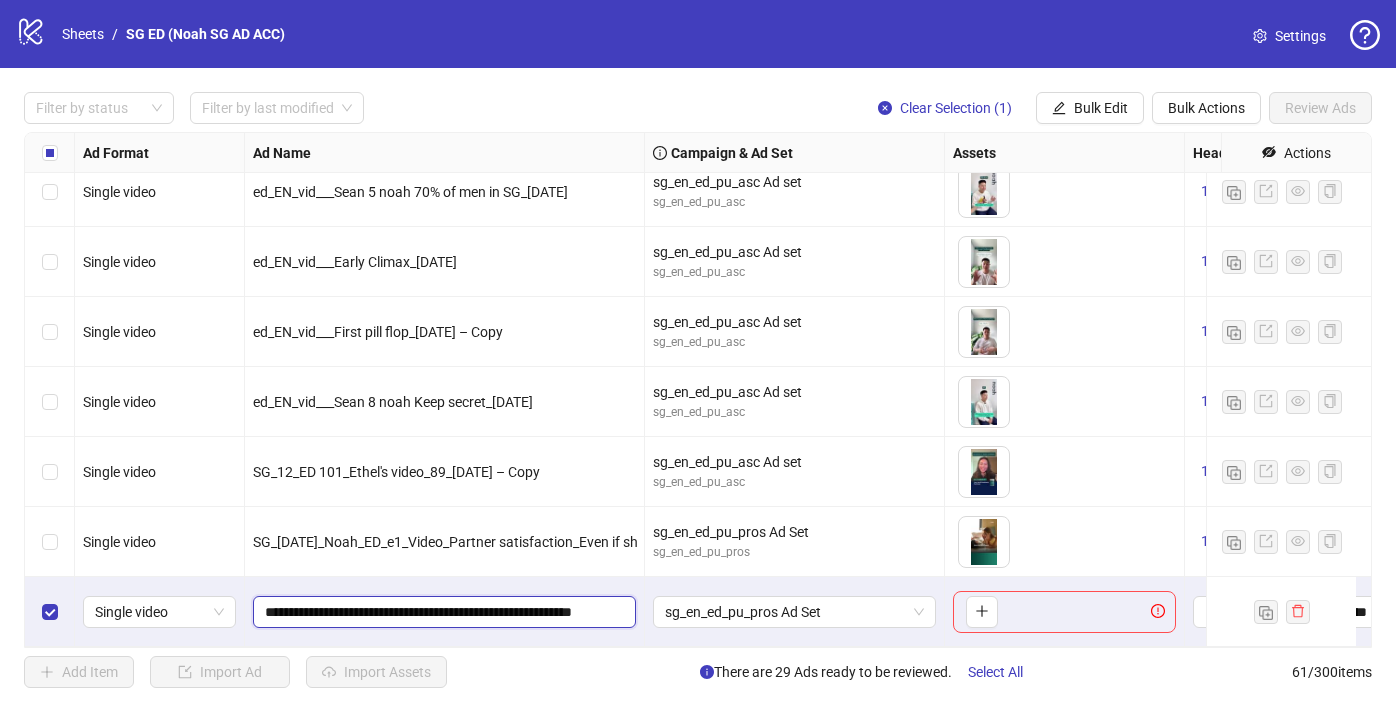 scroll, scrollTop: 0, scrollLeft: 56, axis: horizontal 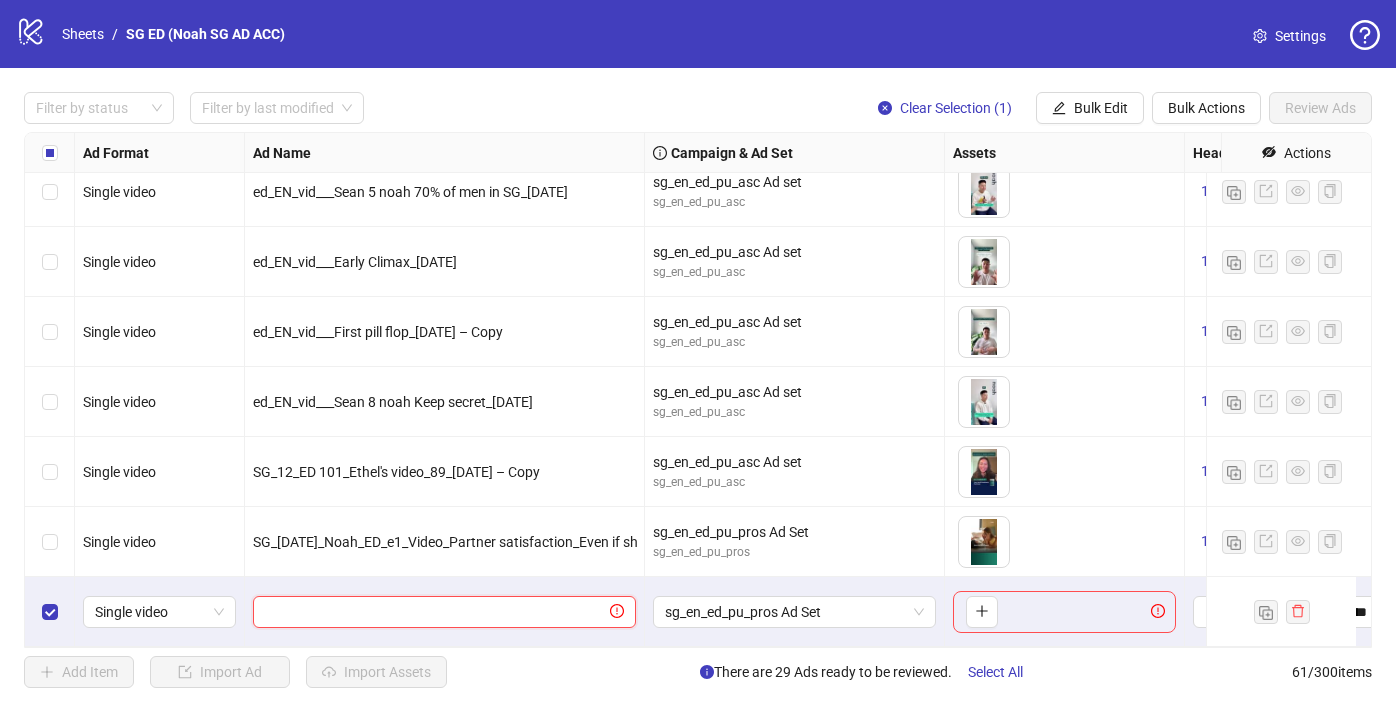 paste on "**********" 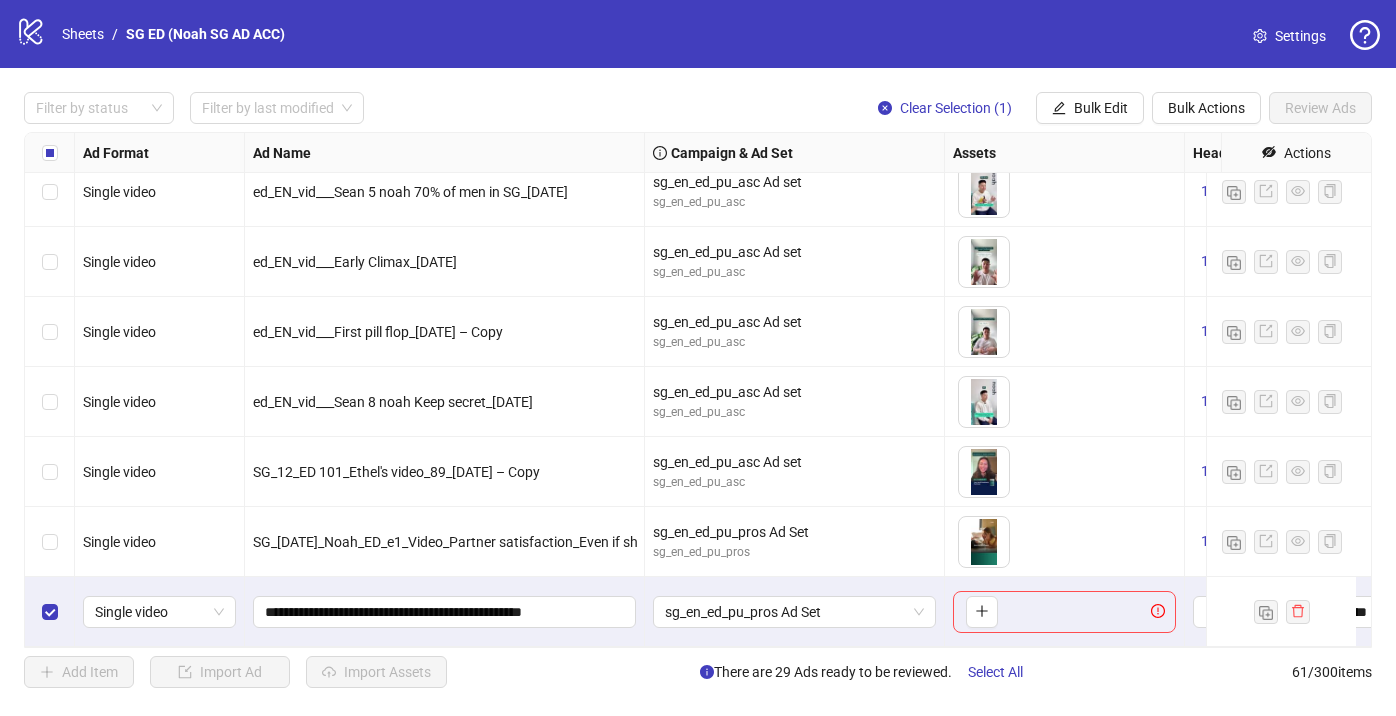 click on "**********" at bounding box center [445, 612] 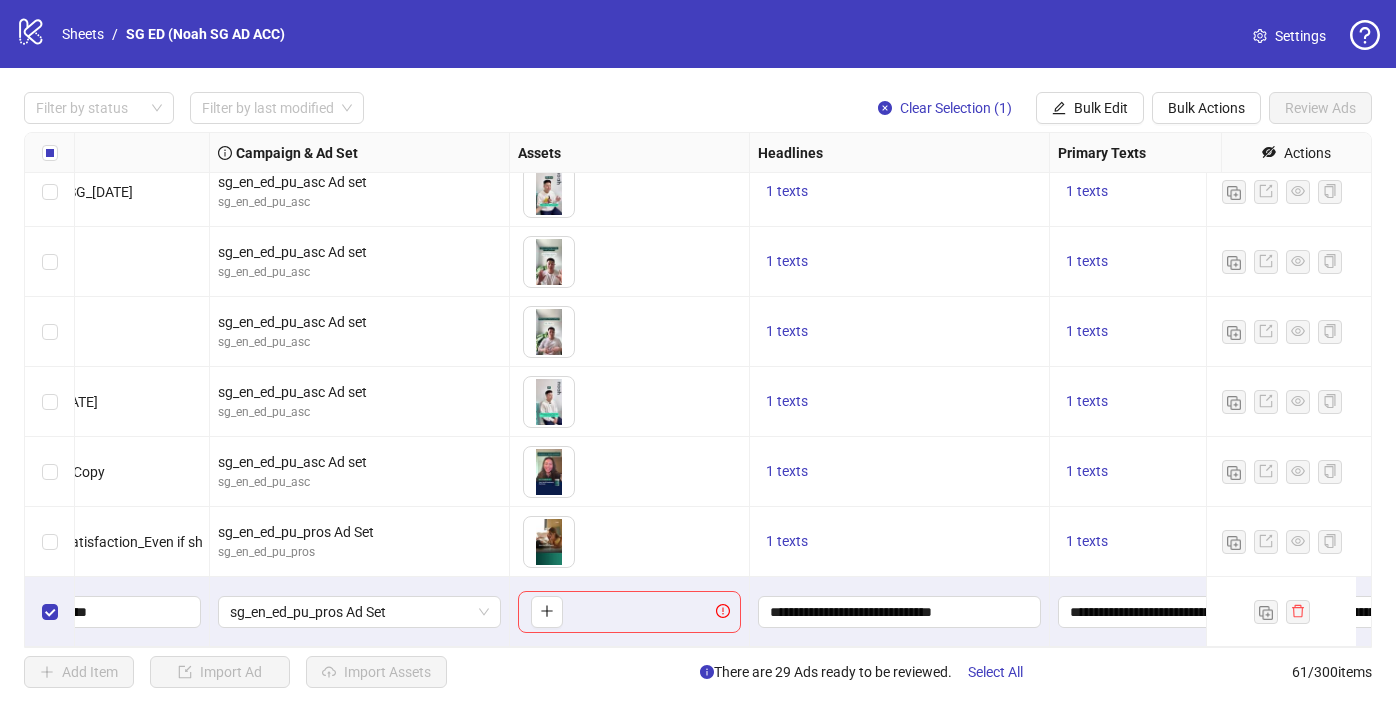 scroll, scrollTop: 3811, scrollLeft: 0, axis: vertical 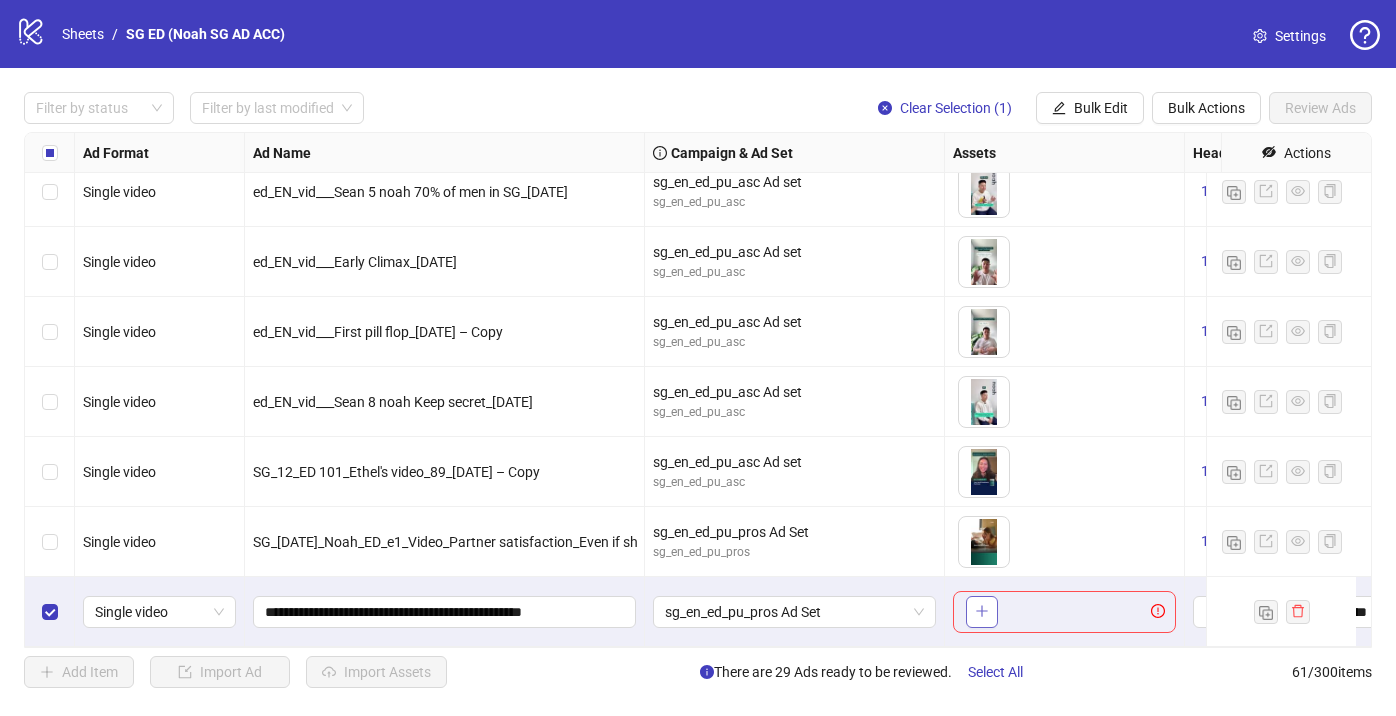 click 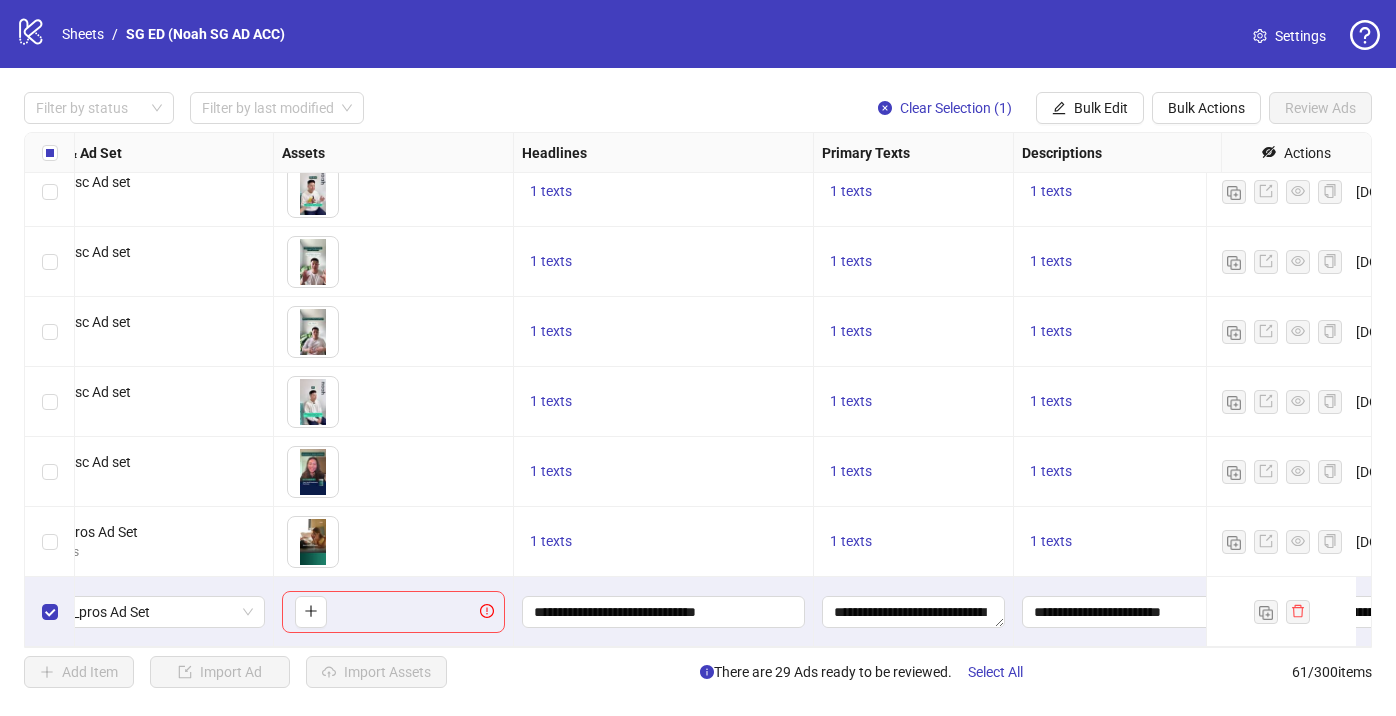 scroll, scrollTop: 3811, scrollLeft: 963, axis: both 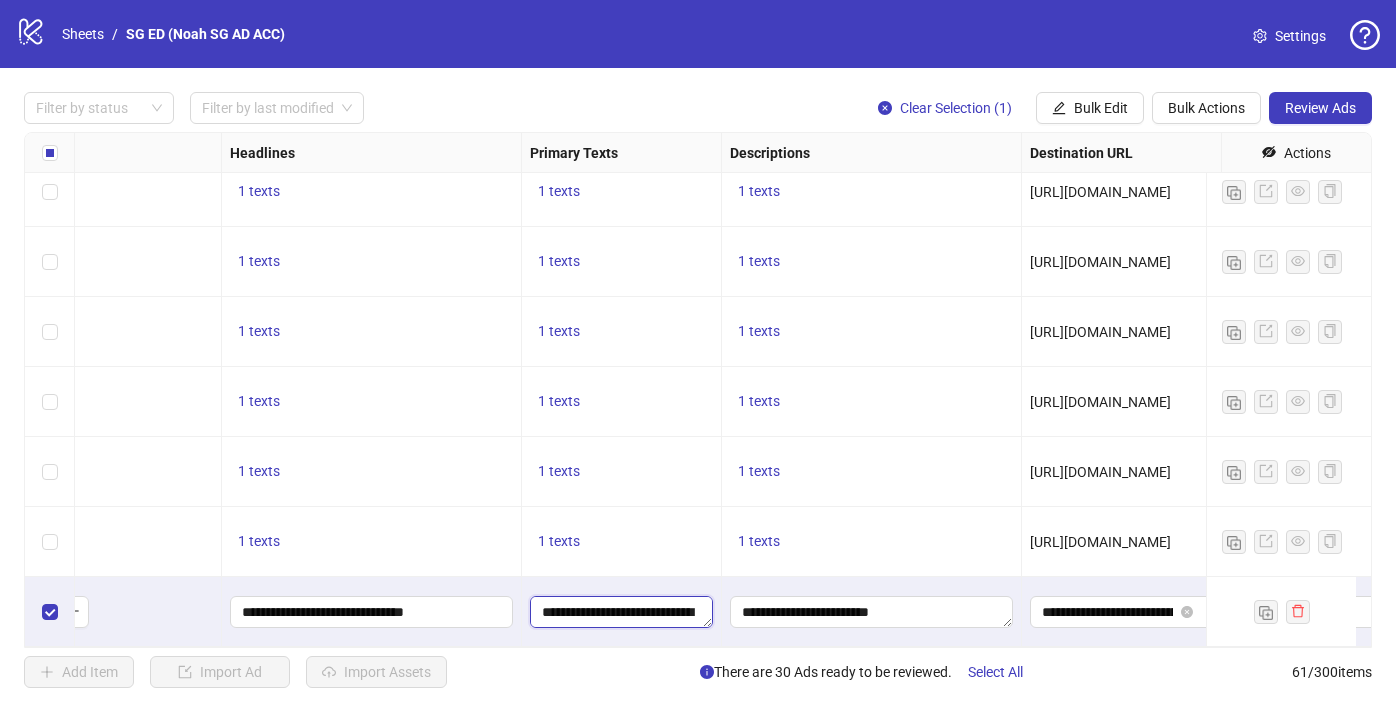 click on "**********" at bounding box center (621, 612) 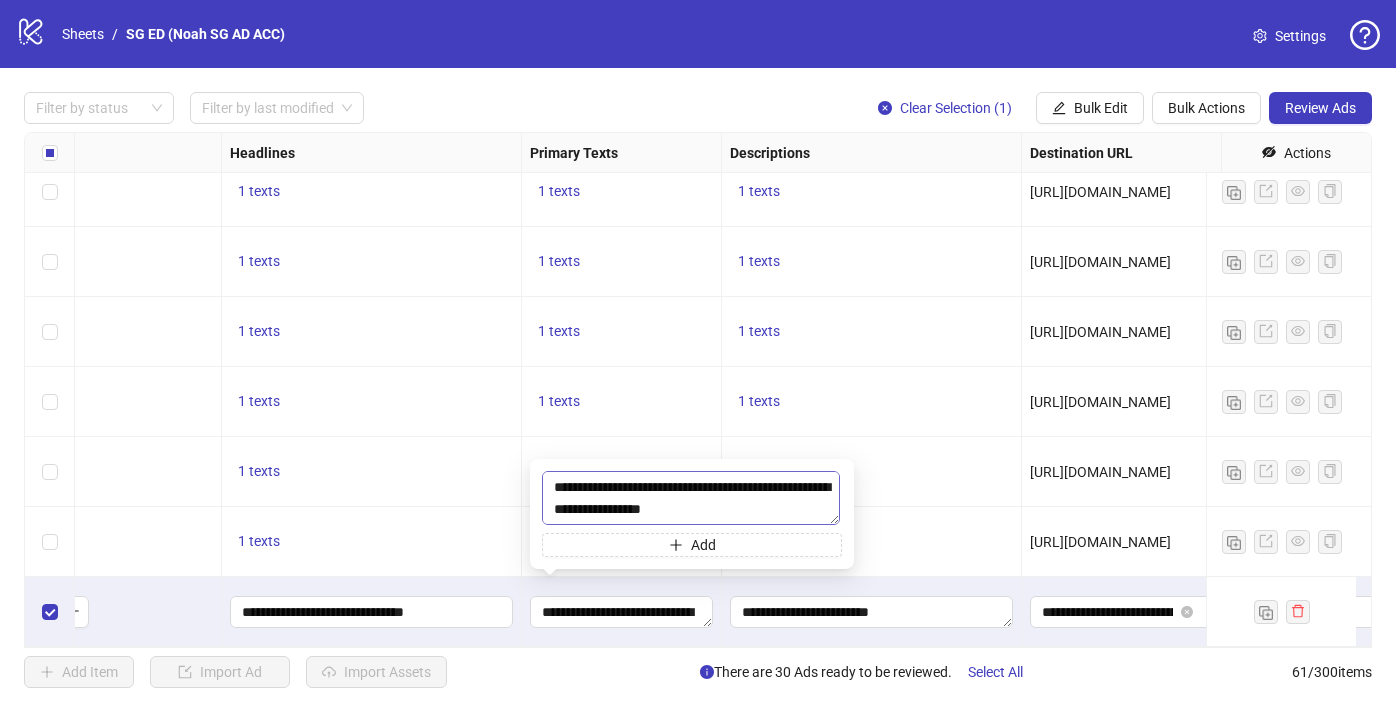 drag, startPoint x: 551, startPoint y: 489, endPoint x: 759, endPoint y: 505, distance: 208.61447 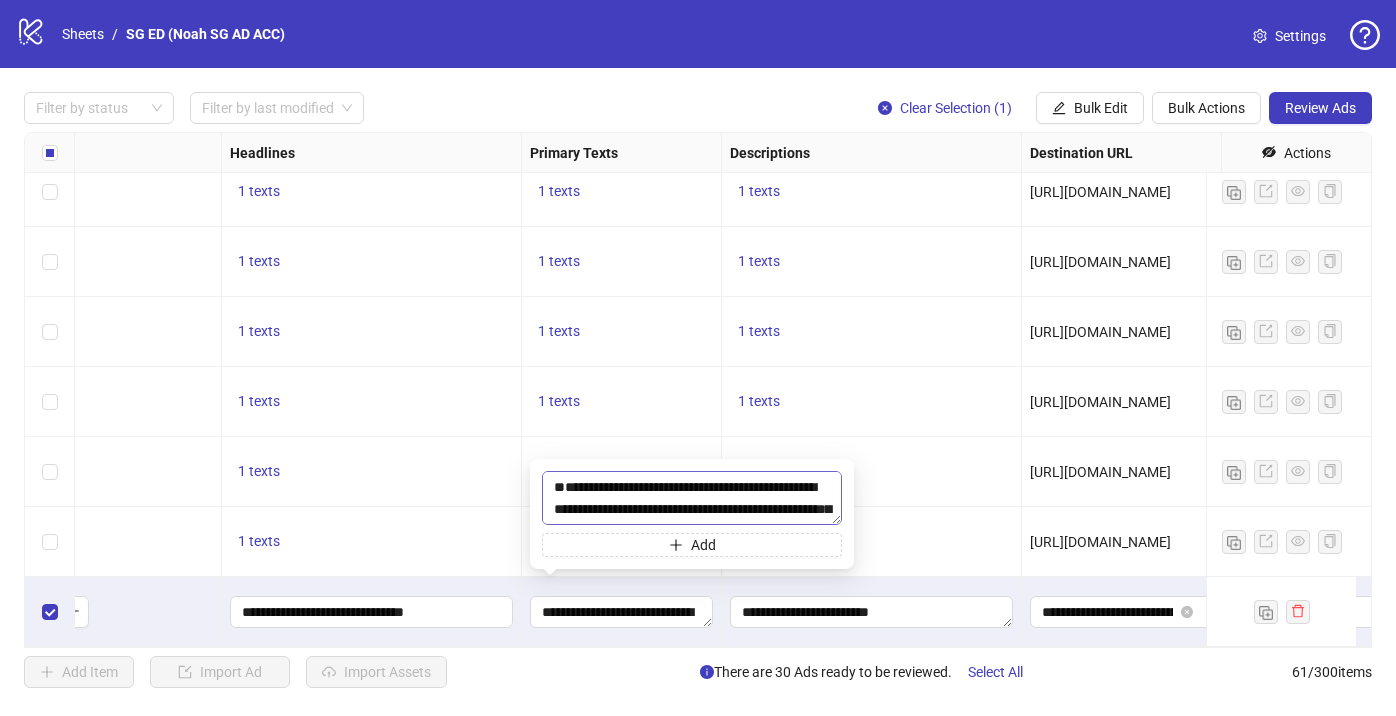 type on "**********" 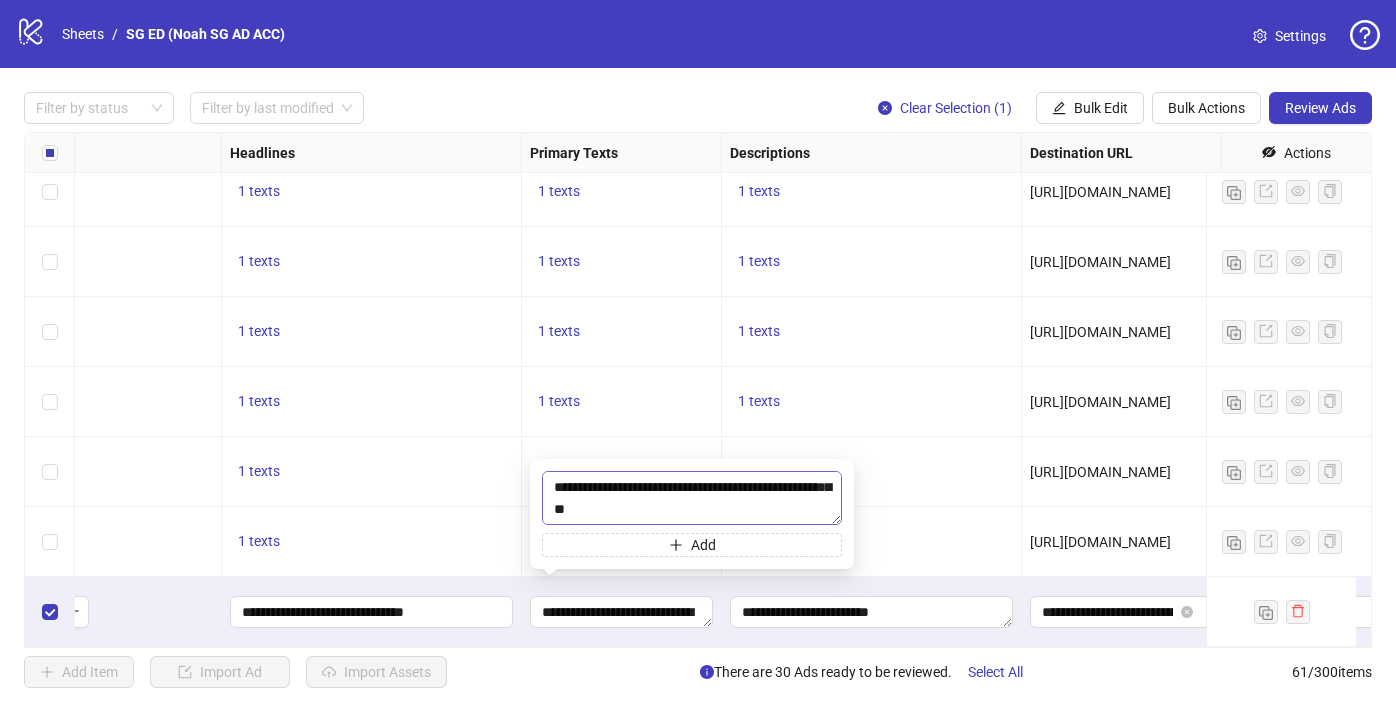scroll, scrollTop: 147, scrollLeft: 0, axis: vertical 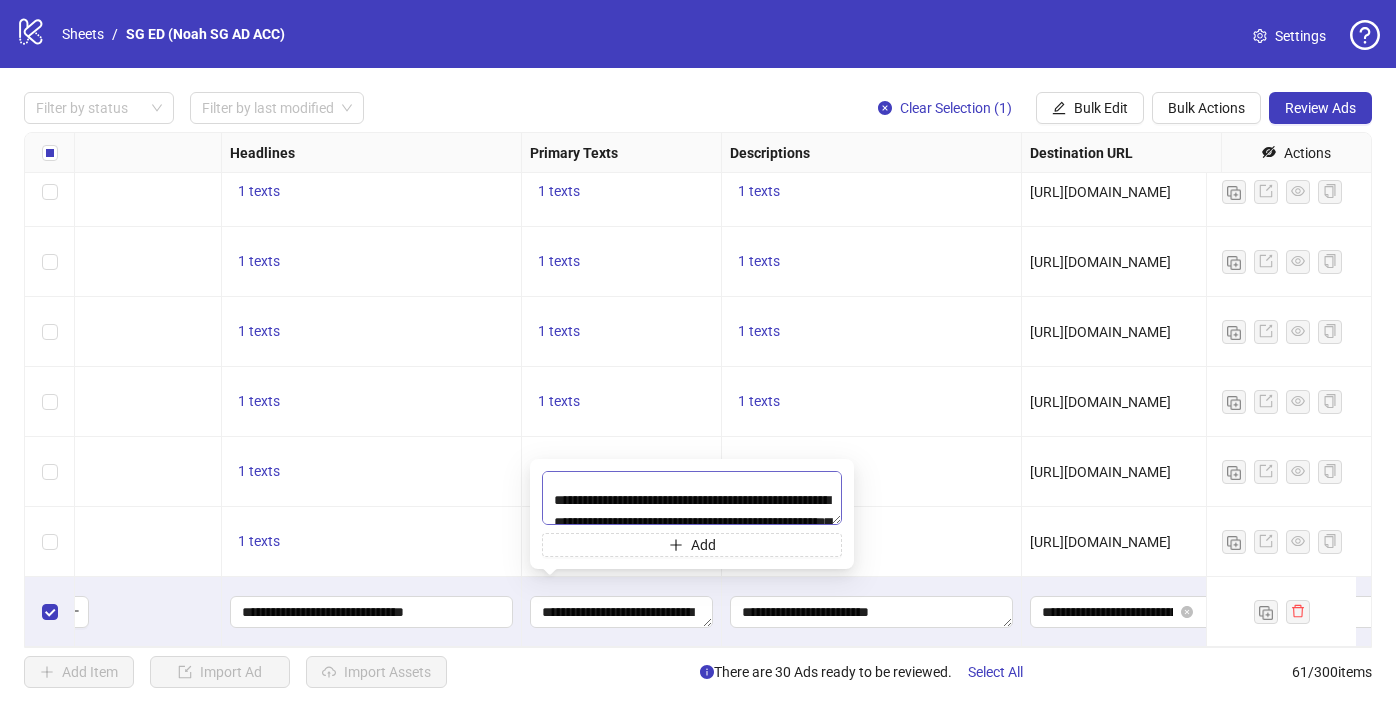 drag, startPoint x: 673, startPoint y: 511, endPoint x: 552, endPoint y: 504, distance: 121.20231 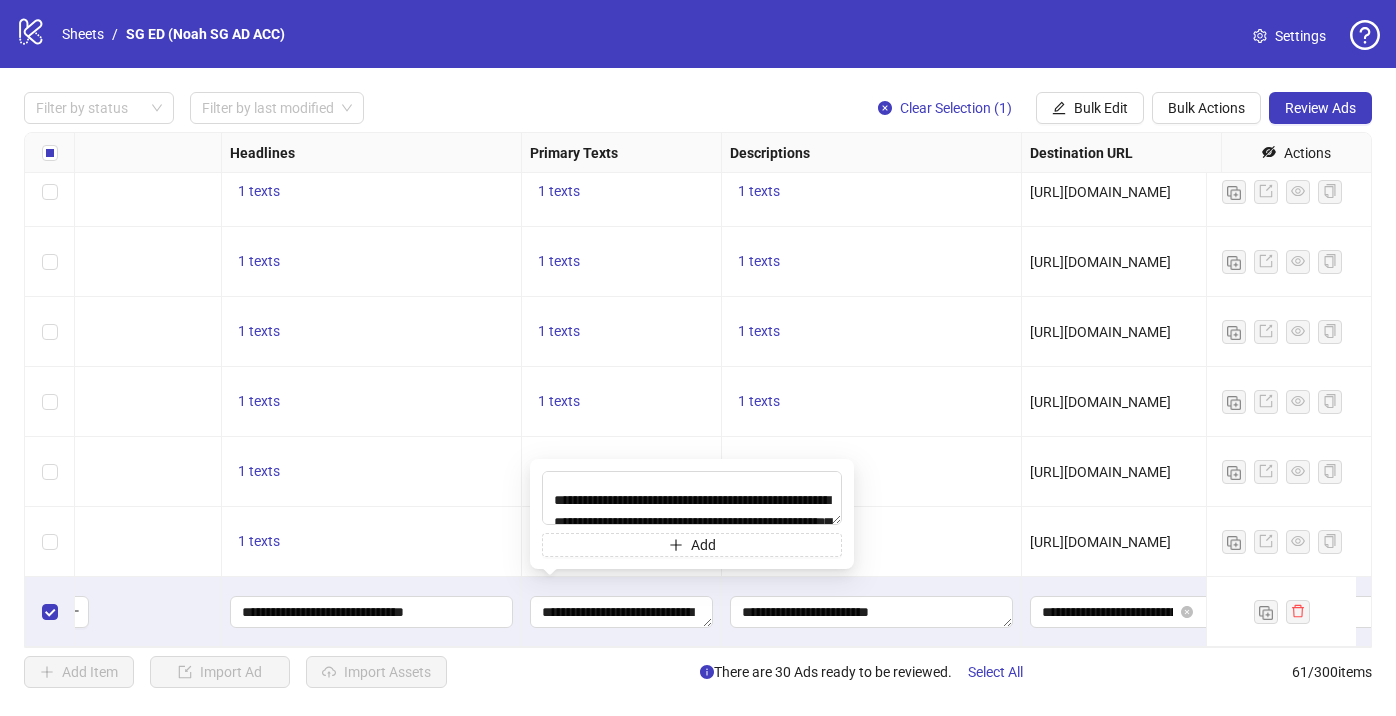 click on "1 texts" at bounding box center (622, 472) 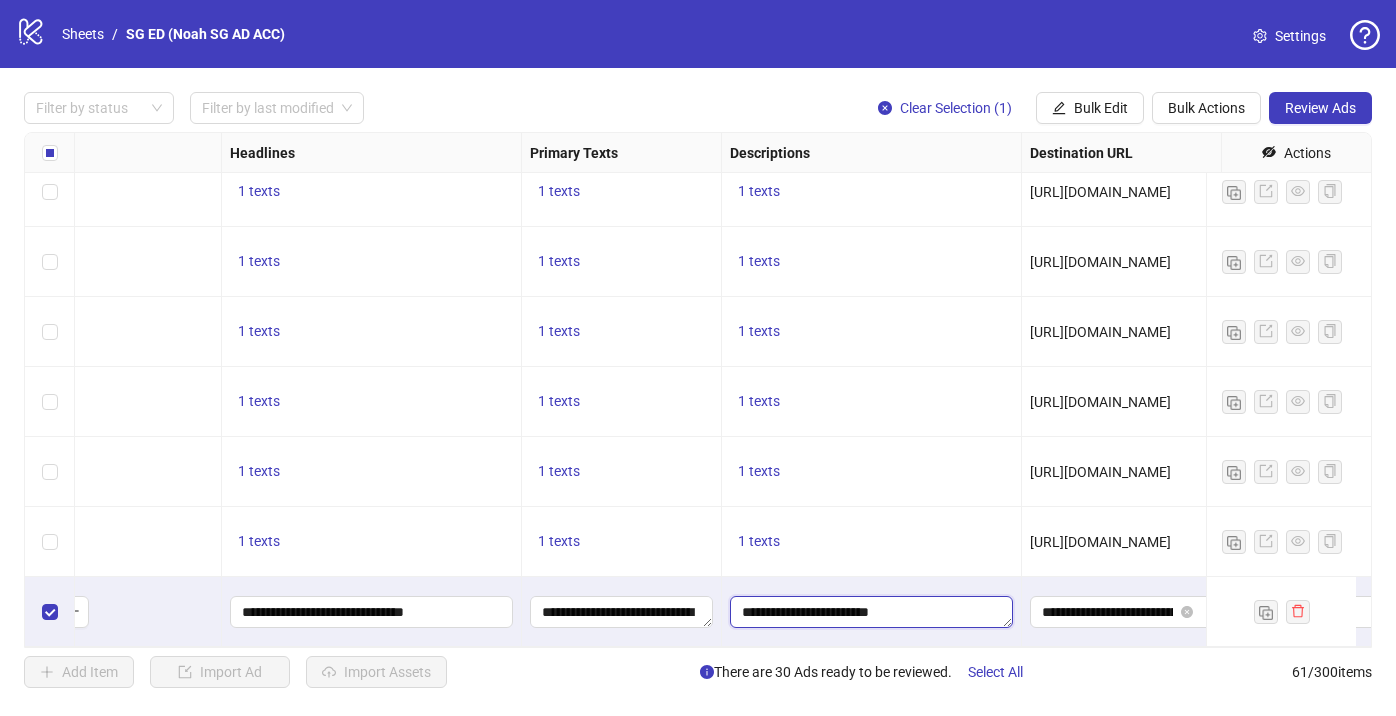 click on "**********" at bounding box center (871, 612) 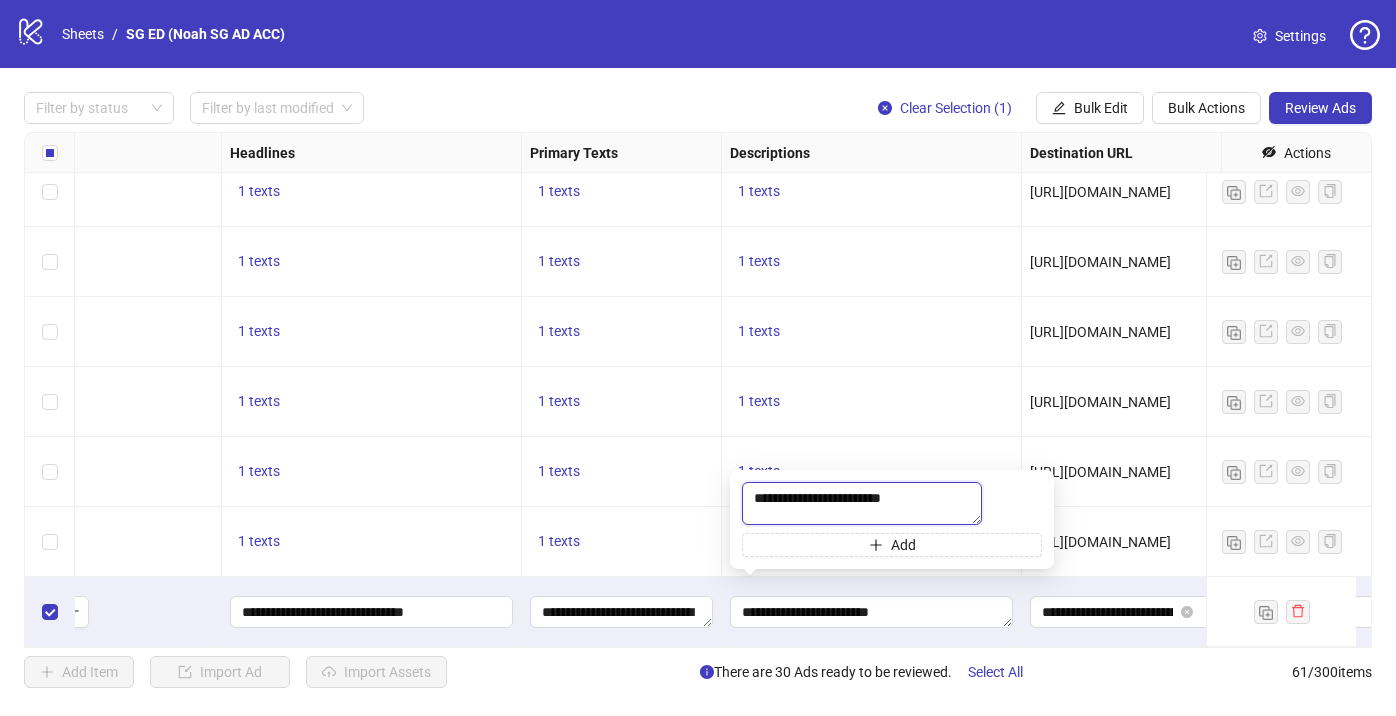 click on "**********" at bounding box center (862, 503) 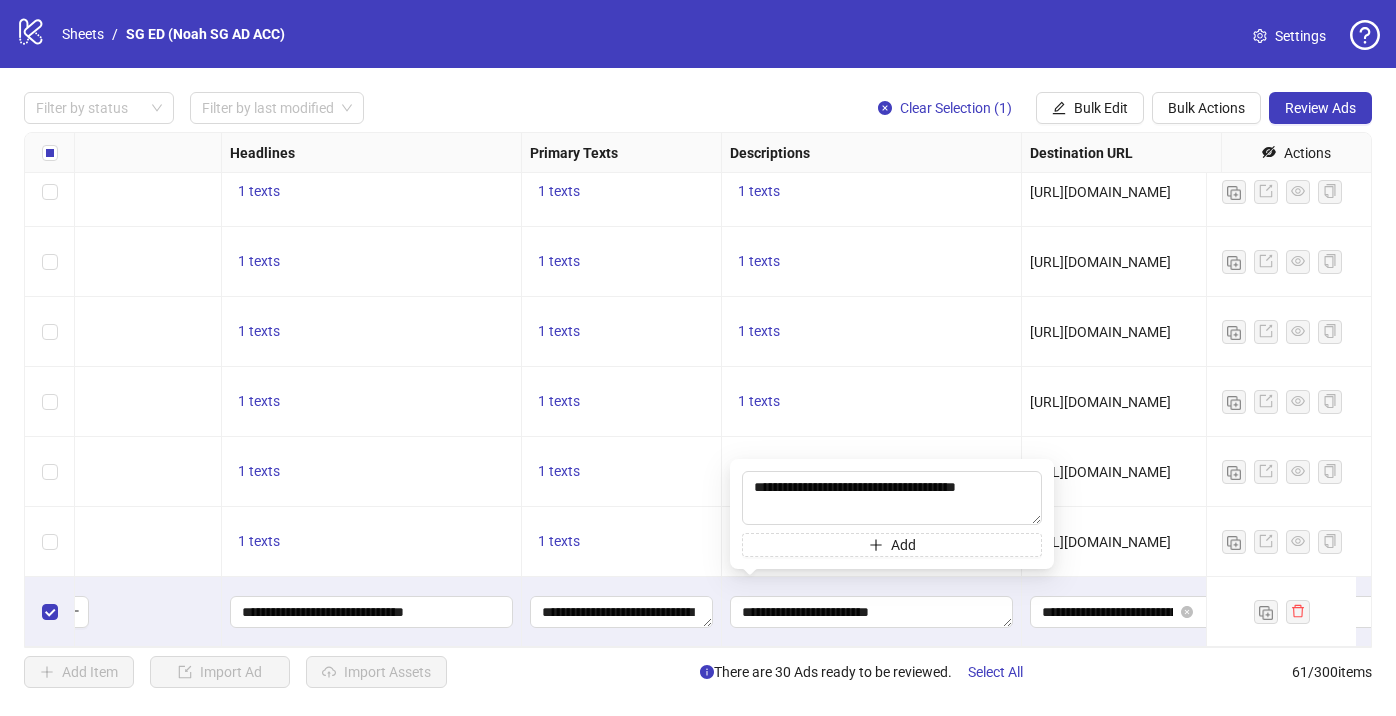 click on "1 texts" at bounding box center [872, 472] 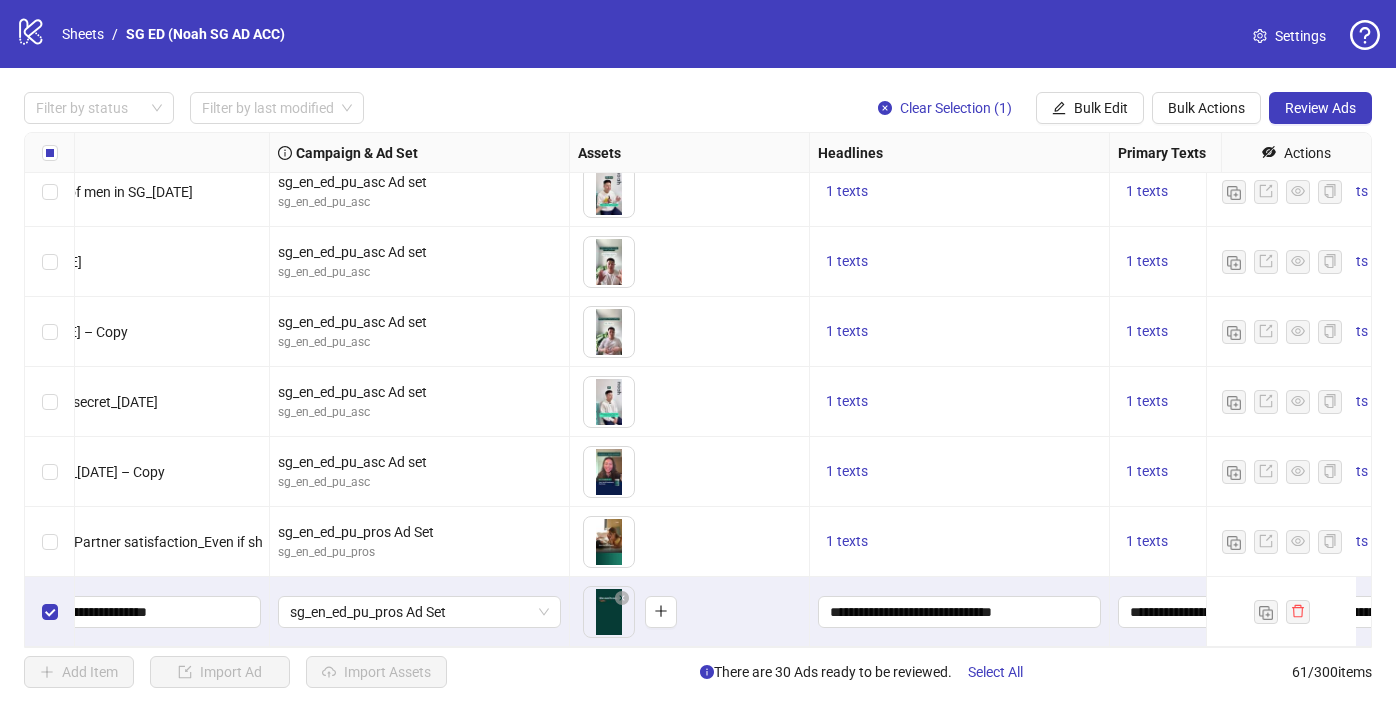 scroll, scrollTop: 3811, scrollLeft: 0, axis: vertical 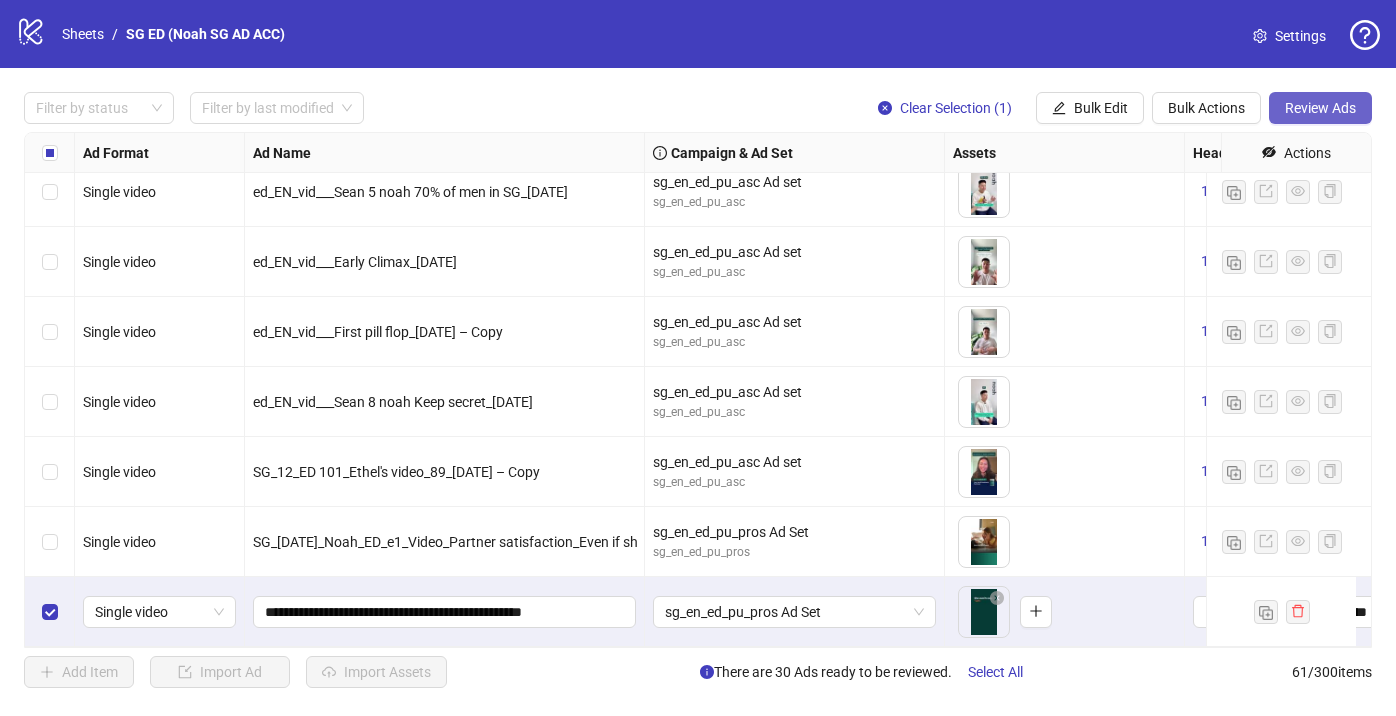 click on "Review Ads" at bounding box center [1320, 108] 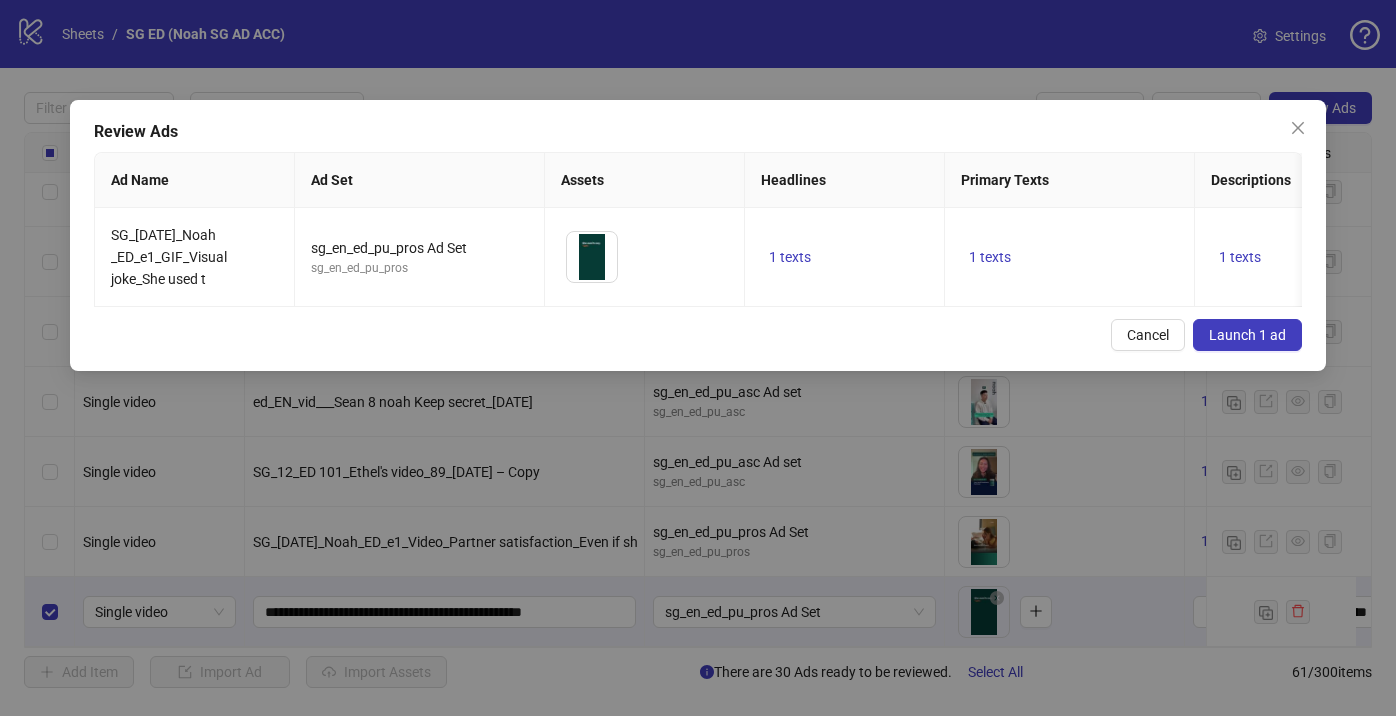 click on "Launch 1 ad" at bounding box center [1247, 335] 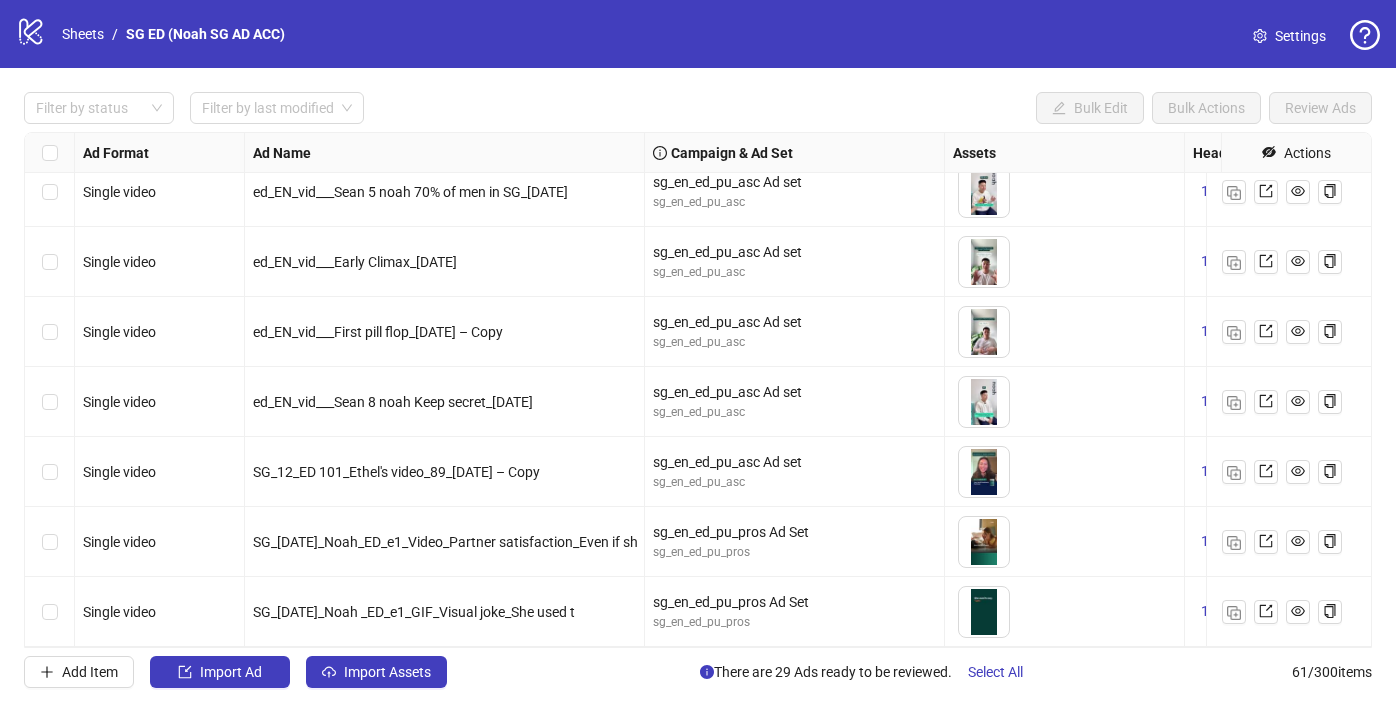 click at bounding box center (50, 612) 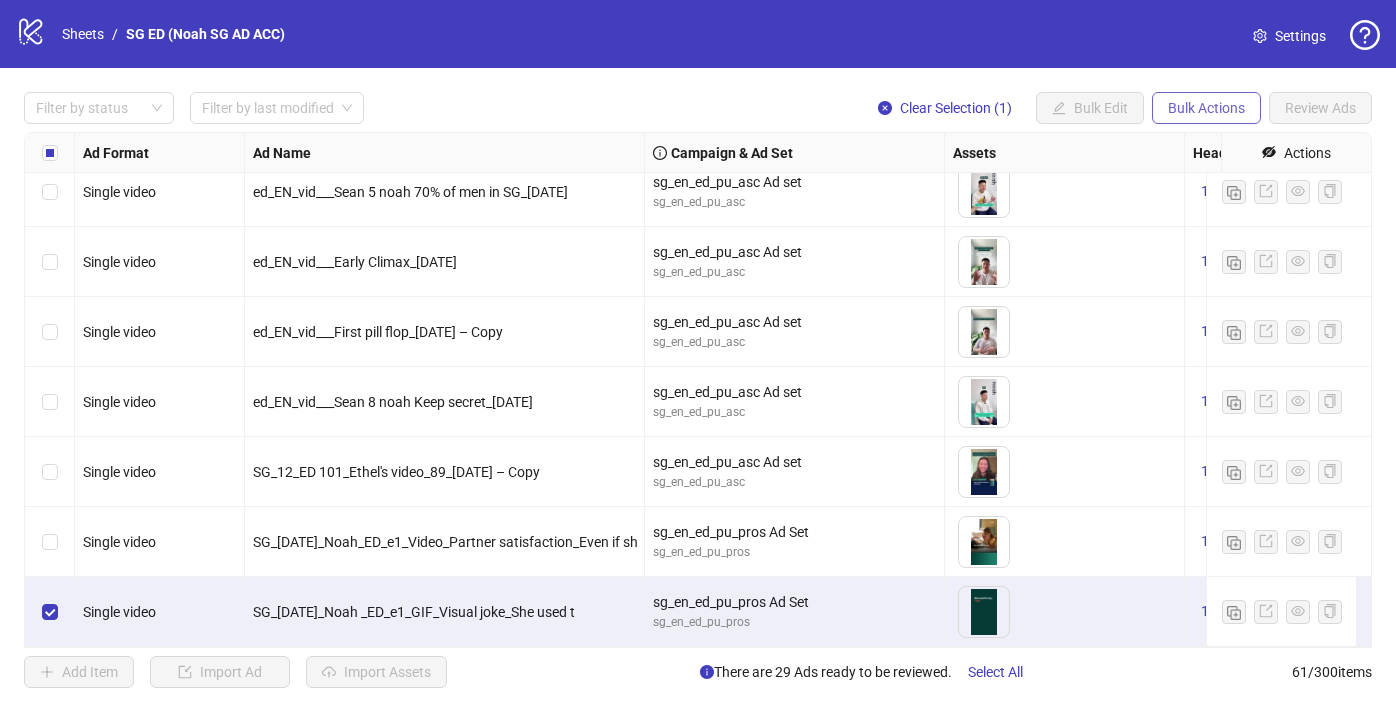 click on "Bulk Actions" at bounding box center [1206, 108] 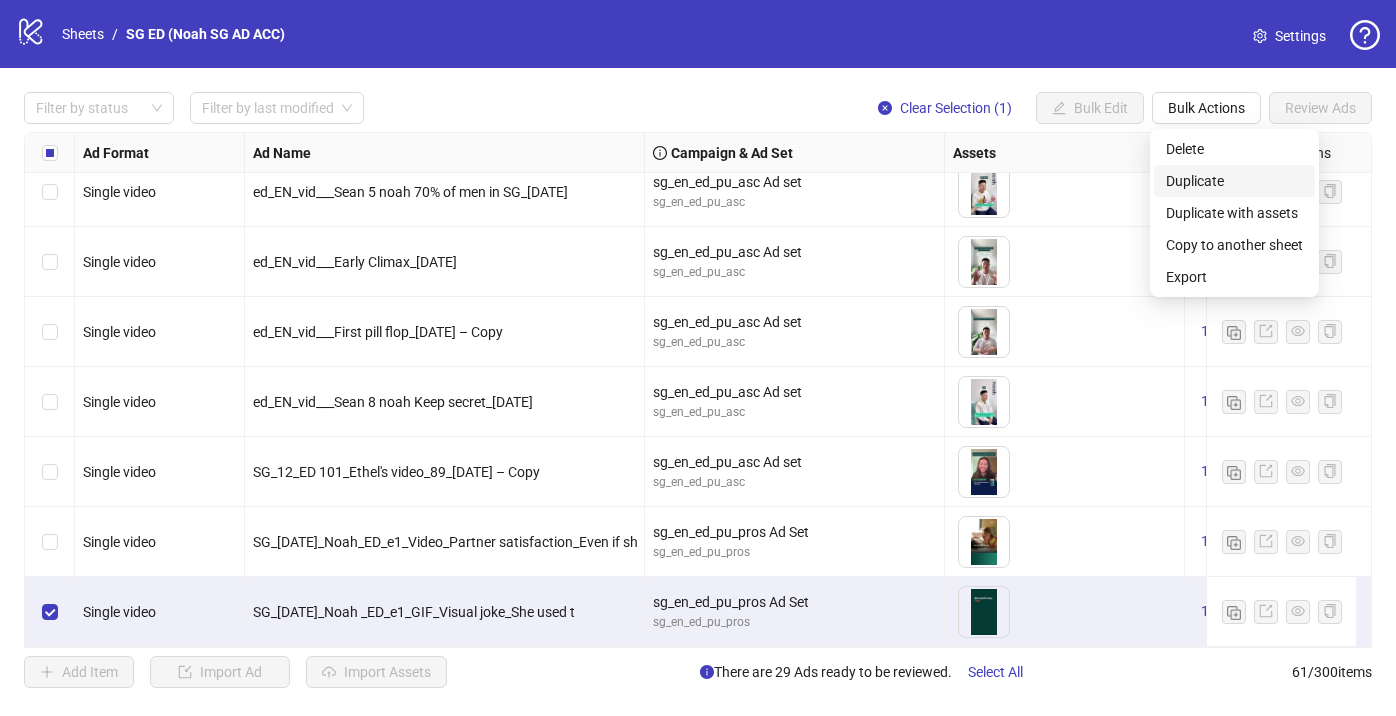click on "Duplicate" at bounding box center [1234, 181] 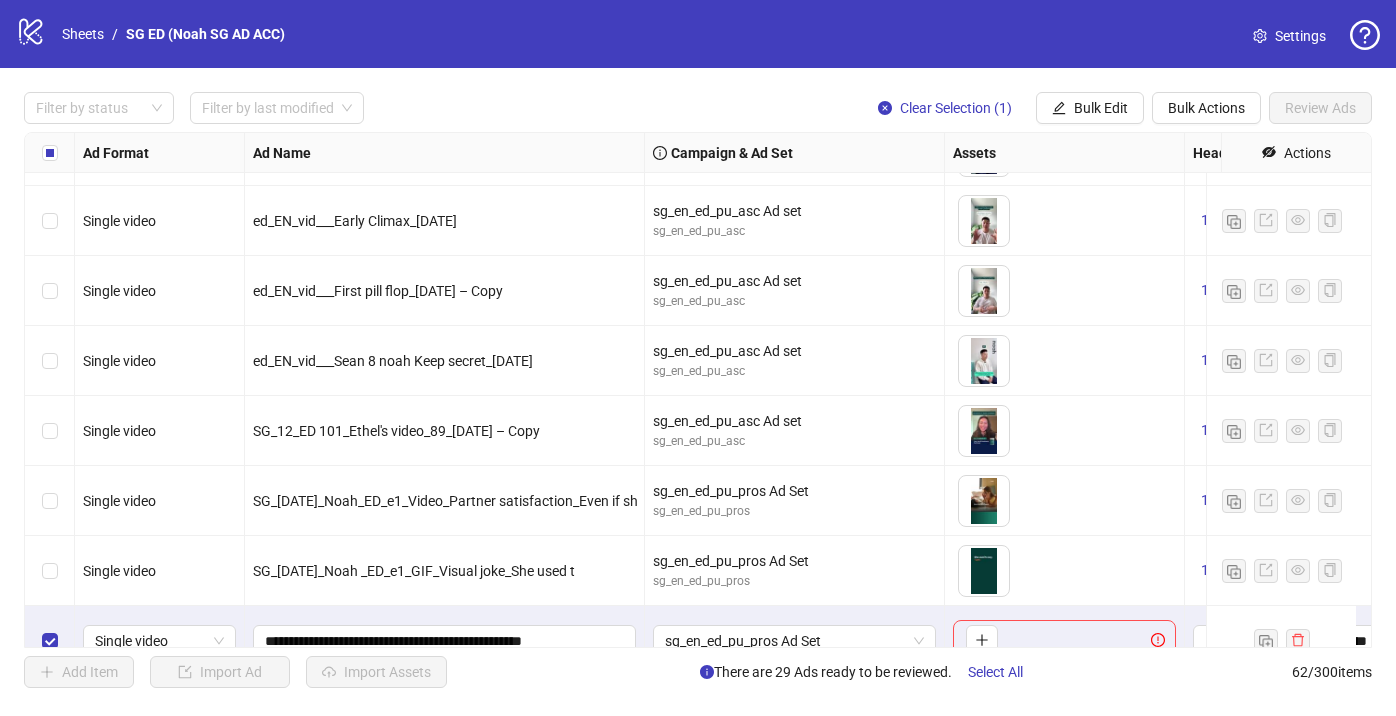 scroll, scrollTop: 3881, scrollLeft: 0, axis: vertical 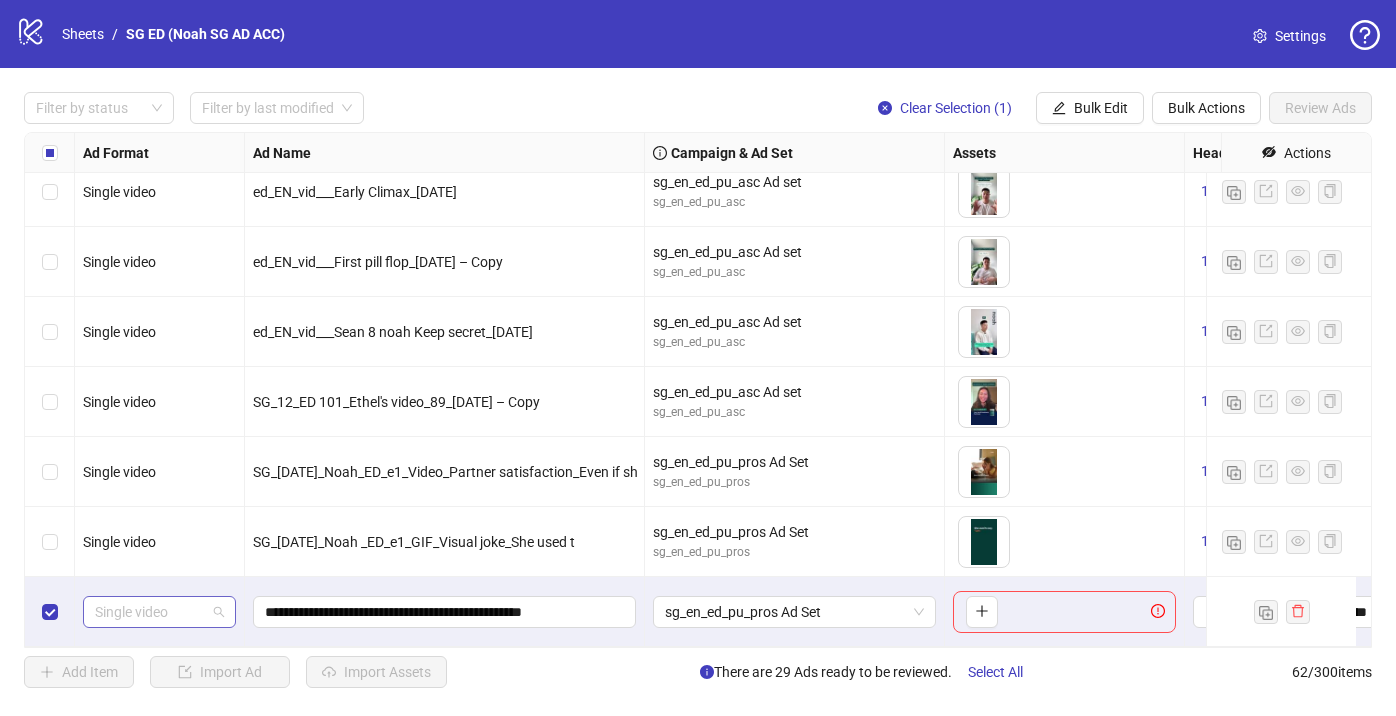 click on "Single video" at bounding box center [159, 612] 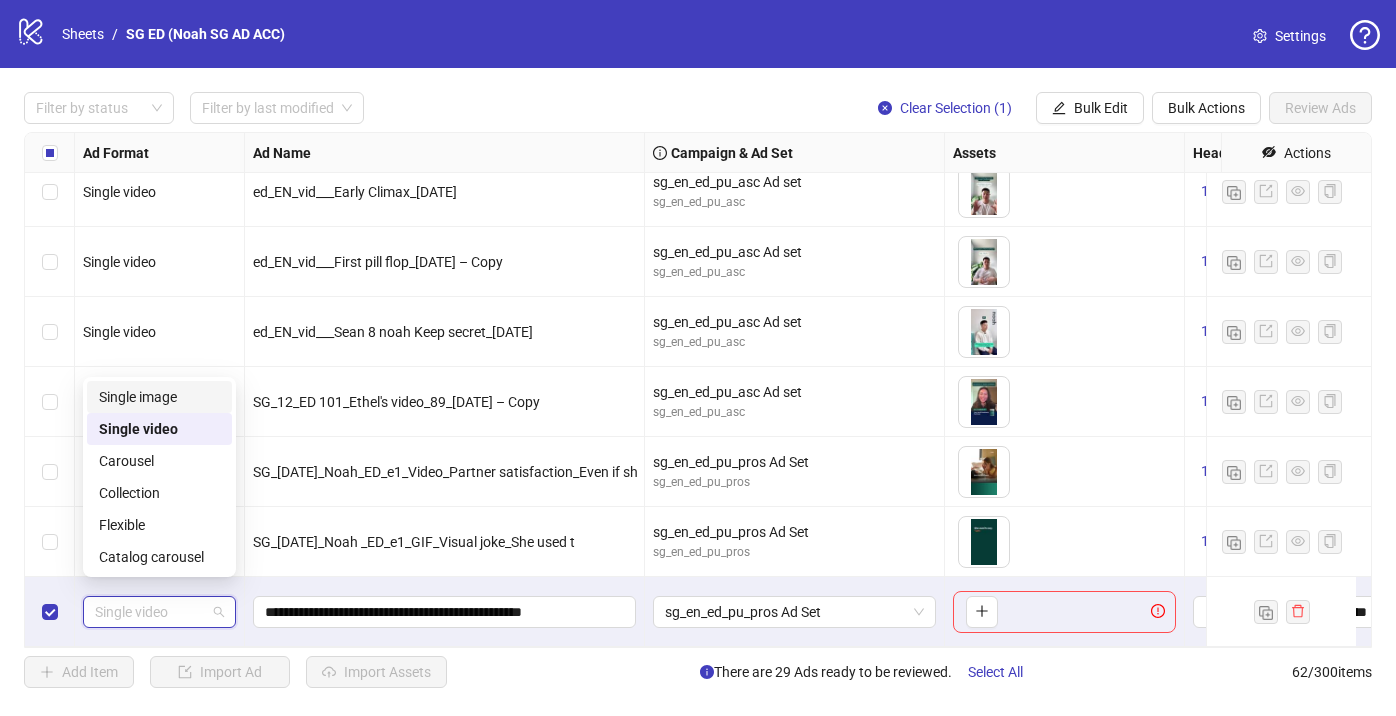 click on "Single image" at bounding box center [159, 397] 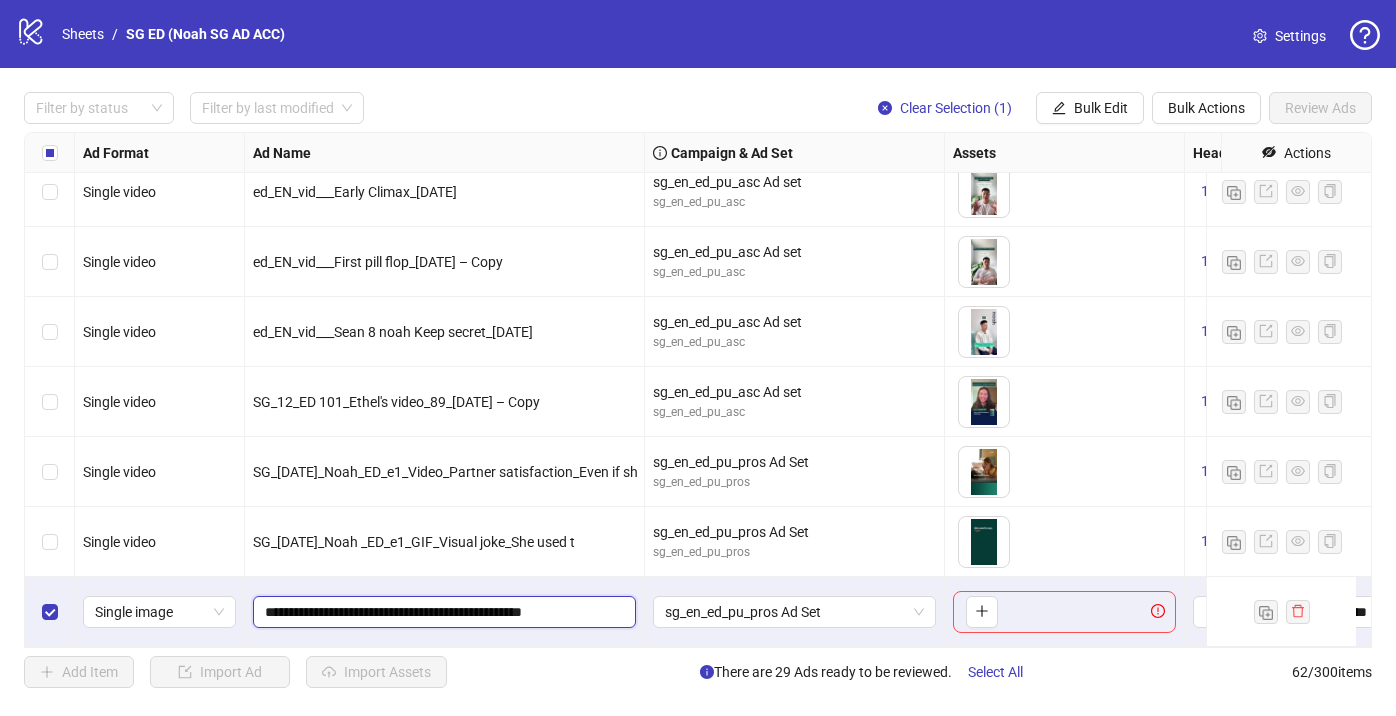 click on "**********" at bounding box center [442, 612] 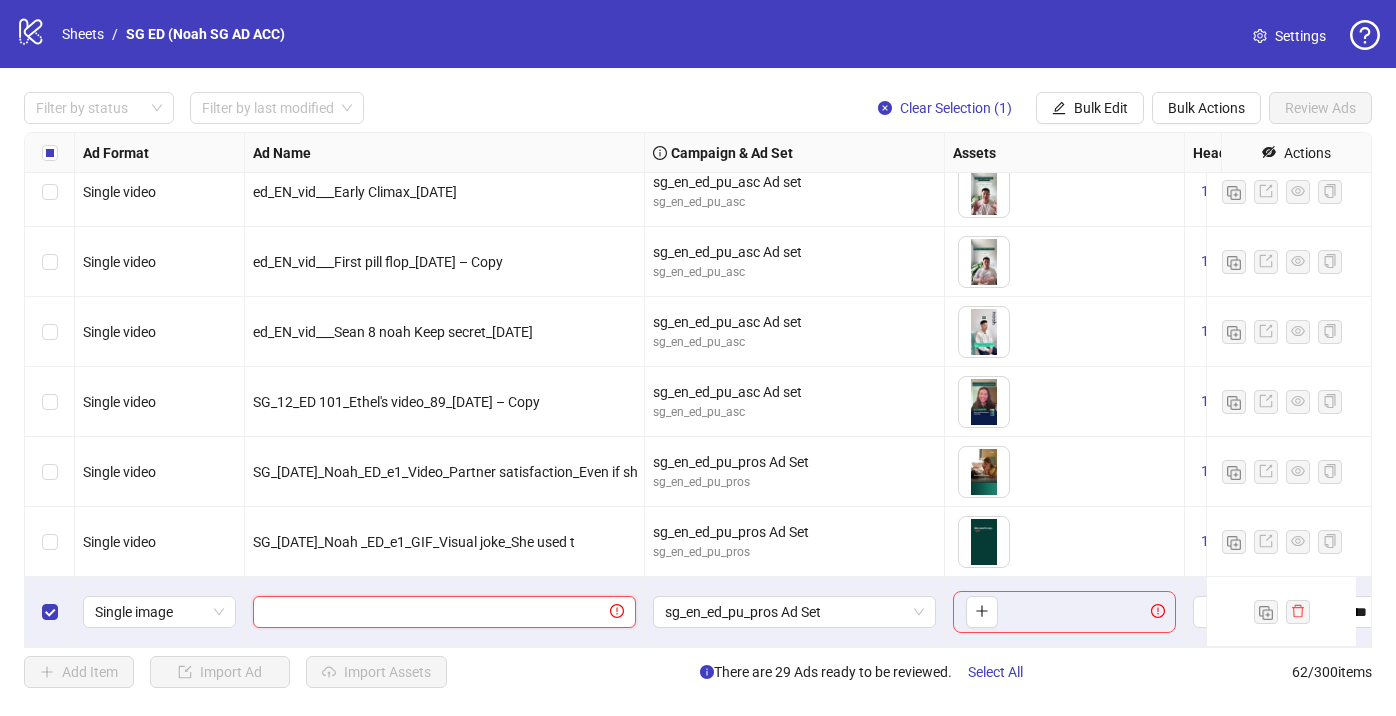 paste on "**********" 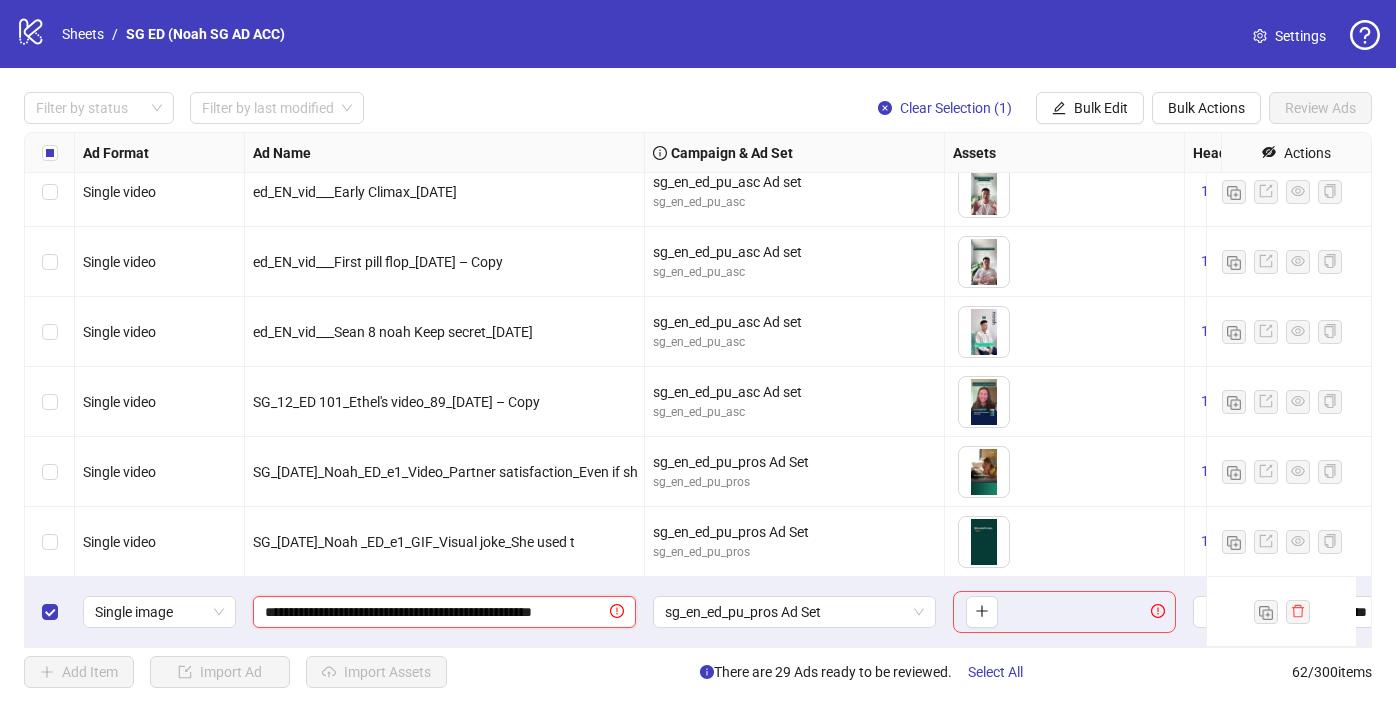 scroll, scrollTop: 0, scrollLeft: 2, axis: horizontal 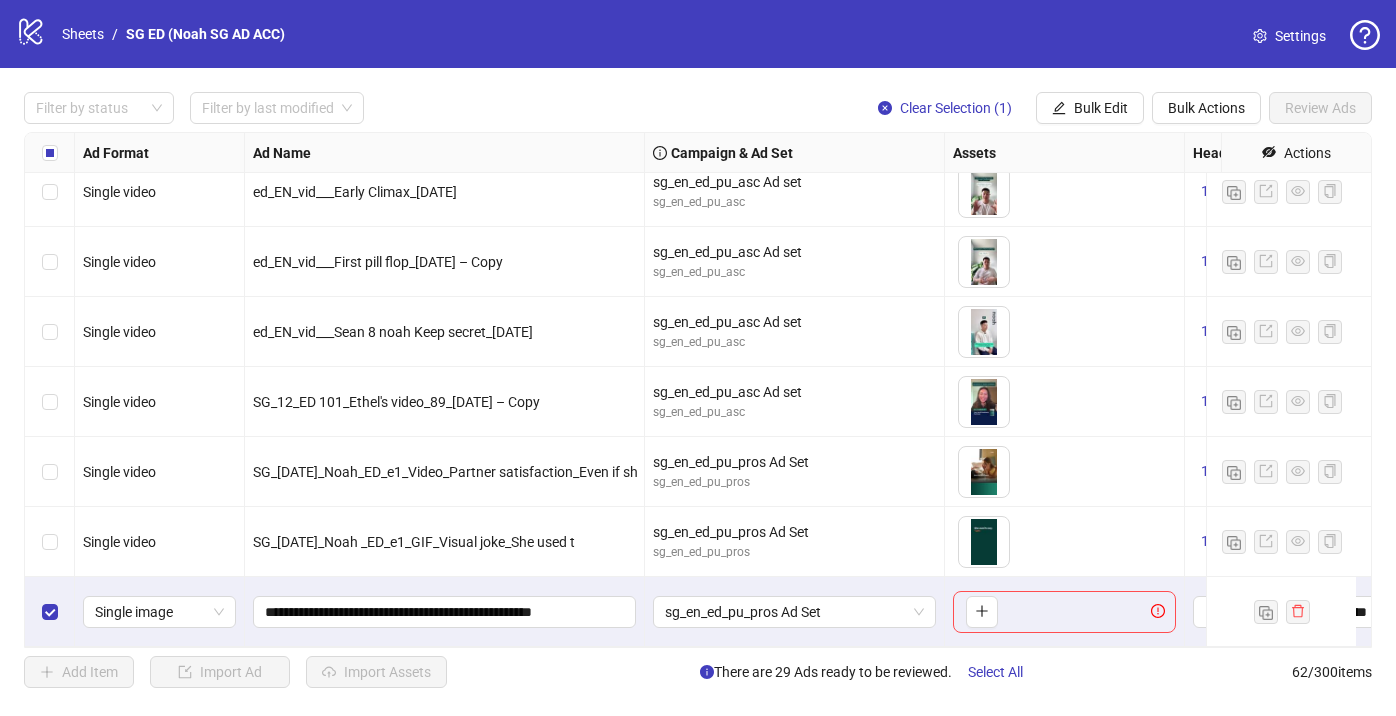 click on "SG_[DATE]_Noah_ED_e1_Video_Partner satisfaction_Even if sh" at bounding box center (445, 472) 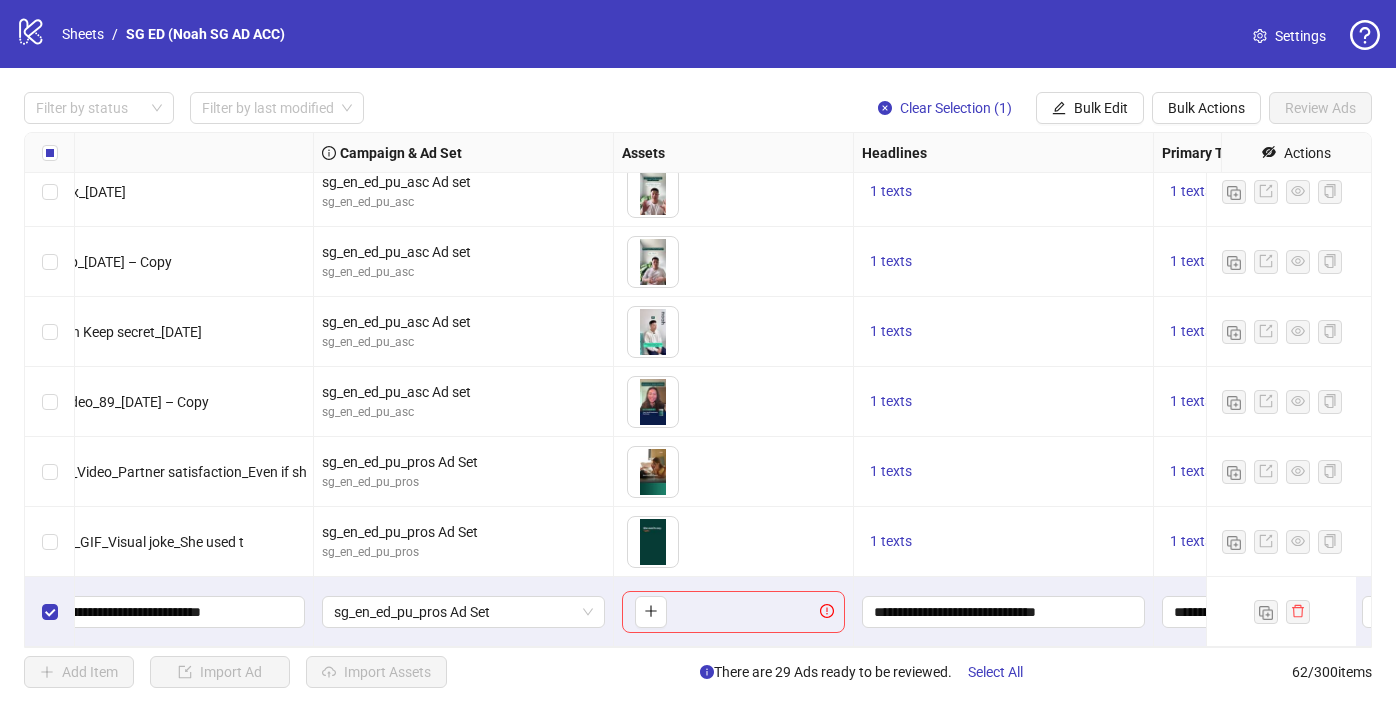 scroll, scrollTop: 3881, scrollLeft: 488, axis: both 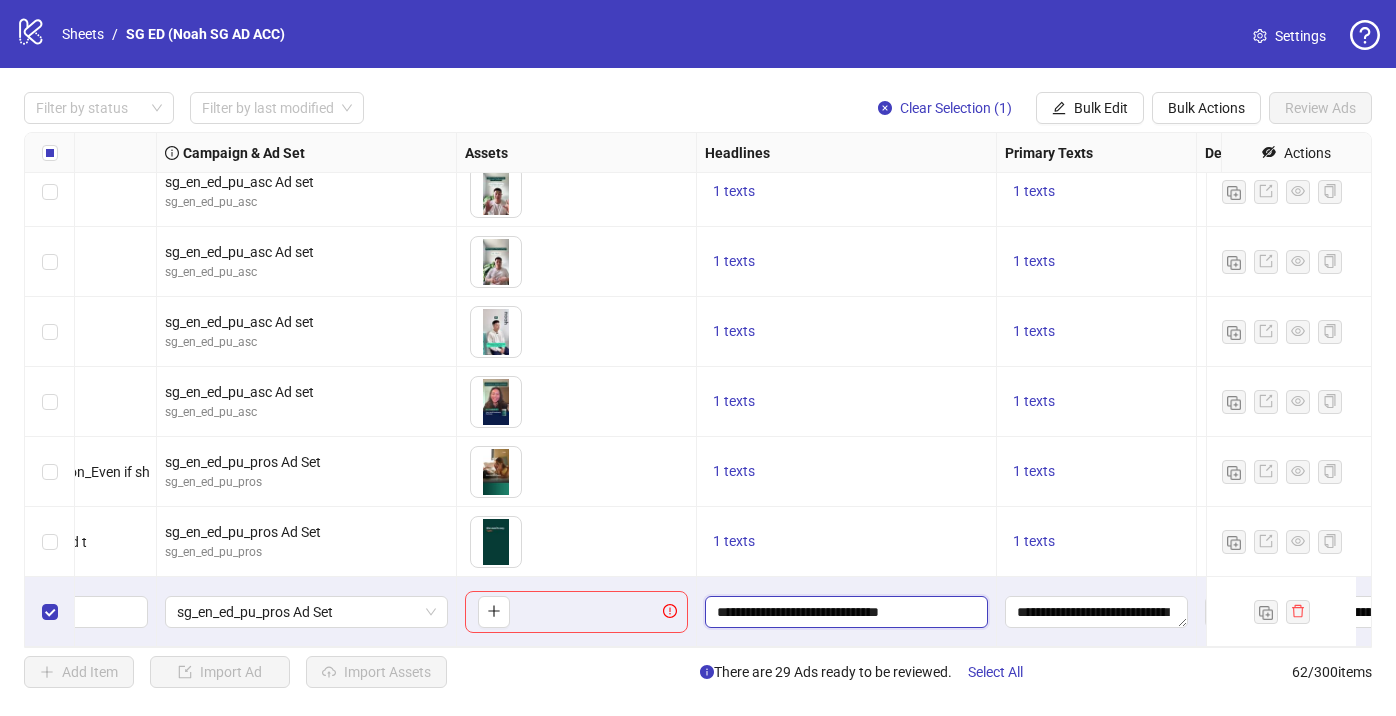 click on "**********" at bounding box center [844, 612] 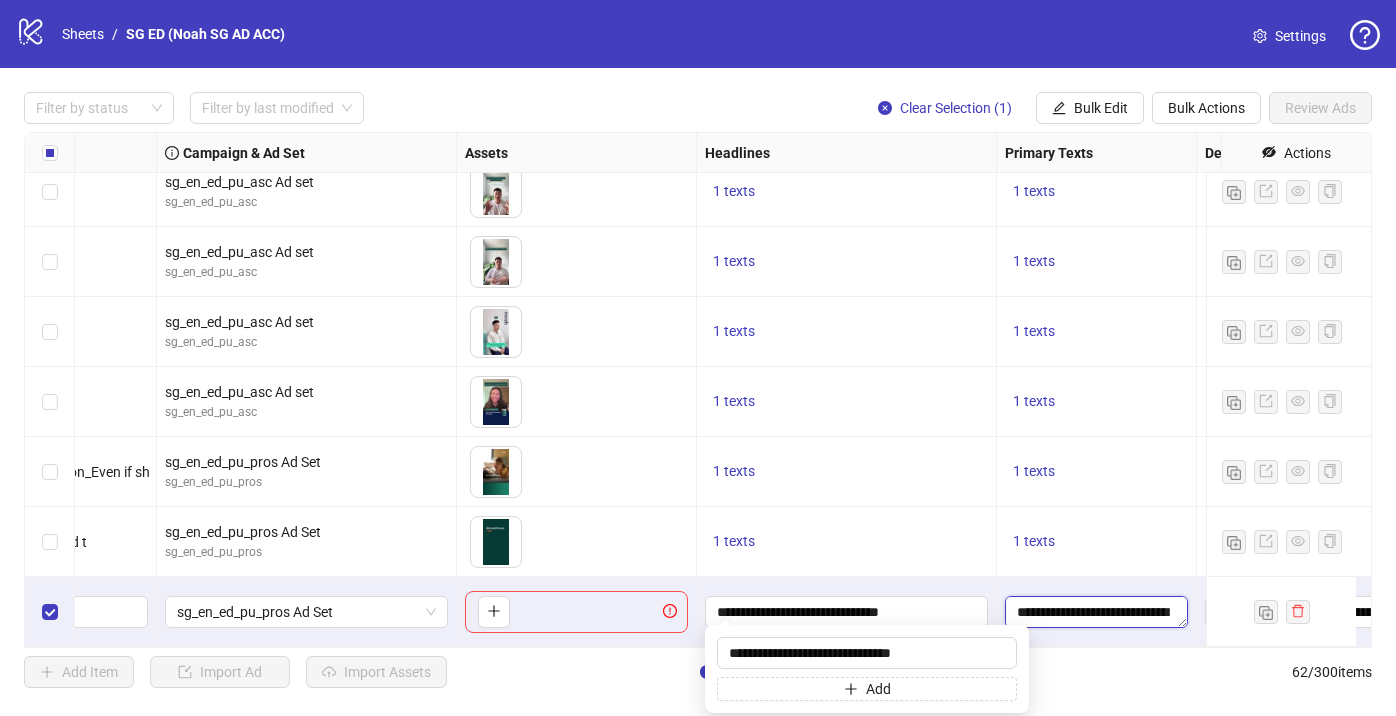 click on "**********" at bounding box center [1096, 612] 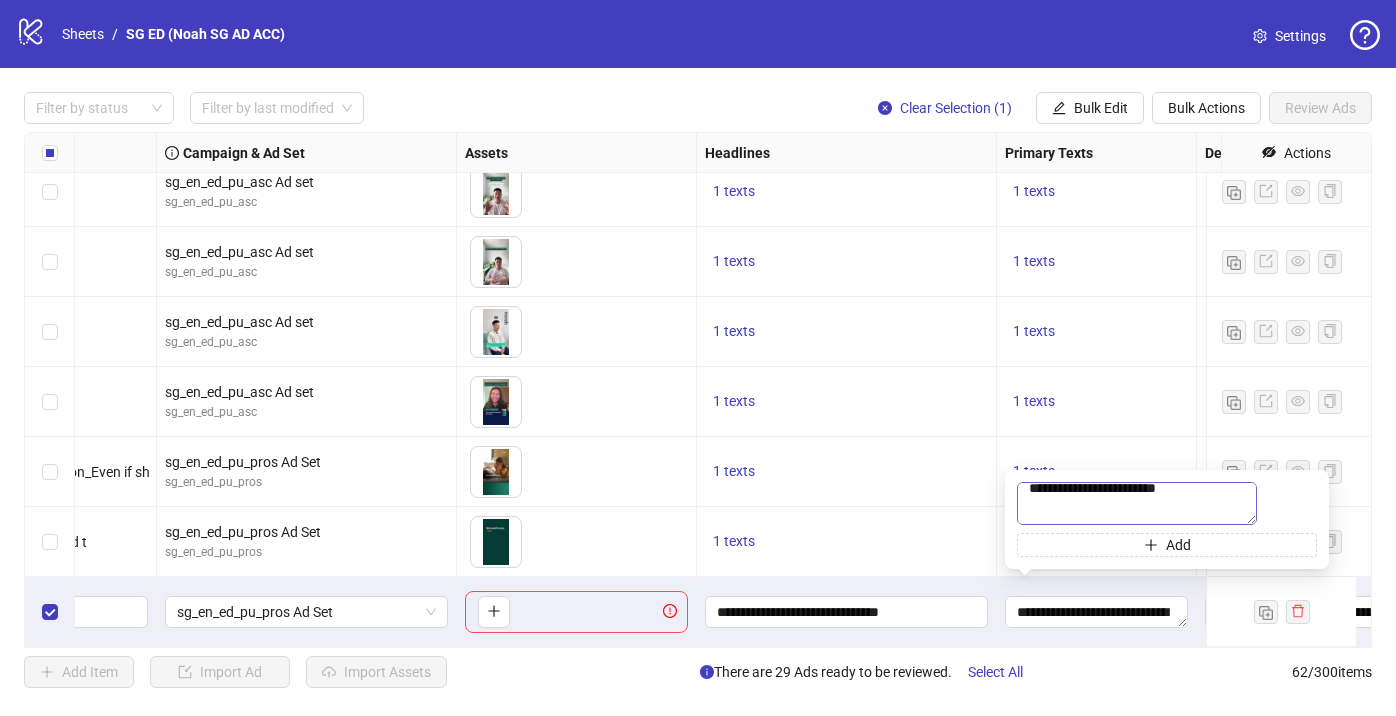 scroll, scrollTop: 33, scrollLeft: 0, axis: vertical 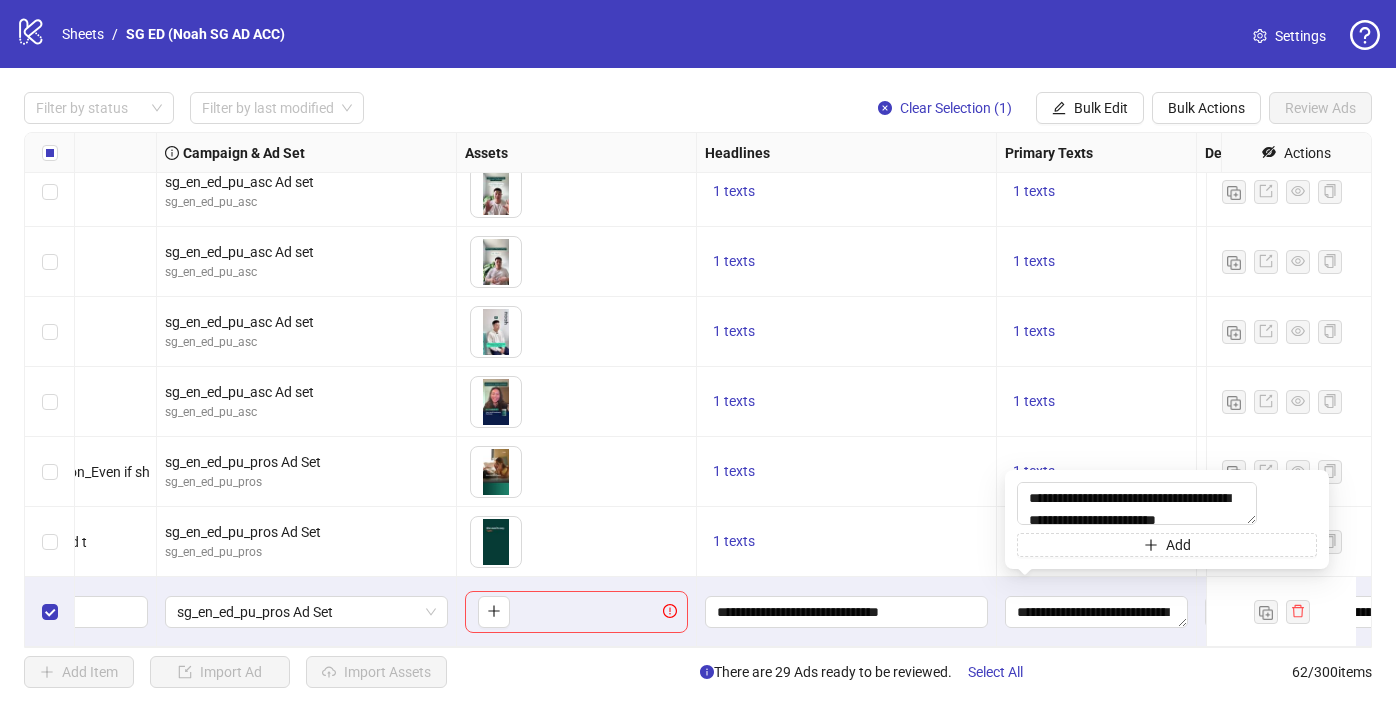 drag, startPoint x: 1215, startPoint y: 481, endPoint x: 988, endPoint y: 464, distance: 227.63568 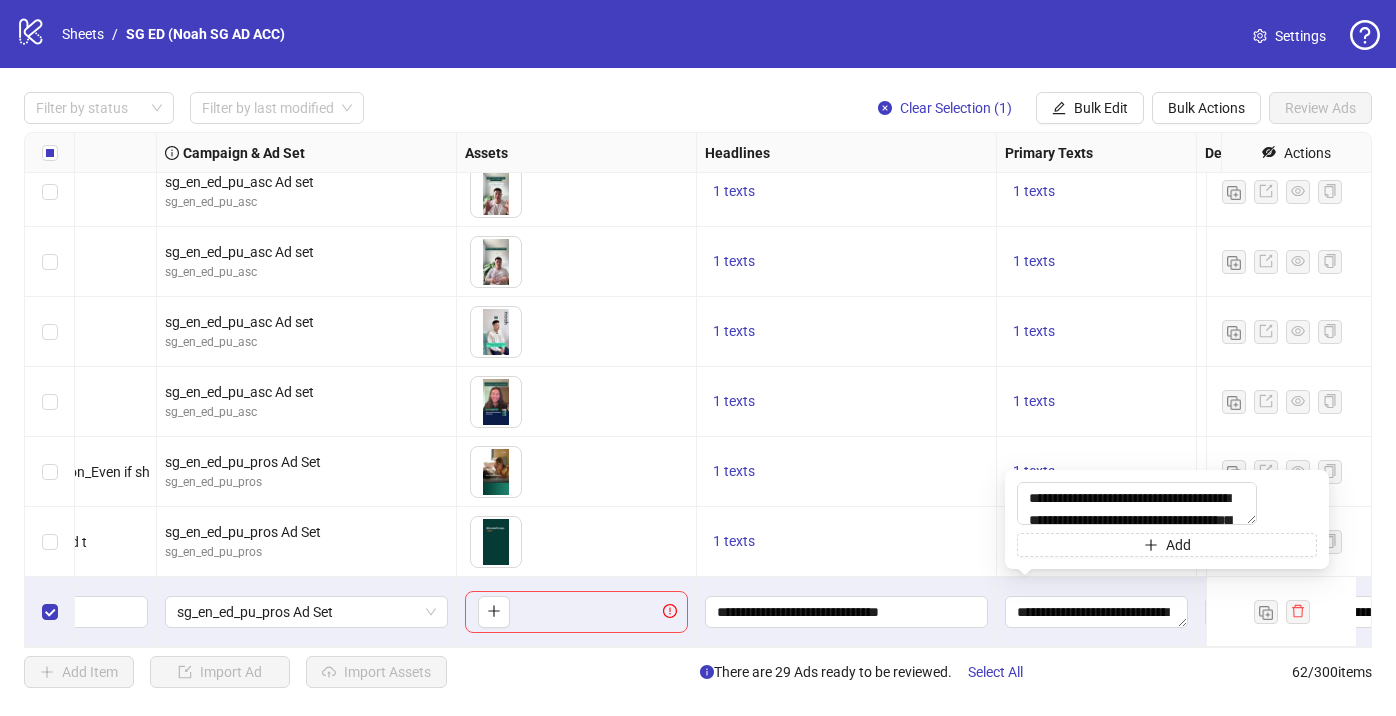 scroll, scrollTop: 15, scrollLeft: 0, axis: vertical 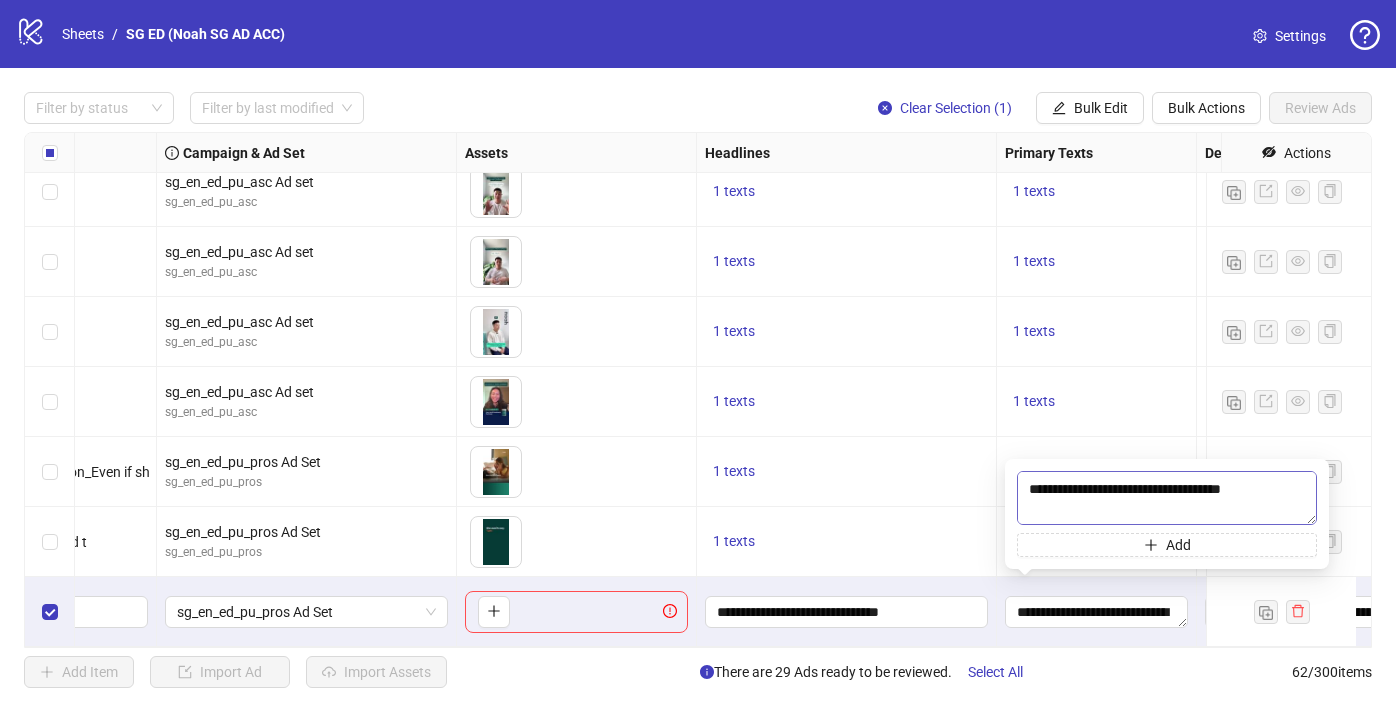 drag, startPoint x: 1105, startPoint y: 492, endPoint x: 1179, endPoint y: 502, distance: 74.672615 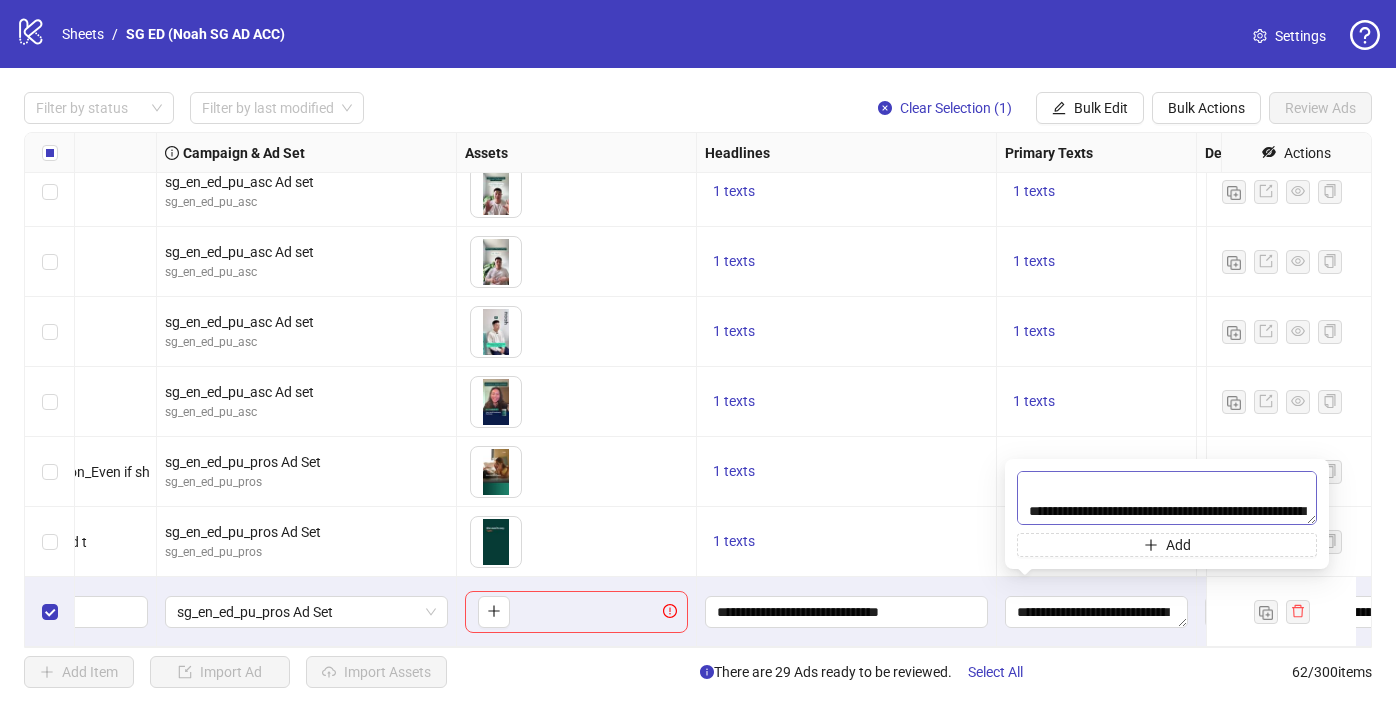 click on "**********" at bounding box center (1167, 498) 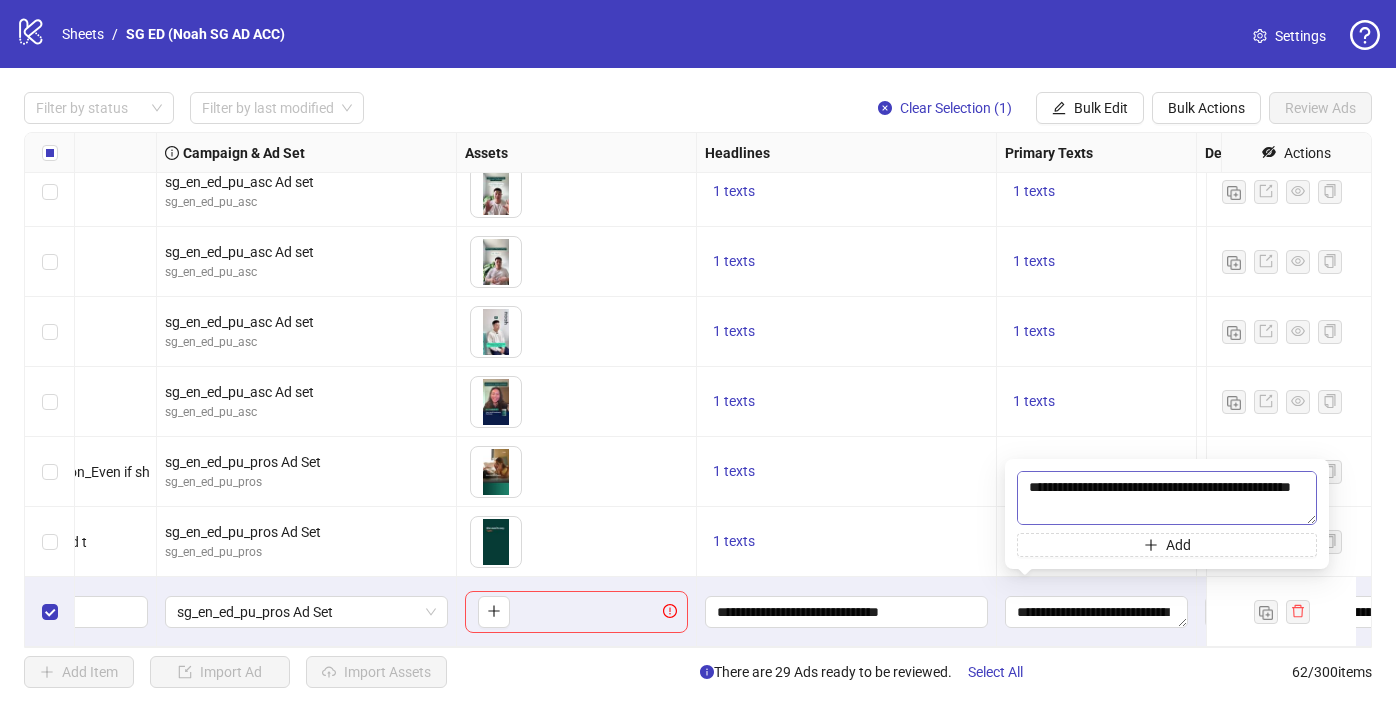 scroll, scrollTop: 154, scrollLeft: 0, axis: vertical 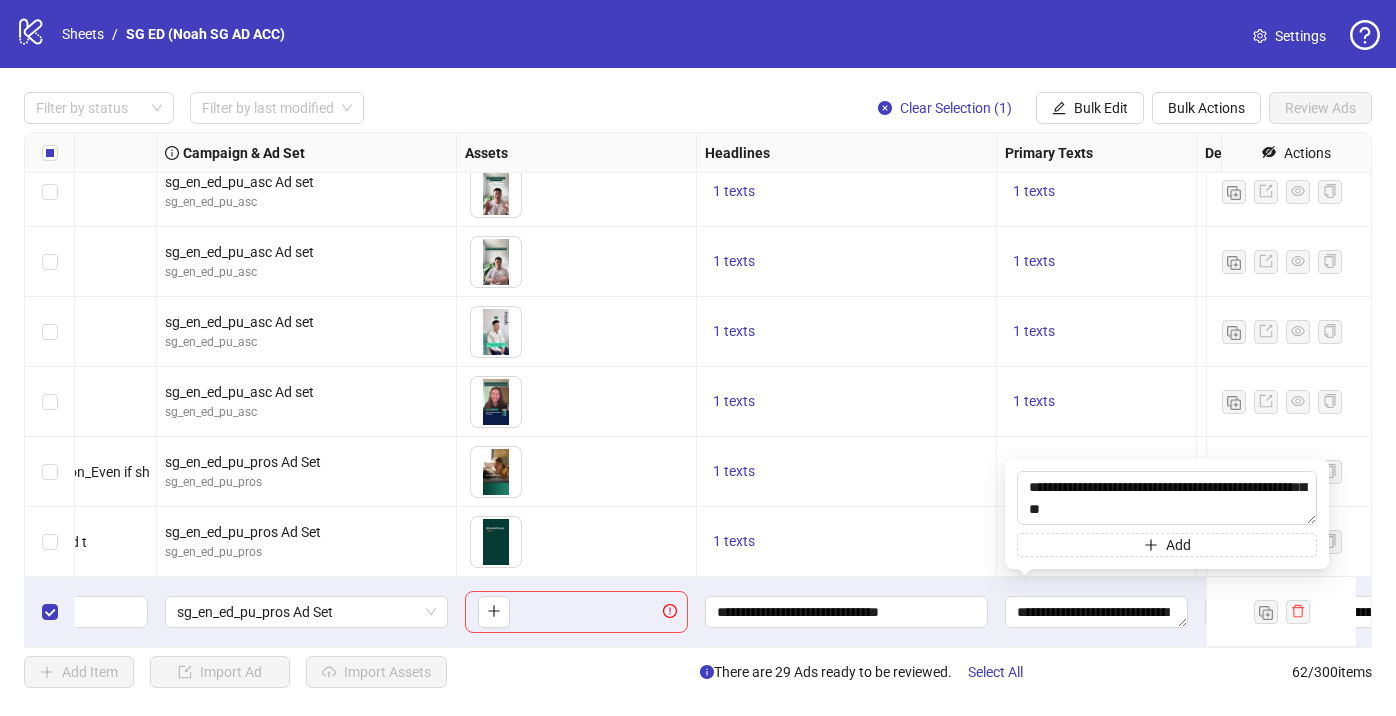 click on "1 texts" at bounding box center (847, 472) 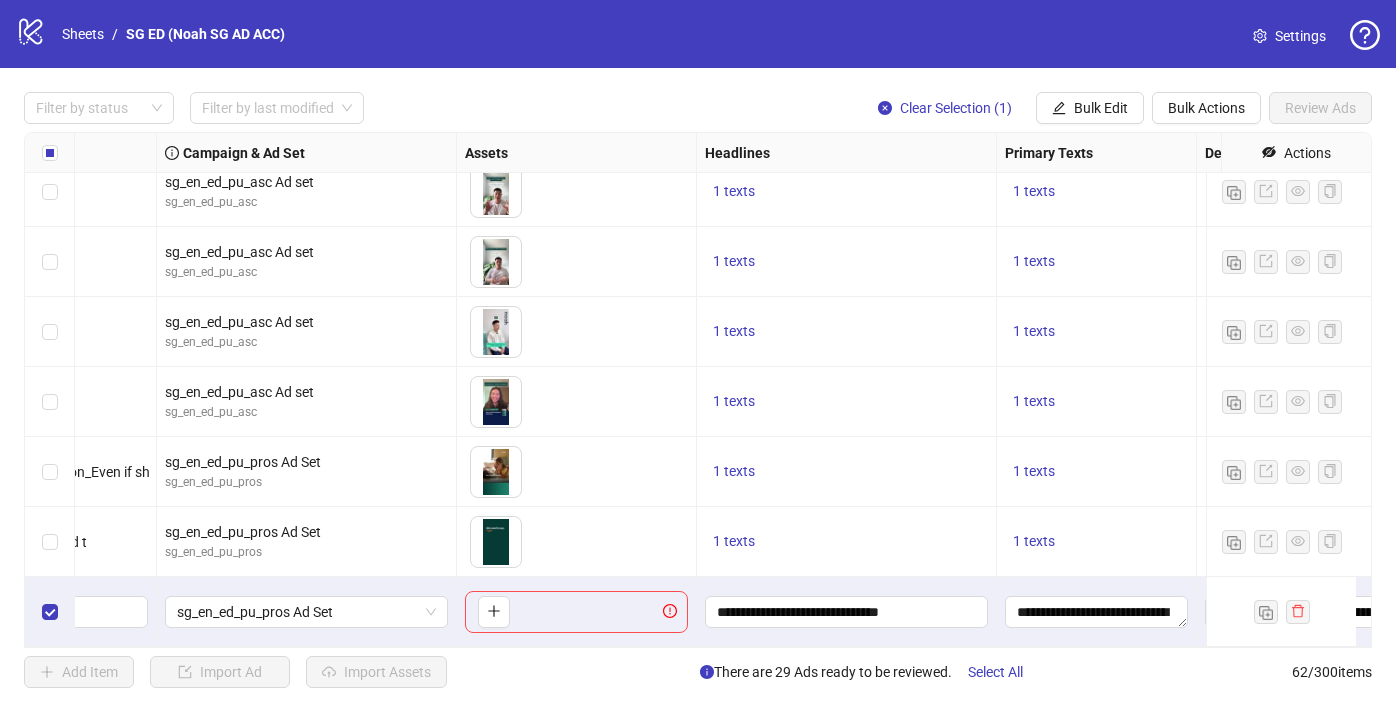 click on "1 texts" at bounding box center [1097, 542] 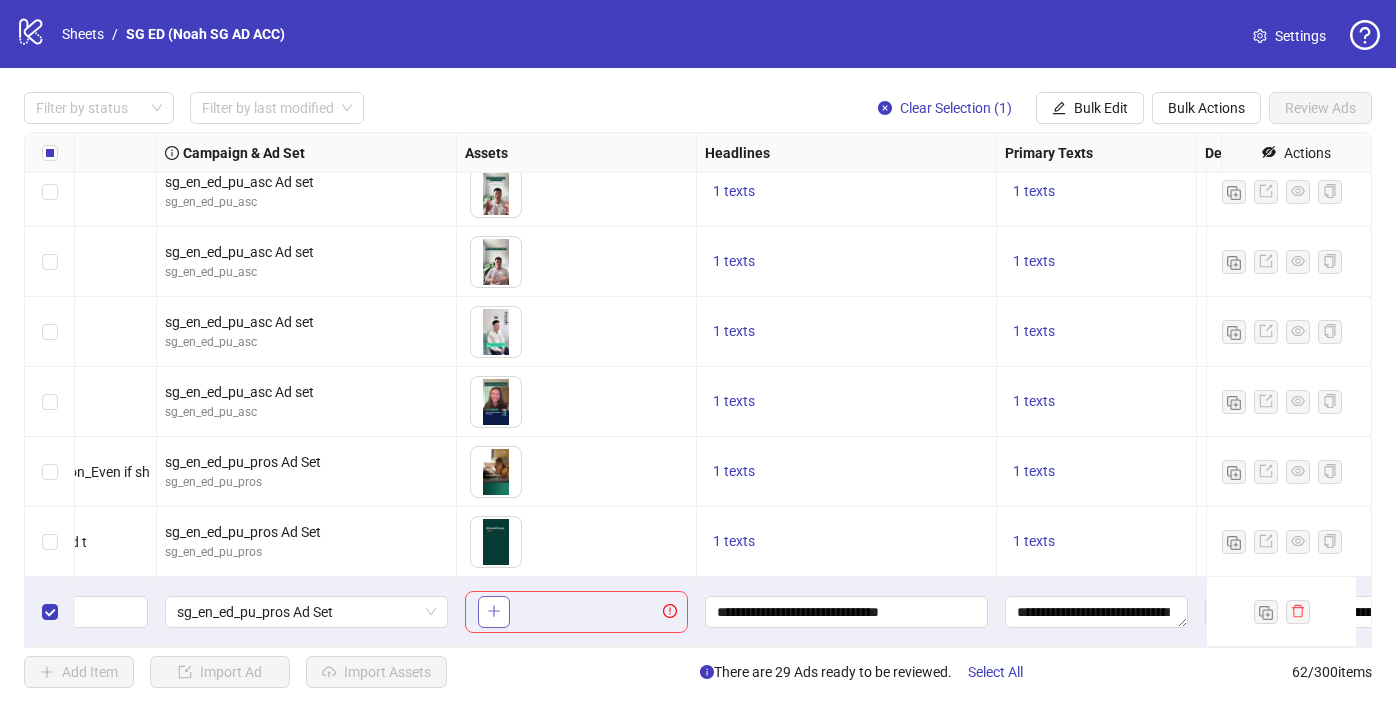 click 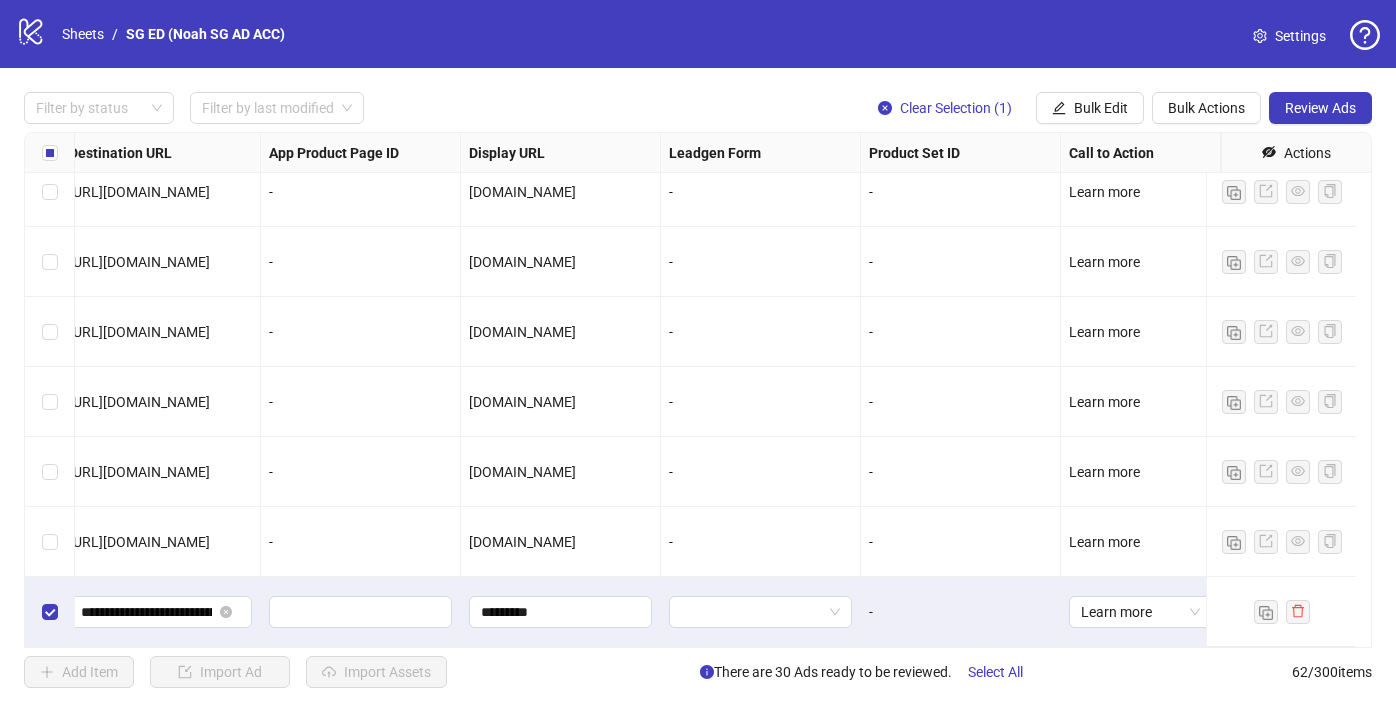scroll, scrollTop: 3881, scrollLeft: 0, axis: vertical 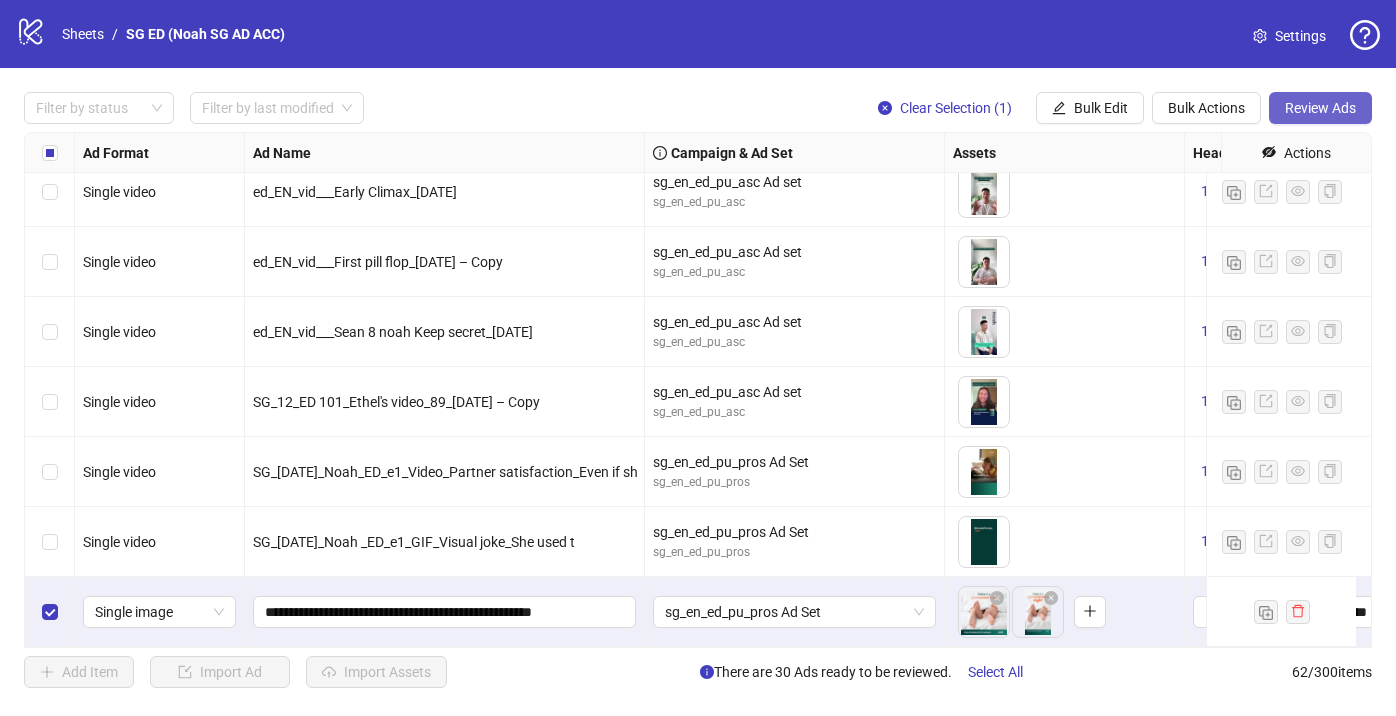 click on "Review Ads" at bounding box center [1320, 108] 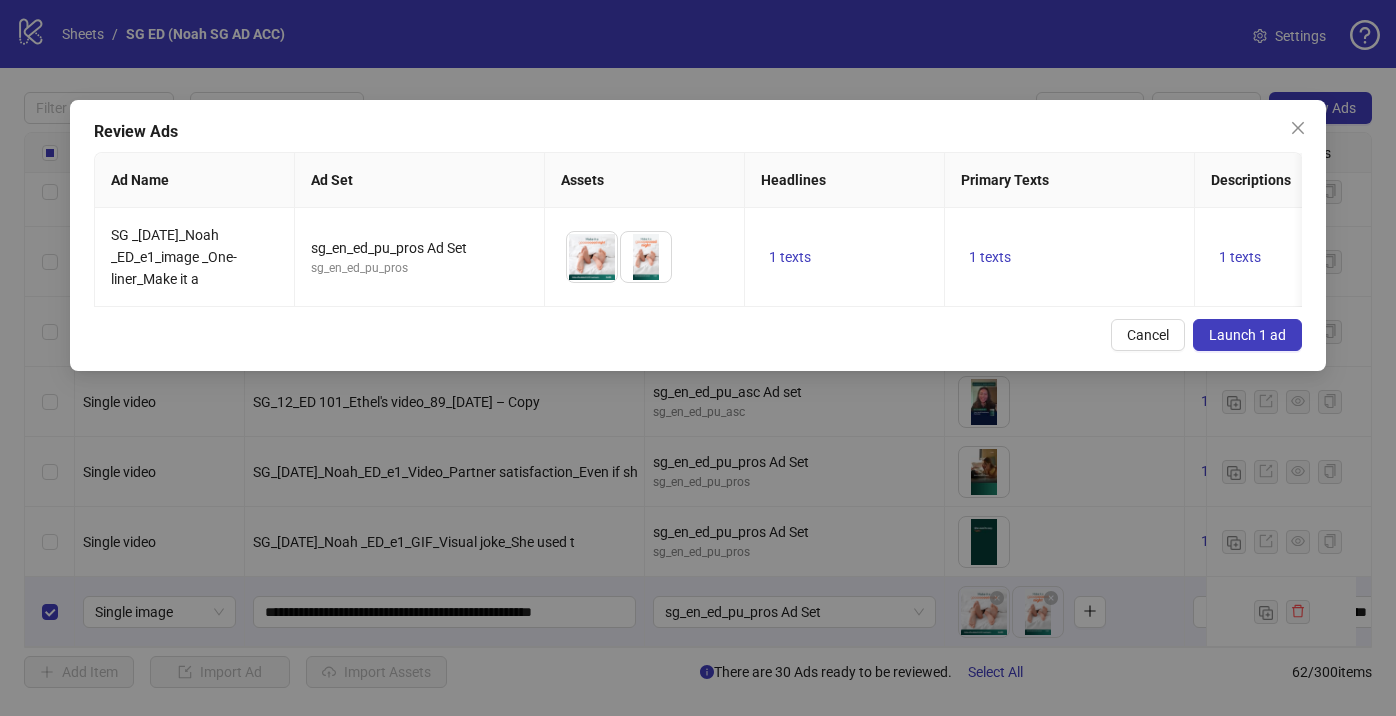 click on "Review Ads Ad Name Ad Set Assets Headlines Primary Texts Descriptions Destination URL Display URL Call to Action Facebook Page Product Set ID Leadgen Form Instagram User Status Pixel URL Parameters                                 SG _2025July9_Noah _ED_e1_image _One-liner_Make it a  sg_en_ed_pu_pros Ad Set sg_en_ed_pu_pros
To pick up a draggable item, press the space bar.
While dragging, use the arrow keys to move the item.
Press space again to drop the item in its new position, or press escape to cancel.
1 texts 1 texts 1 texts https://www.ofnoah.sg/quiz/ed-quiz ofnoah.sg Learn more Noah - Singapore - ofnoah.sg PAUSED Noah's Pixel utm_source=facebook&utm_medium=cpc&utm_campaign={{campaign.name}}_{{campaign.id}}&utm_content={{ad.name}}_{{ad.id}} Cancel Launch 1 ad" at bounding box center (698, 235) 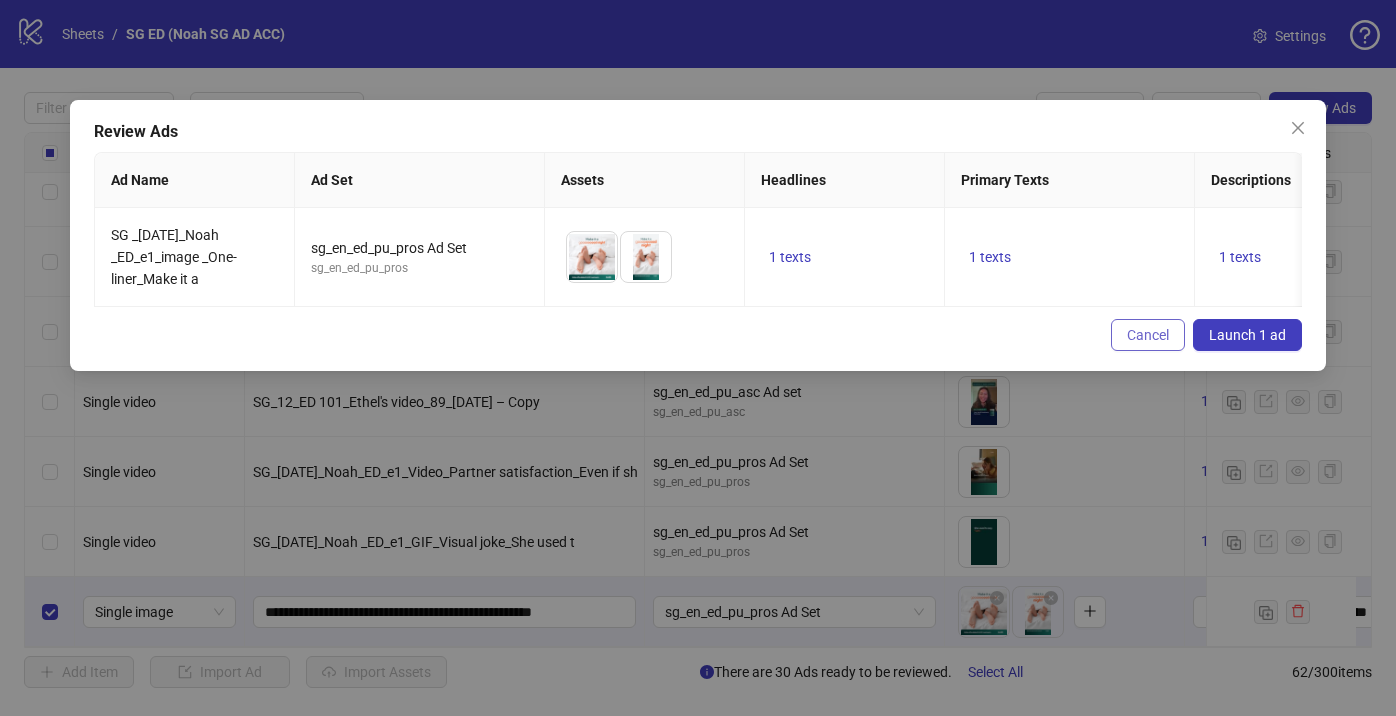 click on "Cancel" at bounding box center (1148, 335) 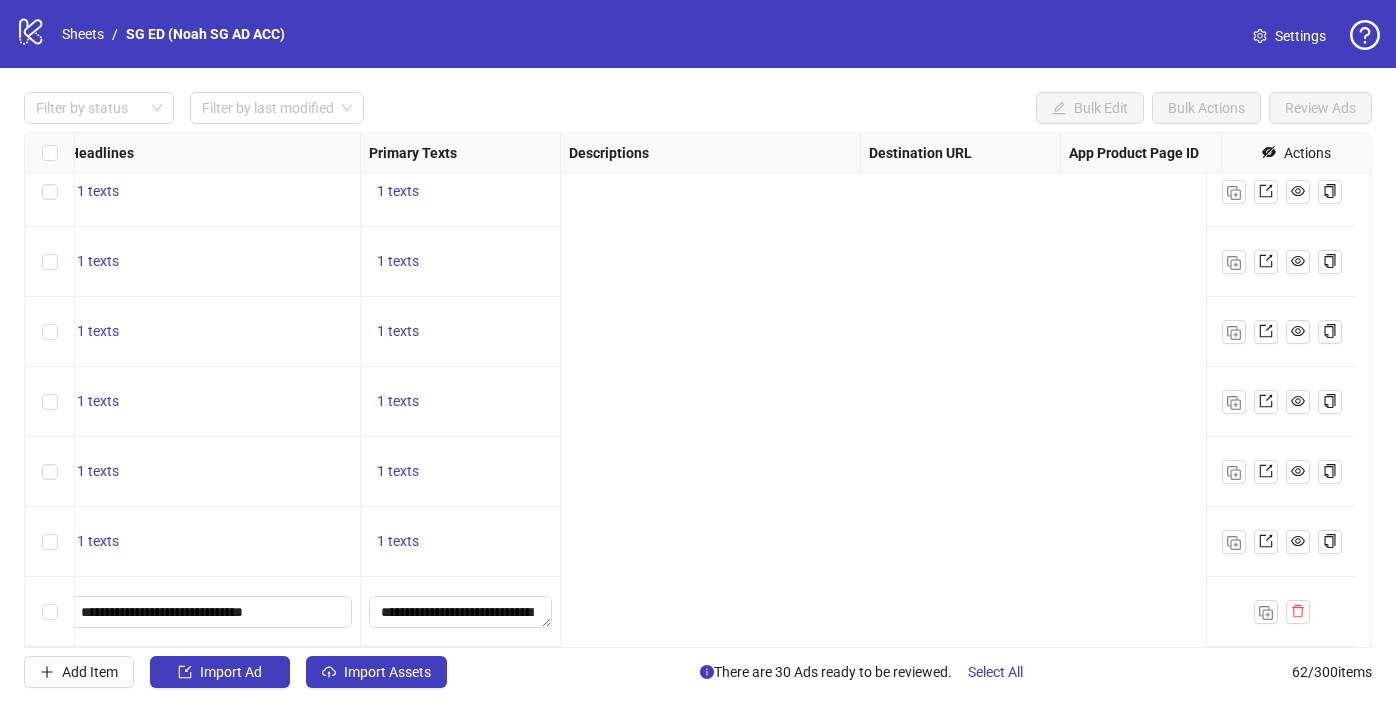 scroll, scrollTop: 3881, scrollLeft: 0, axis: vertical 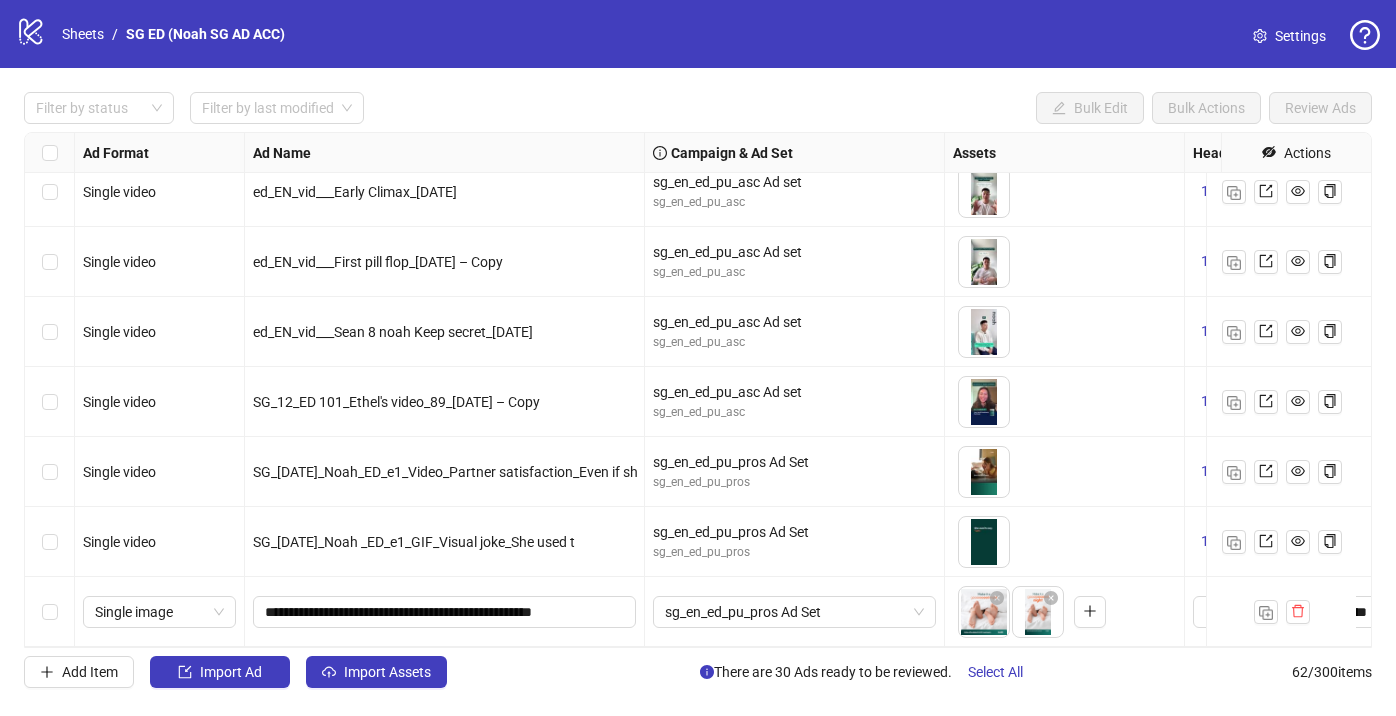 click at bounding box center [50, 612] 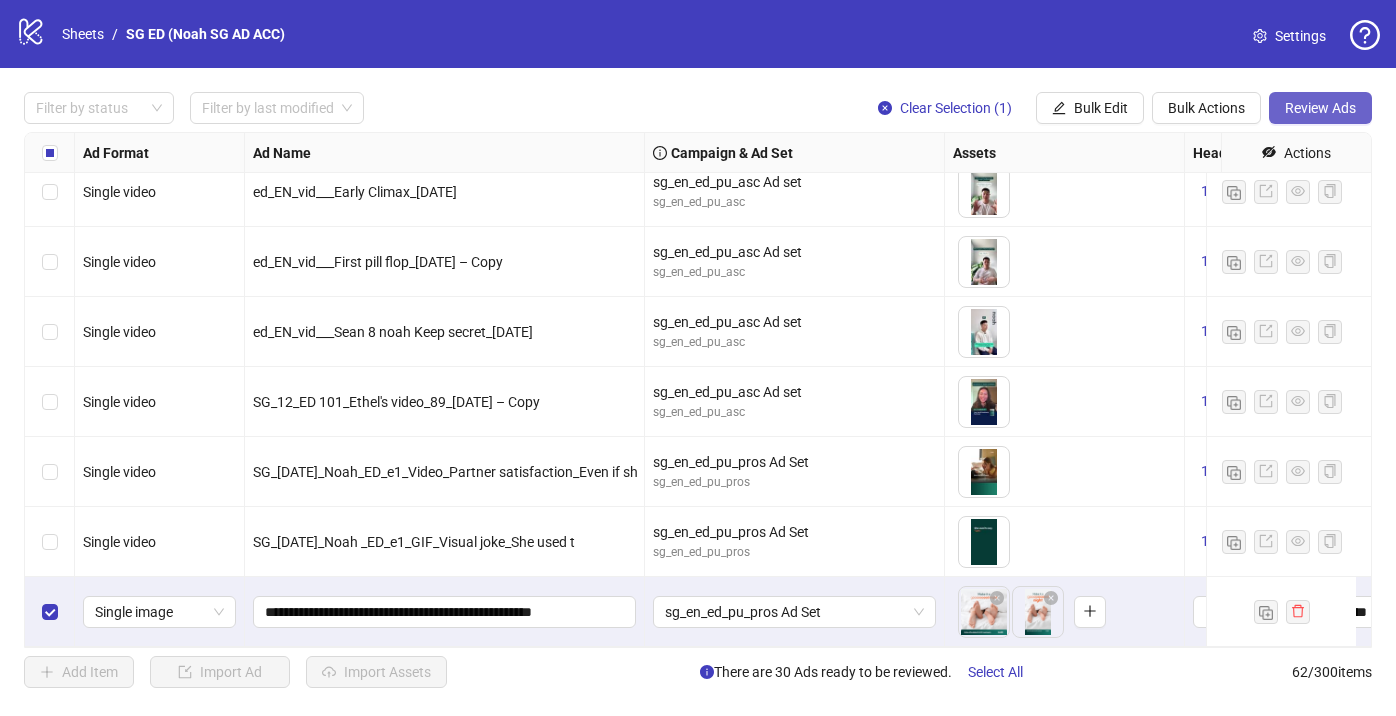 click on "Review Ads" at bounding box center (1320, 108) 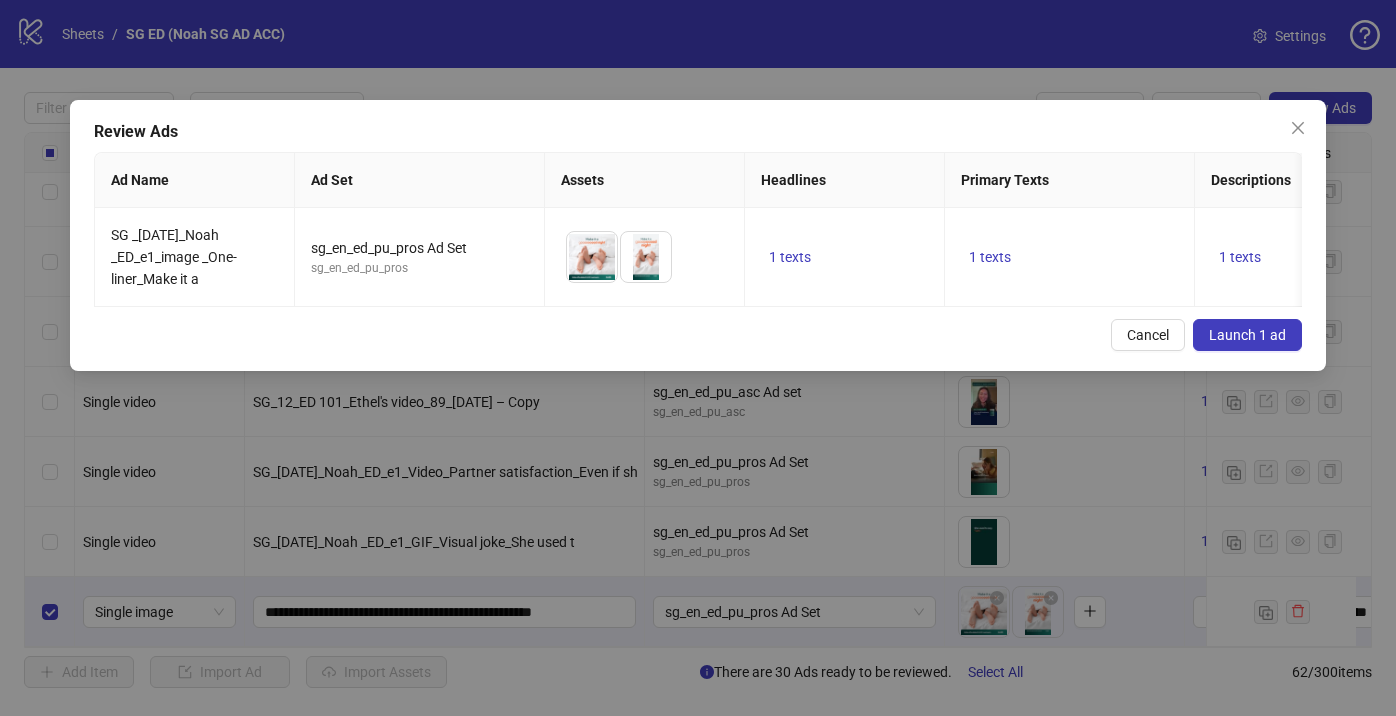 click on "Launch 1 ad" at bounding box center (1247, 335) 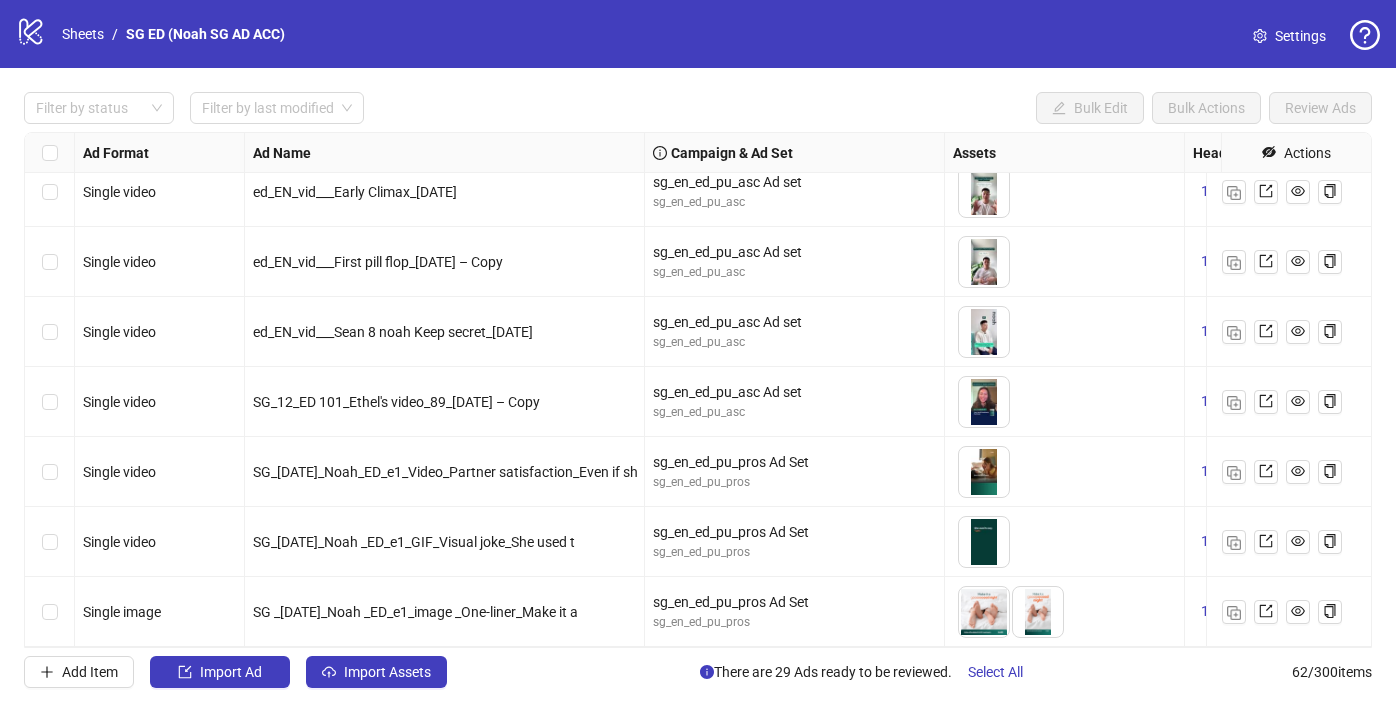 click on "Filter by status Filter by last modified Bulk Edit Bulk Actions Review Ads Ad Format Ad Name Campaign & Ad Set Assets Headlines Primary Texts Descriptions Destination URL App Product Page ID Display URL Leadgen Form Product Set ID Call to Action Actions Single video ed_EN_vid___Hard after sex (UGC)_2025Apr28 sg_en_ed_pu_asc Ad set sg_en_ed_pu_asc
To pick up a draggable item, press the space bar.
While dragging, use the arrow keys to move the item.
Press space again to drop the item in its new position, or press escape to cancel.
1 texts 1 texts Single video ed_EN_vid___Sean 5 noah 70% of men in SG_2025Feb25 sg_en_ed_pu_asc Ad set sg_en_ed_pu_asc
To pick up a draggable item, press the space bar.
While dragging, use the arrow keys to move the item.
Press space again to drop the item in its new position, or press escape to cancel.
1 texts 1 texts Single video ed_EN_vid___Early Climax_2025Apr11 sg_en_ed_pu_asc Ad set sg_en_ed_pu_asc 1 texts 1 texts Single video sg_en_ed_pu_asc /" at bounding box center [698, 390] 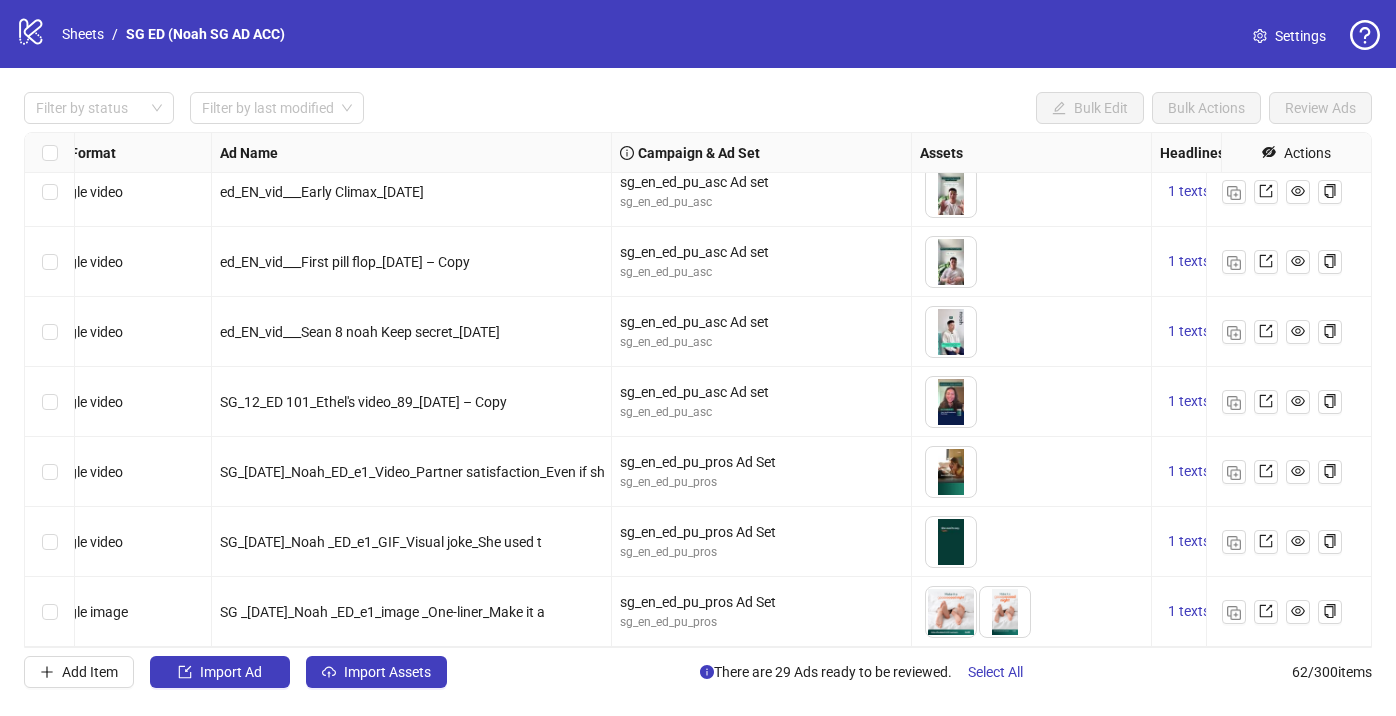scroll, scrollTop: 3881, scrollLeft: 0, axis: vertical 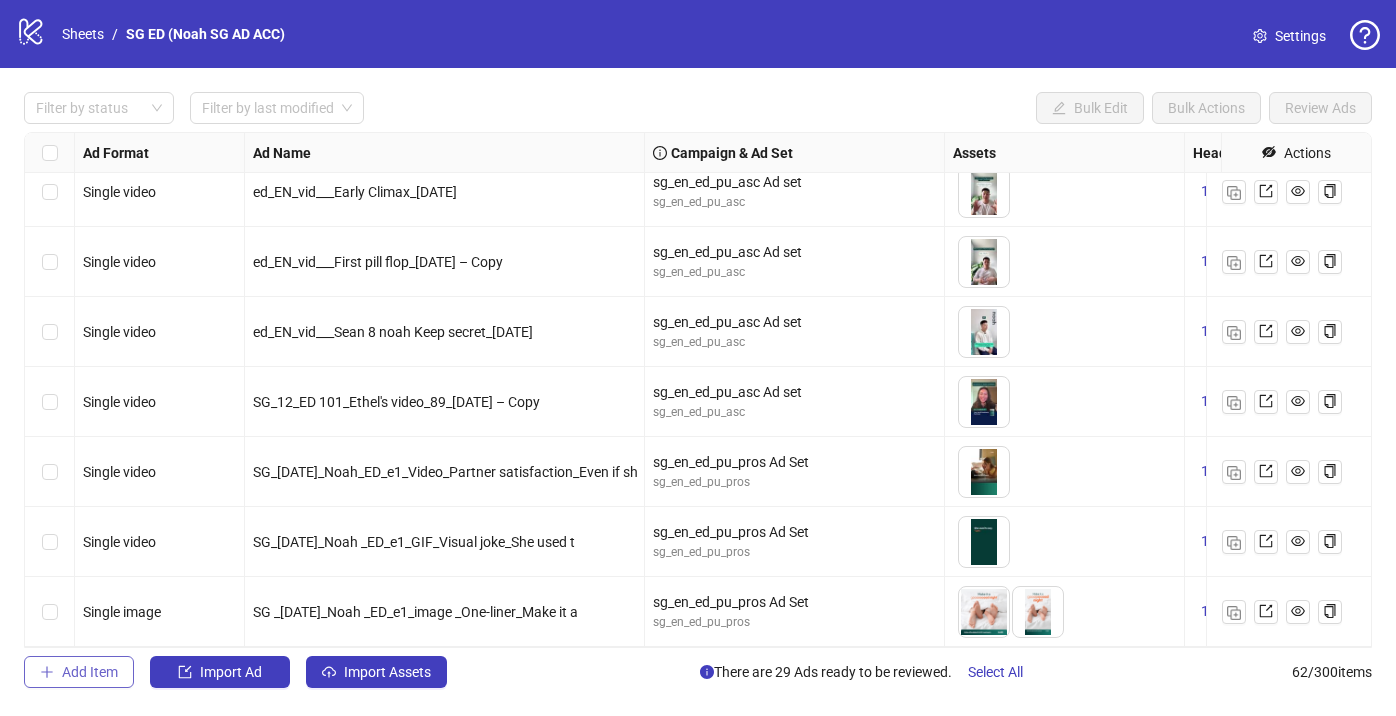 click on "Add Item" at bounding box center [90, 672] 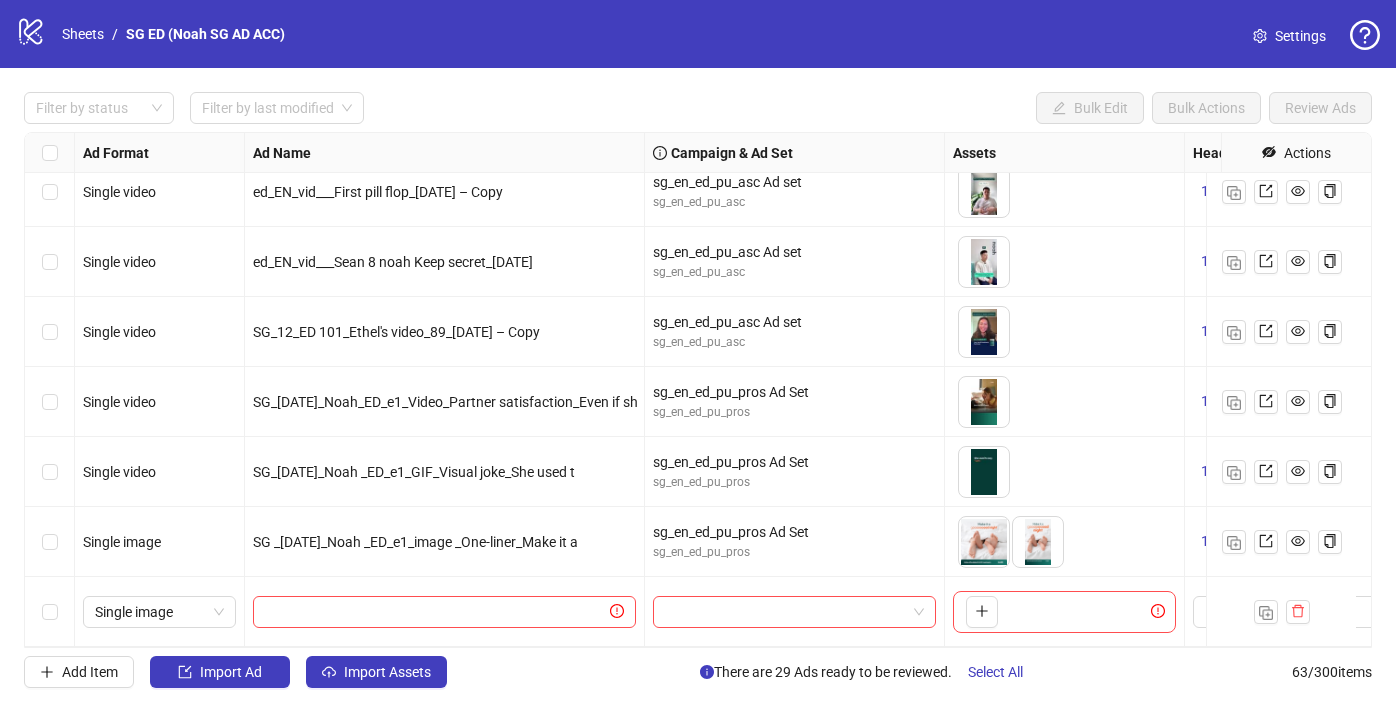 scroll, scrollTop: 3951, scrollLeft: 0, axis: vertical 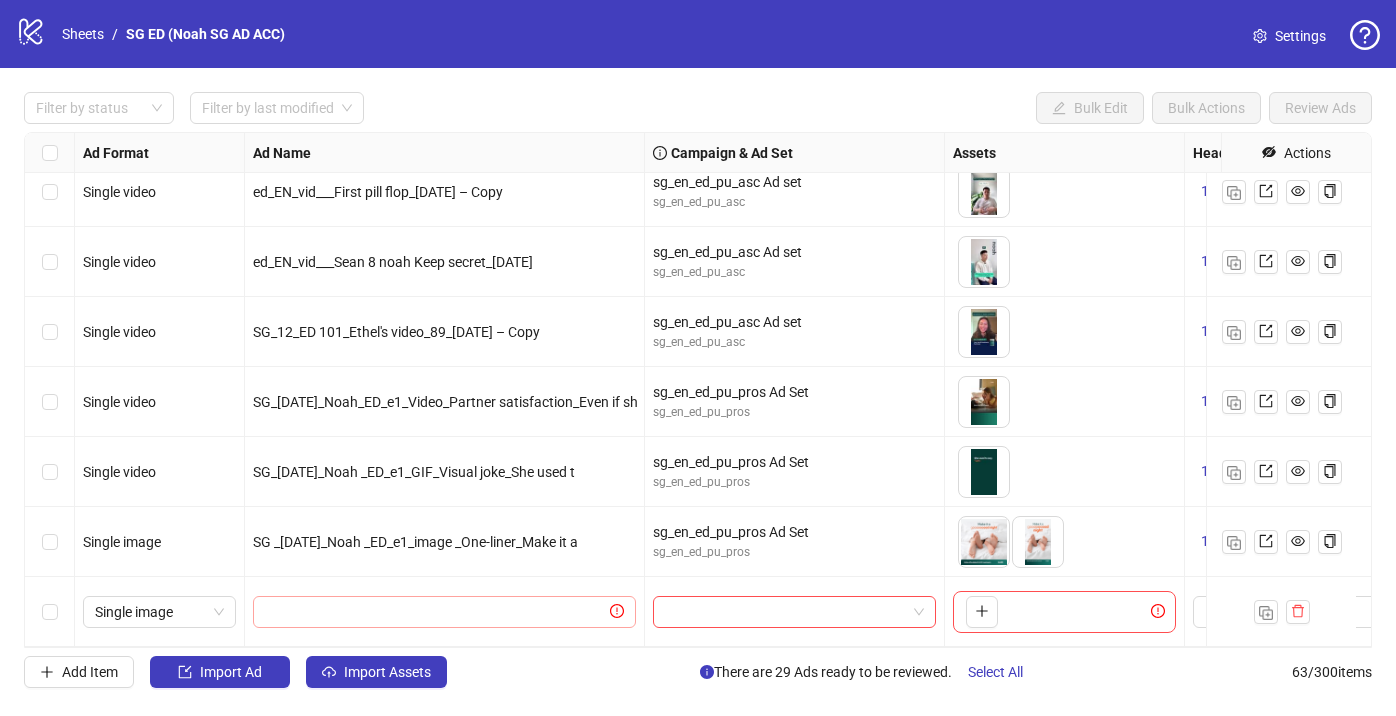 click at bounding box center (444, 612) 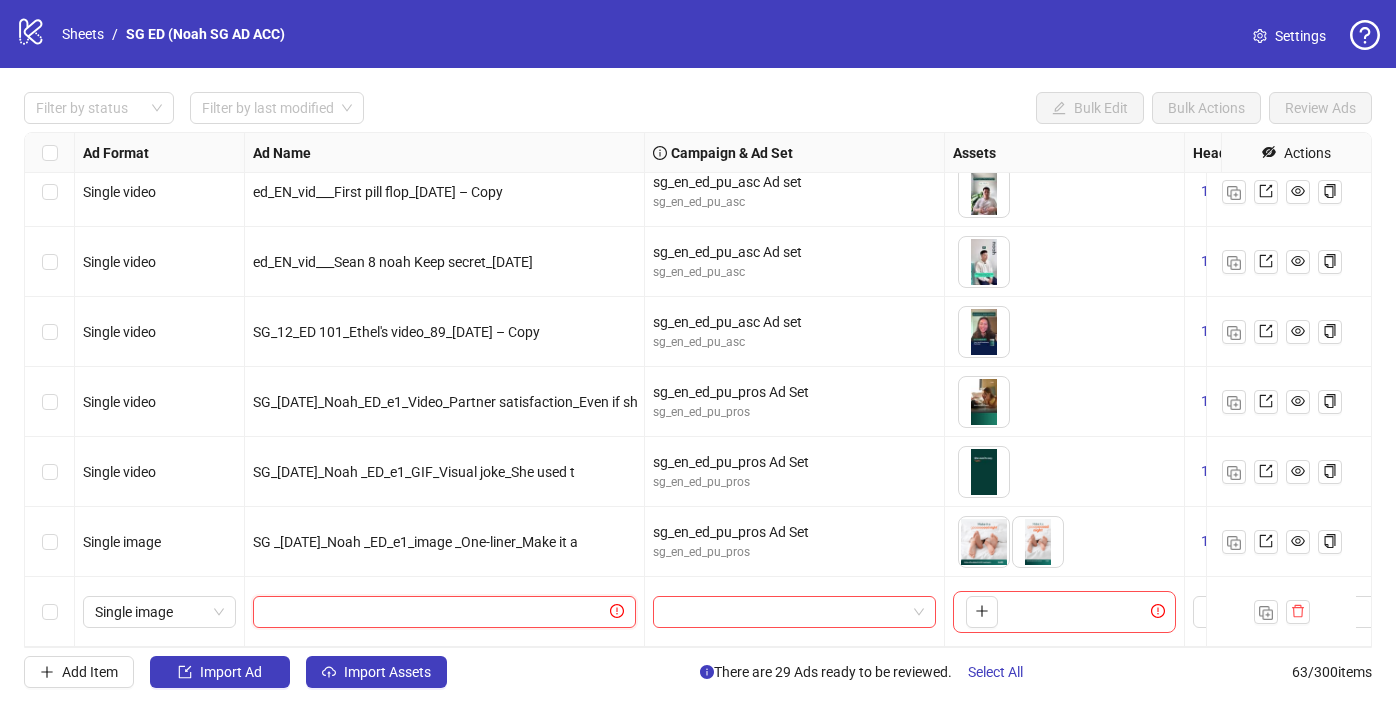 paste on "**********" 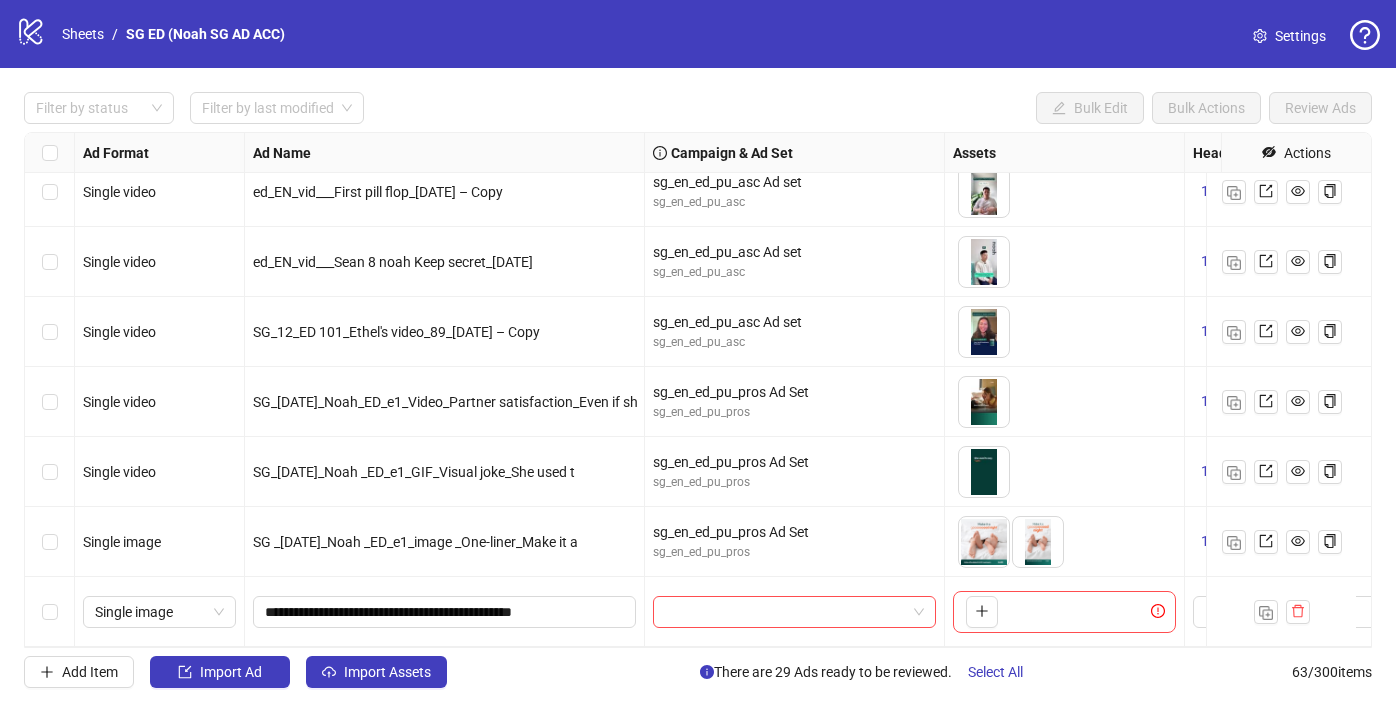 click on "SG _[DATE]_Noah _ED_e1_image _One-liner_Make it a" at bounding box center [445, 542] 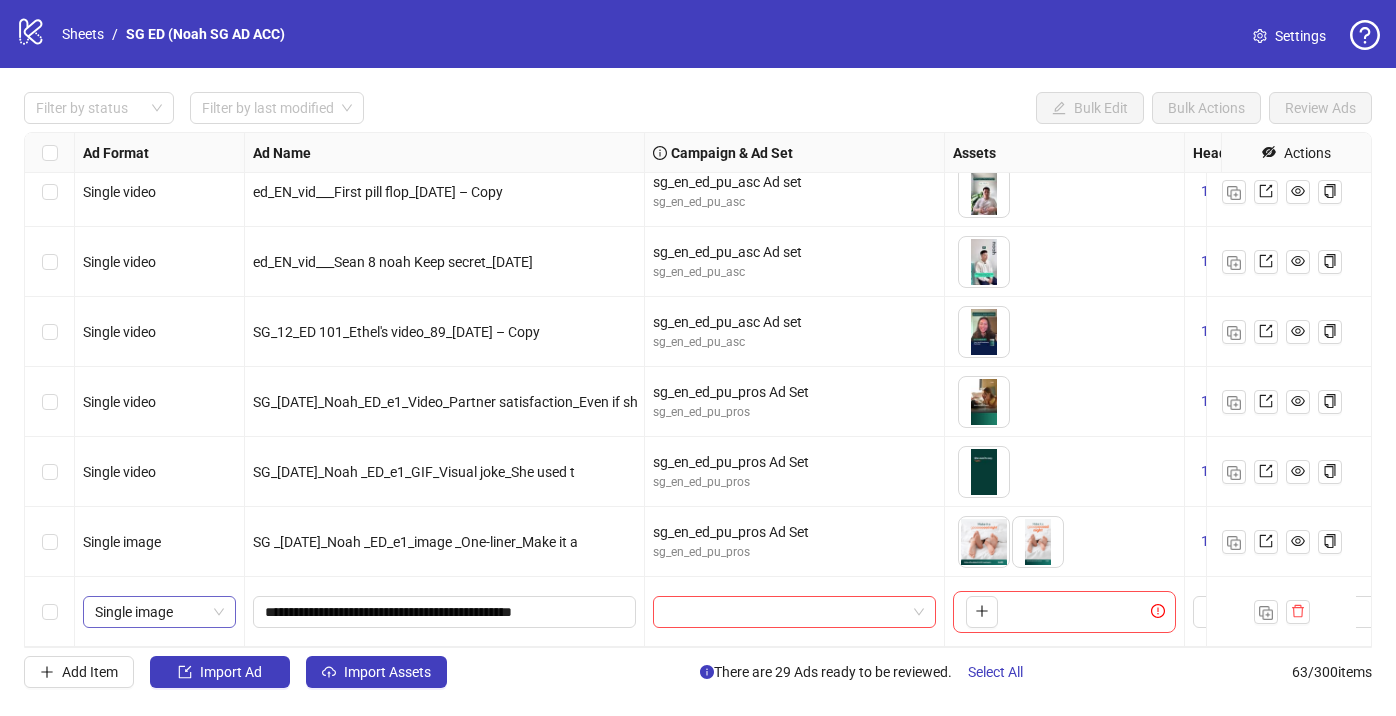 click on "Single image" at bounding box center (159, 612) 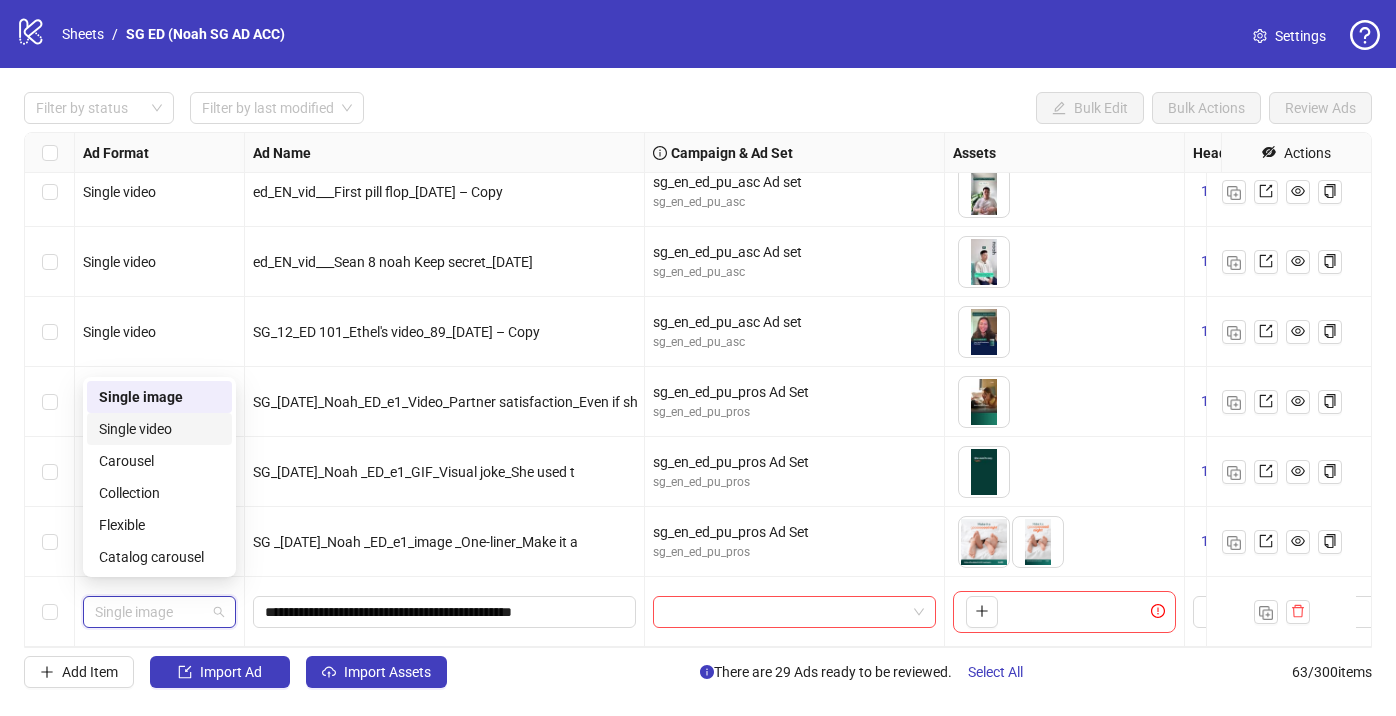 click on "Single video" at bounding box center [159, 429] 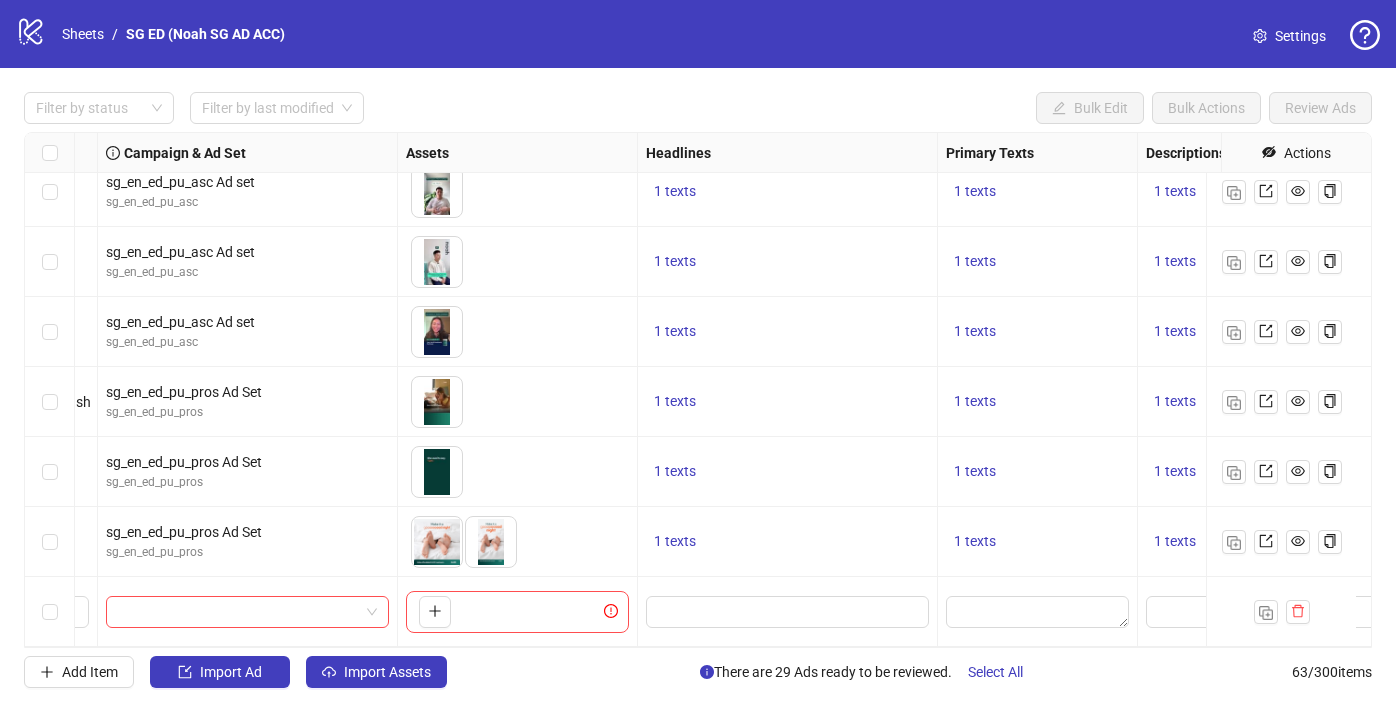 scroll, scrollTop: 3951, scrollLeft: 129, axis: both 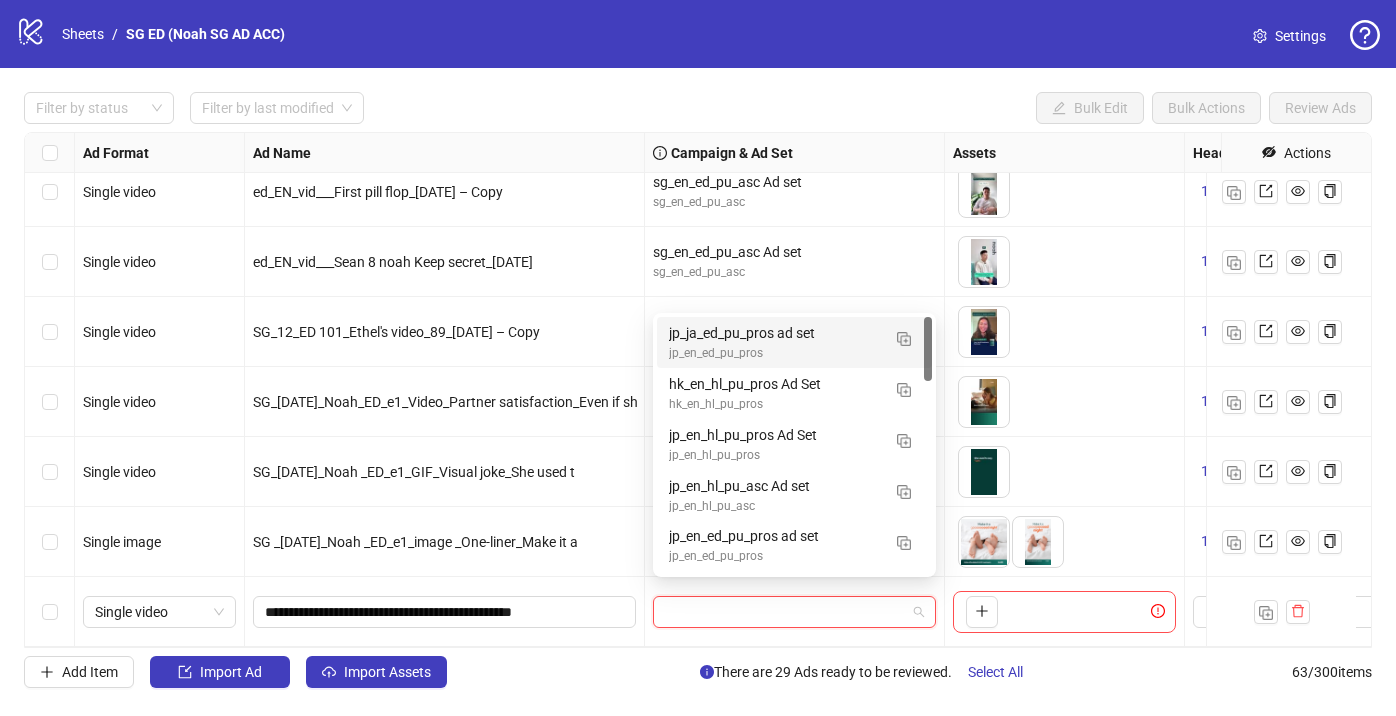 click at bounding box center (785, 612) 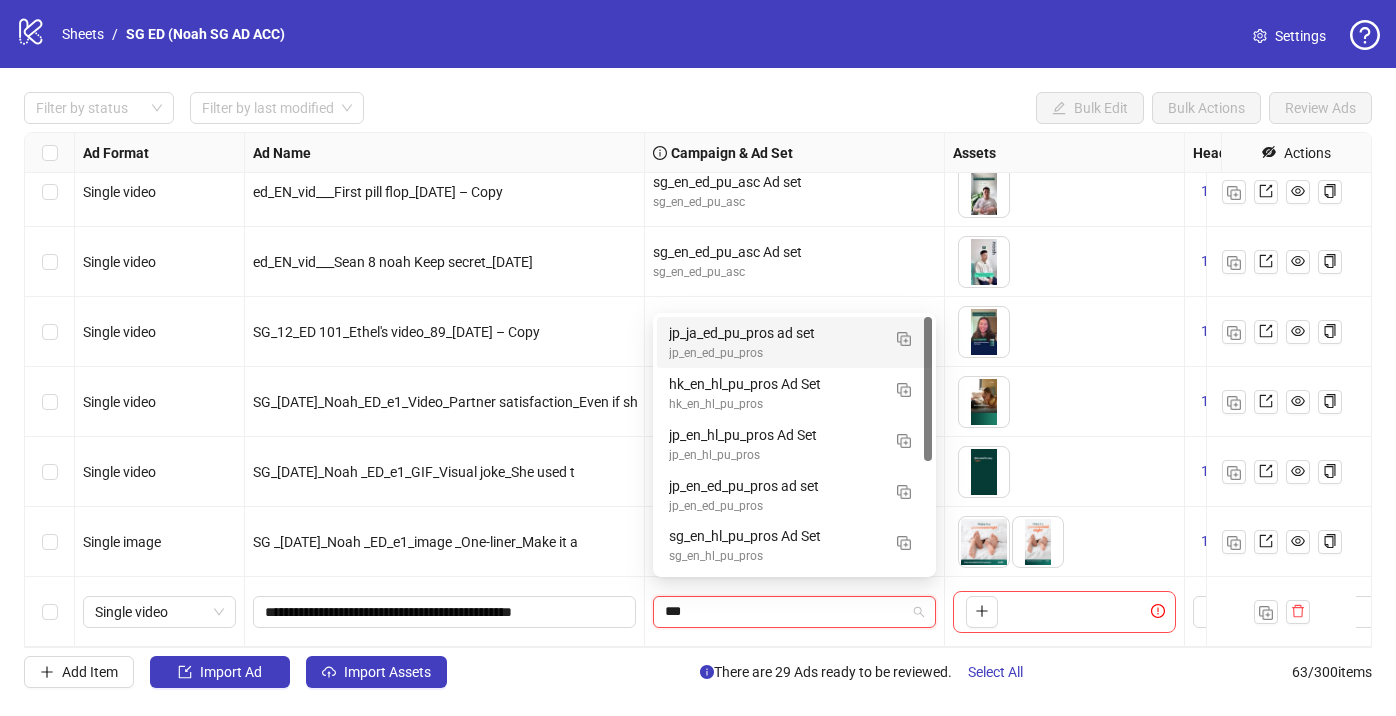 type on "****" 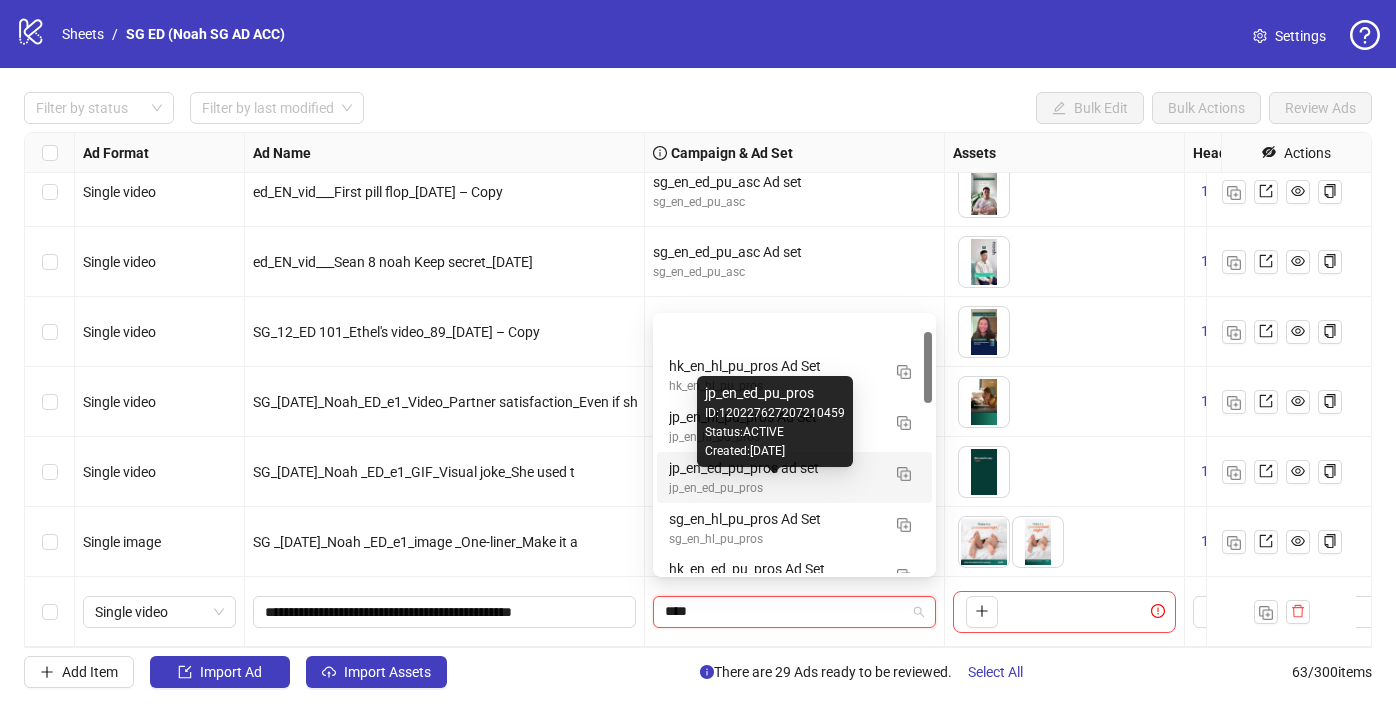 scroll, scrollTop: 55, scrollLeft: 0, axis: vertical 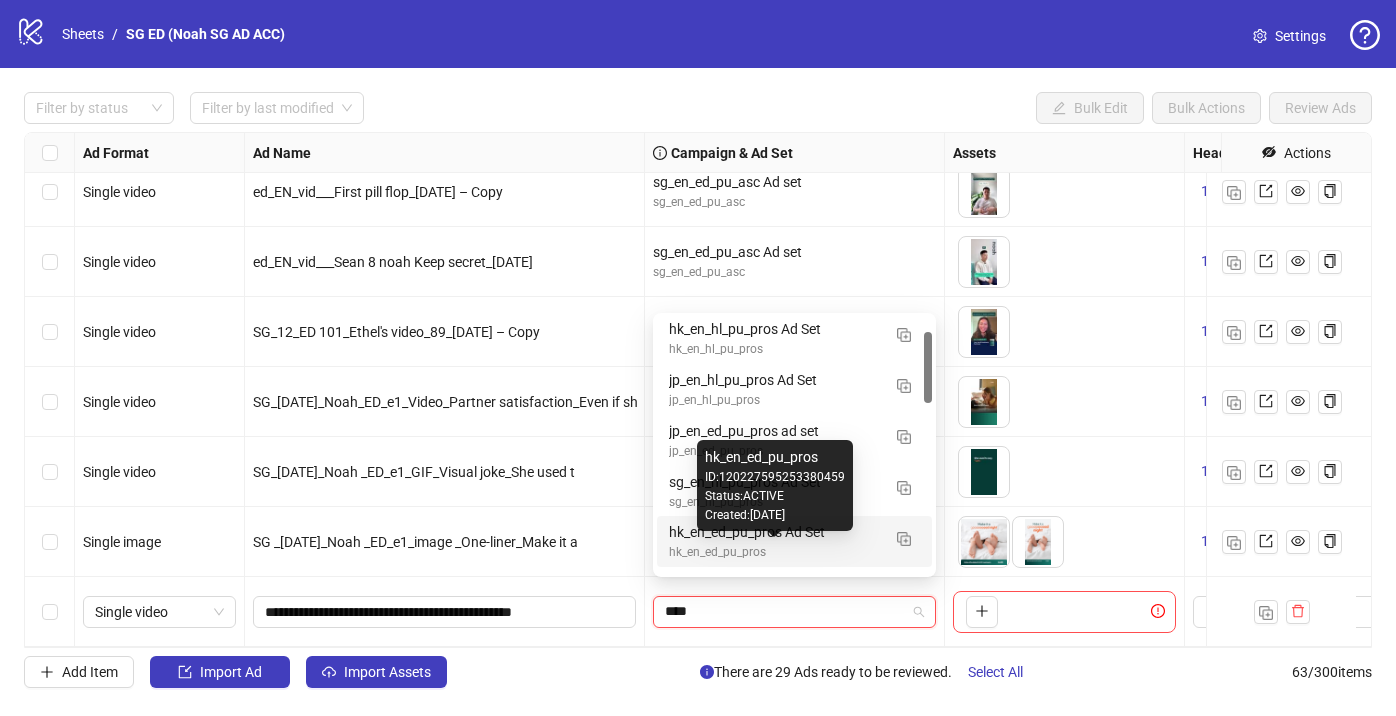 click on "hk_en_ed_pu_pros" at bounding box center (774, 552) 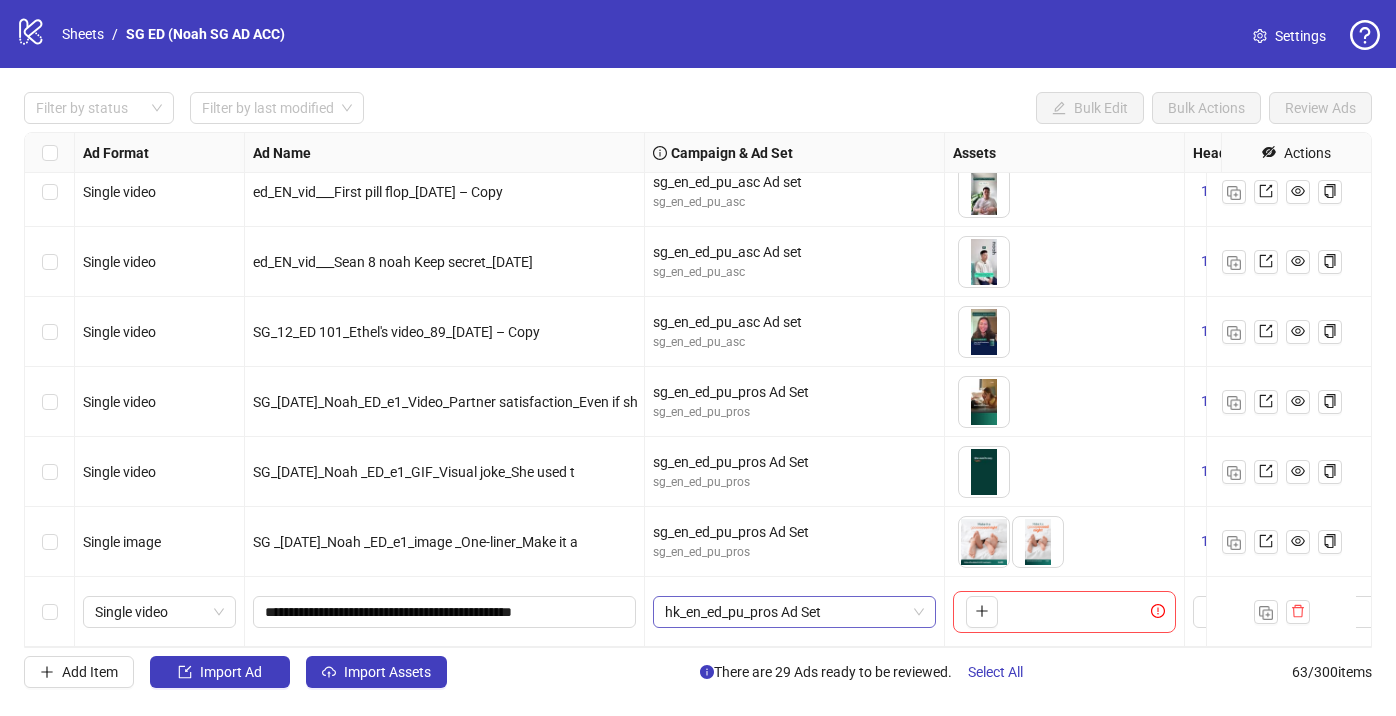 click on "hk_en_ed_pu_pros Ad Set" at bounding box center [794, 612] 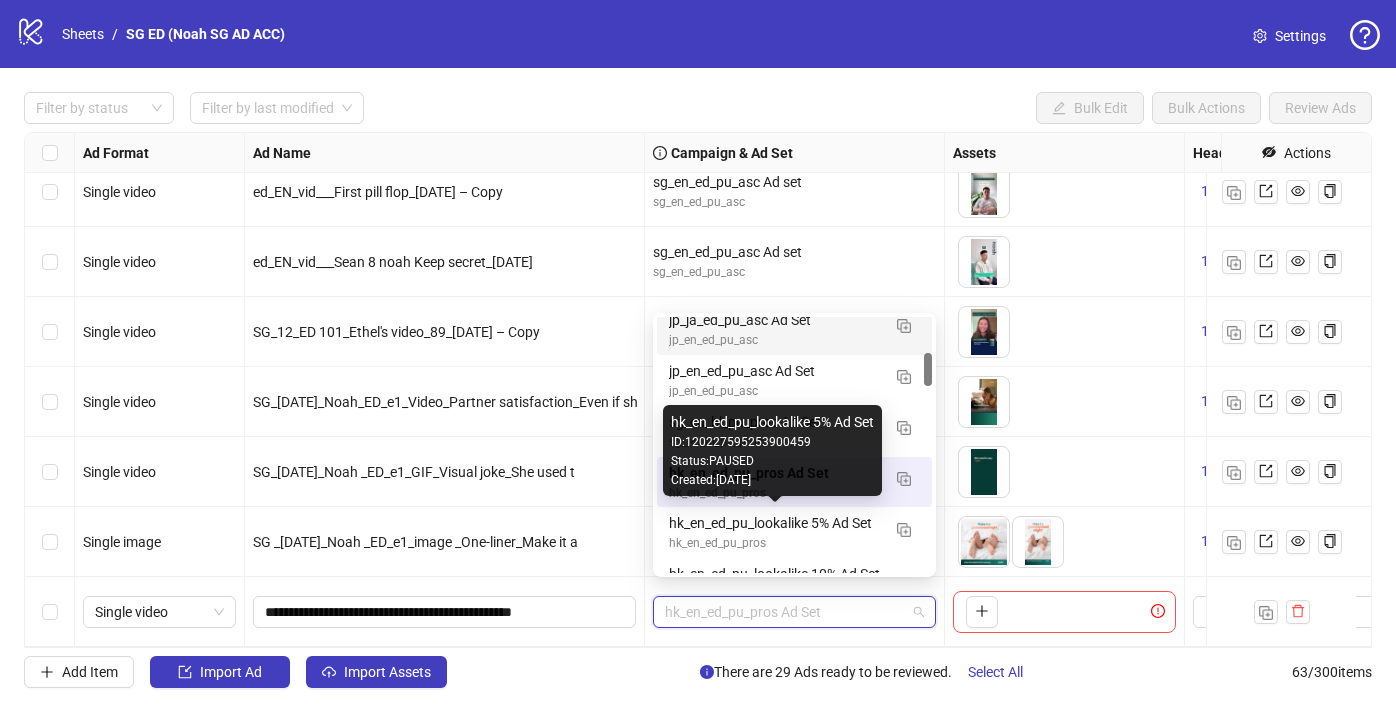 scroll, scrollTop: 293, scrollLeft: 0, axis: vertical 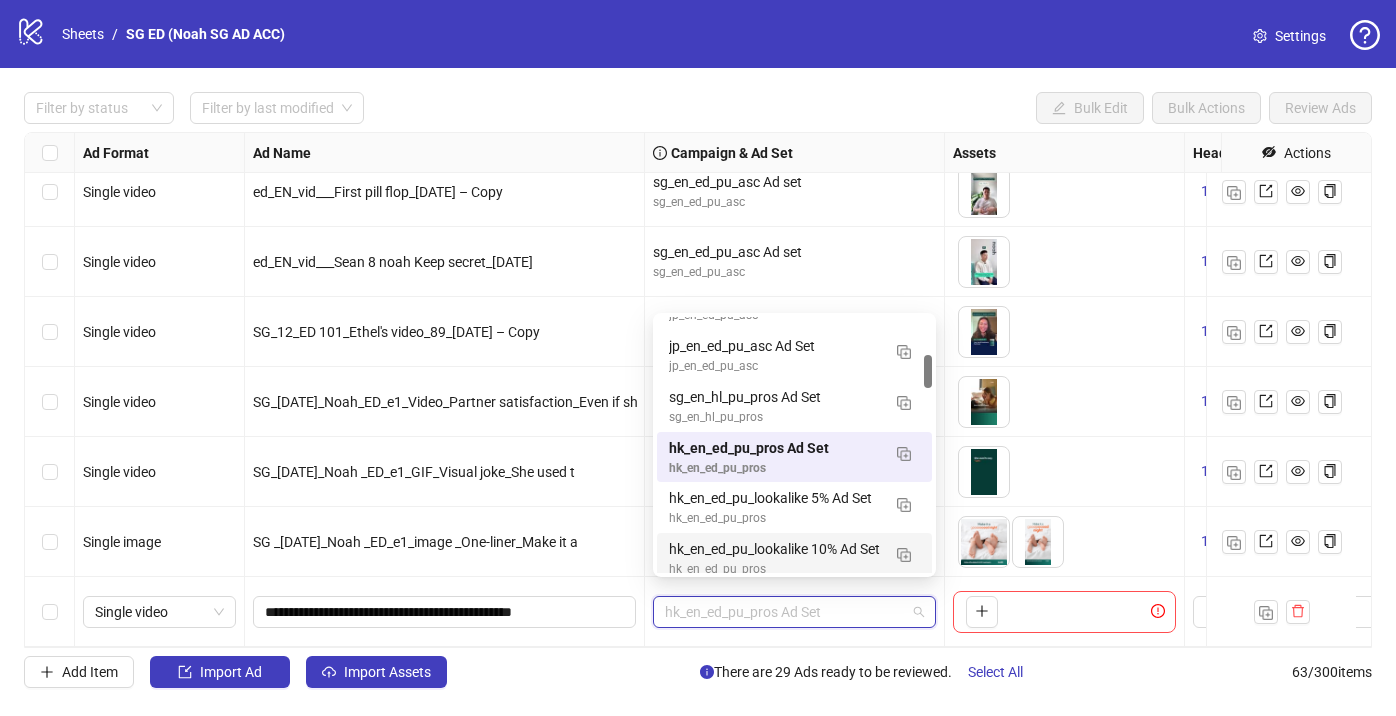 click on "hk_en_ed_pu_pros Ad Set" at bounding box center [794, 612] 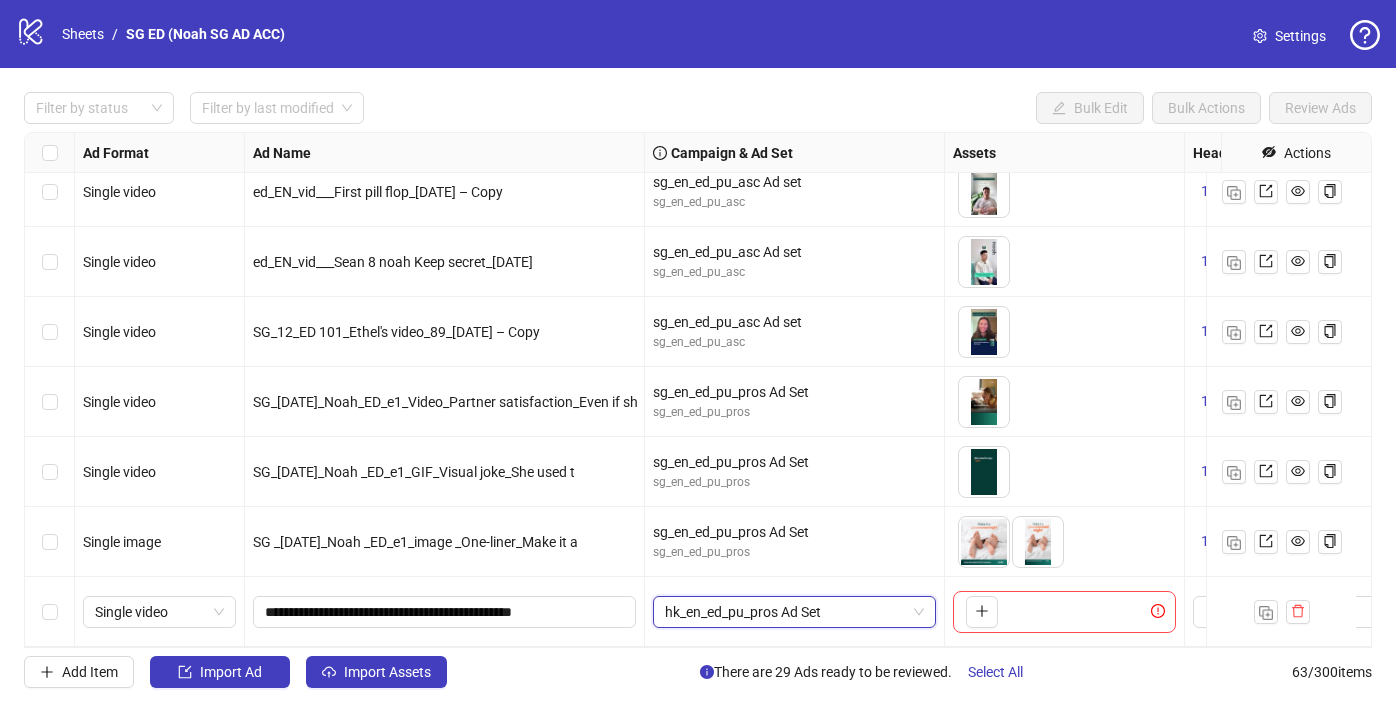 click on "hk_en_ed_pu_pros Ad Set" at bounding box center (794, 612) 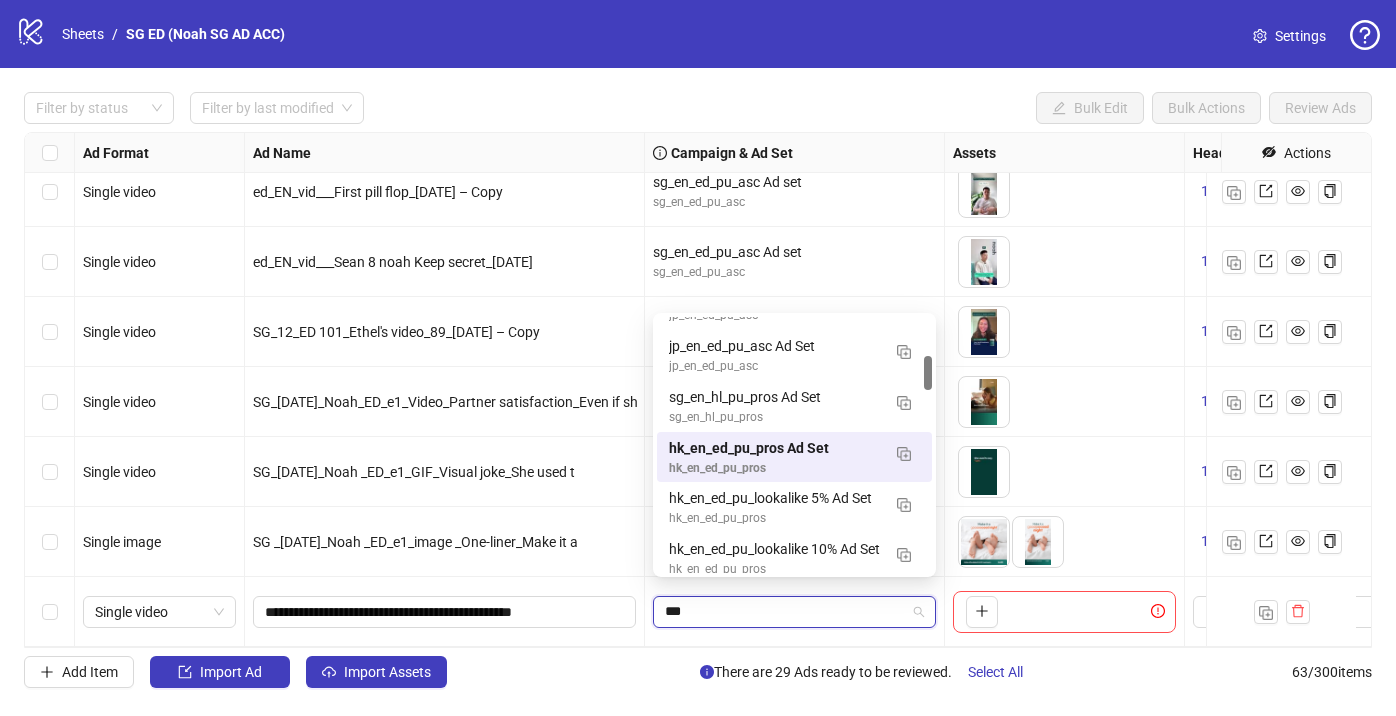 scroll, scrollTop: 255, scrollLeft: 0, axis: vertical 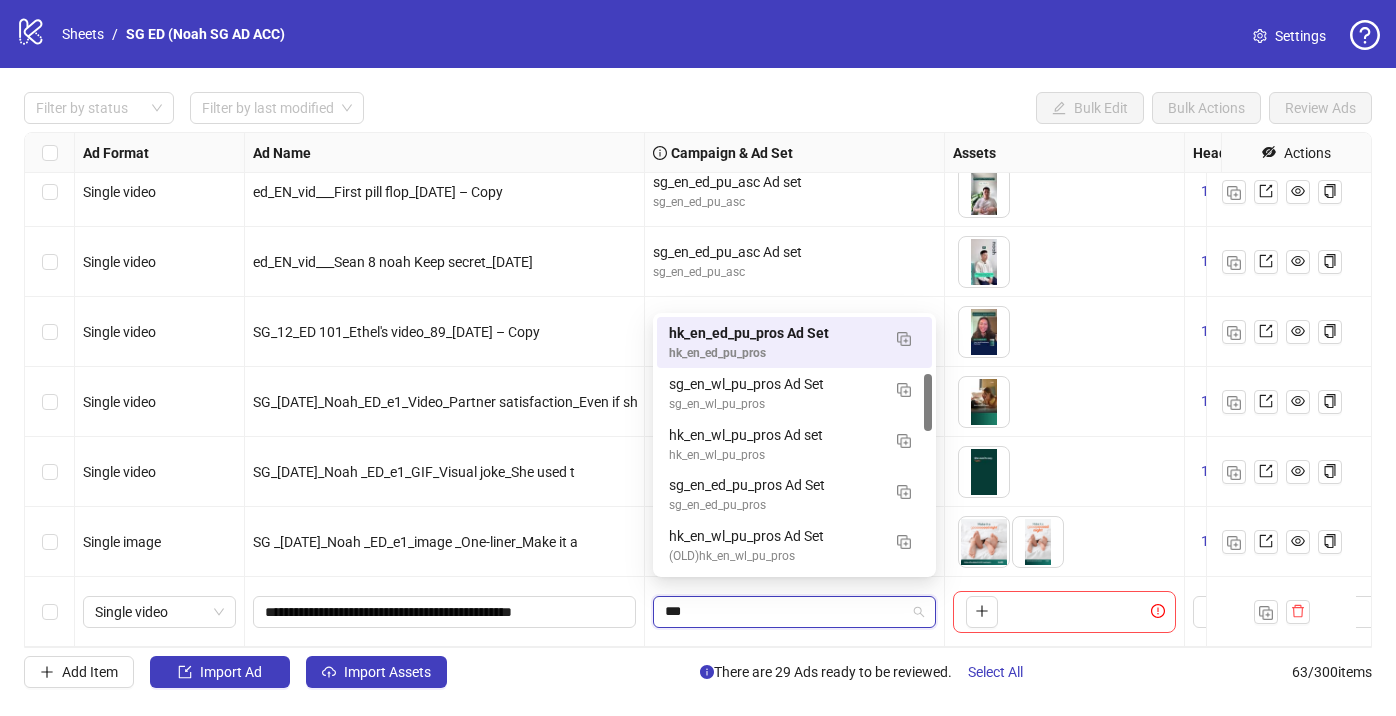 type on "****" 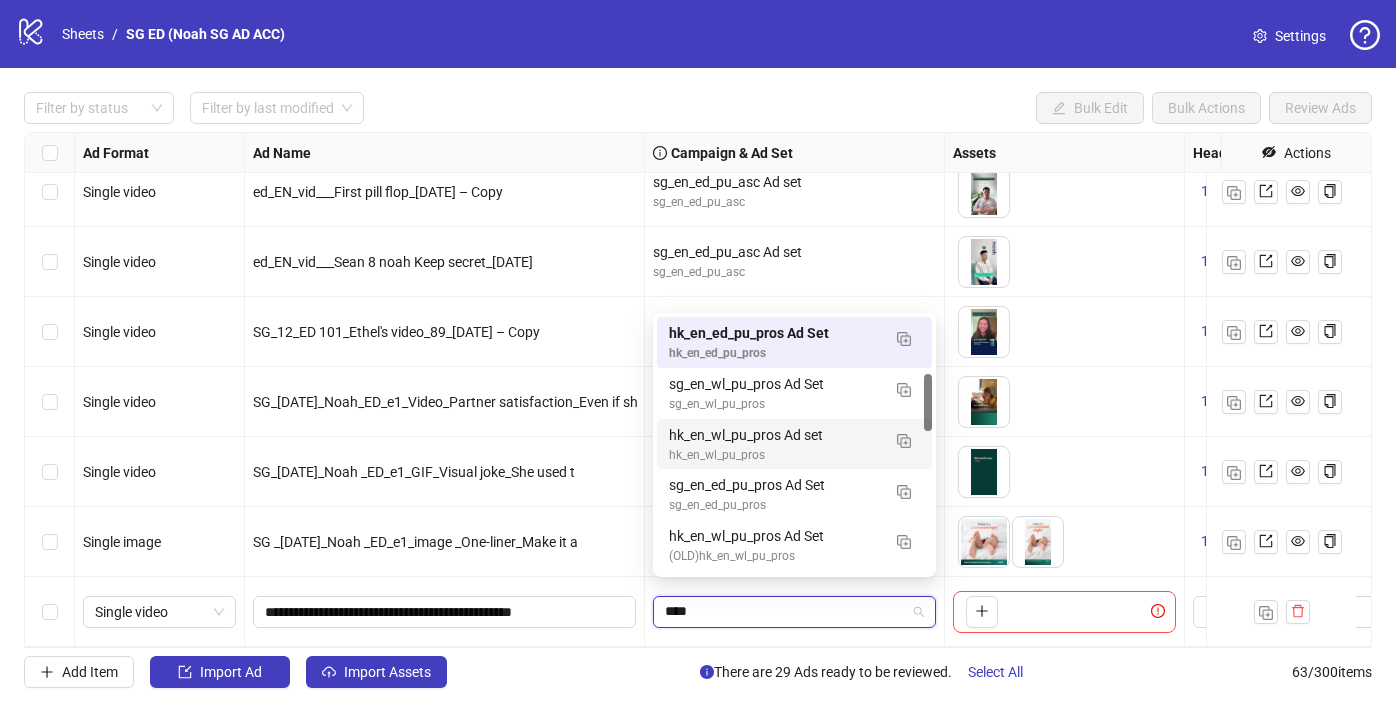 scroll, scrollTop: 229, scrollLeft: 0, axis: vertical 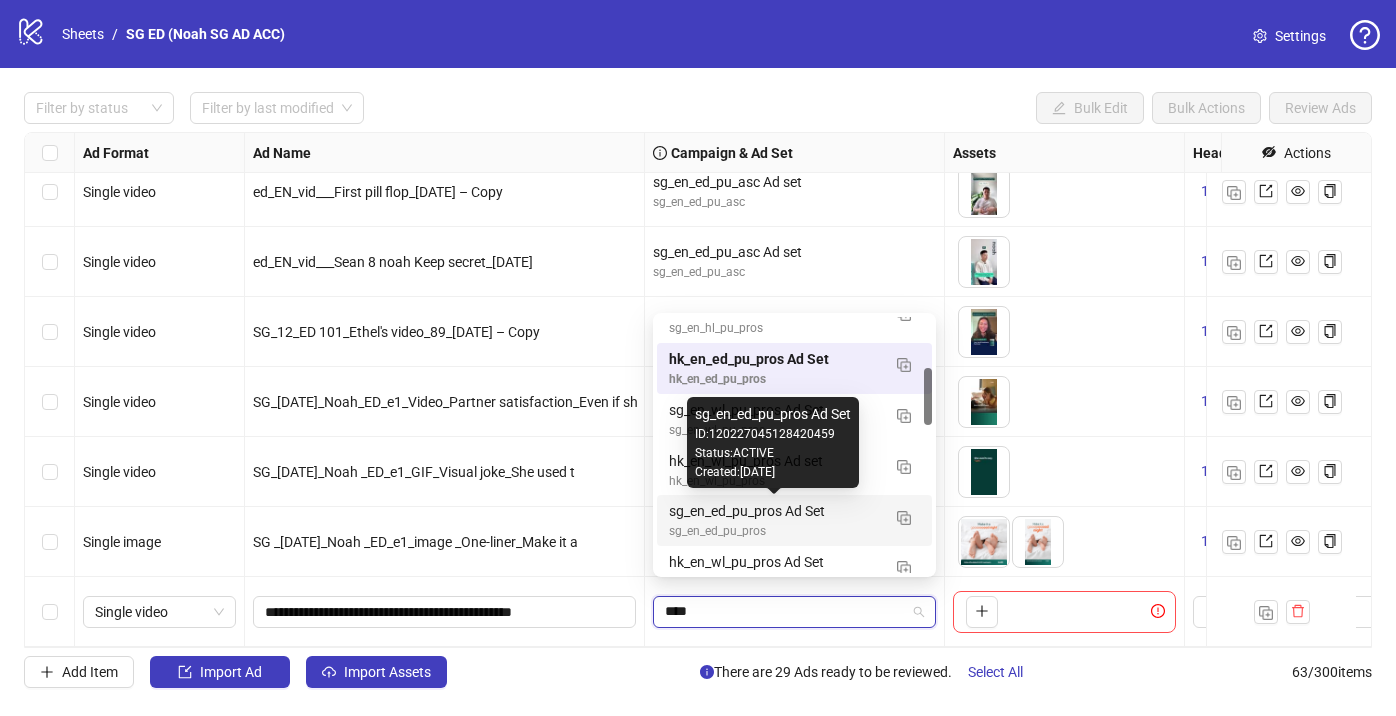 click on "sg_en_ed_pu_pros Ad Set" at bounding box center [774, 511] 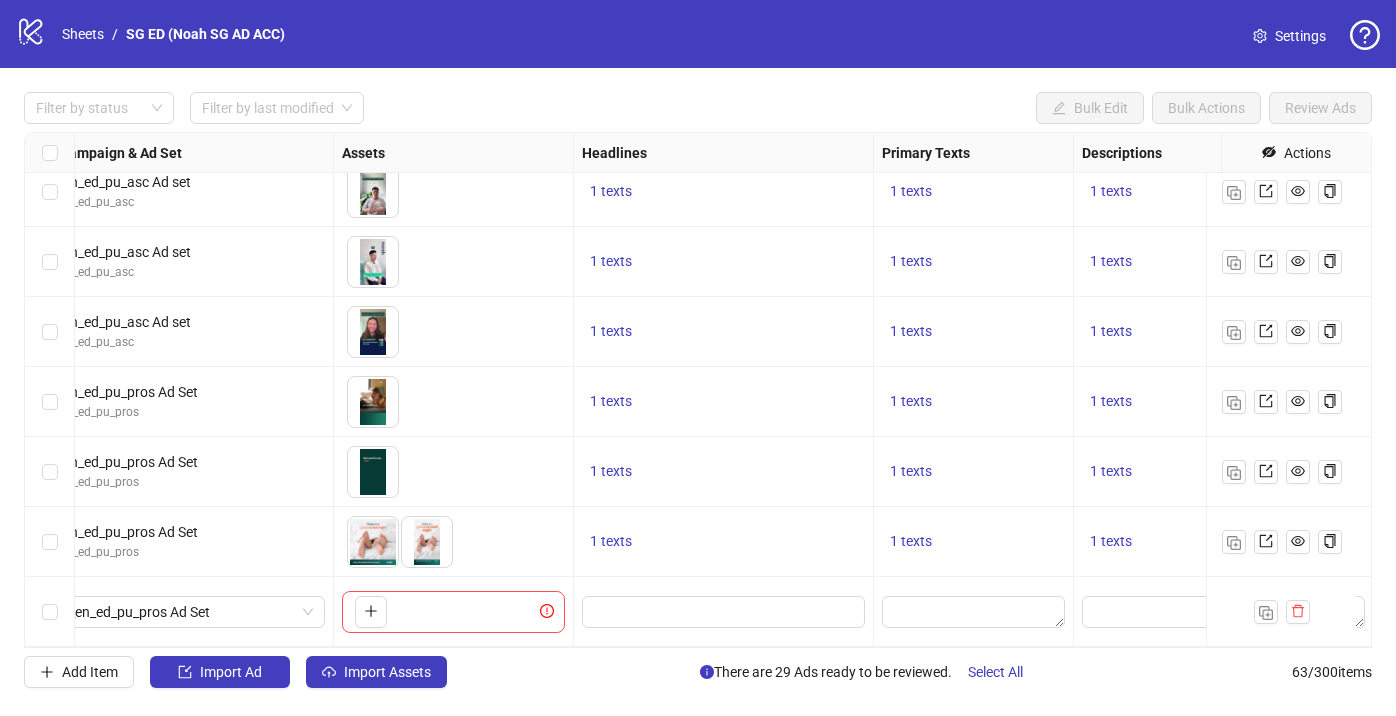 scroll, scrollTop: 3951, scrollLeft: 649, axis: both 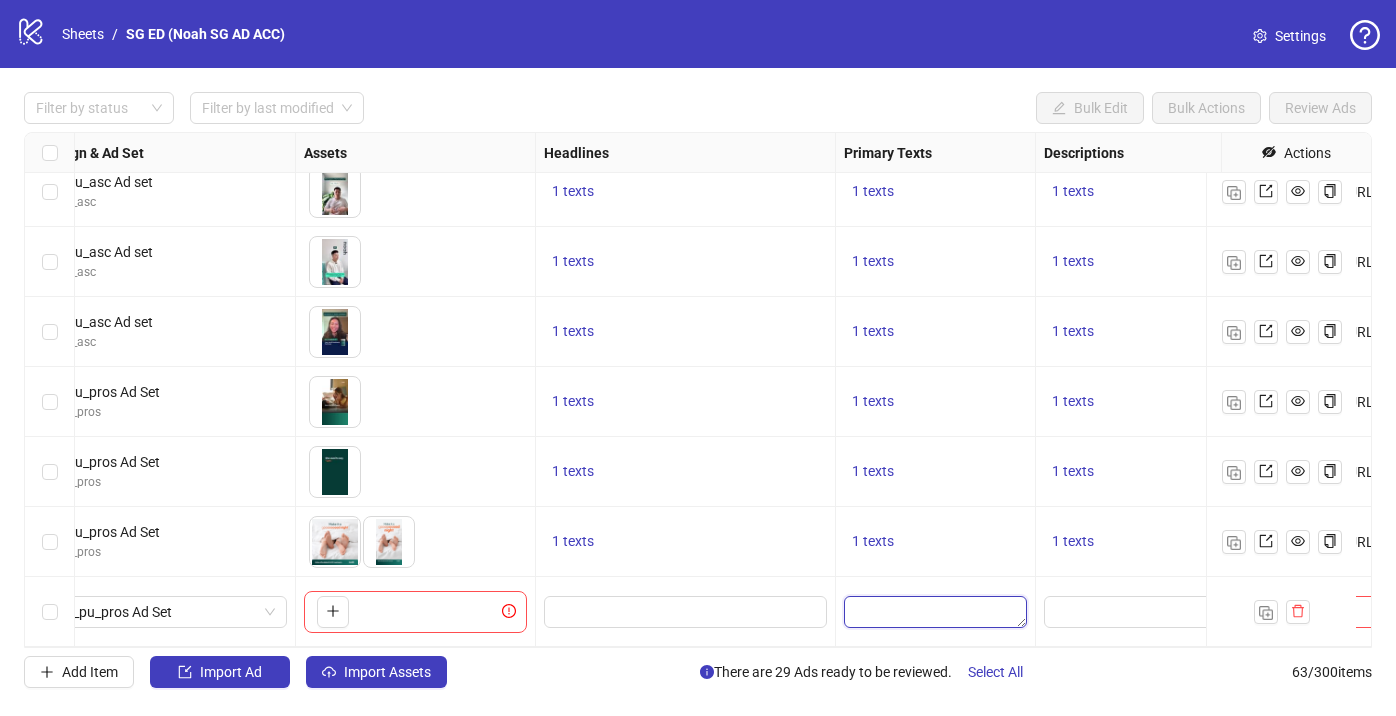 click at bounding box center (935, 612) 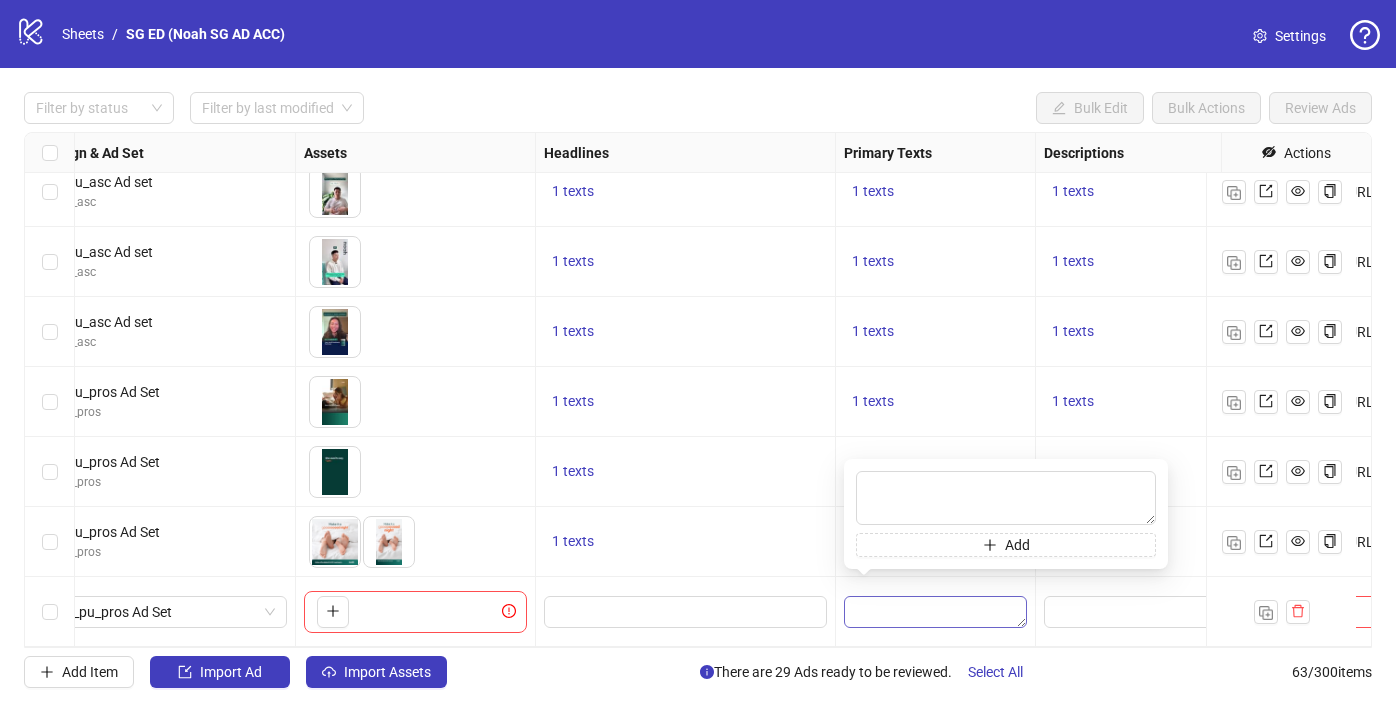 type on "**********" 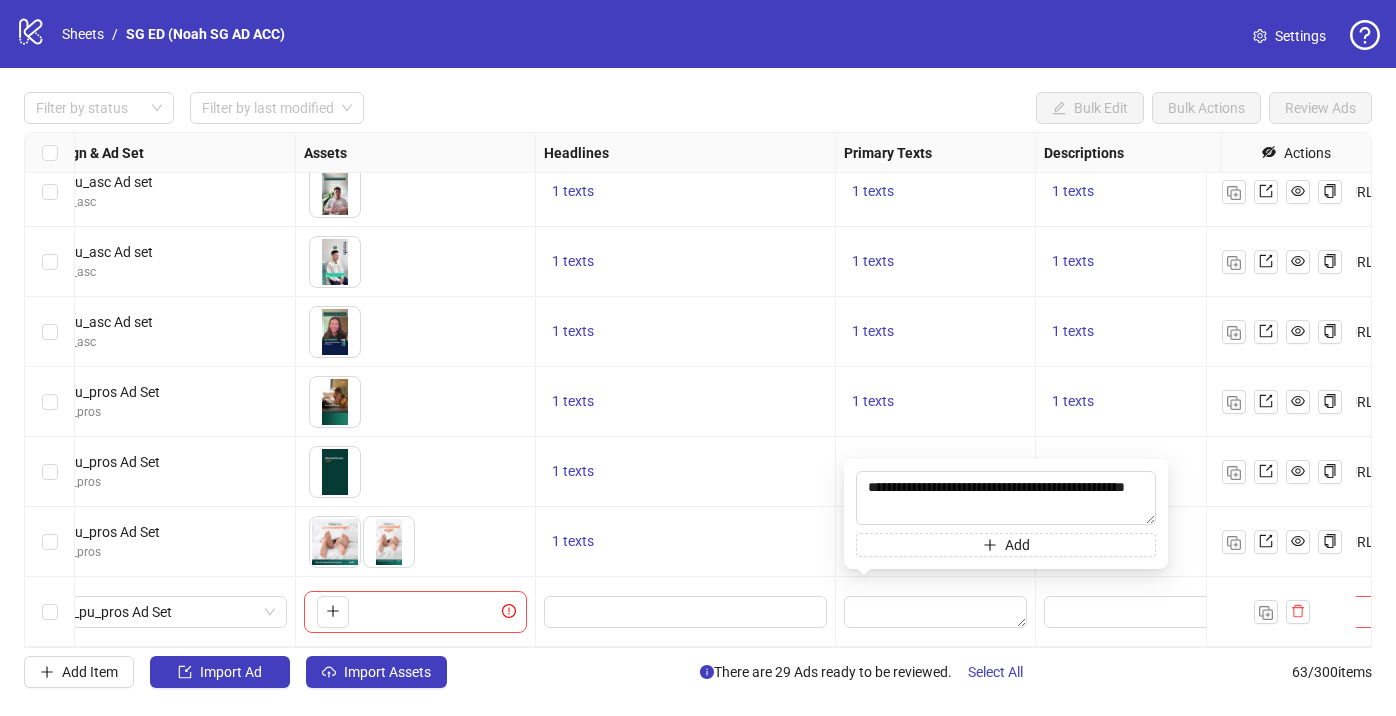 click on "1 texts" at bounding box center [936, 472] 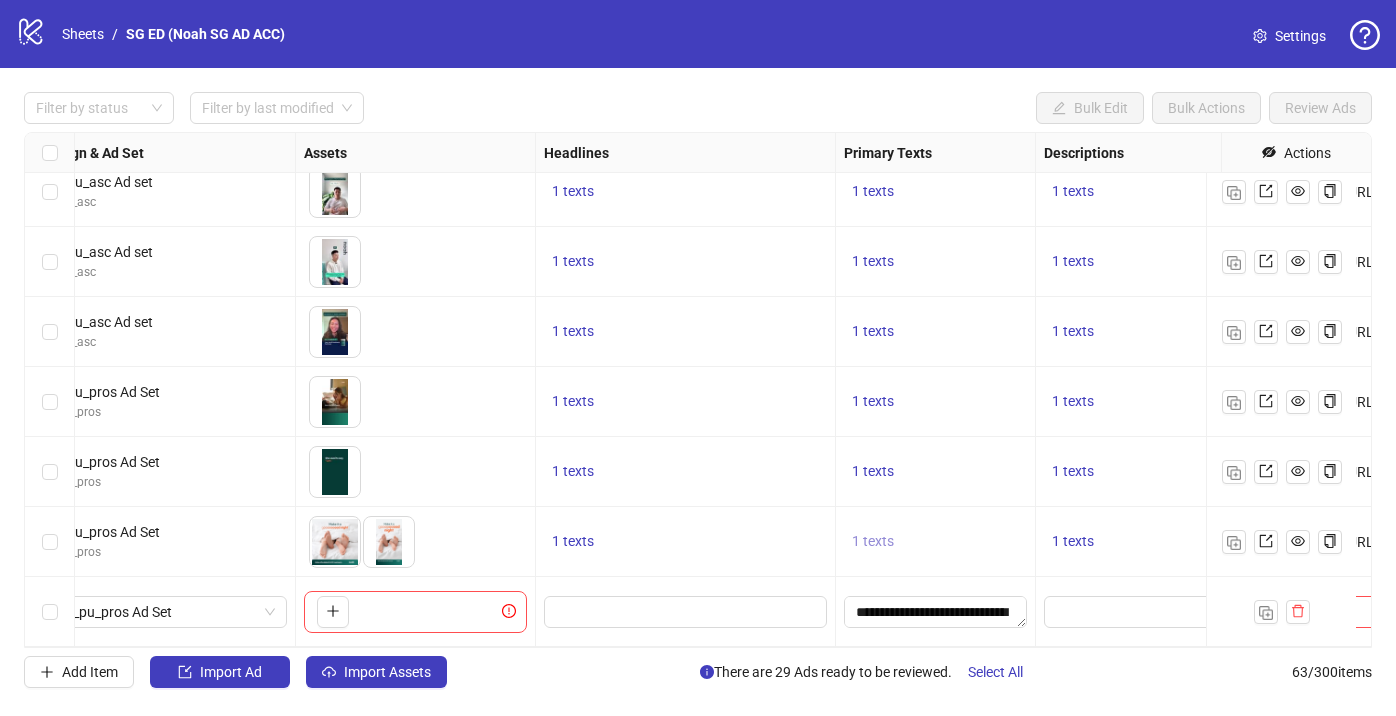 click on "1 texts" at bounding box center [873, 541] 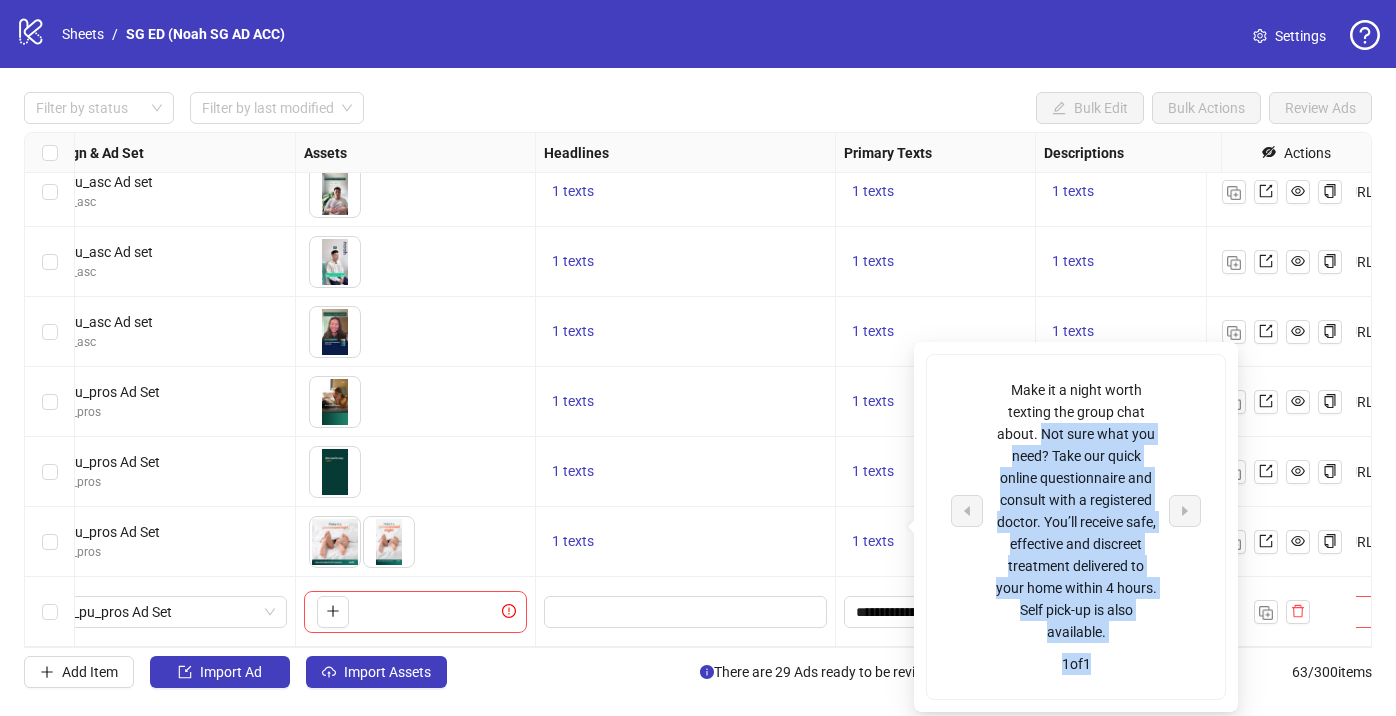 drag, startPoint x: 1040, startPoint y: 432, endPoint x: 1147, endPoint y: 653, distance: 245.54022 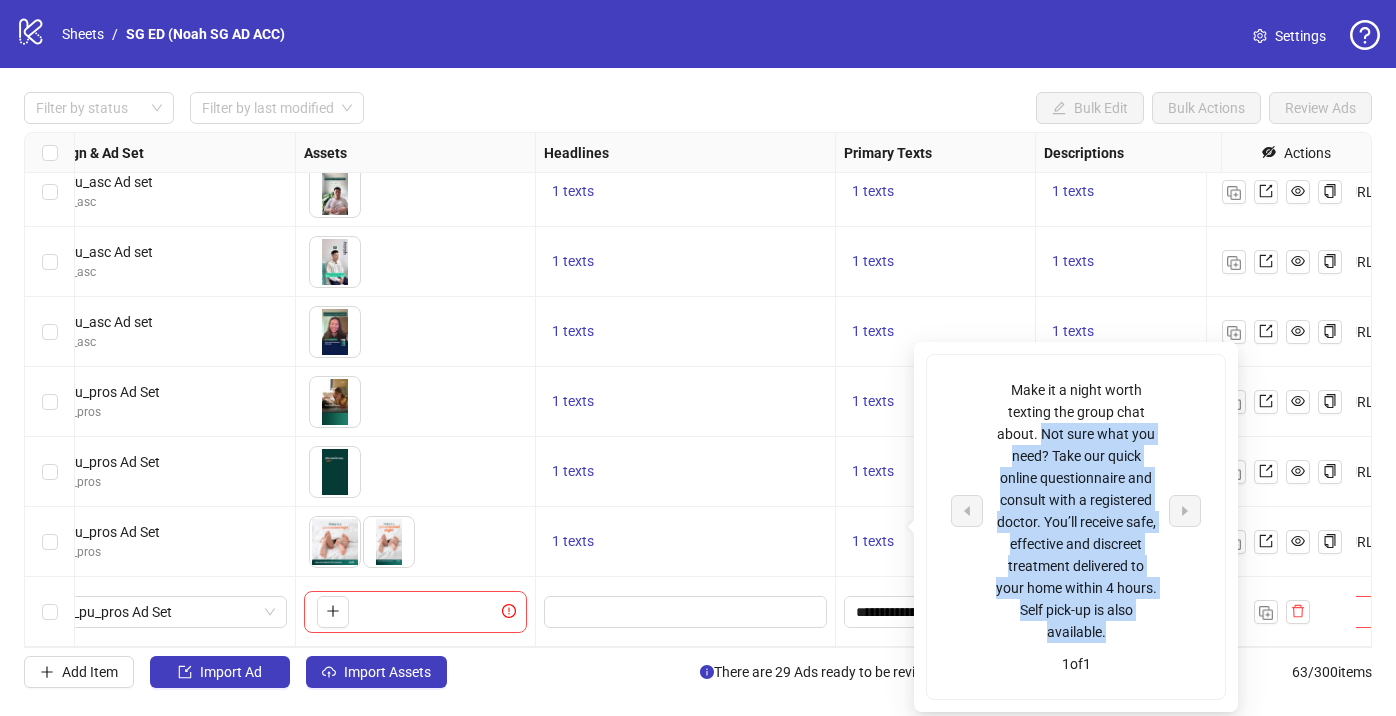 drag, startPoint x: 1042, startPoint y: 429, endPoint x: 1113, endPoint y: 625, distance: 208.46342 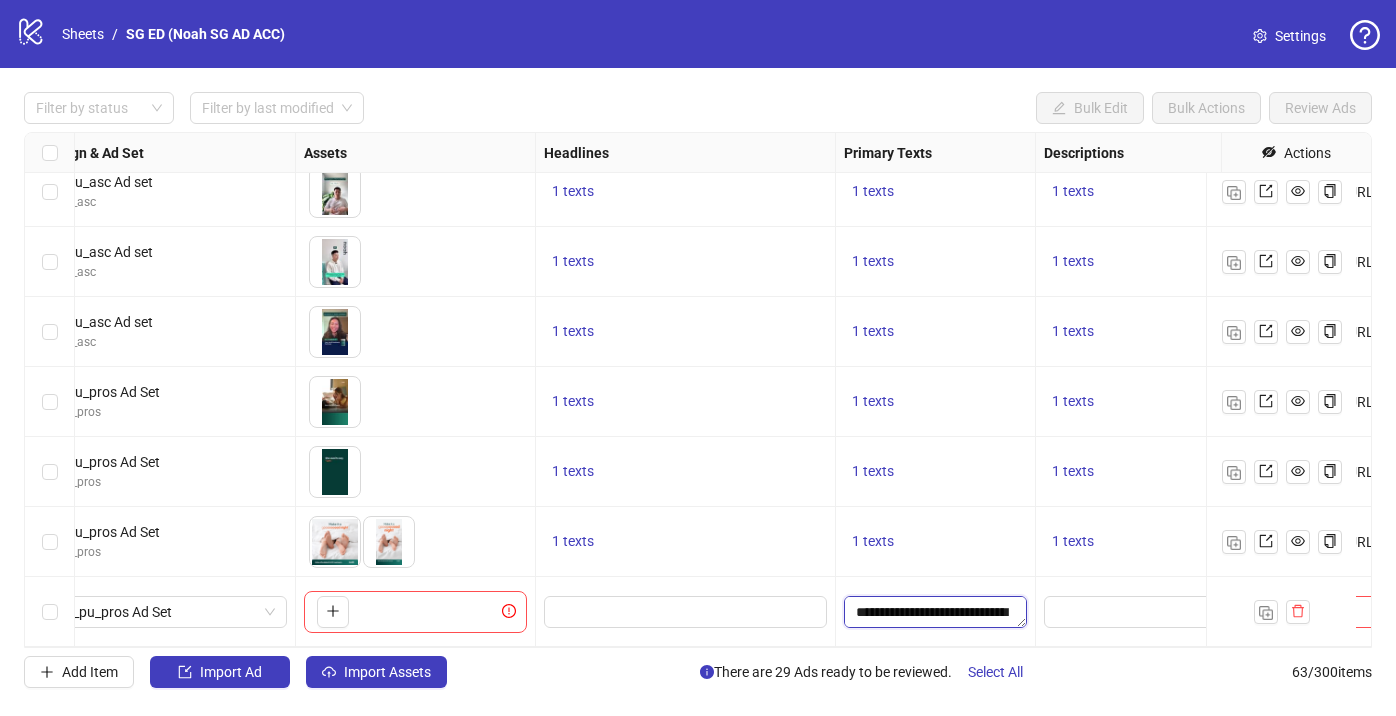 click on "**********" at bounding box center [935, 612] 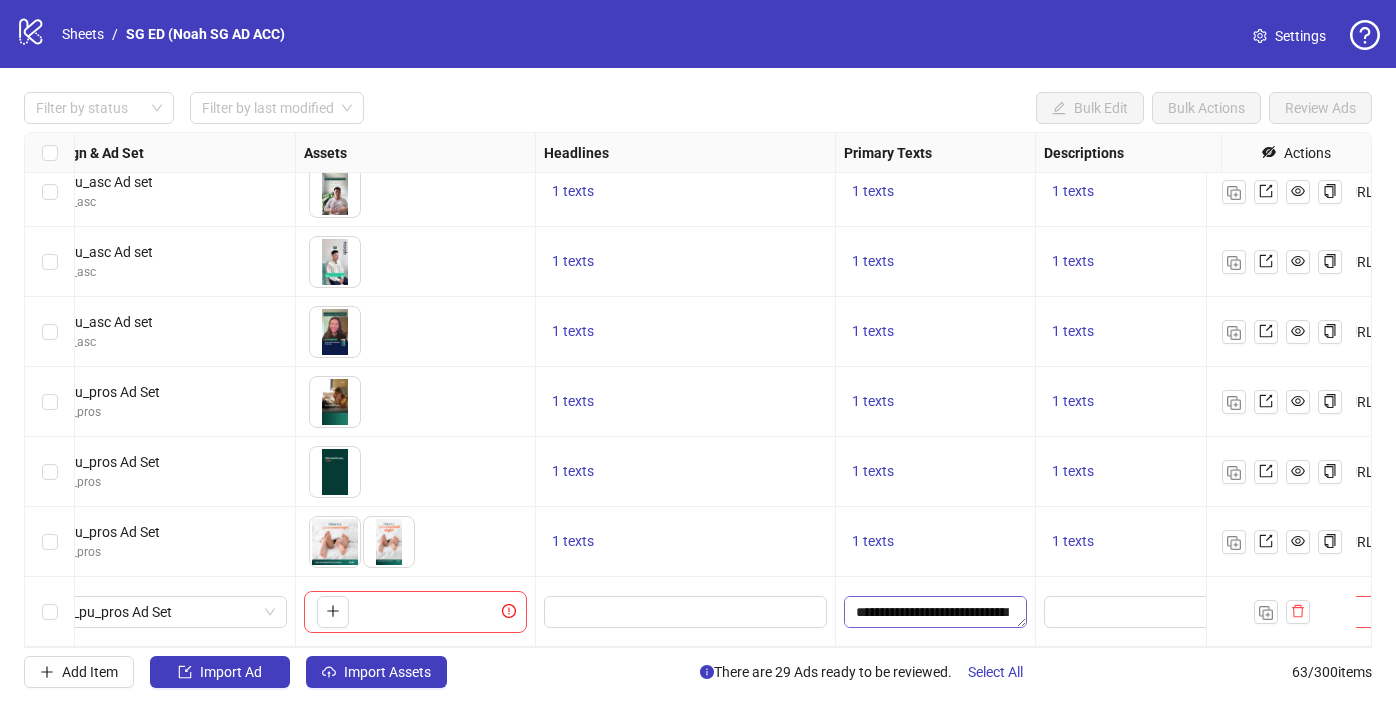 click on "**********" at bounding box center [935, 612] 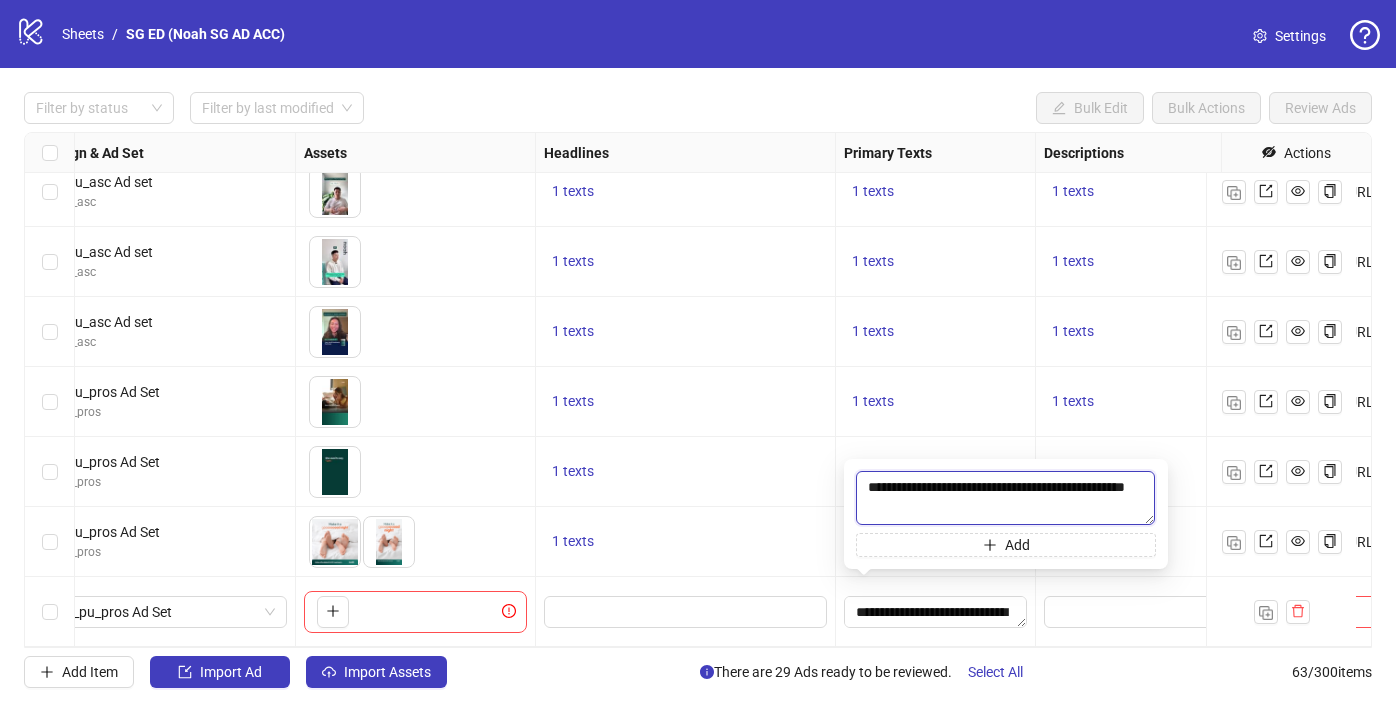 click on "**********" at bounding box center [1005, 498] 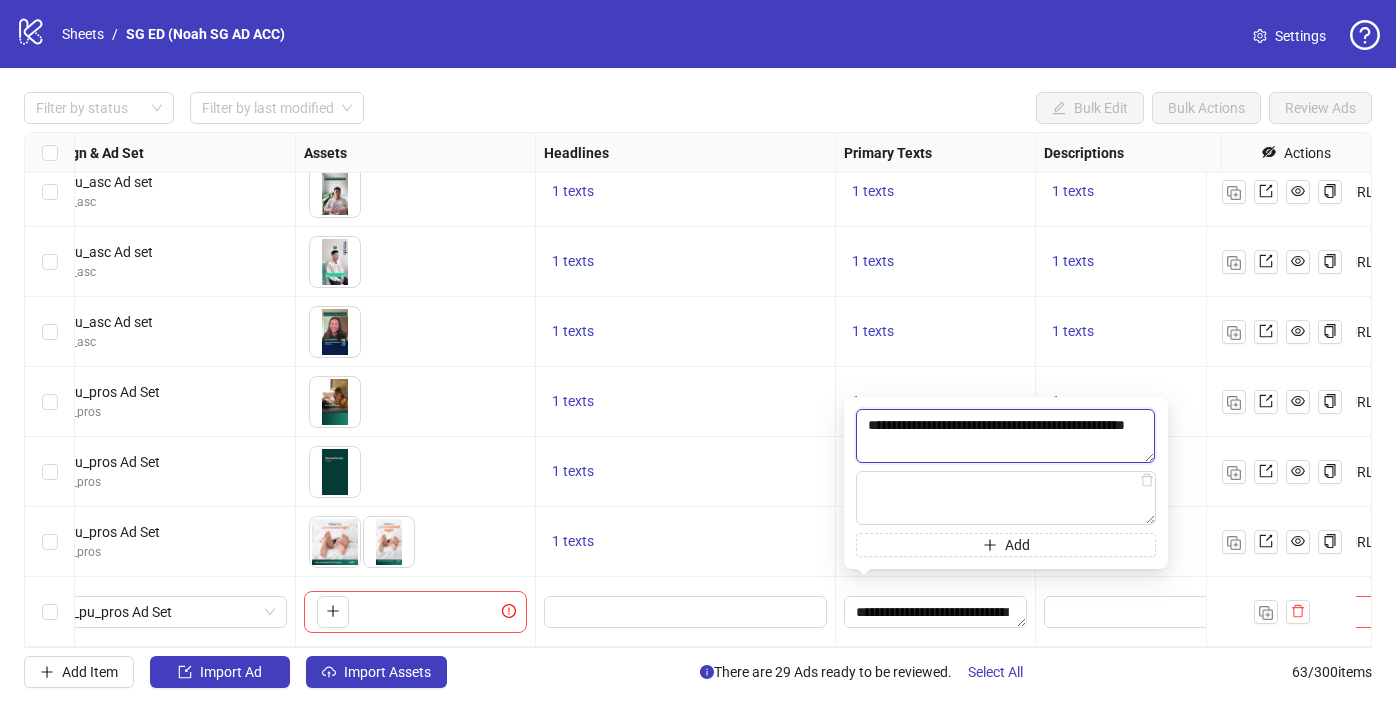 click on "**********" at bounding box center (1005, 436) 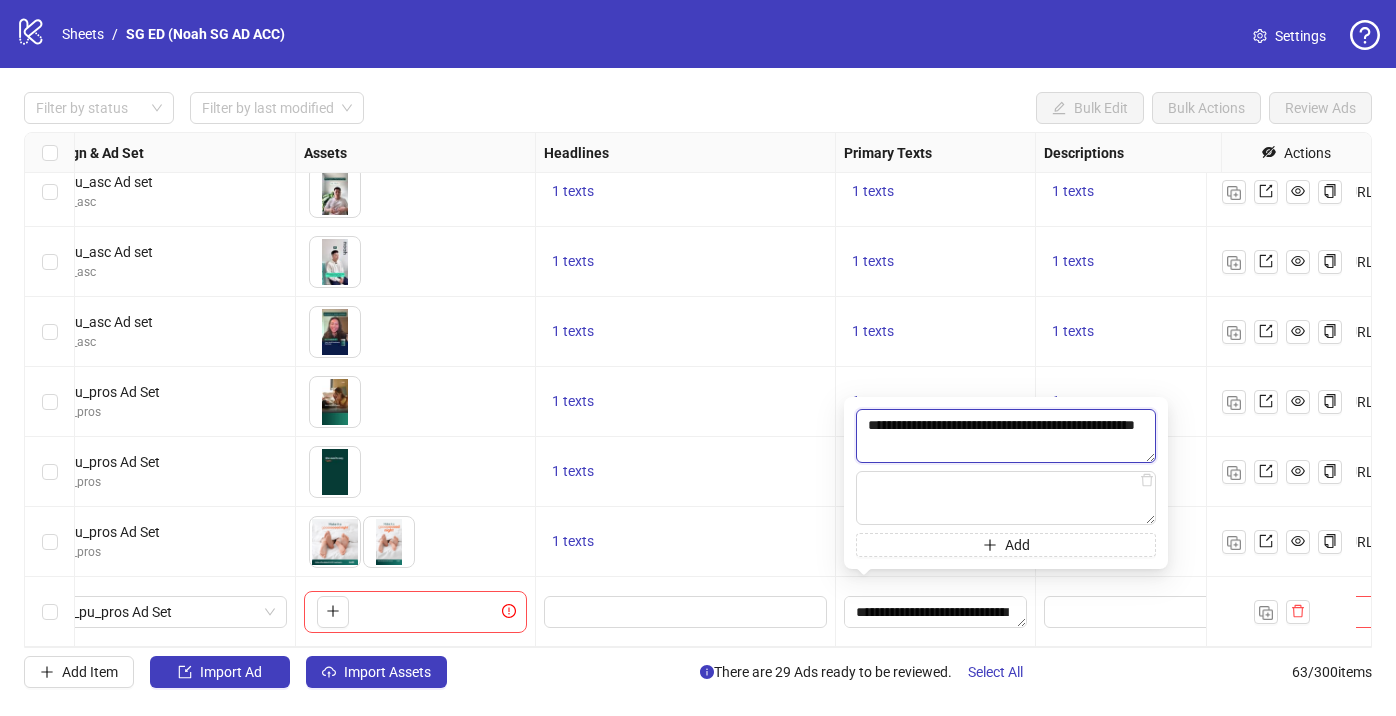 paste on "**********" 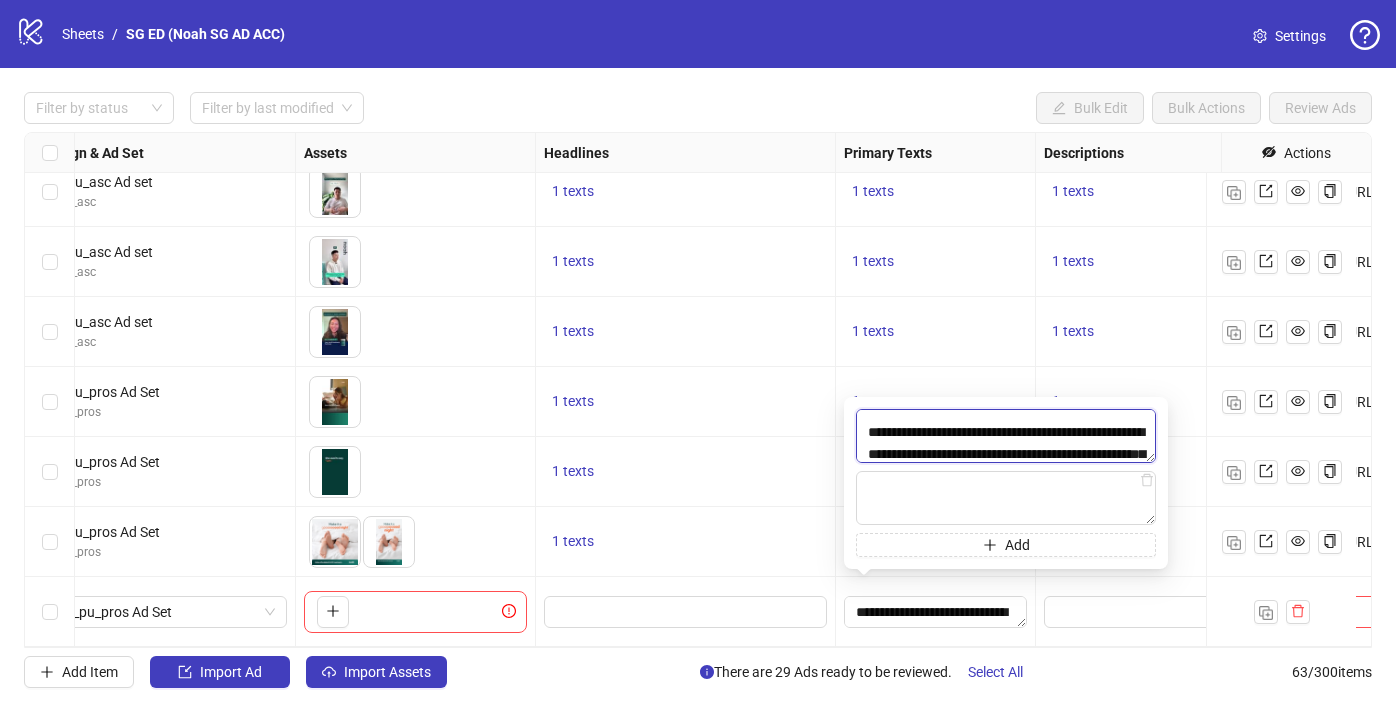 scroll, scrollTop: 147, scrollLeft: 0, axis: vertical 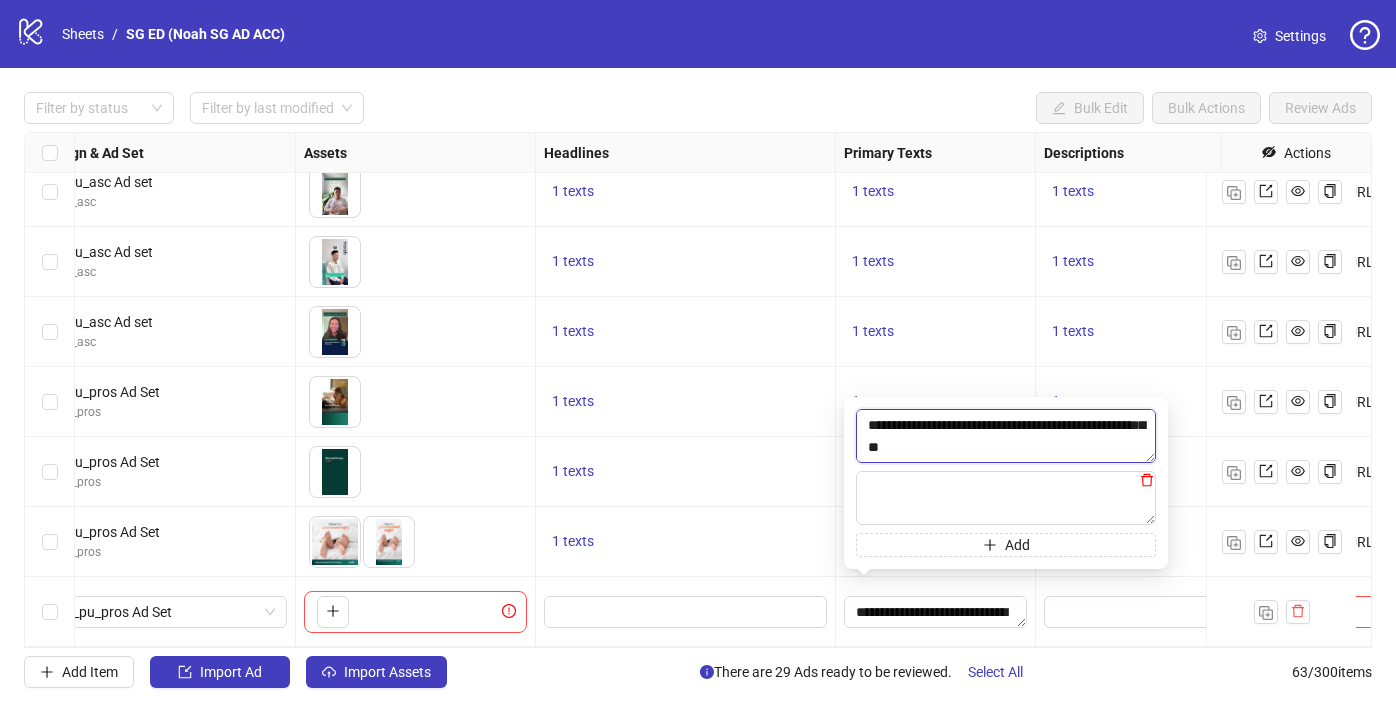 type on "**********" 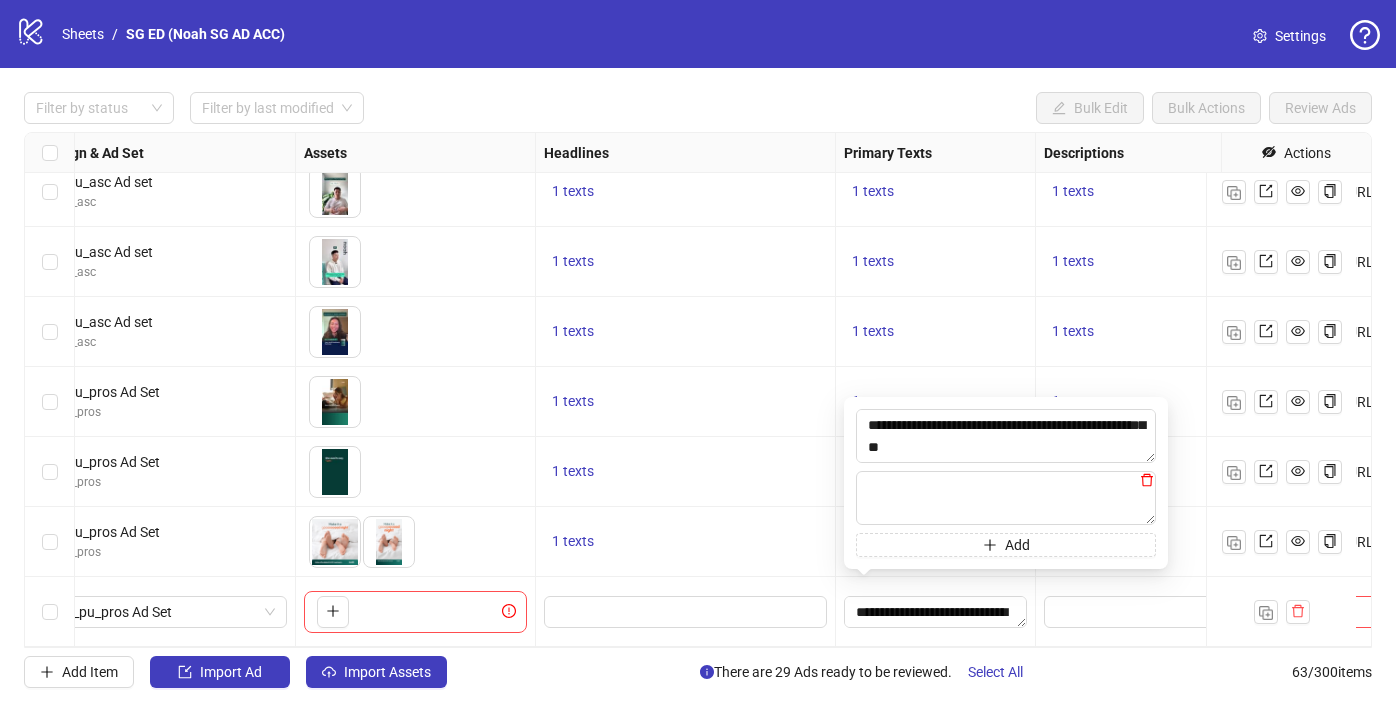 click 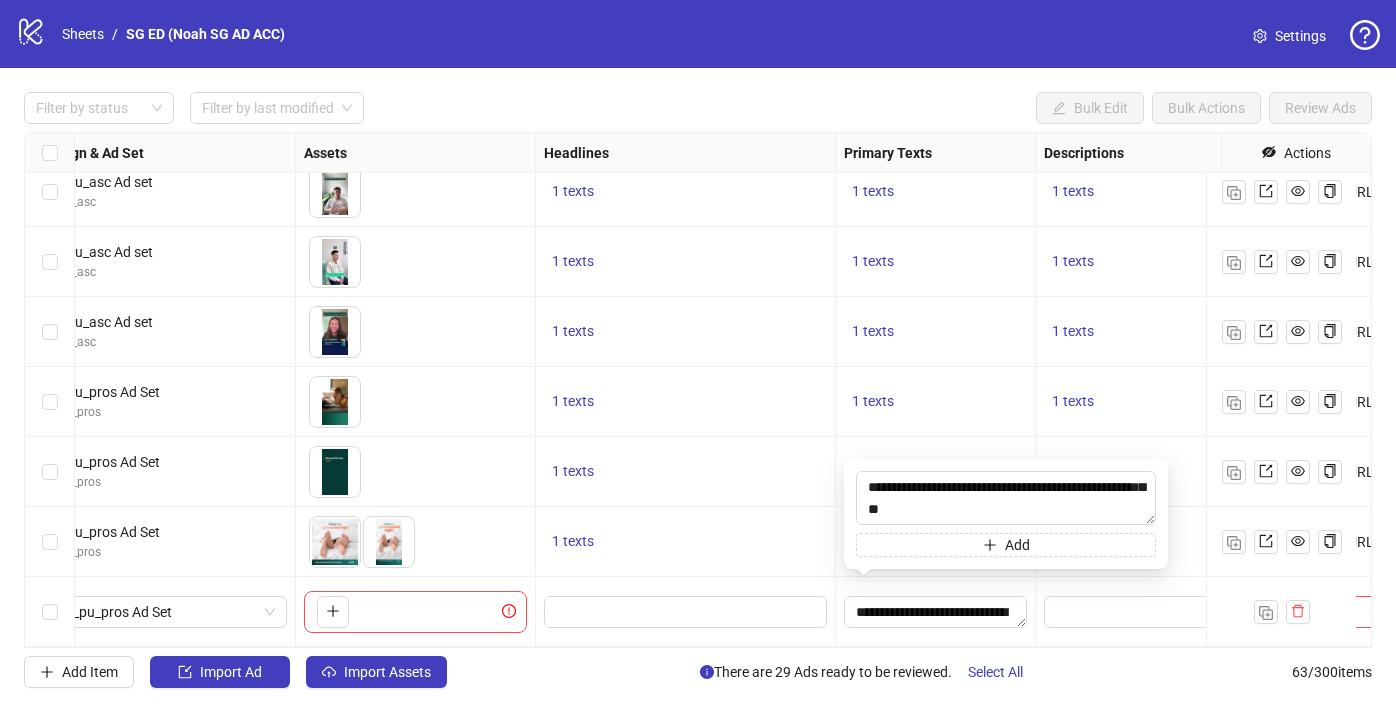 click on "1 texts" at bounding box center (936, 472) 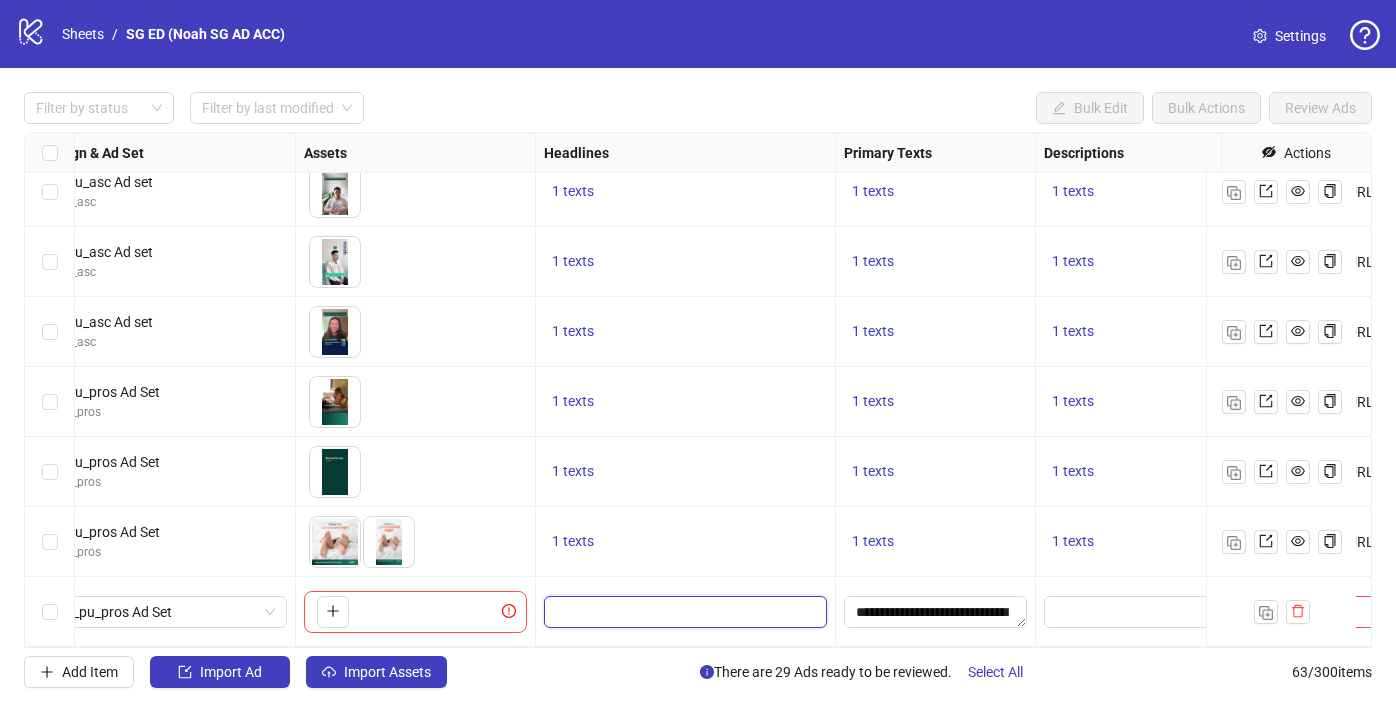 click at bounding box center [683, 612] 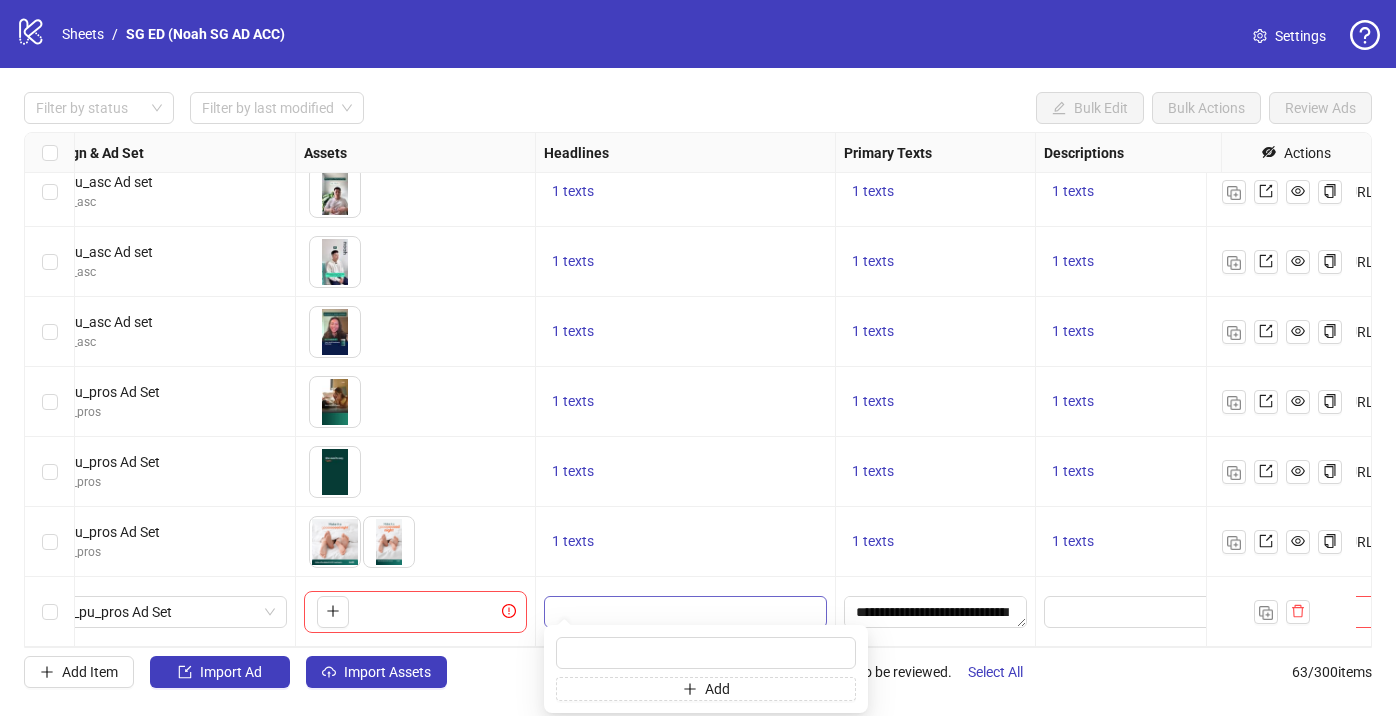 type on "**********" 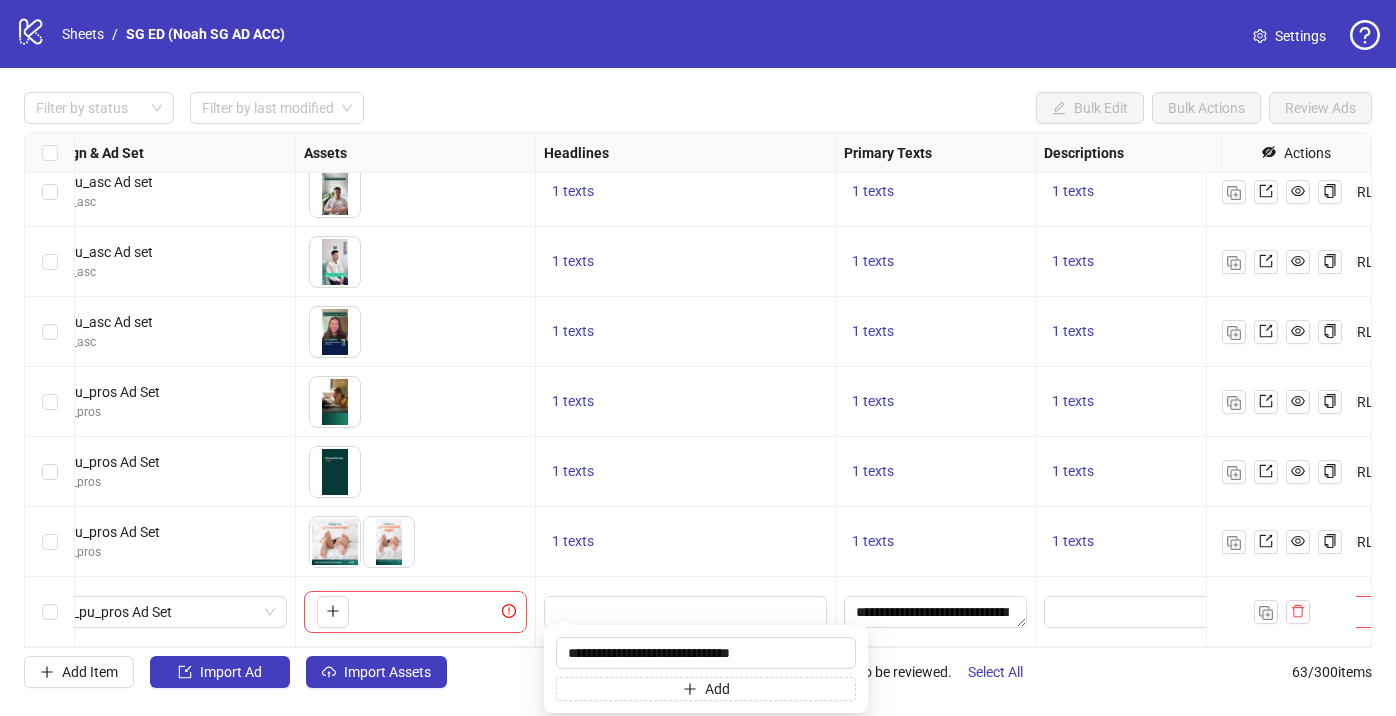 click on "1 texts" at bounding box center [686, 542] 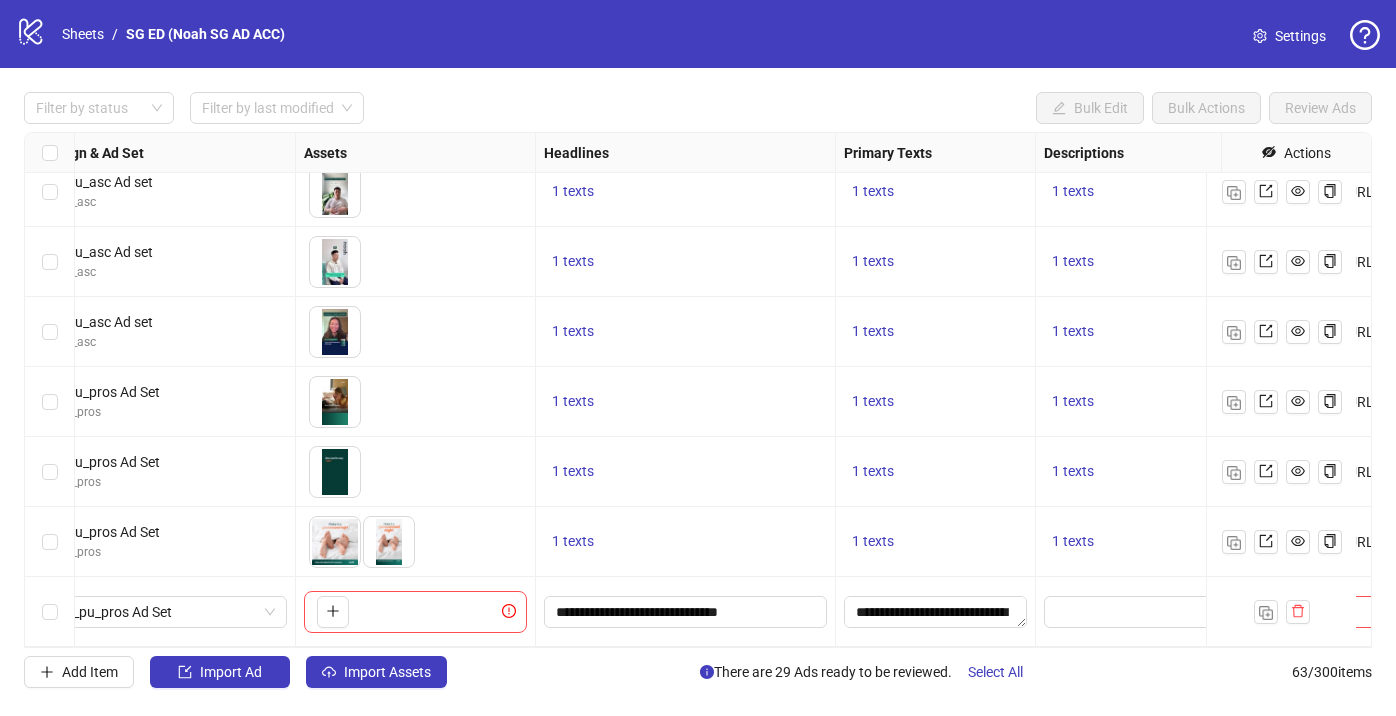 scroll, scrollTop: 3951, scrollLeft: 982, axis: both 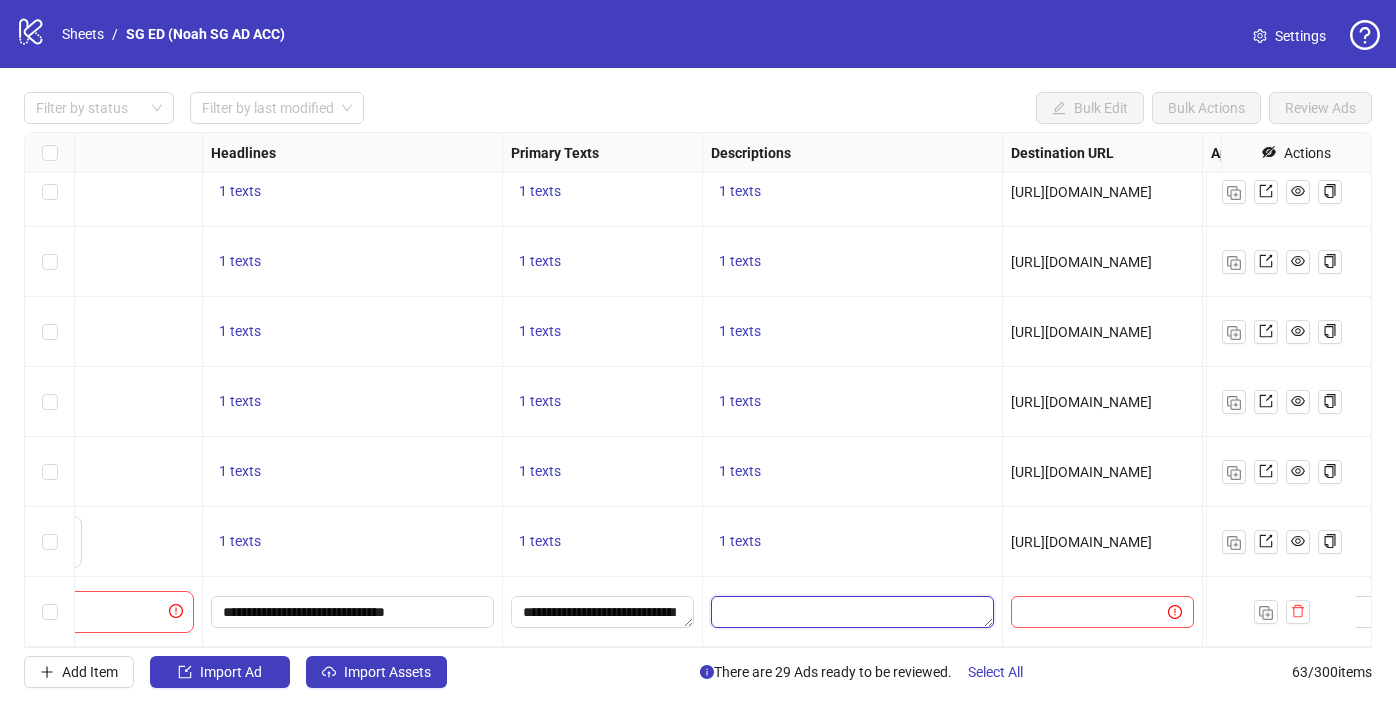 click at bounding box center (852, 612) 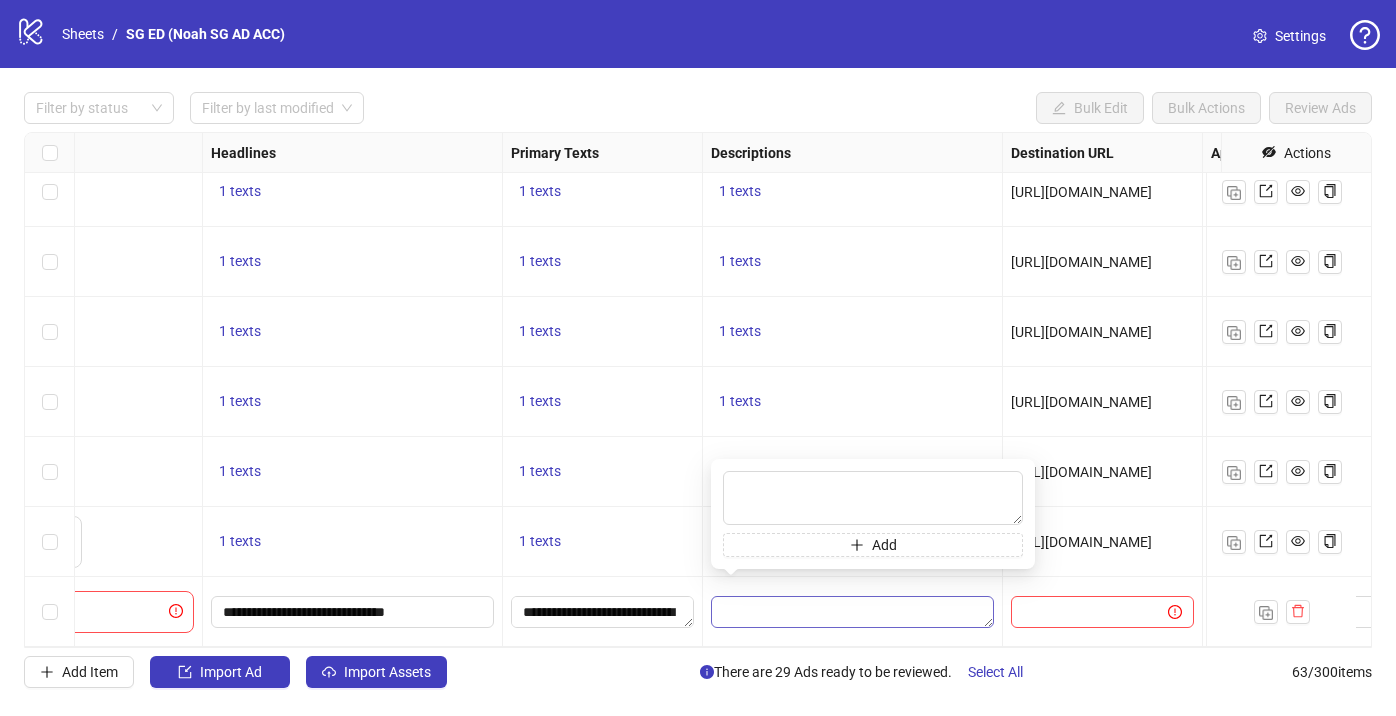 type on "**********" 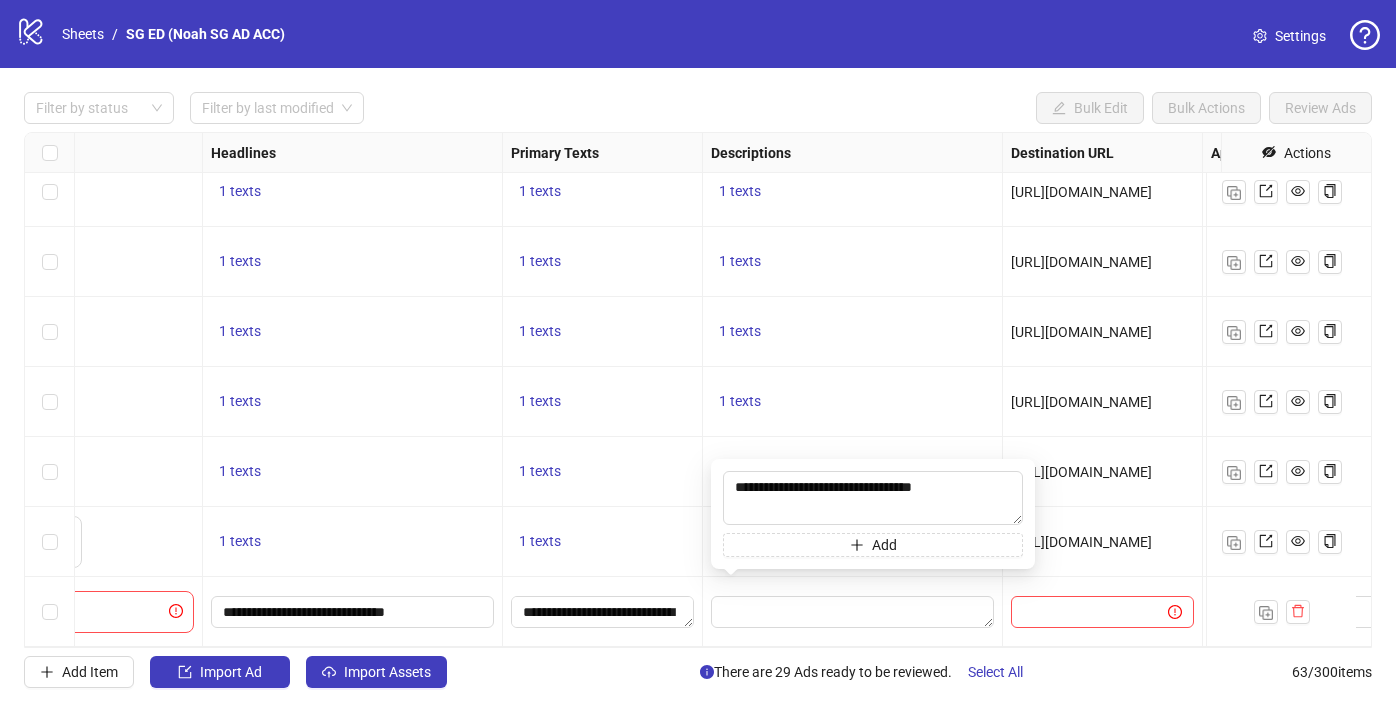 click on "1 texts" at bounding box center [852, 402] 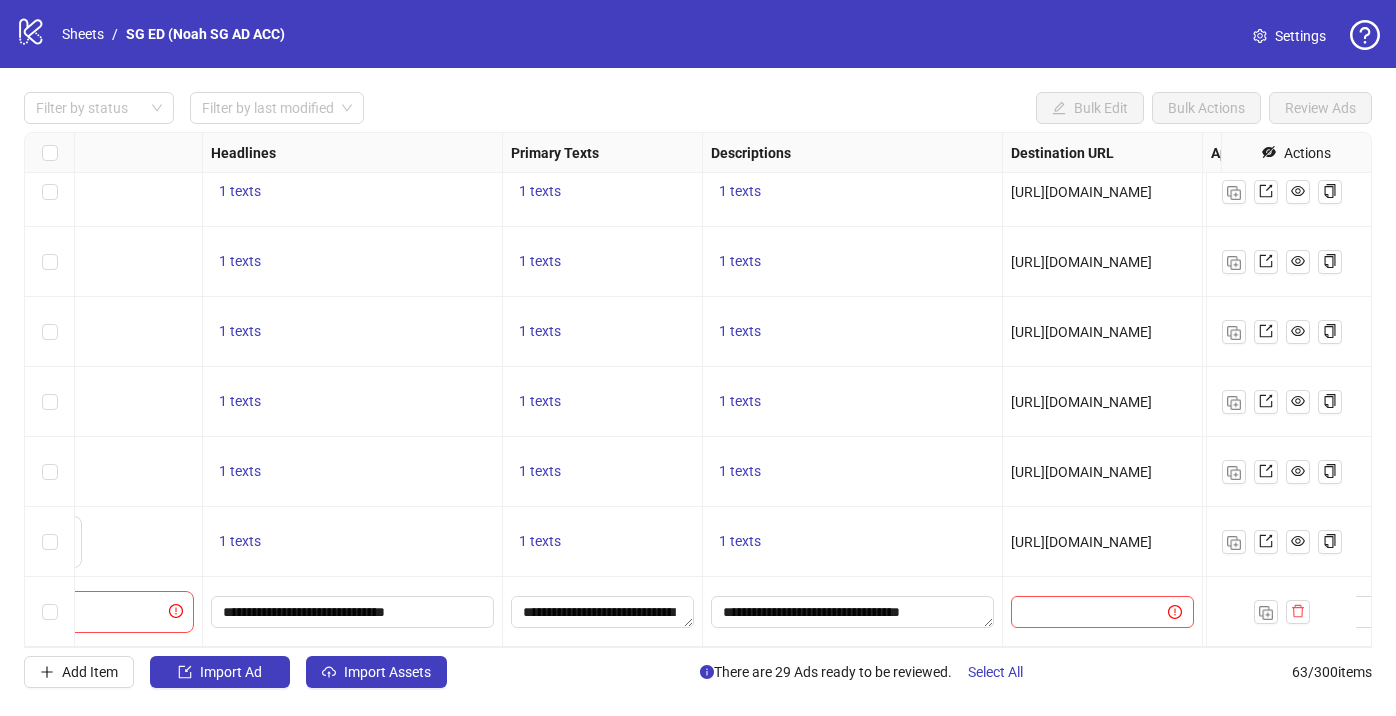 scroll, scrollTop: 3951, scrollLeft: 1269, axis: both 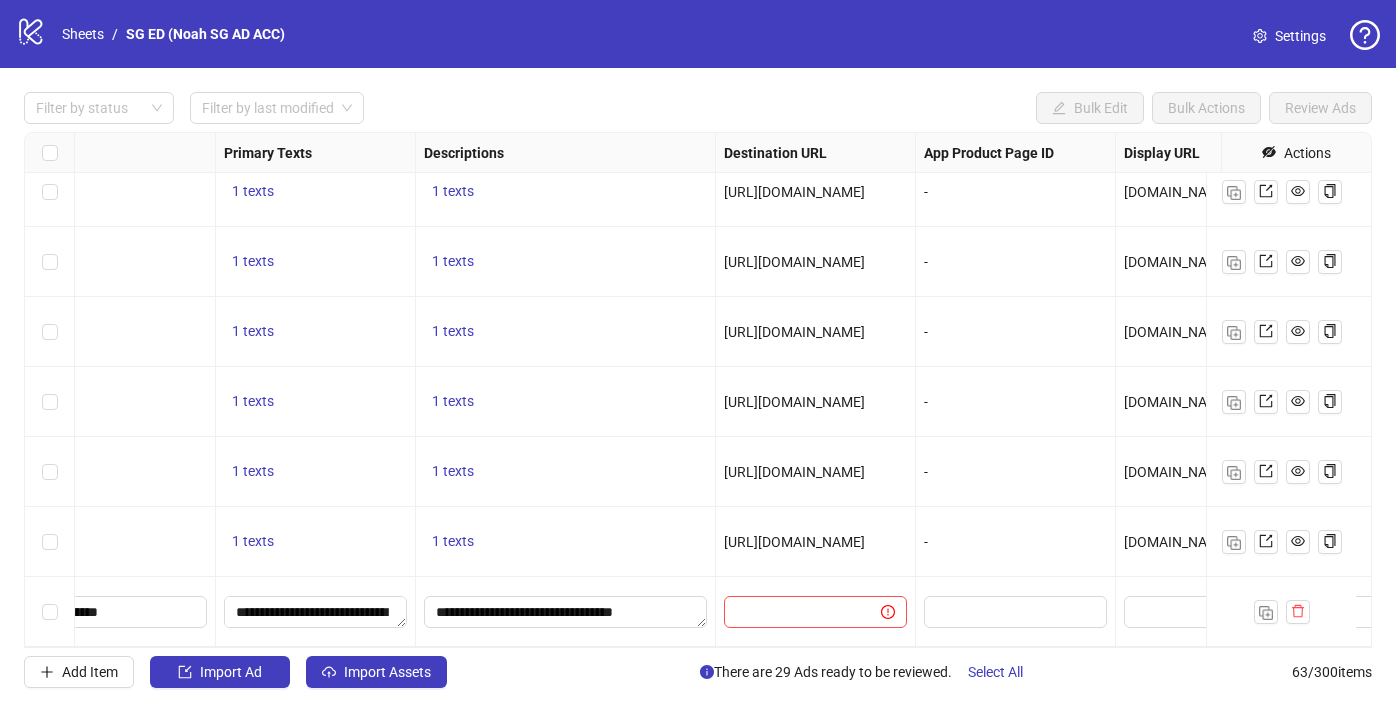 click on "[URL][DOMAIN_NAME]" at bounding box center (794, 542) 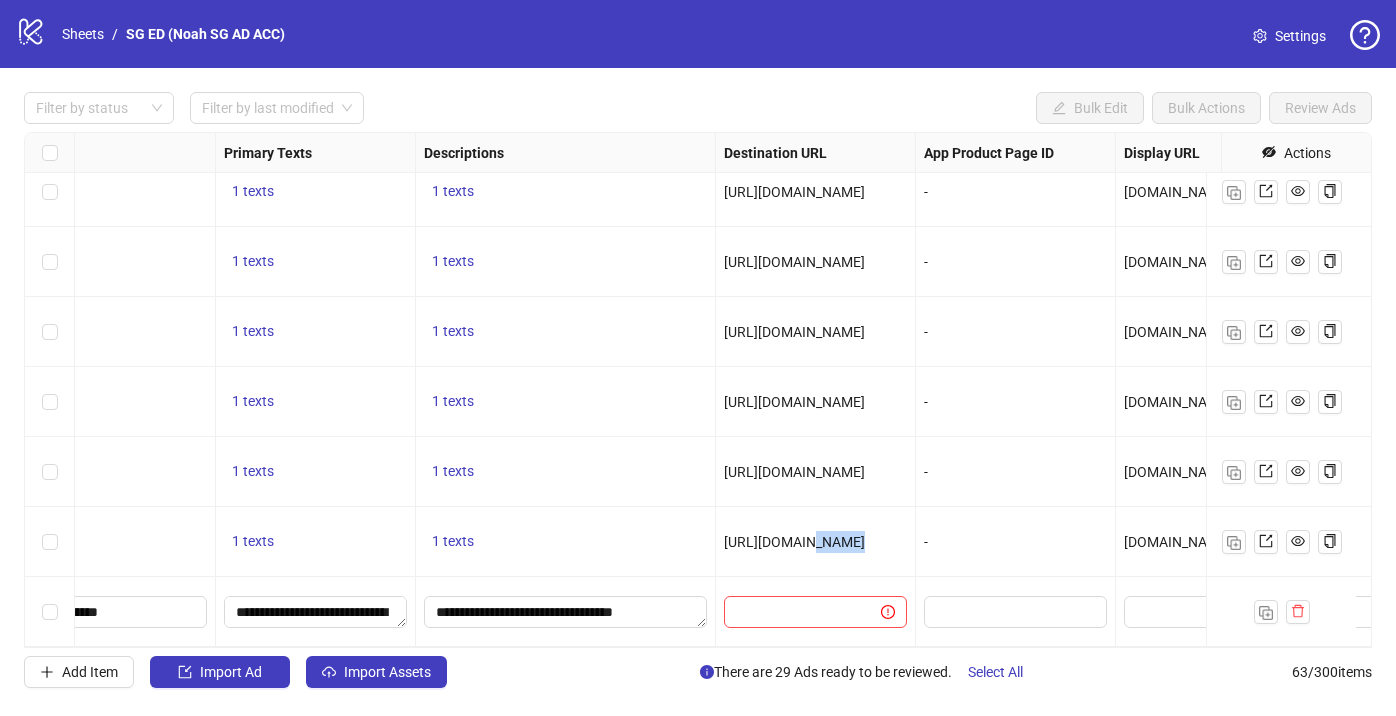 click on "[URL][DOMAIN_NAME]" at bounding box center (794, 542) 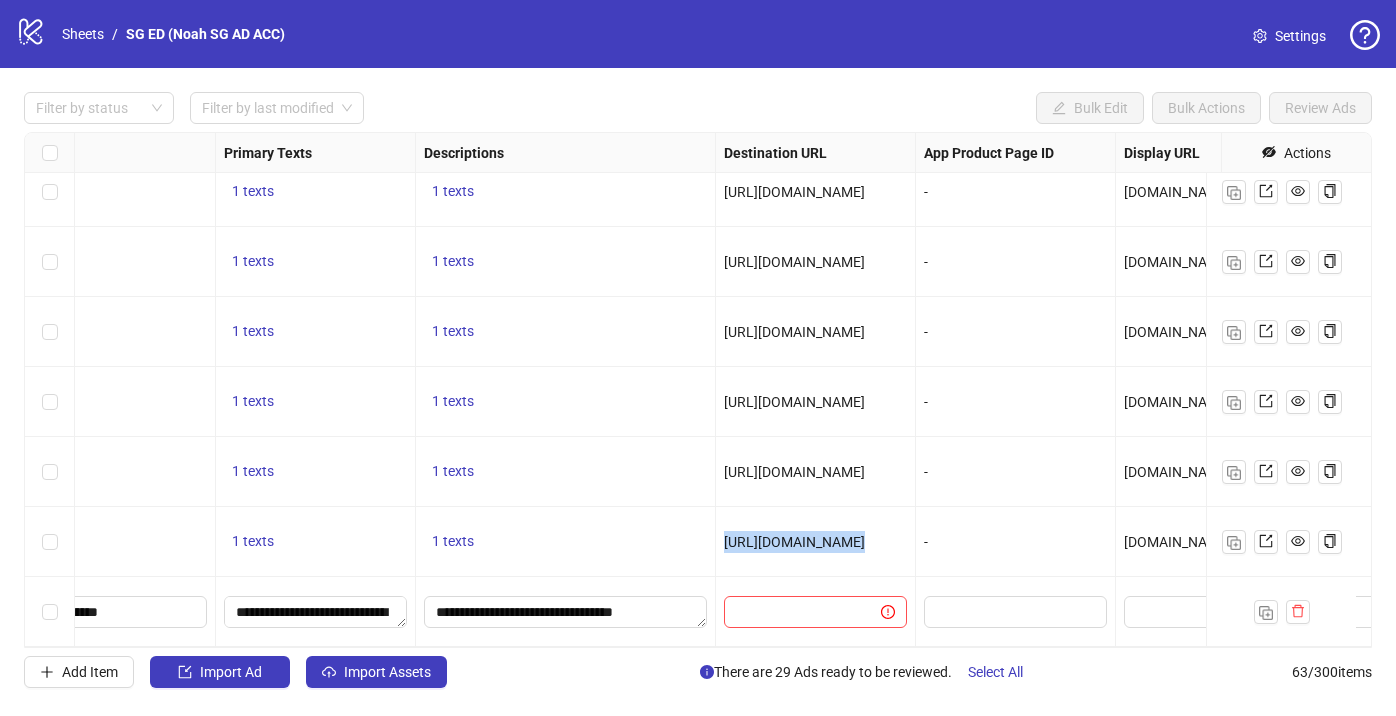 copy on "[URL][DOMAIN_NAME]" 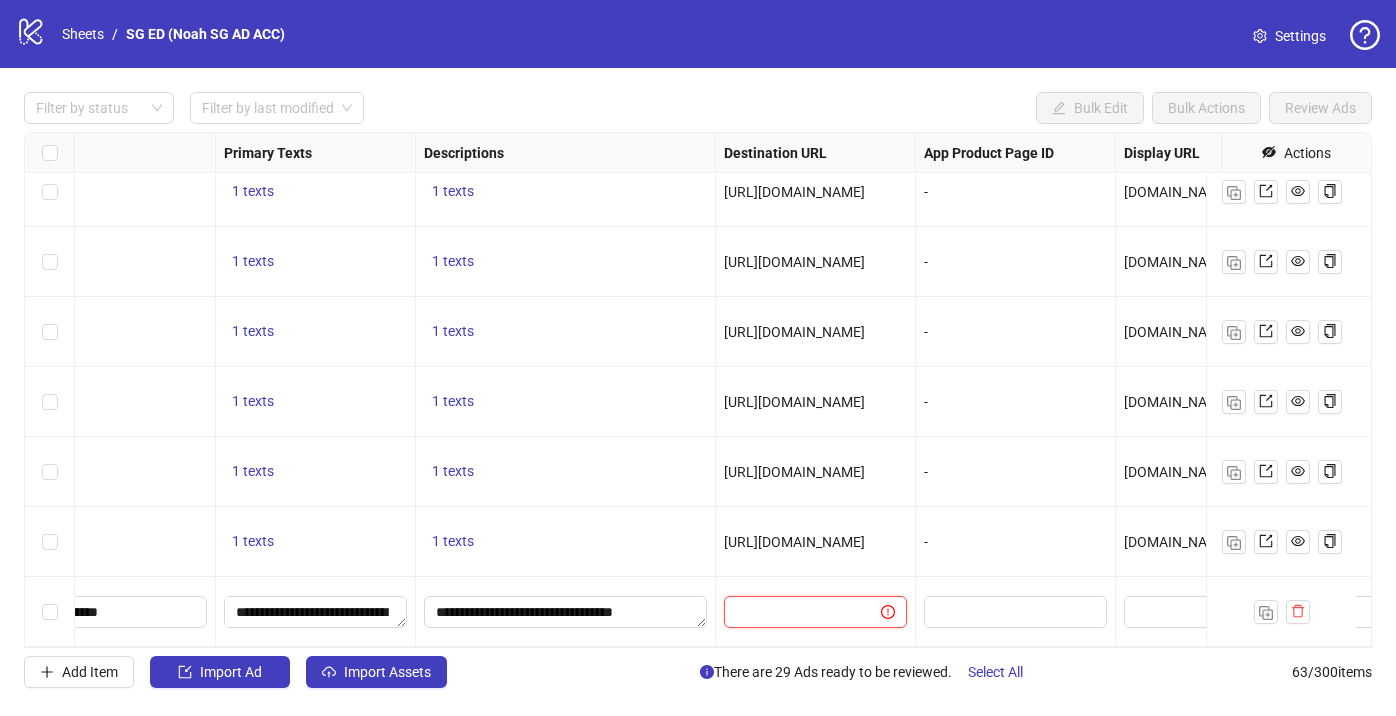 click at bounding box center (794, 612) 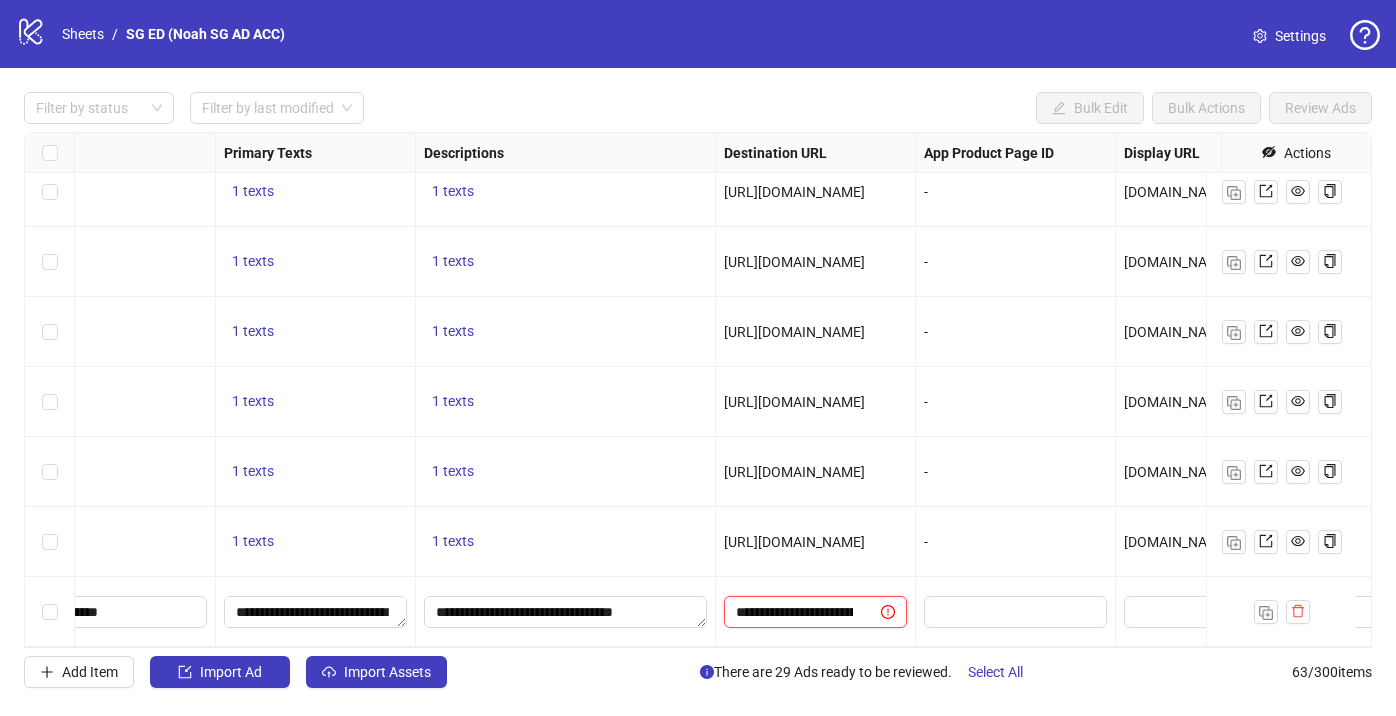 scroll, scrollTop: 0, scrollLeft: 94, axis: horizontal 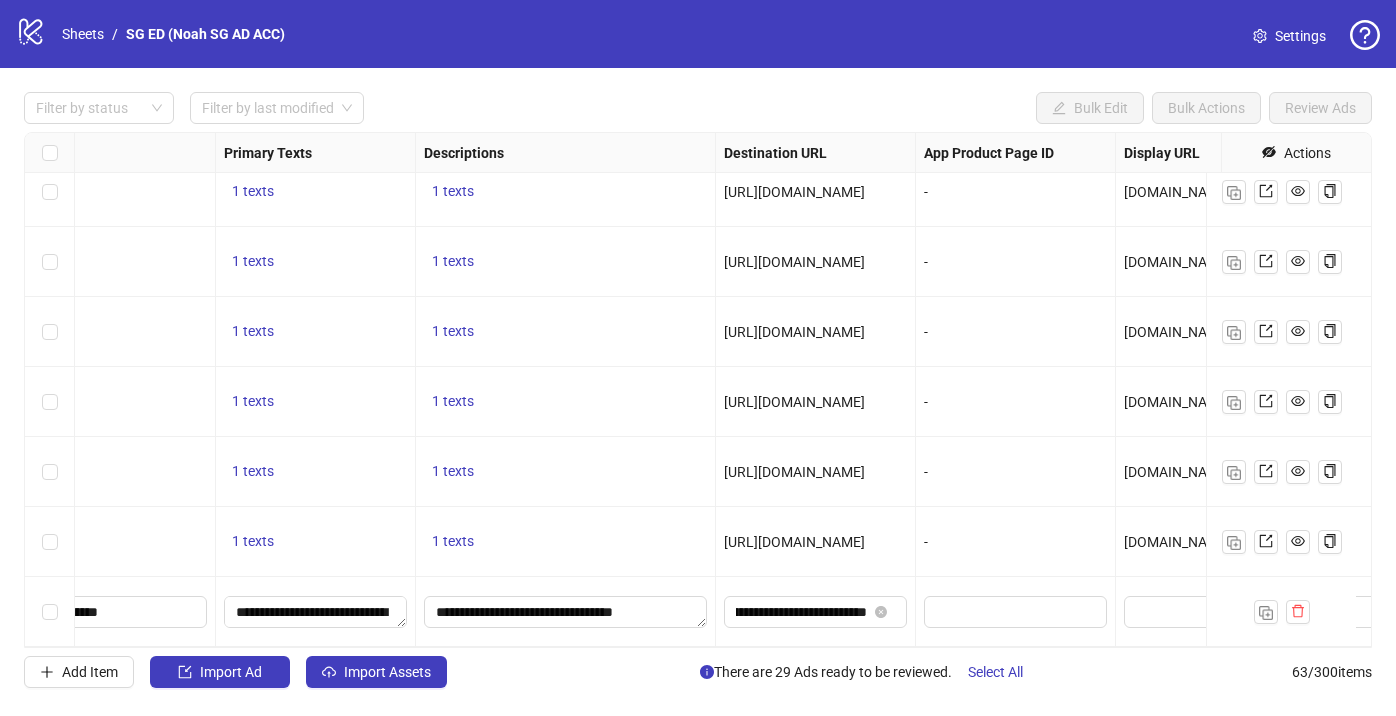 click on "-" at bounding box center [1016, 542] 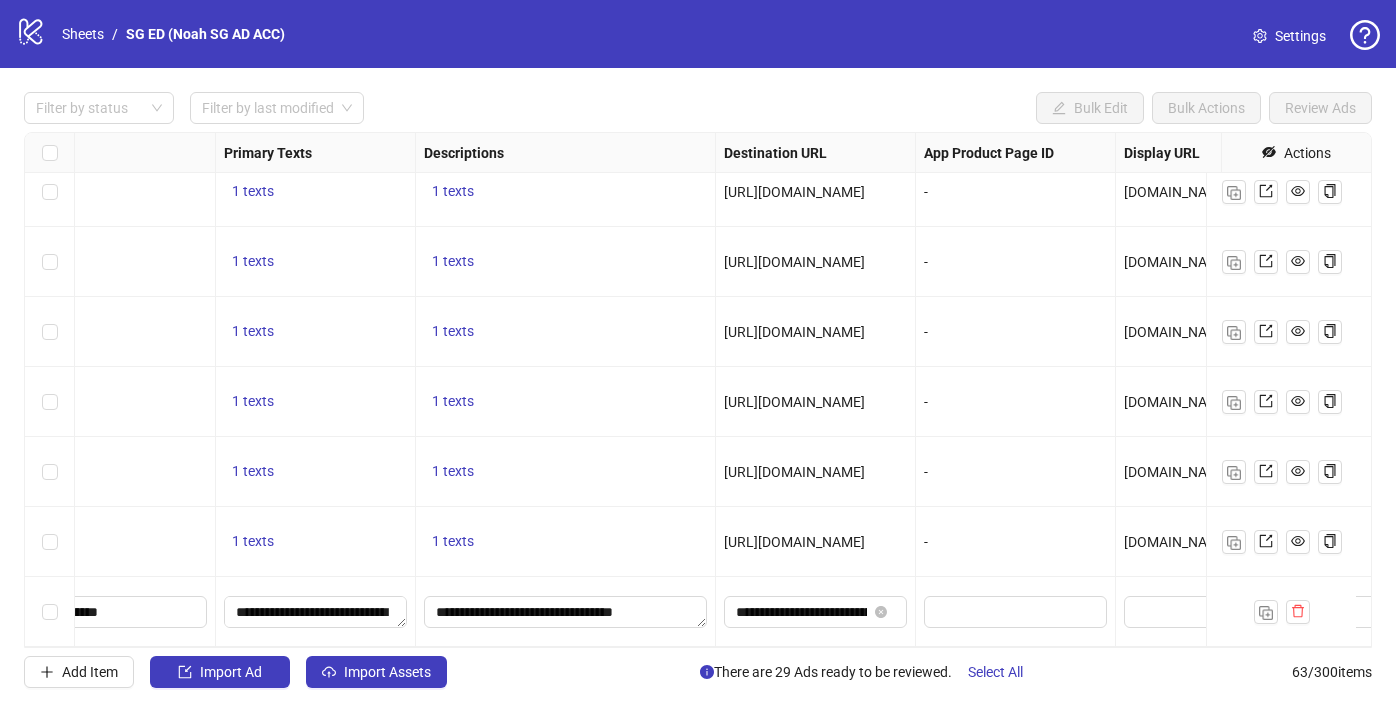 scroll, scrollTop: 3951, scrollLeft: 1603, axis: both 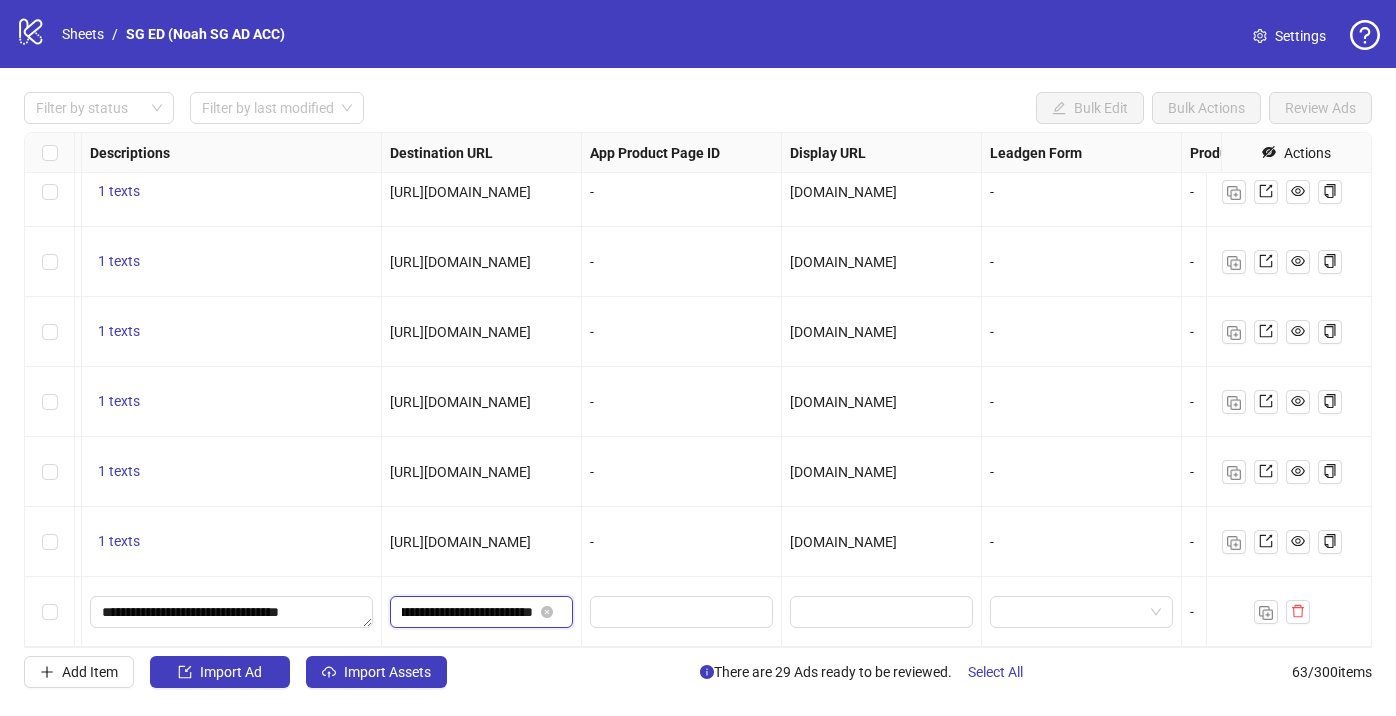 drag, startPoint x: 492, startPoint y: 596, endPoint x: 536, endPoint y: 597, distance: 44.011364 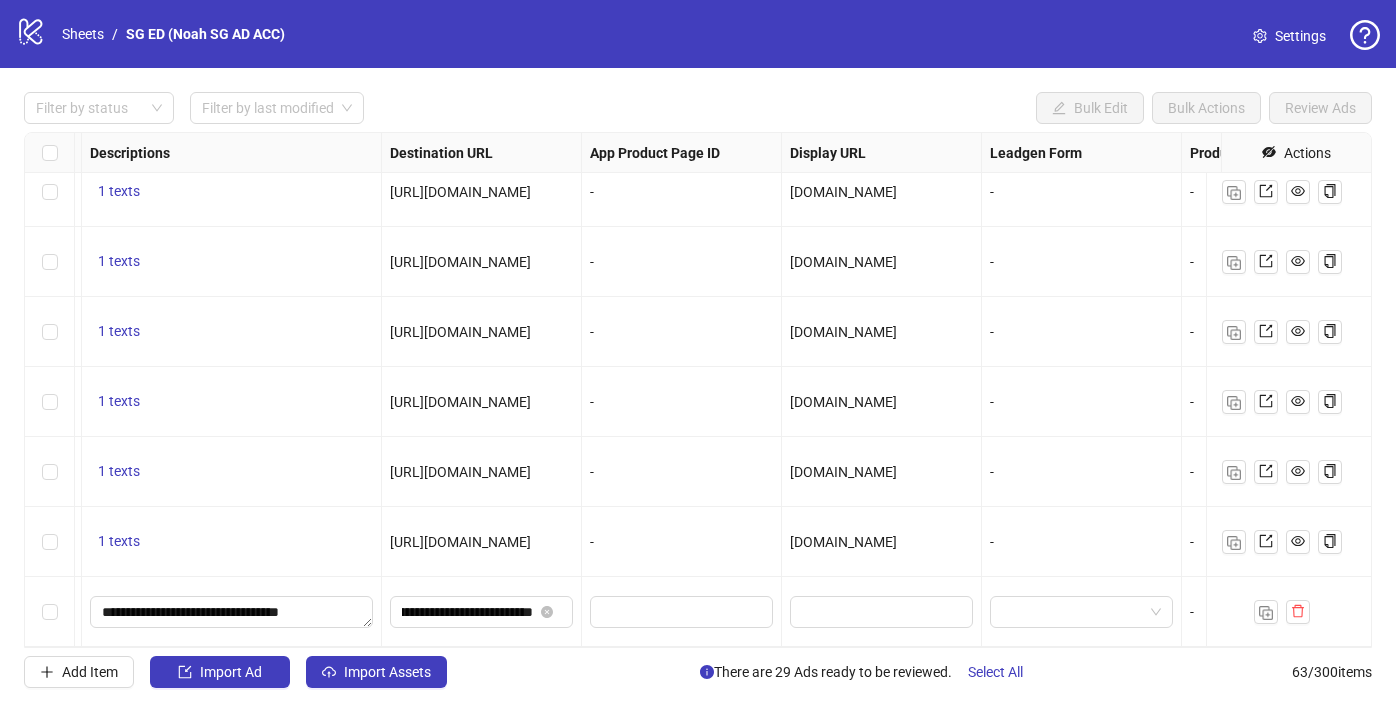 click on "-" at bounding box center (682, 542) 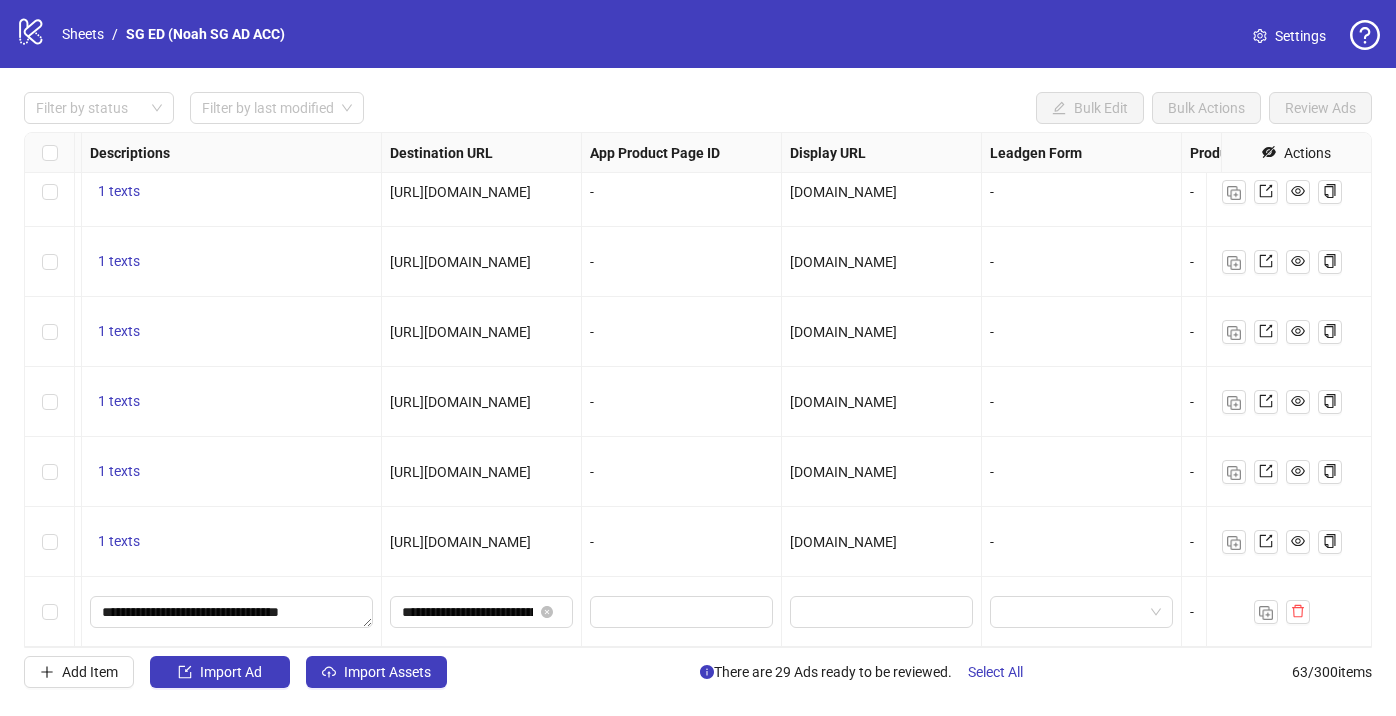 scroll, scrollTop: 3951, scrollLeft: 1746, axis: both 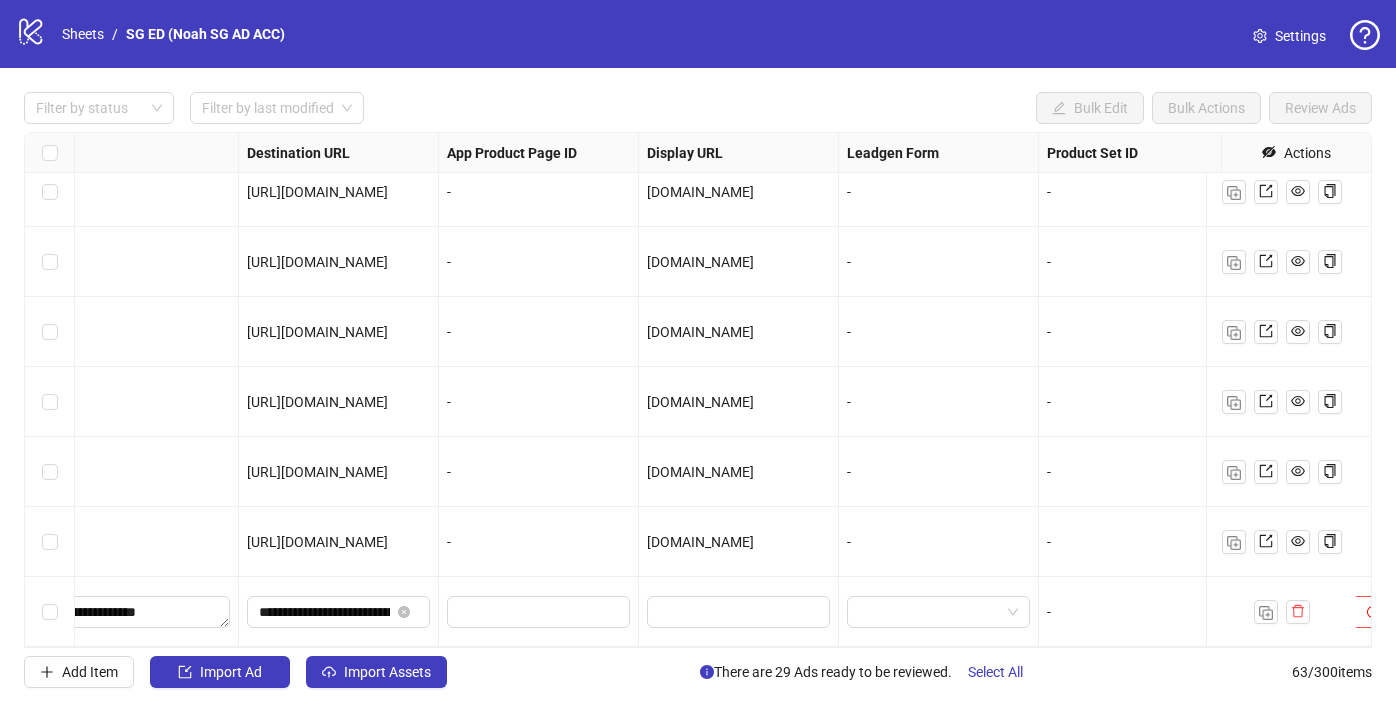 click on "[DOMAIN_NAME]" at bounding box center [700, 542] 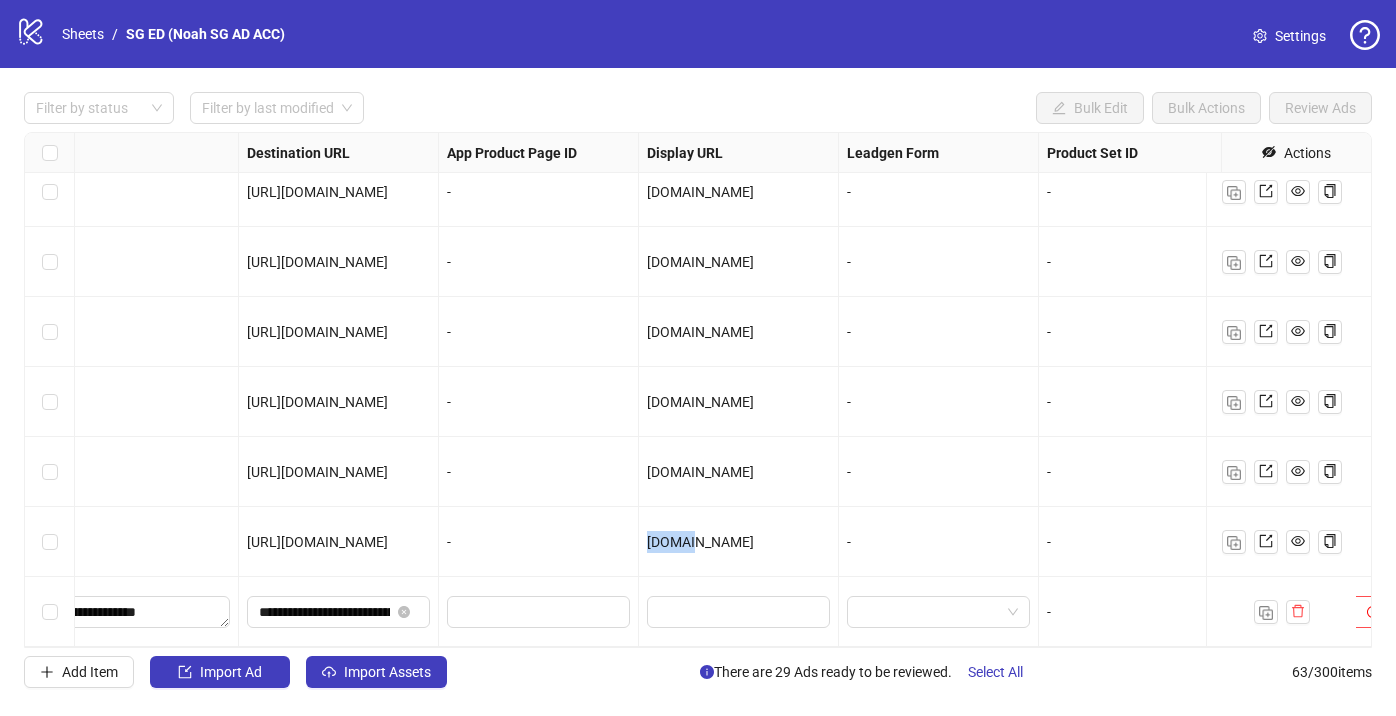 click on "[DOMAIN_NAME]" at bounding box center [700, 542] 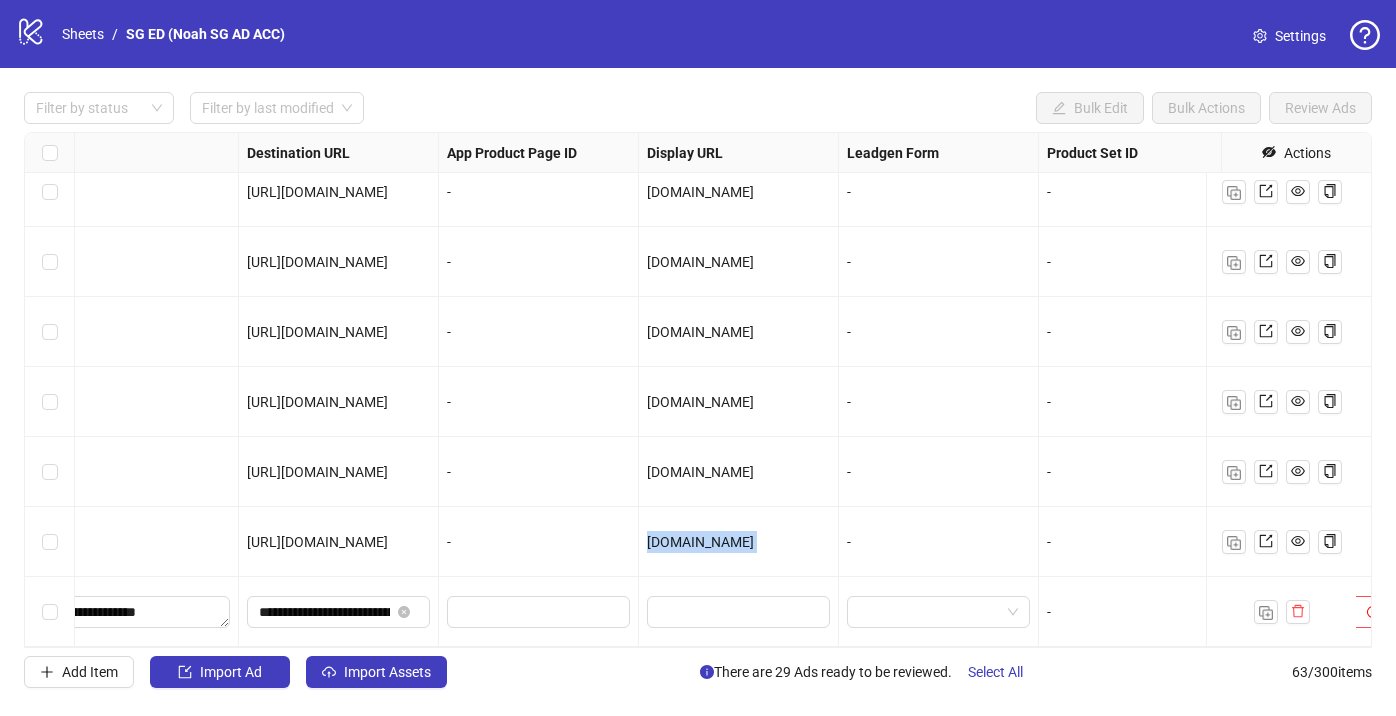 copy on "[DOMAIN_NAME]" 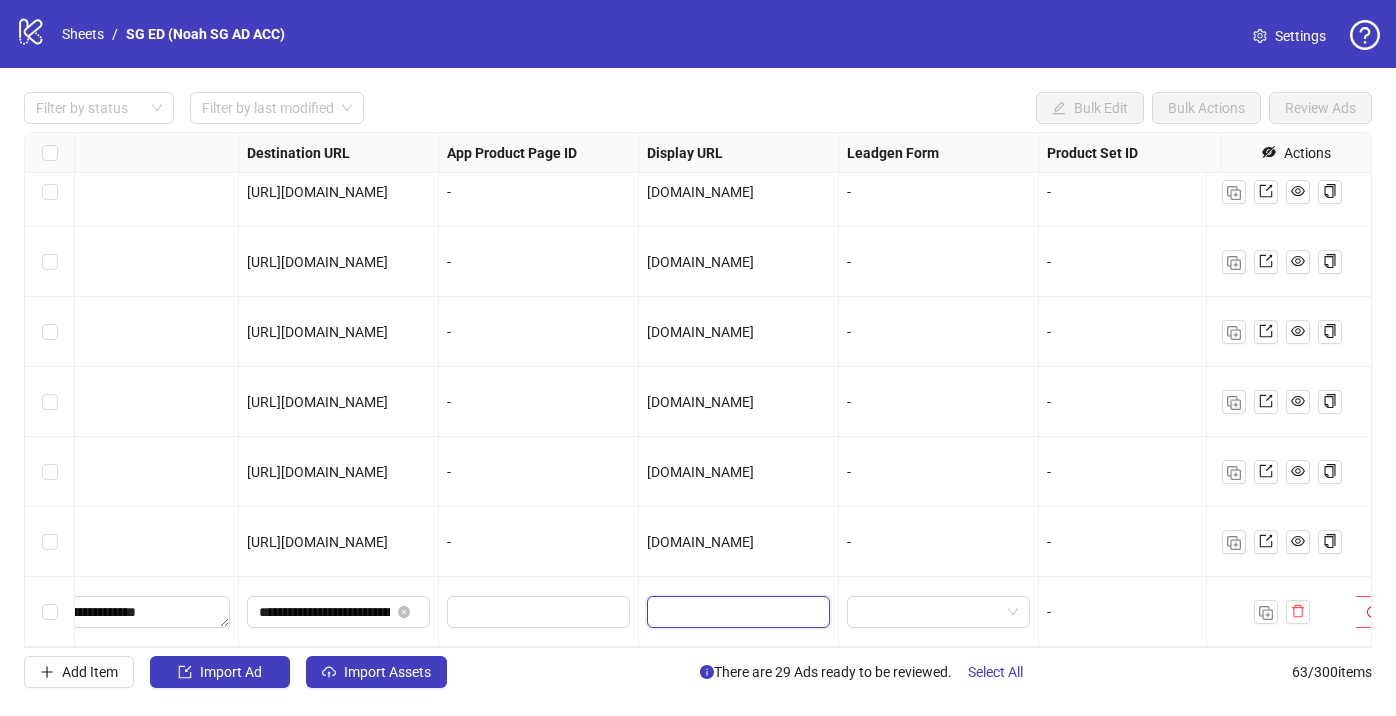 click at bounding box center (736, 612) 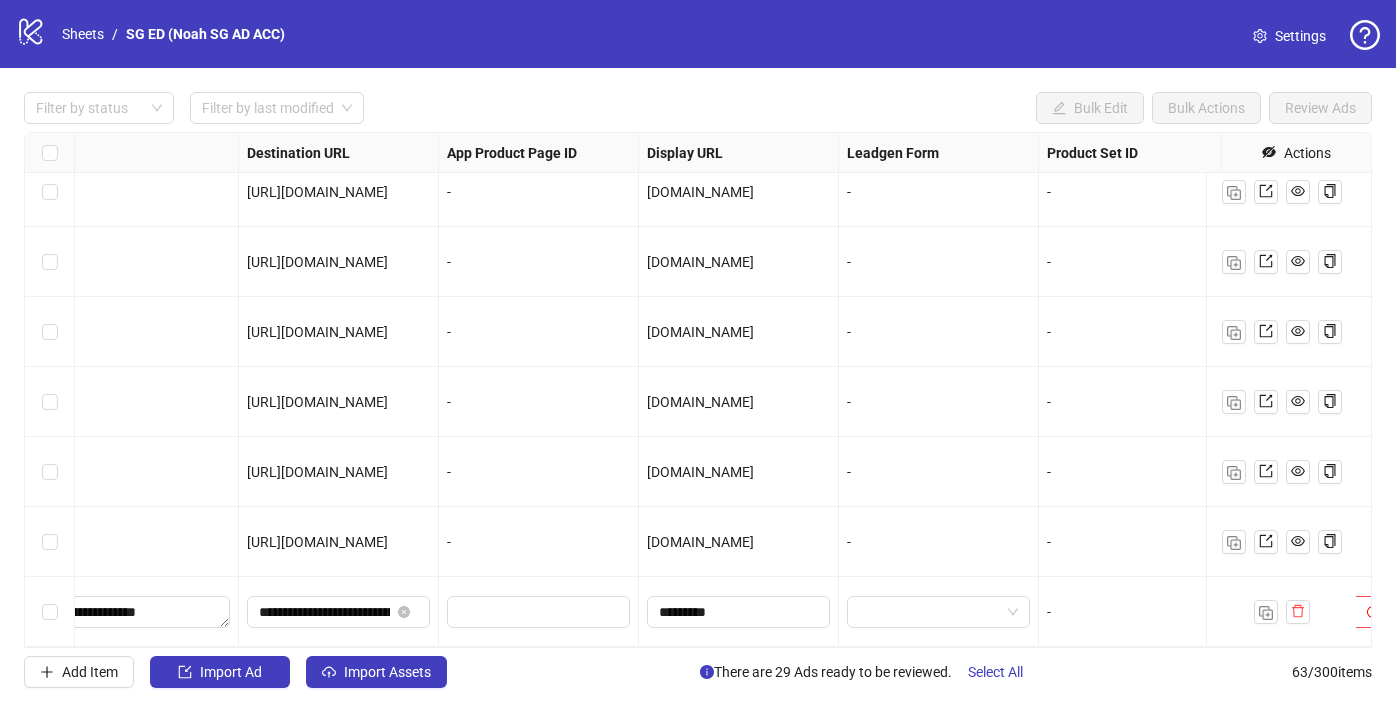 click on "[DOMAIN_NAME]" at bounding box center [739, 542] 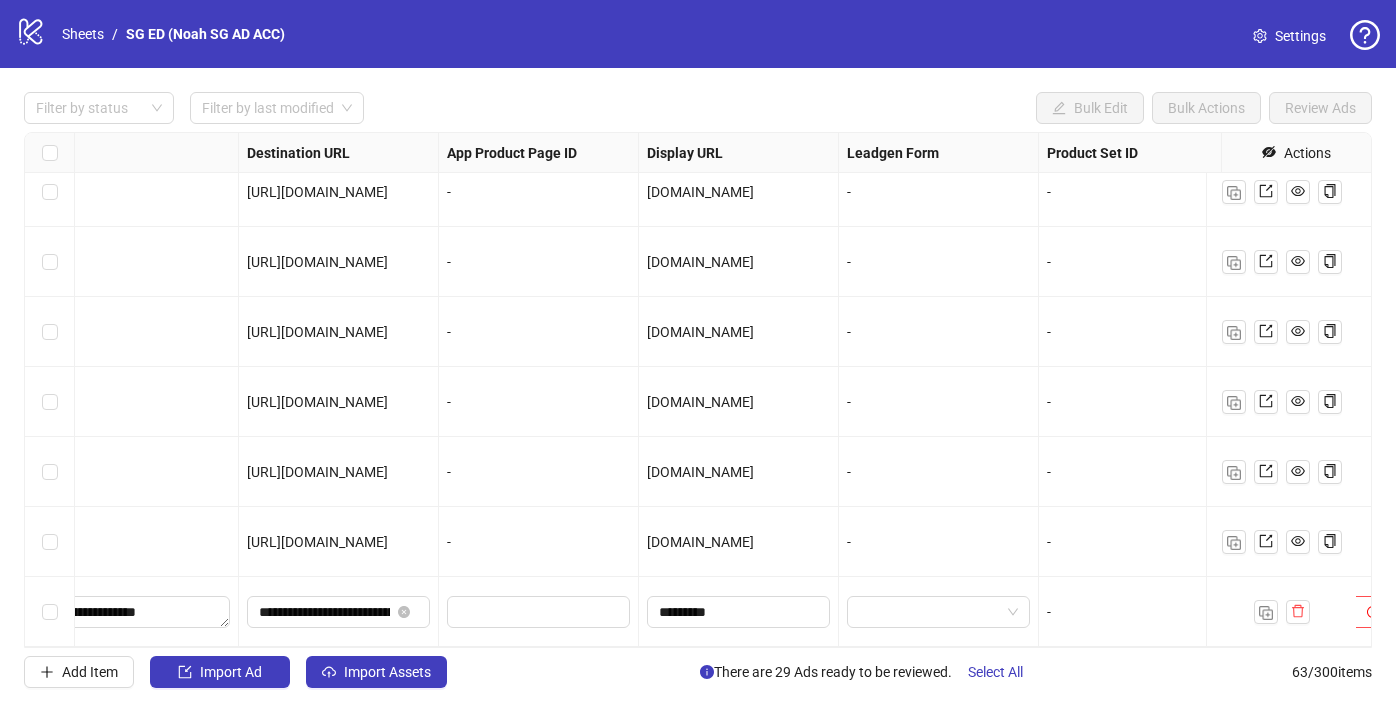 scroll, scrollTop: 3951, scrollLeft: 1939, axis: both 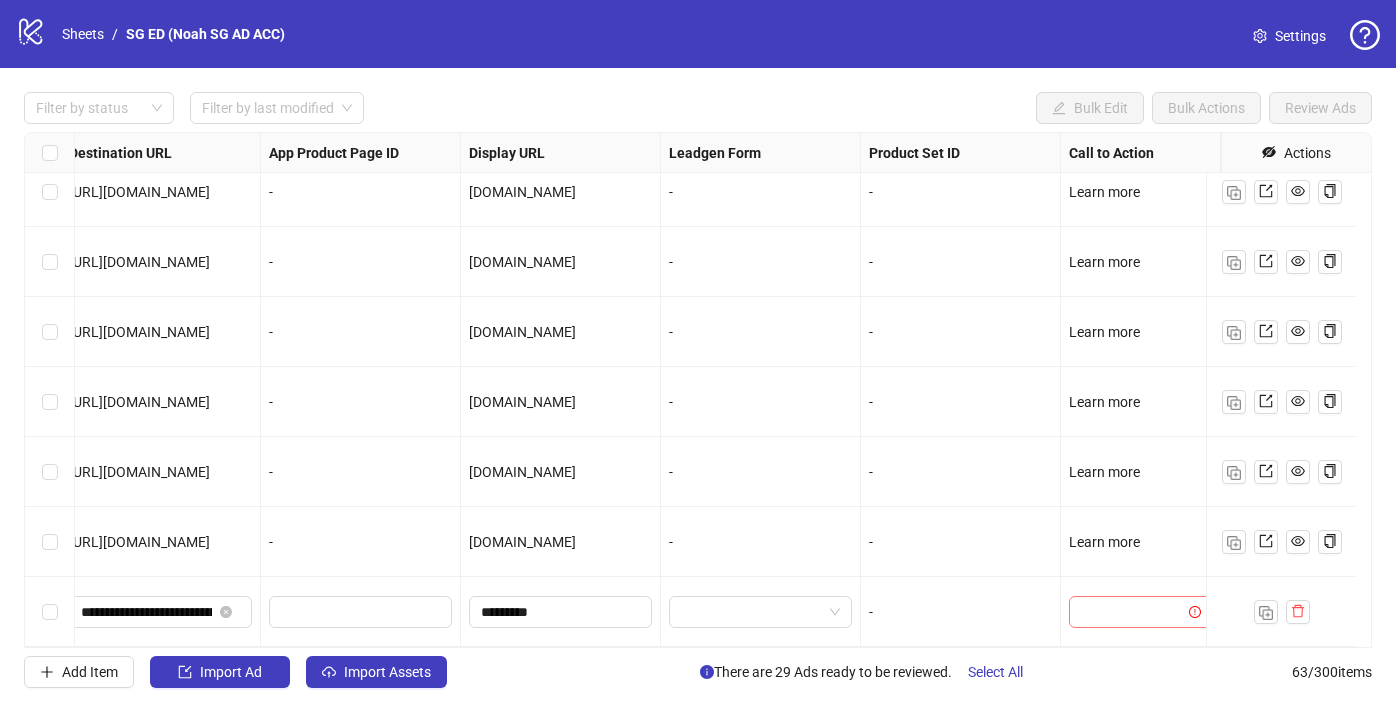 click at bounding box center (1131, 612) 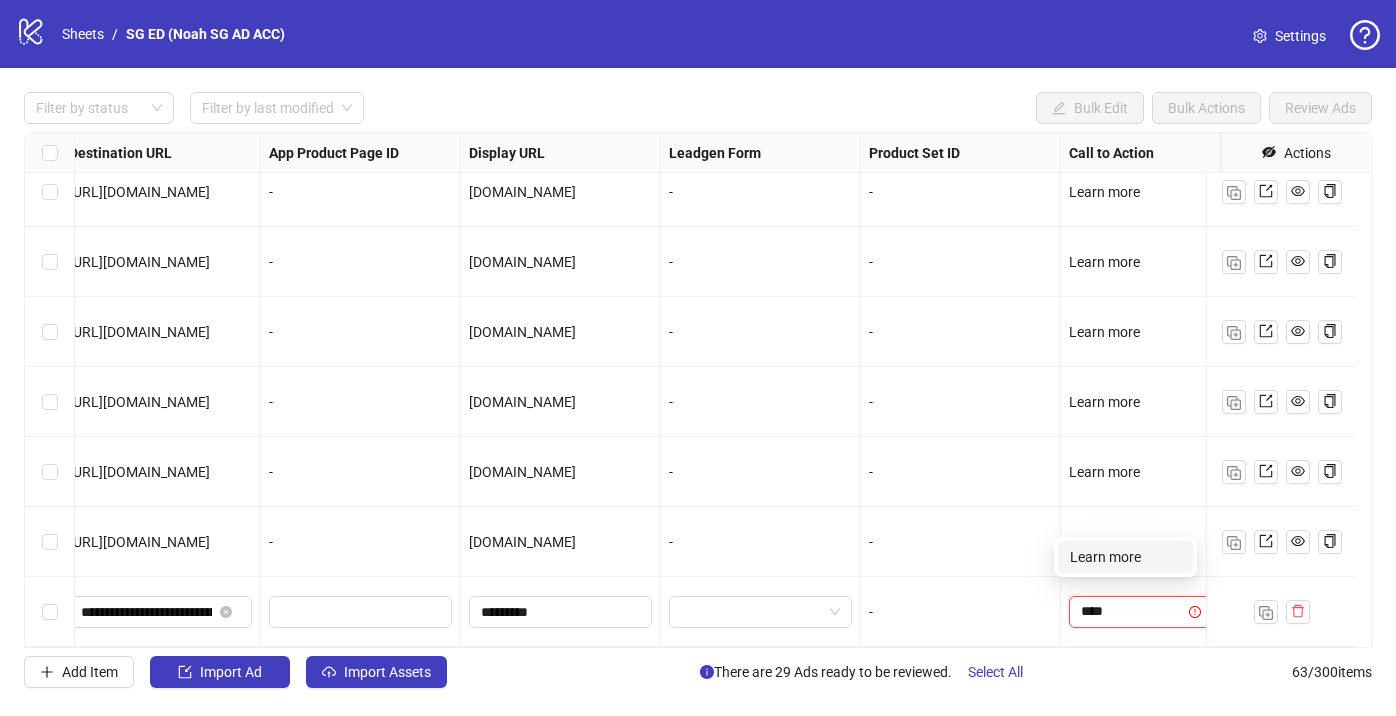 type on "*****" 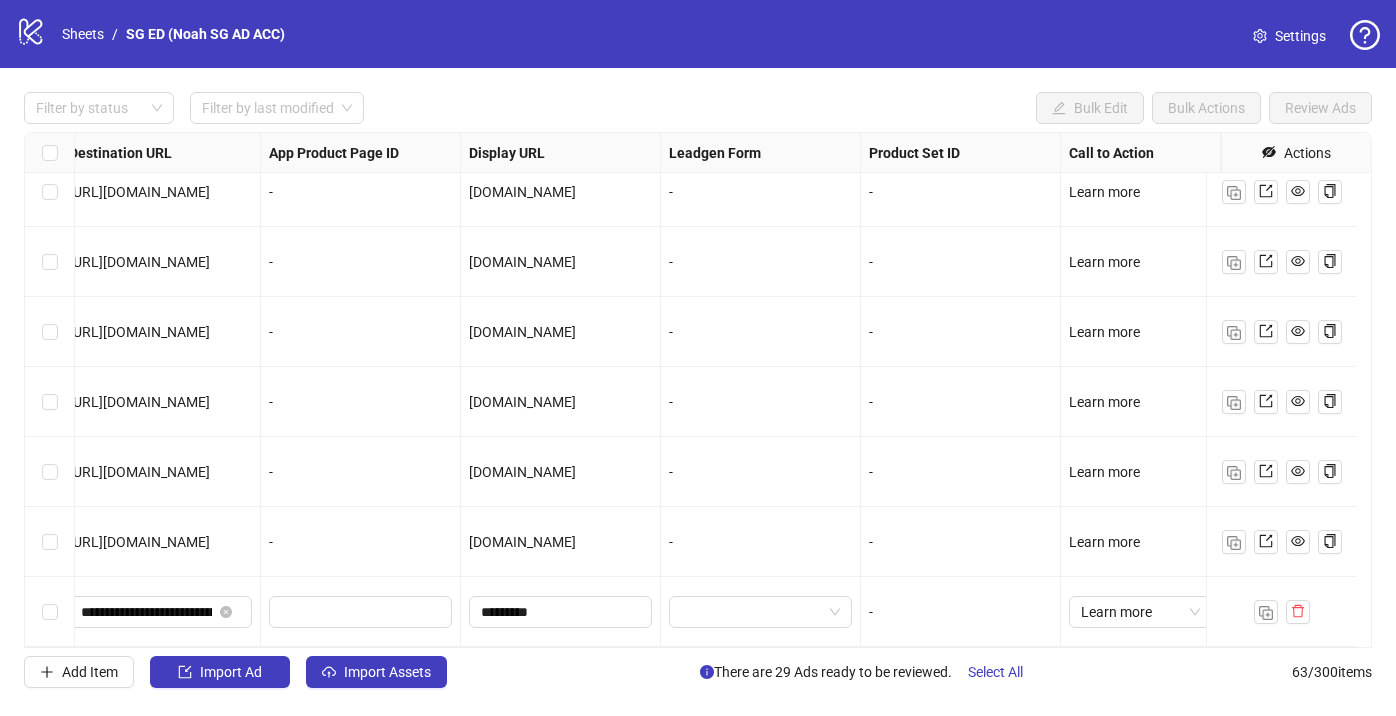 click on "-" at bounding box center (961, 542) 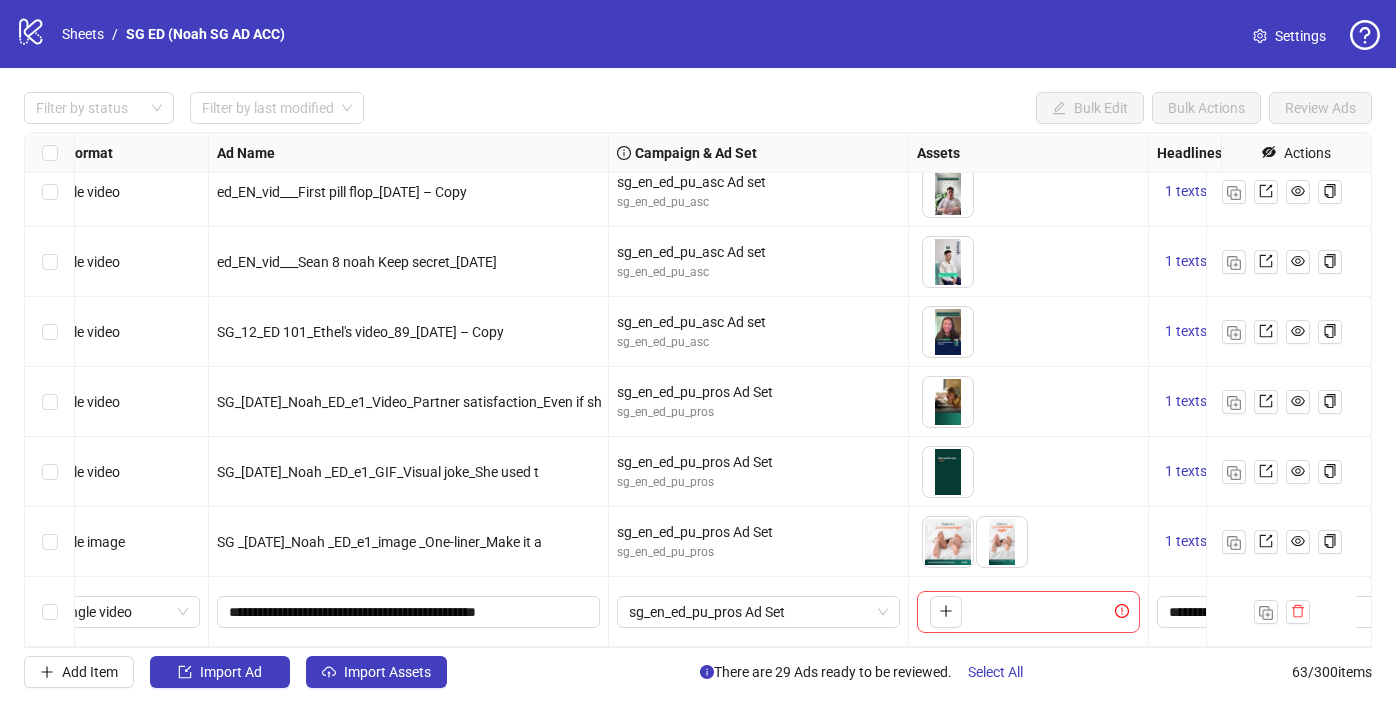 scroll, scrollTop: 3951, scrollLeft: 0, axis: vertical 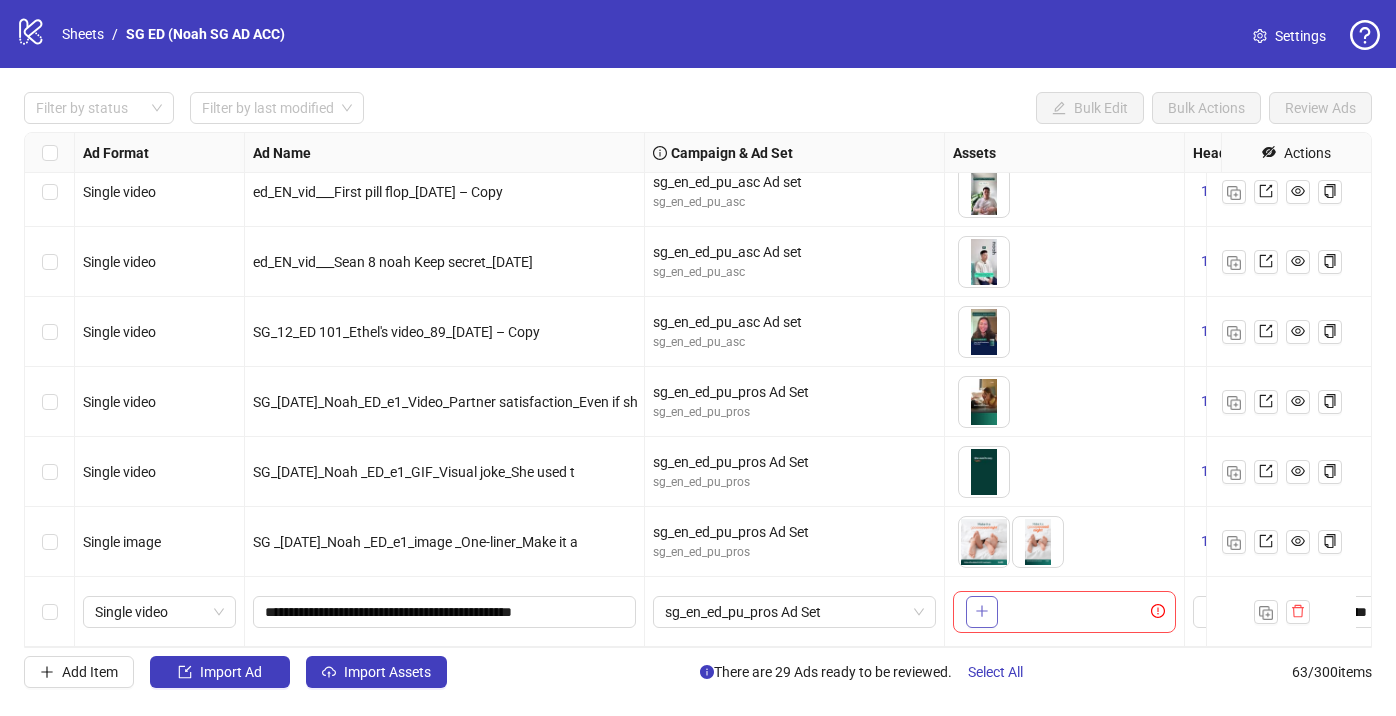 click at bounding box center (982, 611) 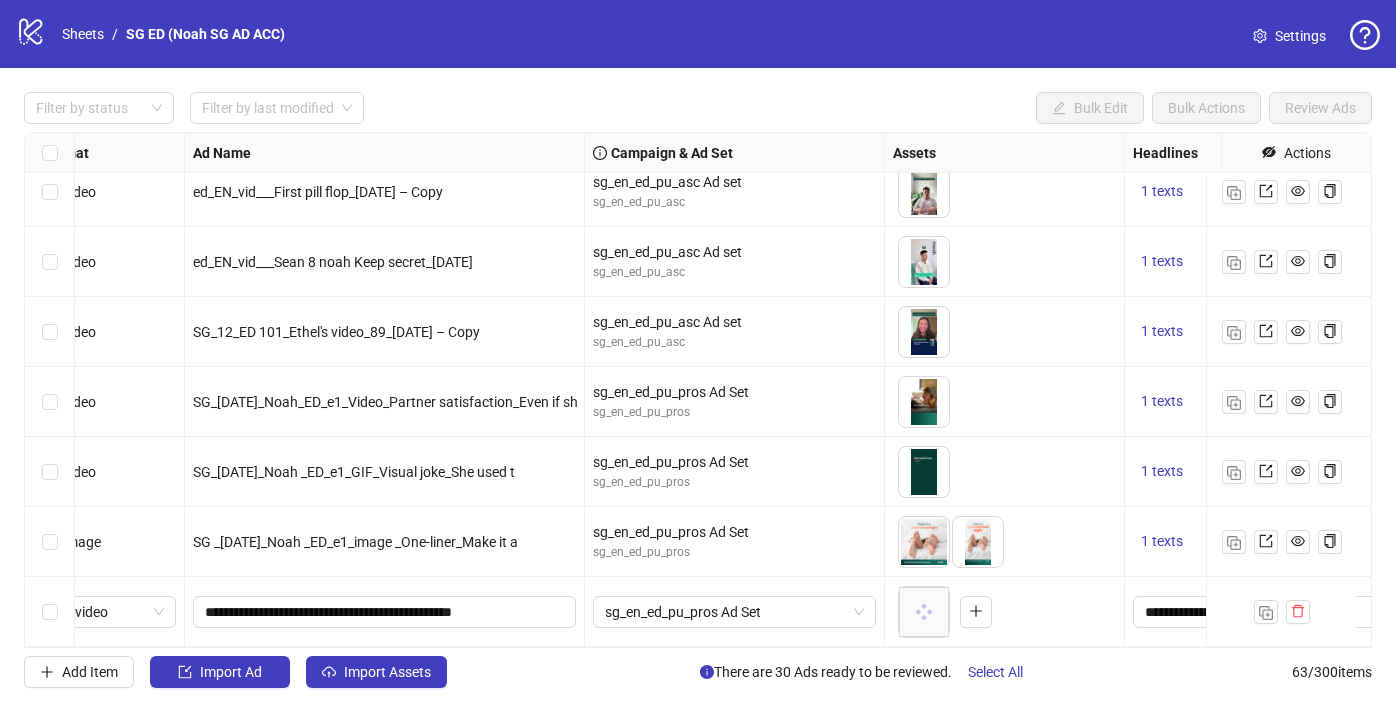 scroll, scrollTop: 3951, scrollLeft: 203, axis: both 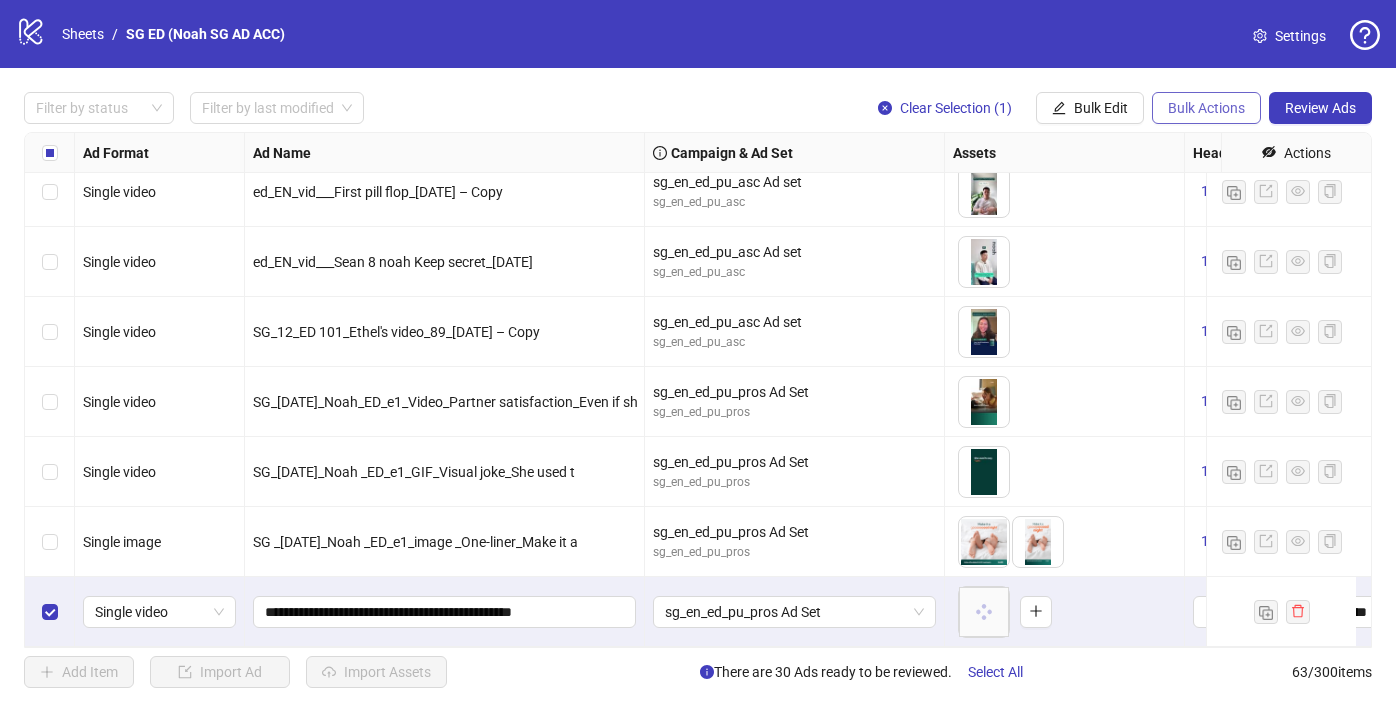 click on "Bulk Actions" at bounding box center (1206, 108) 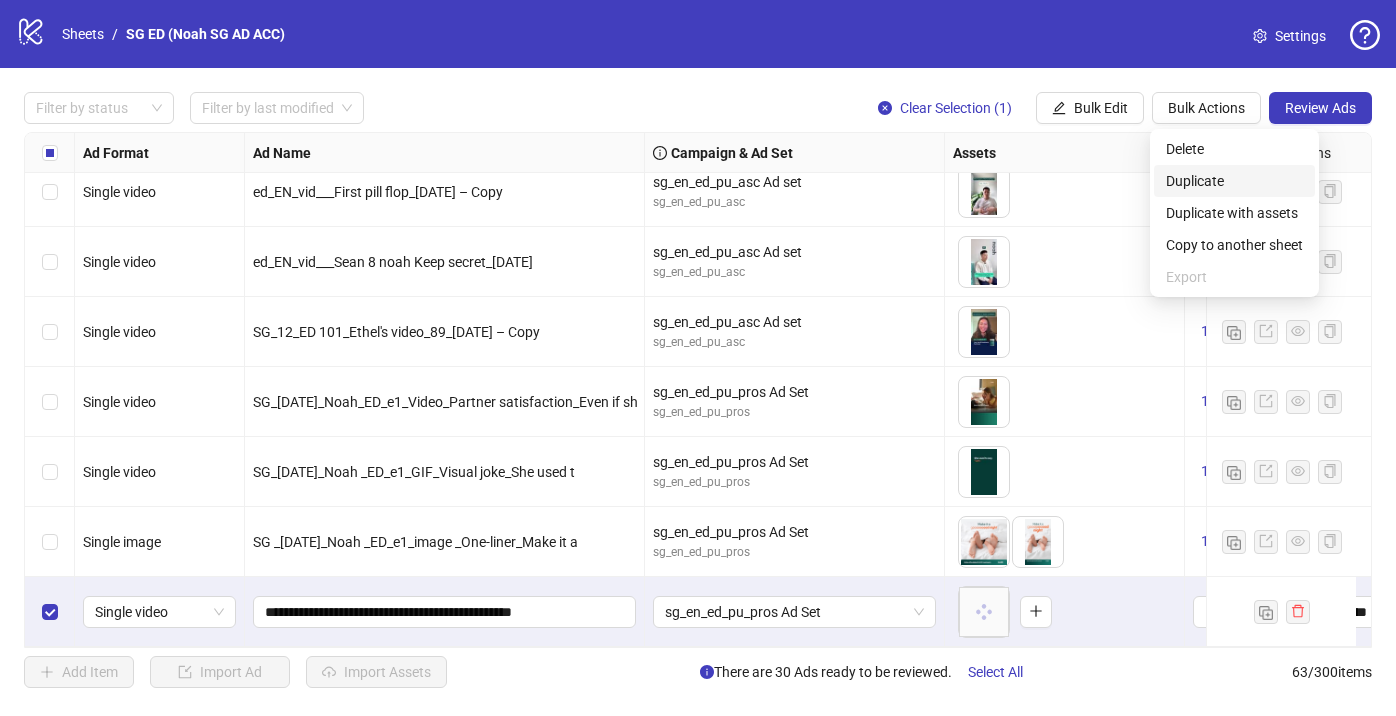 click on "Duplicate" at bounding box center [1234, 181] 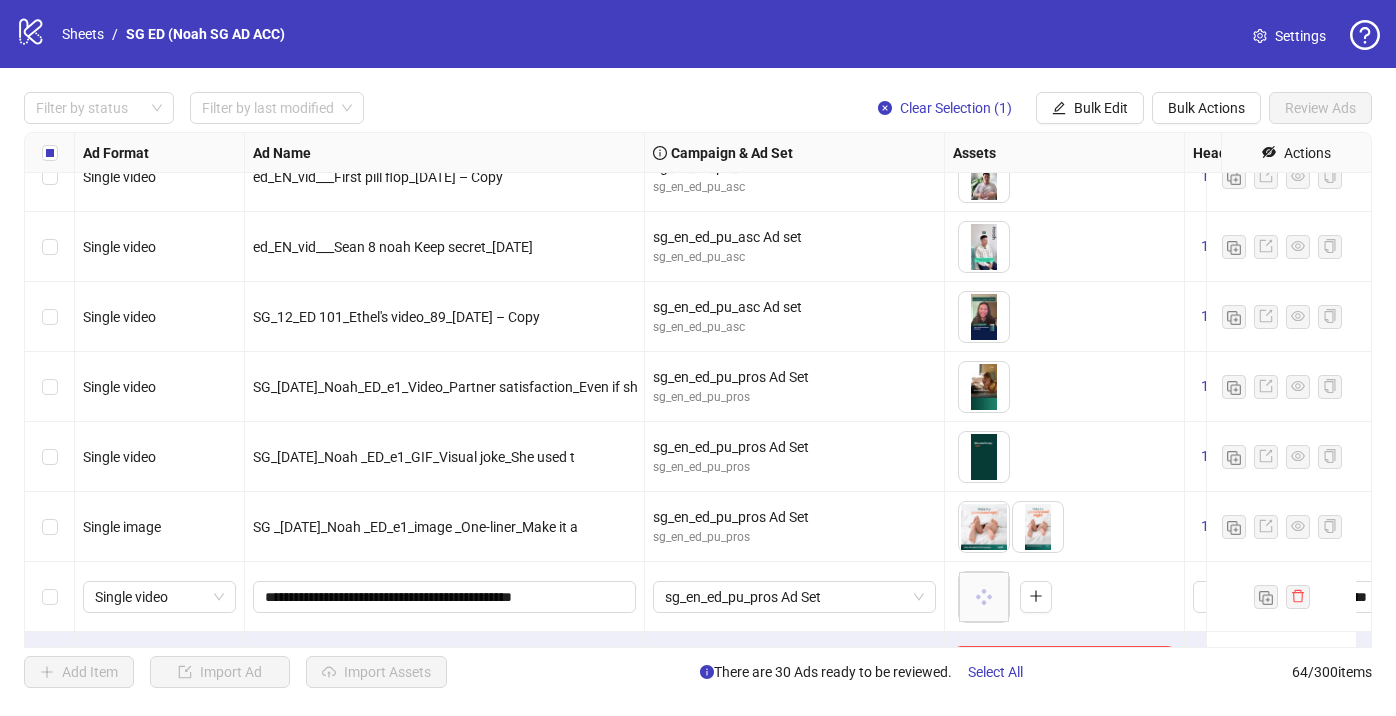 scroll, scrollTop: 4021, scrollLeft: 0, axis: vertical 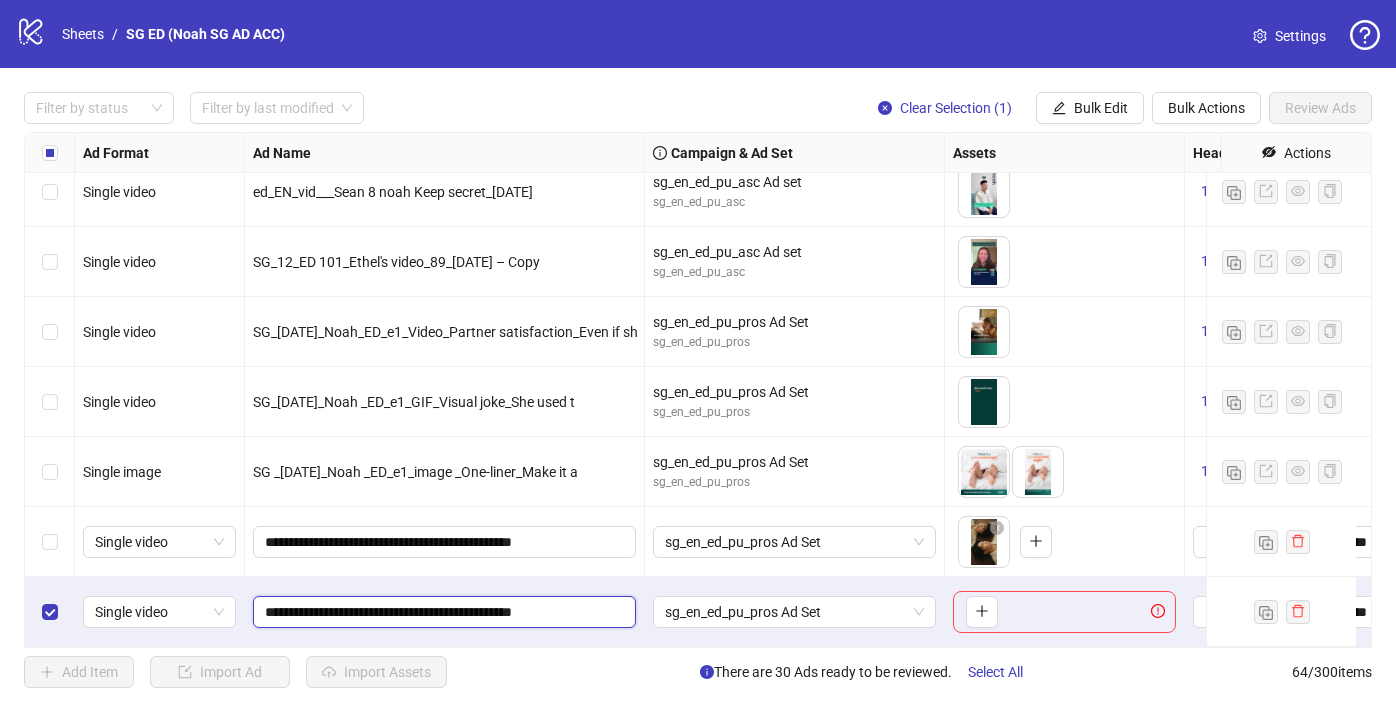 click on "**********" at bounding box center (442, 612) 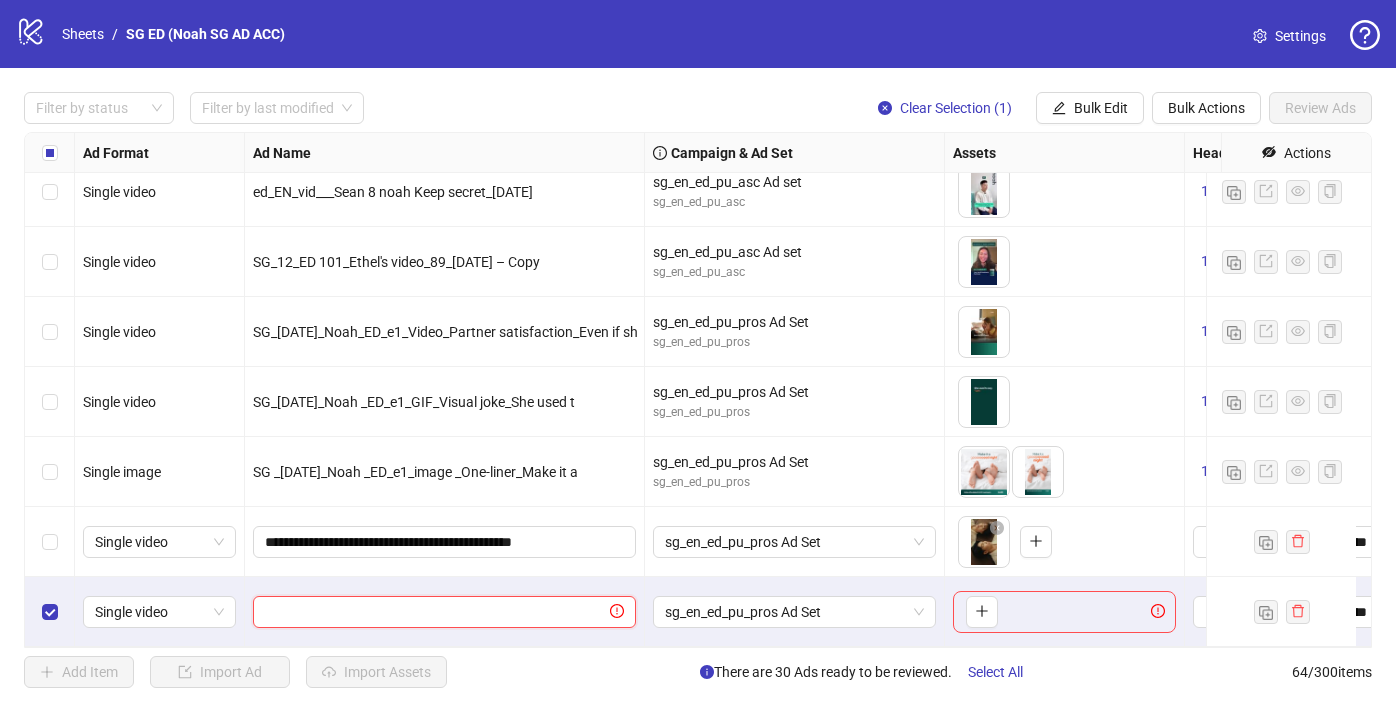 paste on "**********" 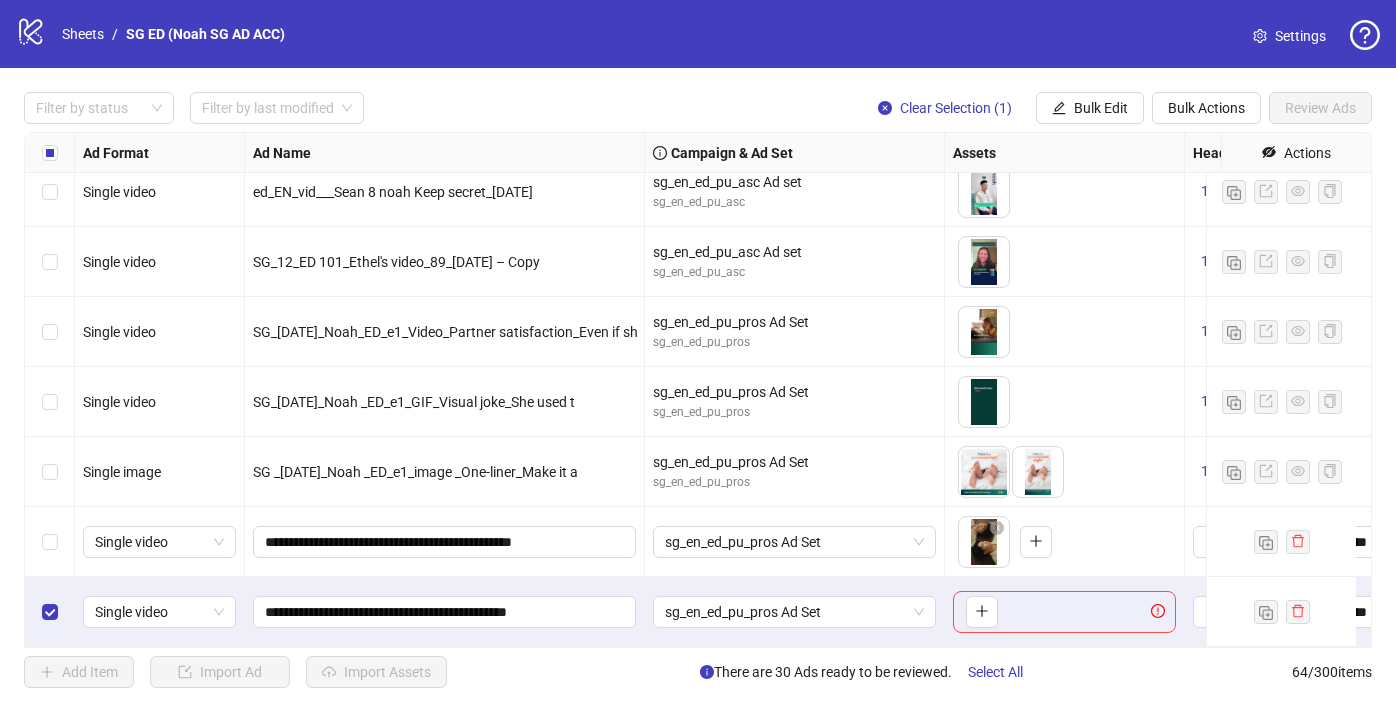 click on "**********" at bounding box center [445, 542] 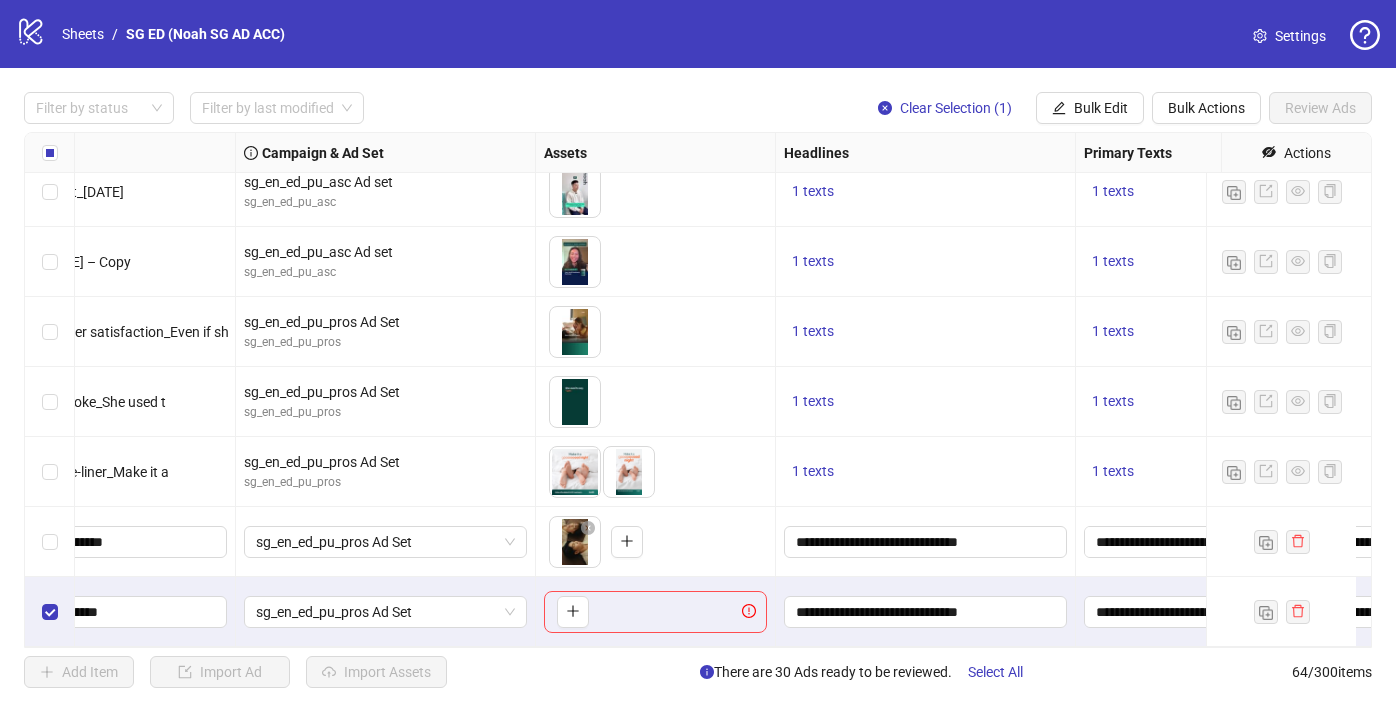 scroll, scrollTop: 4021, scrollLeft: 639, axis: both 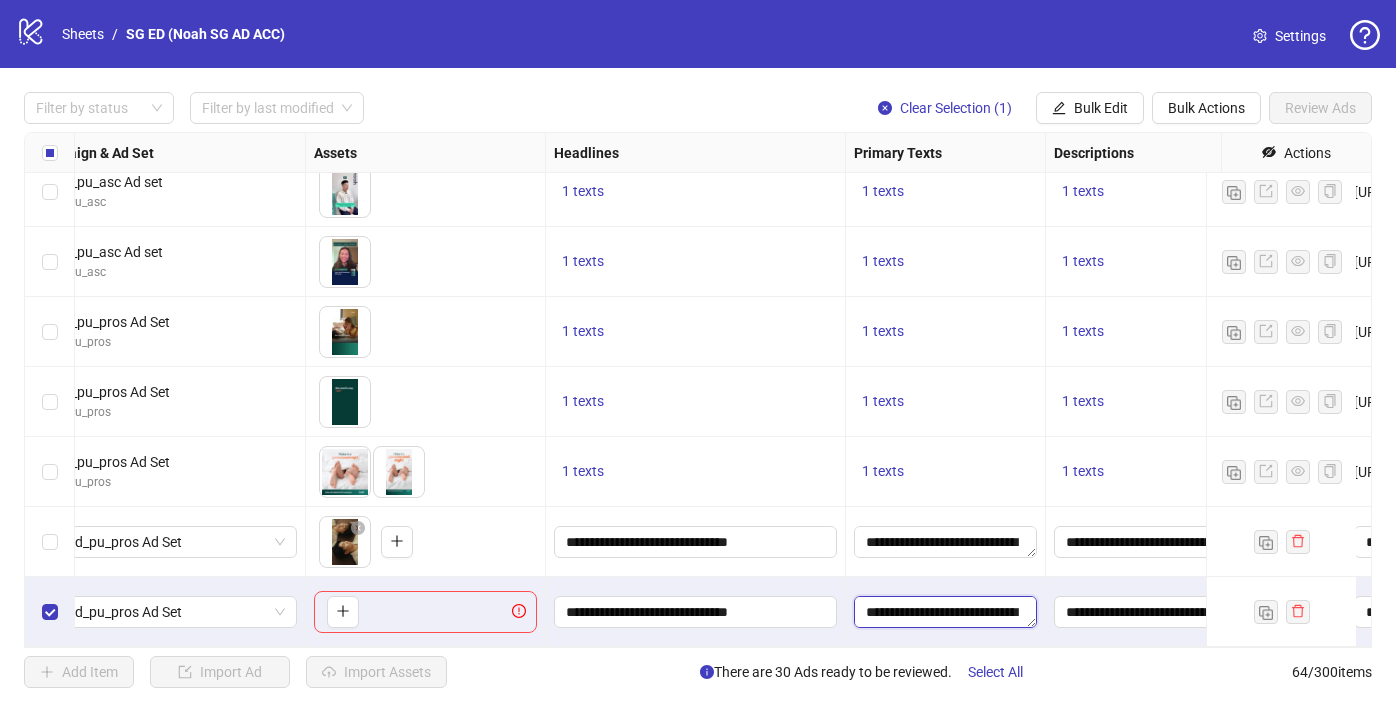 click on "**********" at bounding box center (945, 612) 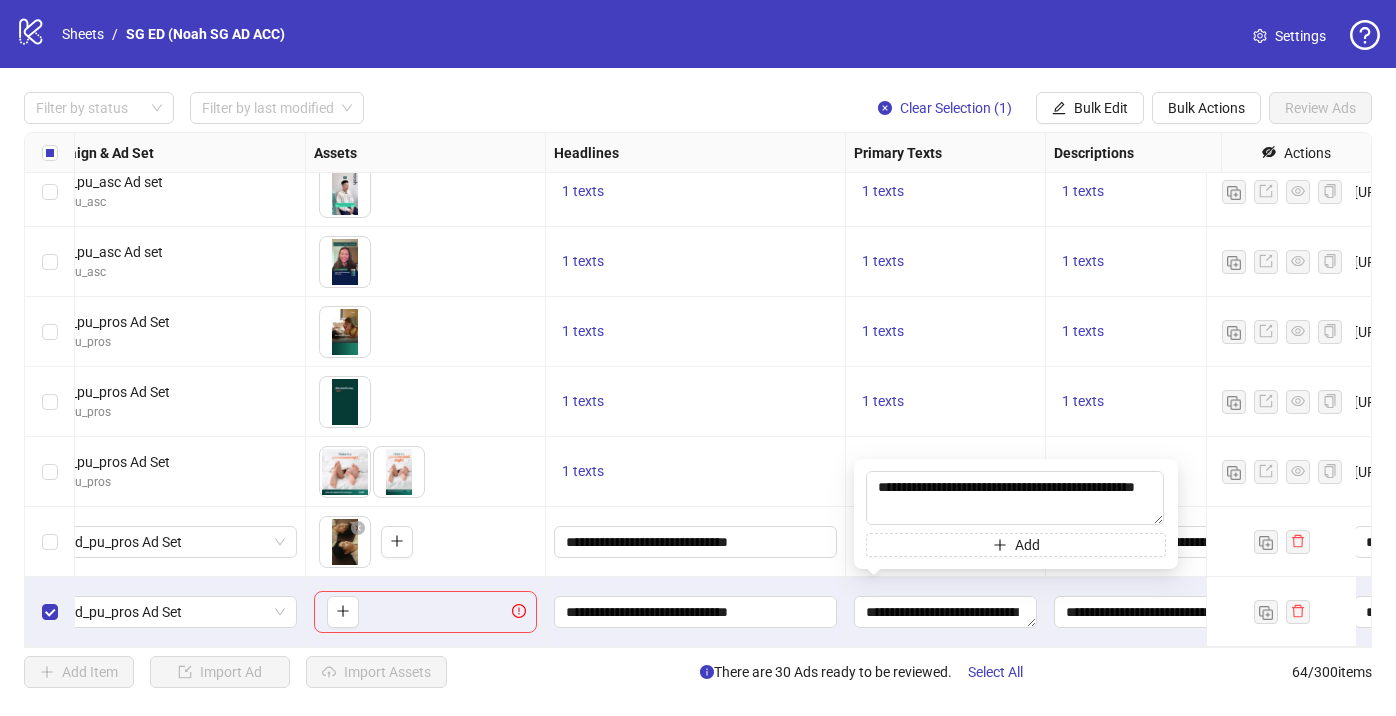 drag, startPoint x: 952, startPoint y: 515, endPoint x: 845, endPoint y: 461, distance: 119.85408 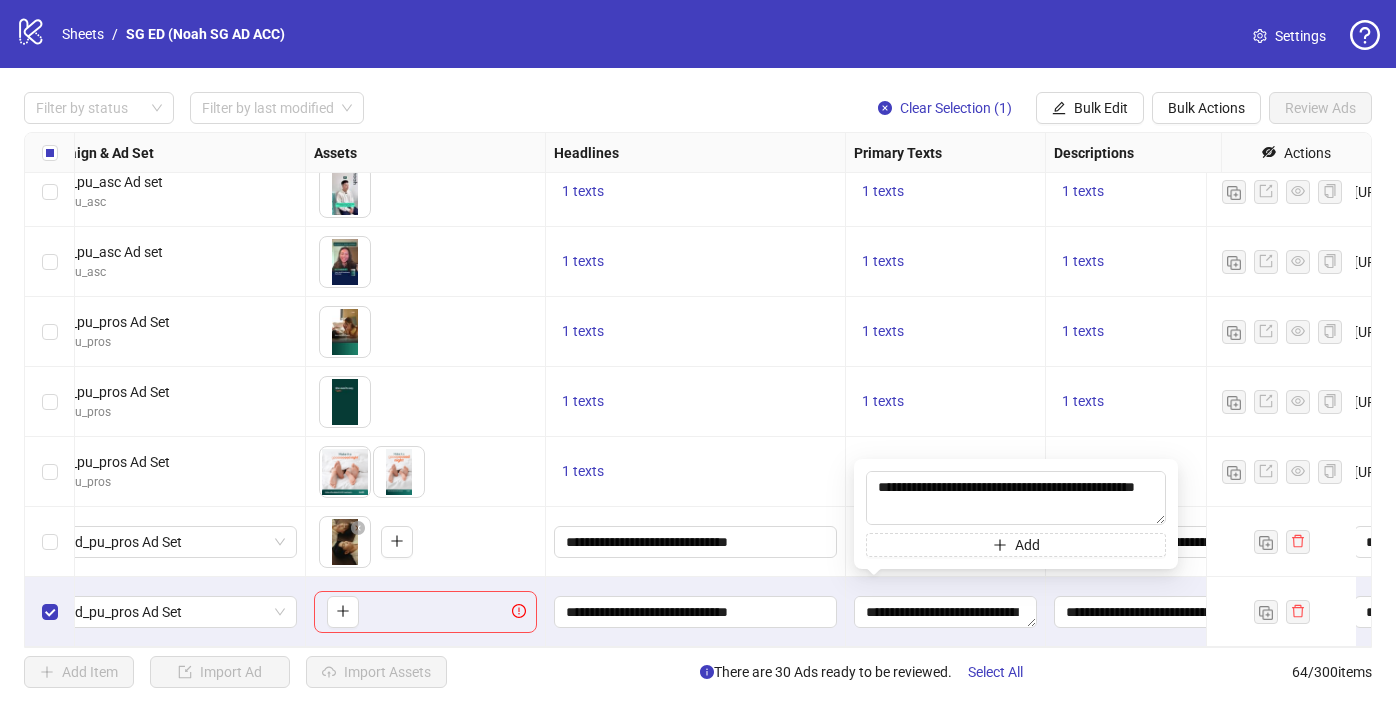 click on "1 texts" at bounding box center (946, 402) 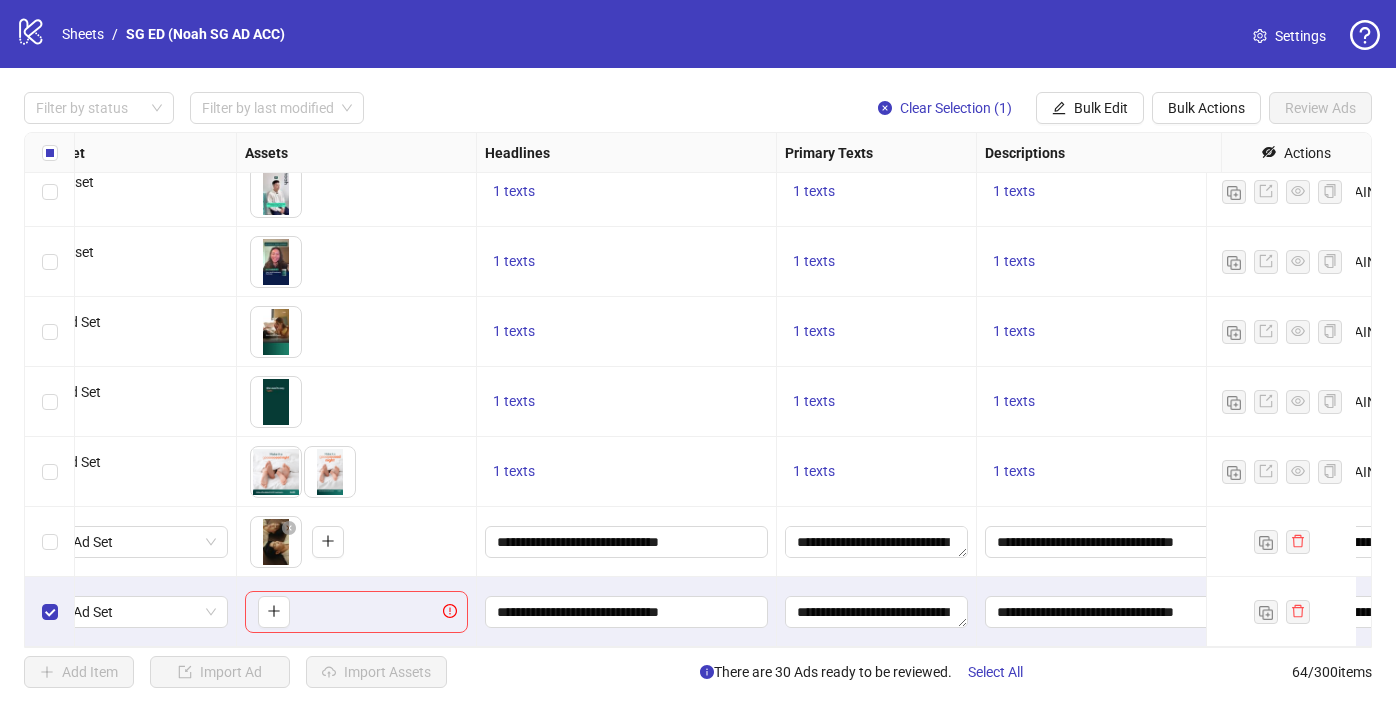 scroll, scrollTop: 4021, scrollLeft: 741, axis: both 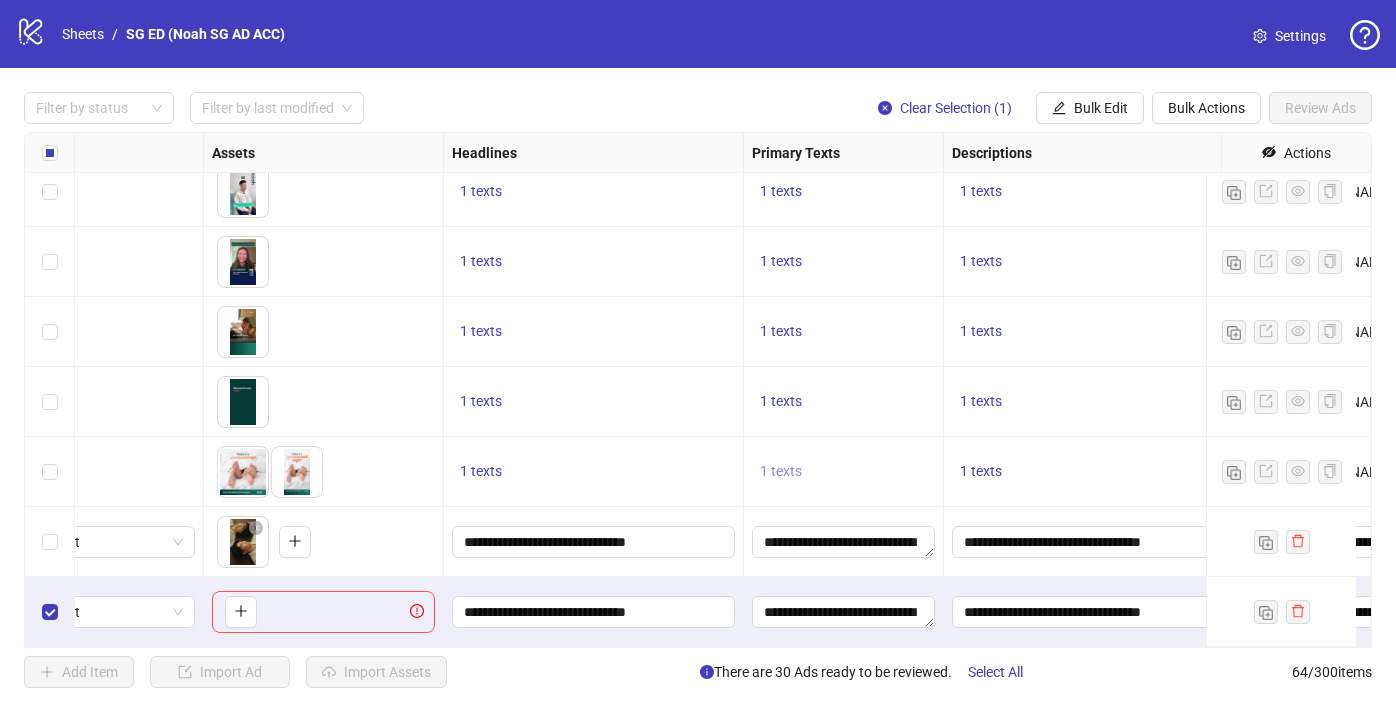click on "1 texts" at bounding box center [781, 471] 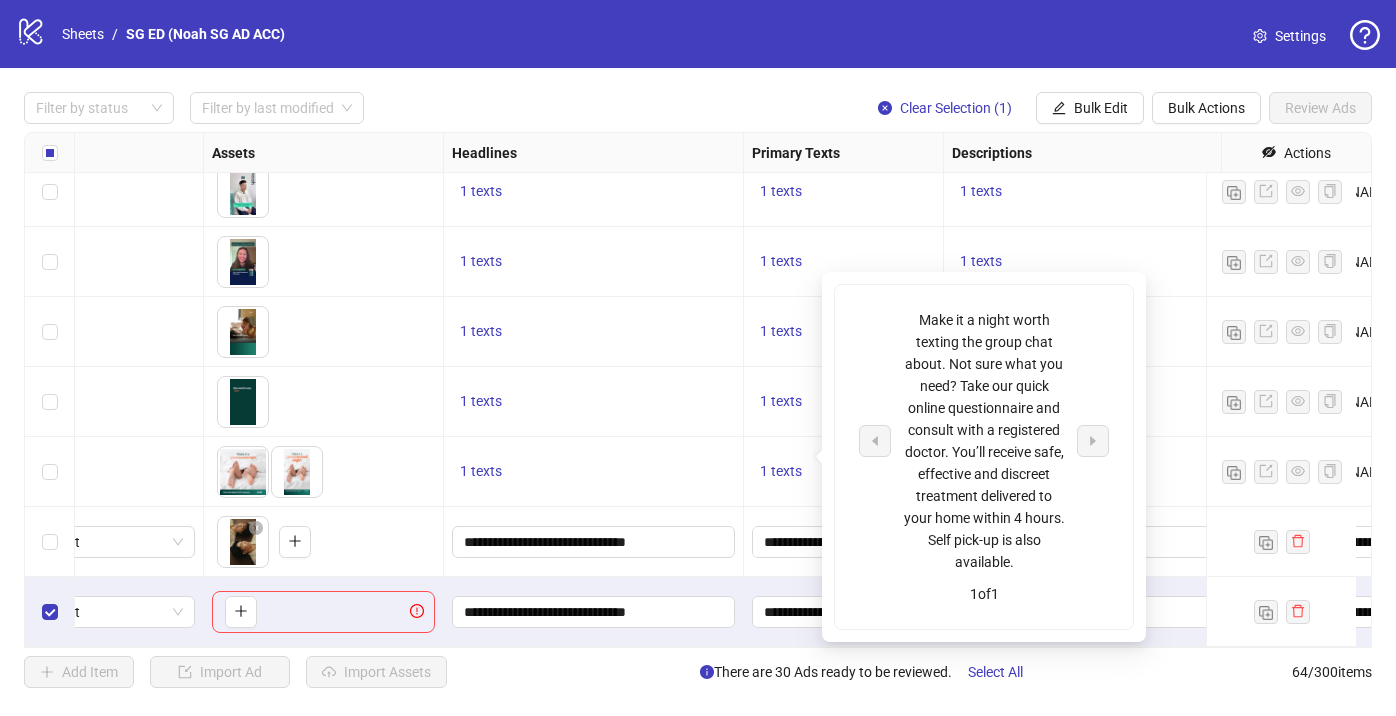 click on "1 texts" at bounding box center (593, 472) 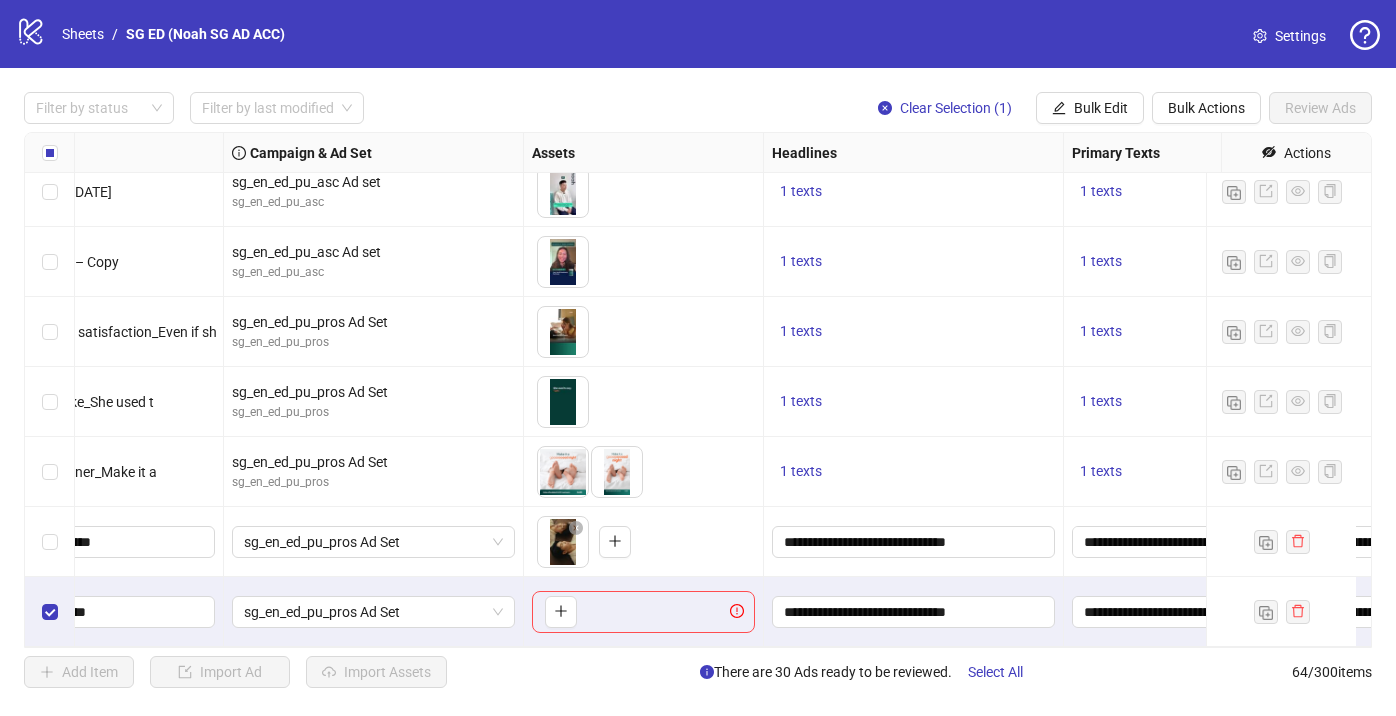 scroll, scrollTop: 4021, scrollLeft: 384, axis: both 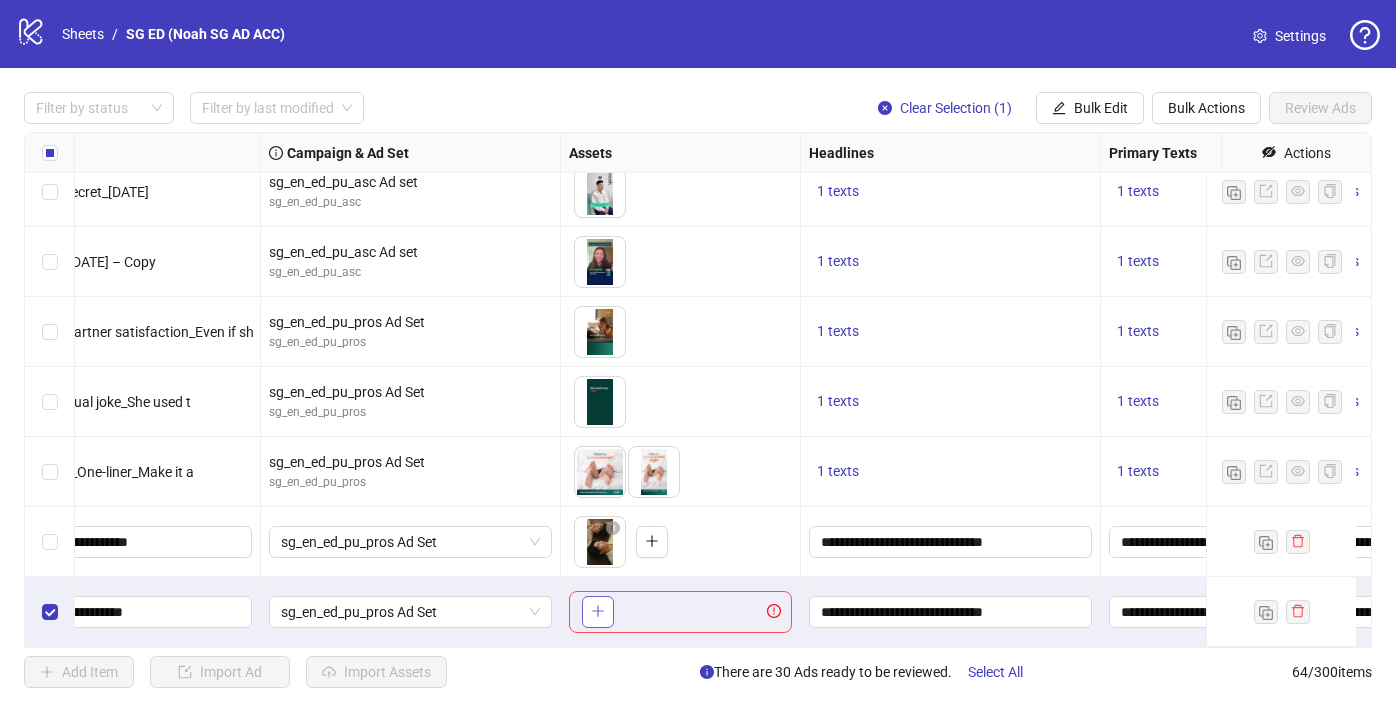 click 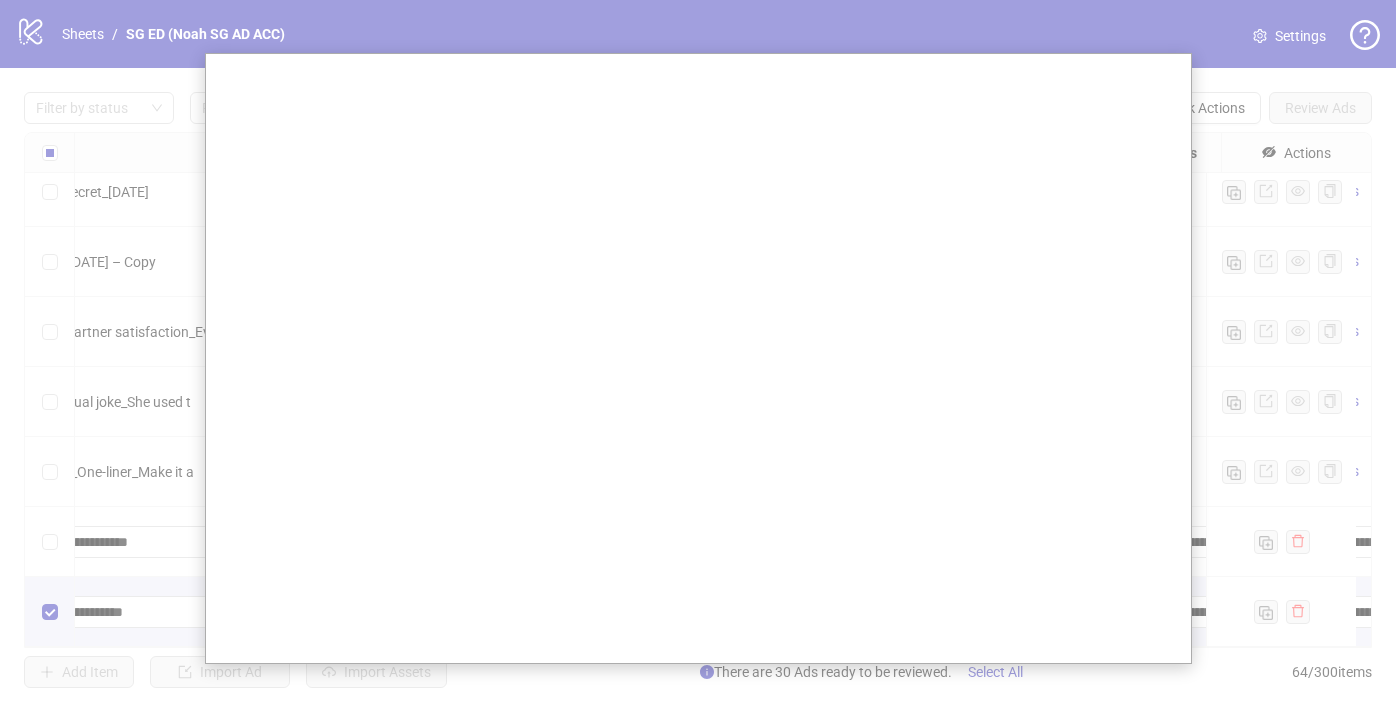 click at bounding box center (698, 358) 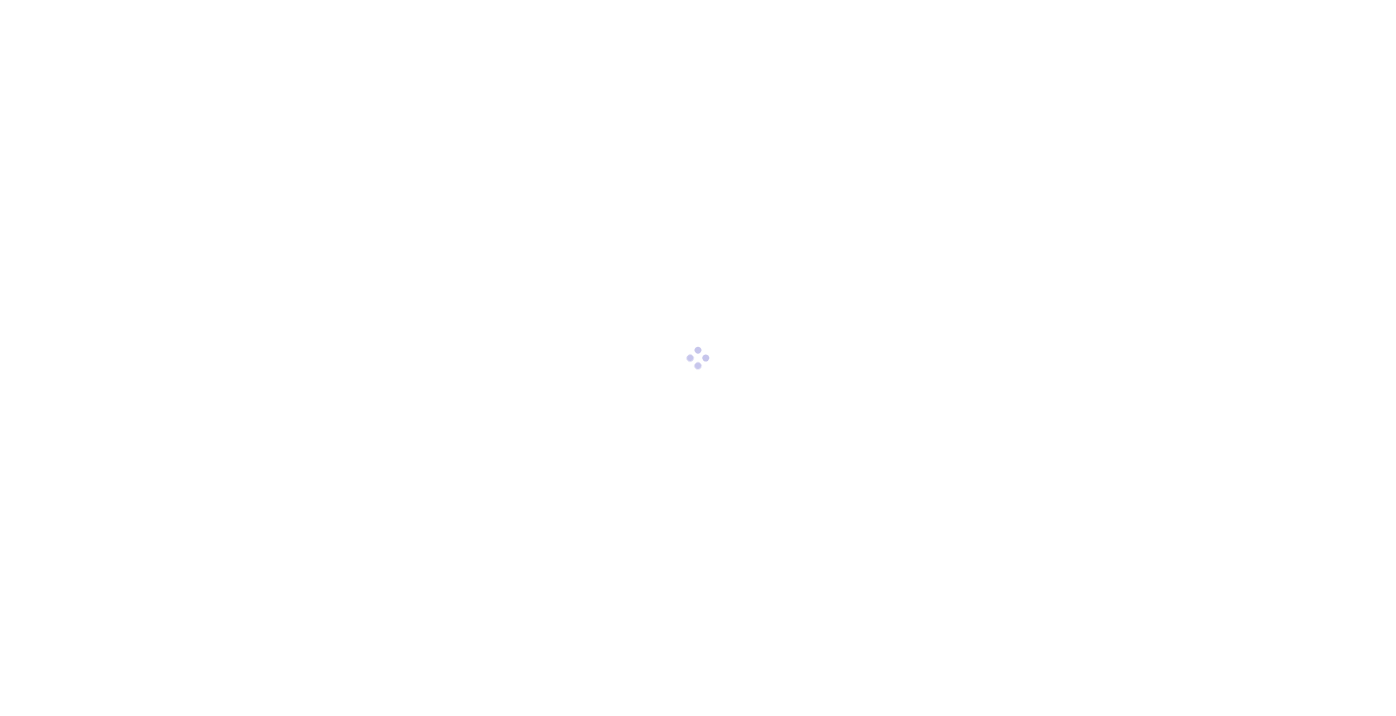 scroll, scrollTop: 0, scrollLeft: 0, axis: both 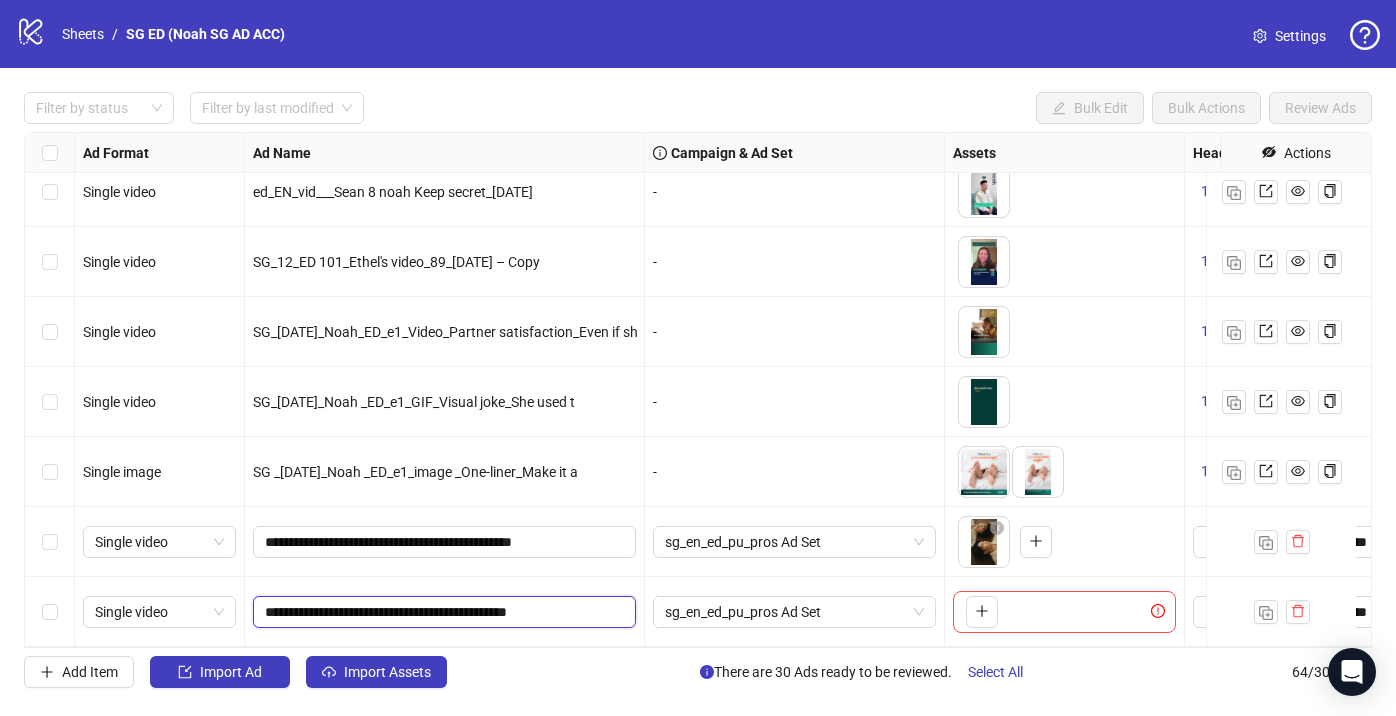 click on "**********" at bounding box center [442, 612] 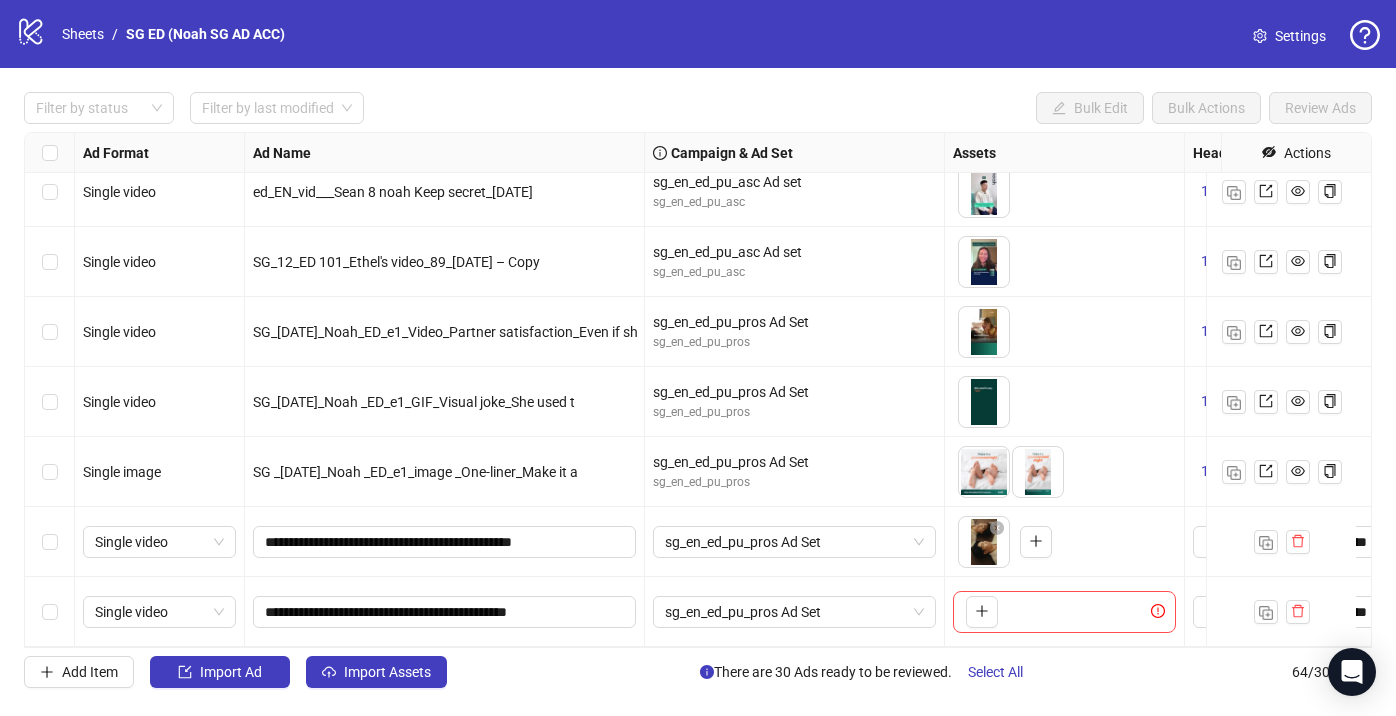 click on "**********" at bounding box center [445, 612] 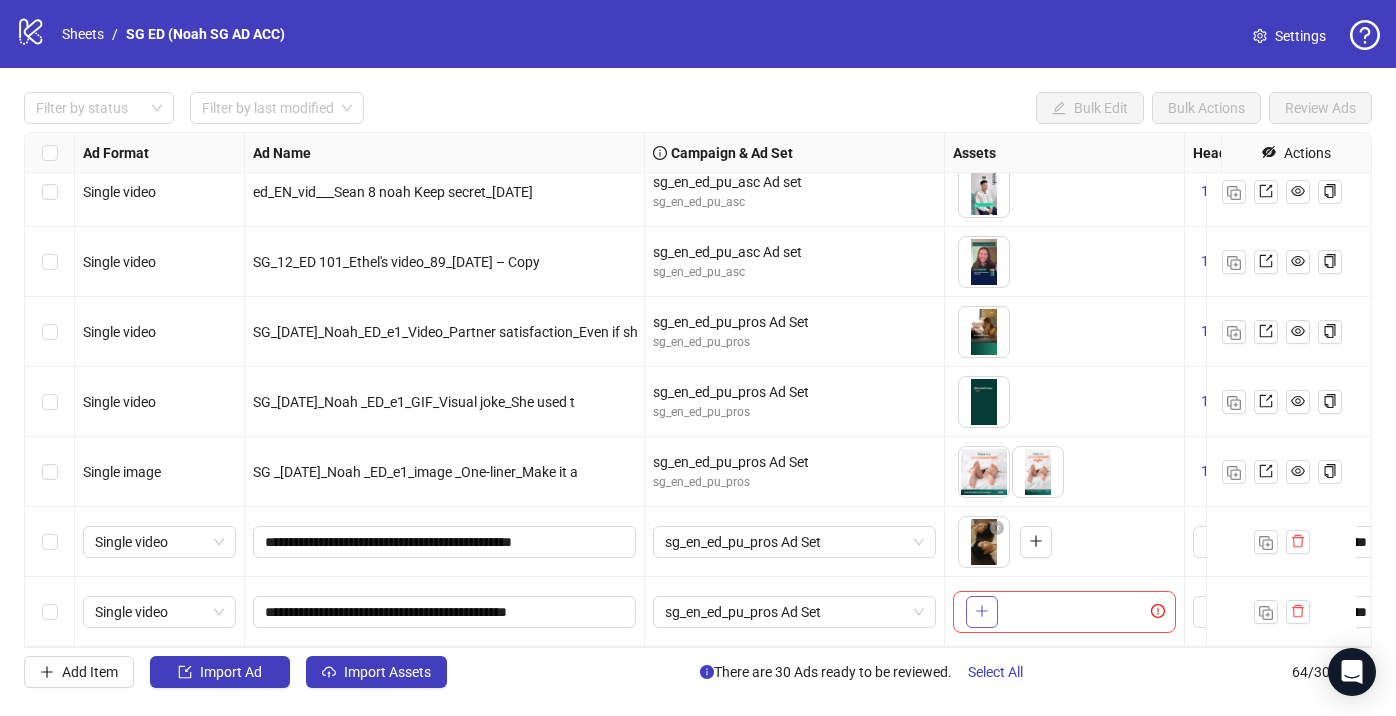 click 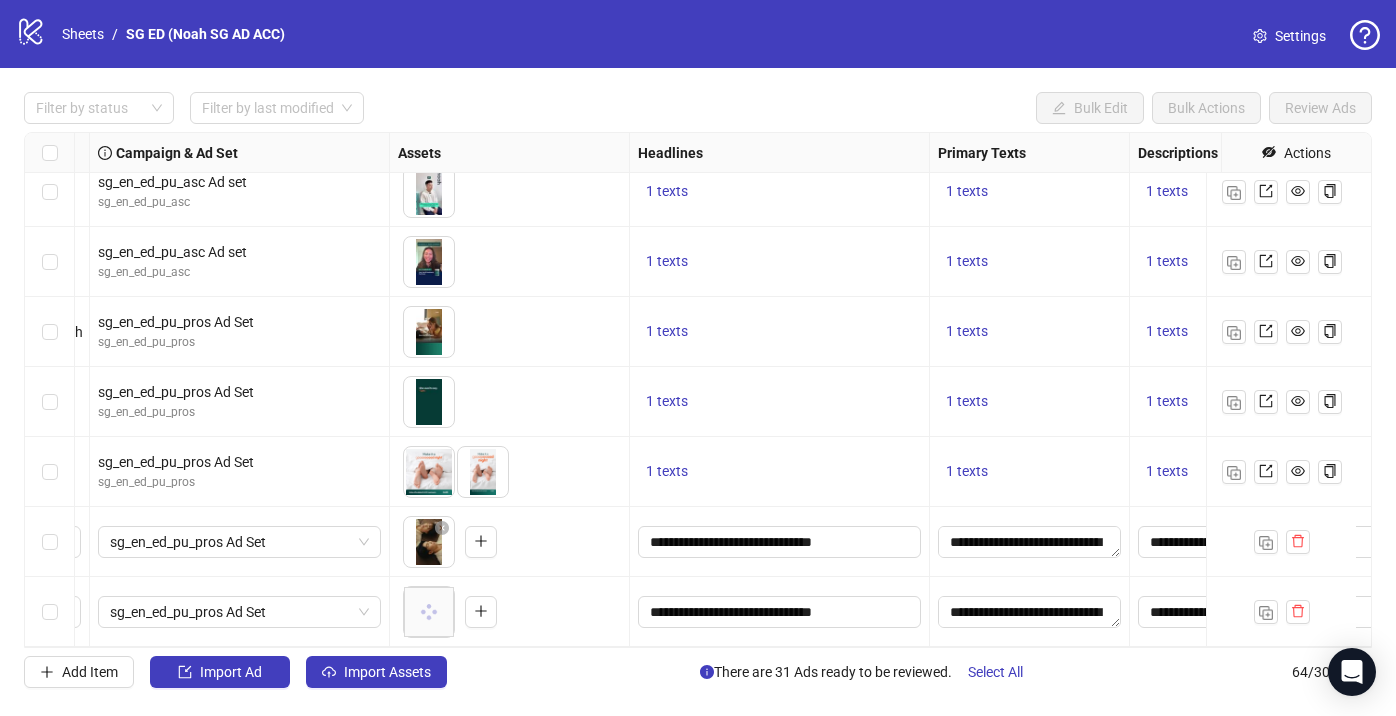 scroll, scrollTop: 4021, scrollLeft: 584, axis: both 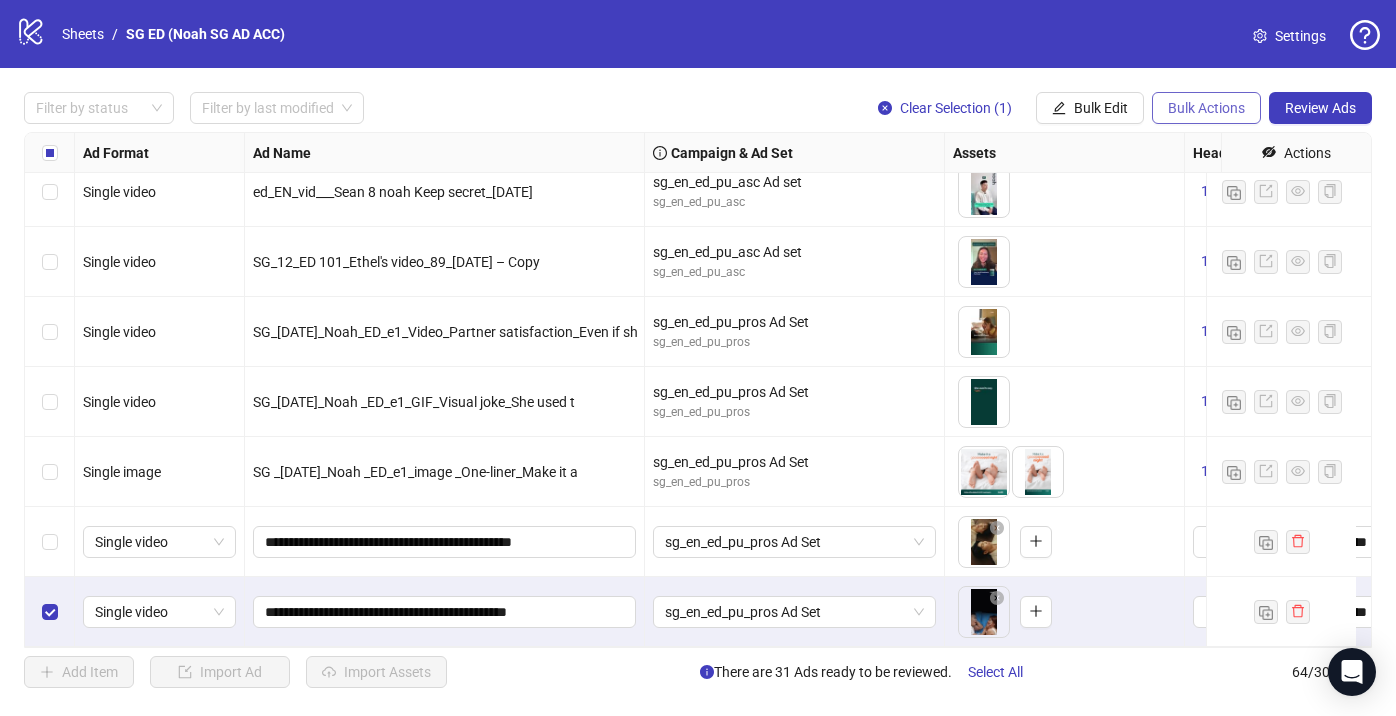 click on "Bulk Actions" at bounding box center [1206, 108] 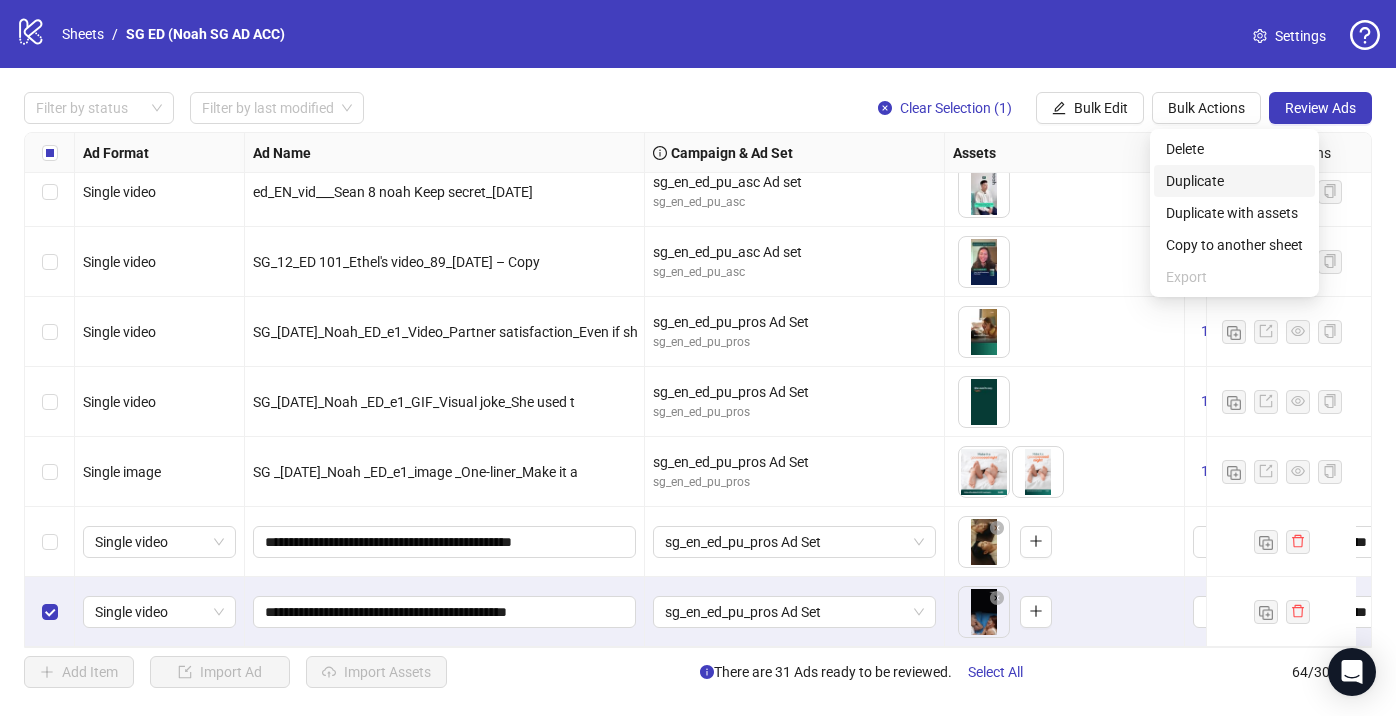 click on "Duplicate" at bounding box center (1234, 181) 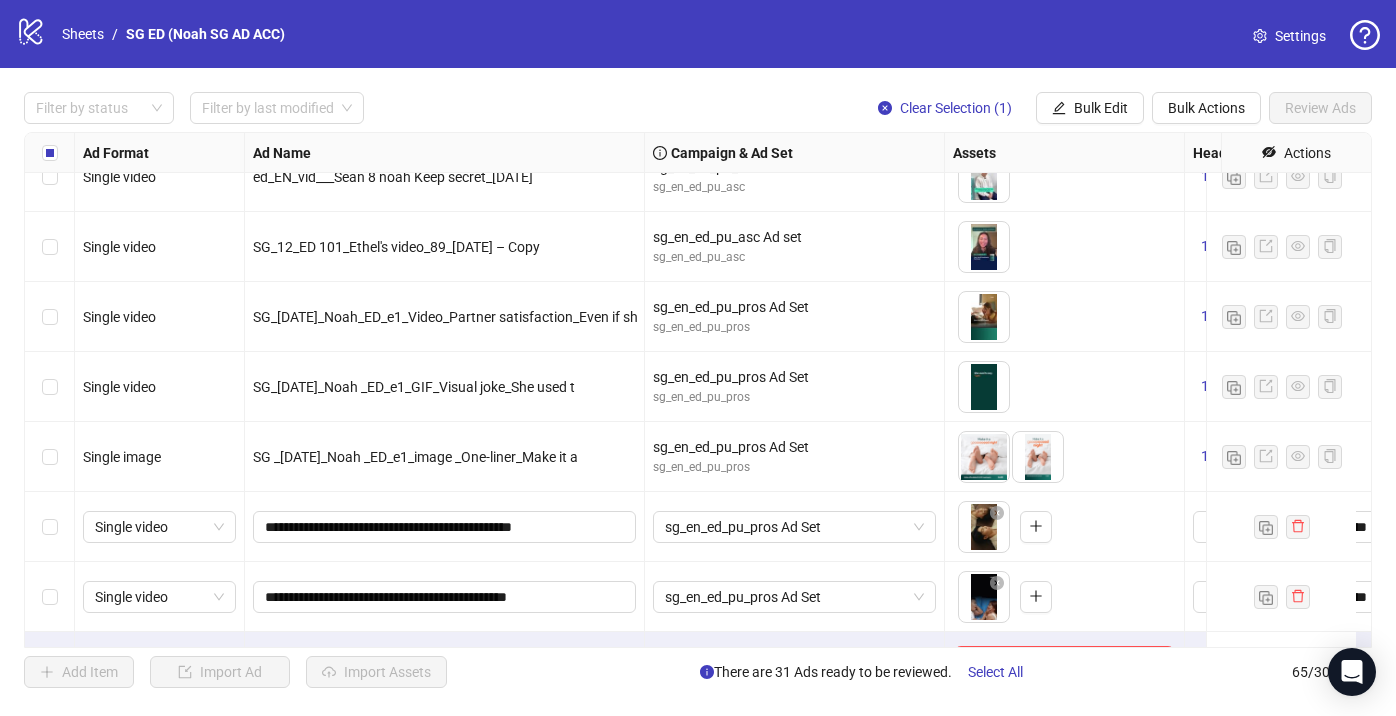 scroll, scrollTop: 4091, scrollLeft: 0, axis: vertical 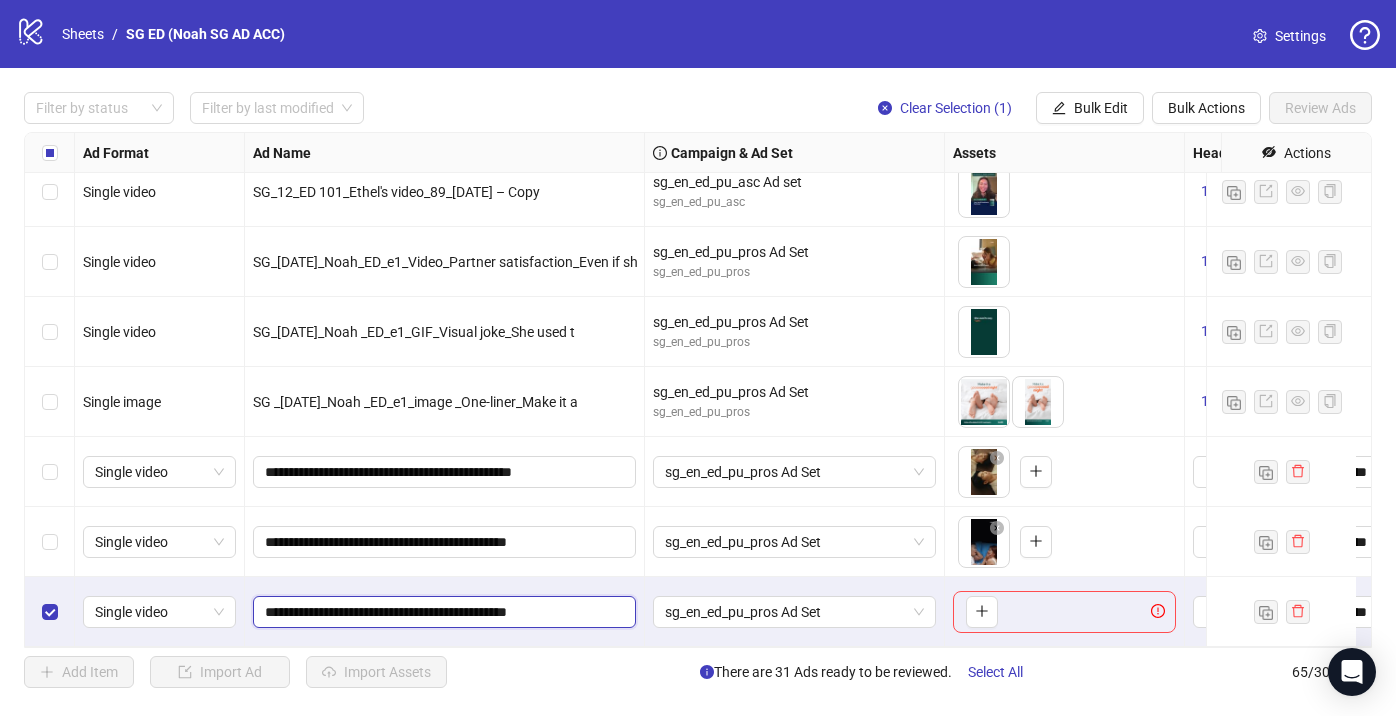 click on "**********" at bounding box center (442, 612) 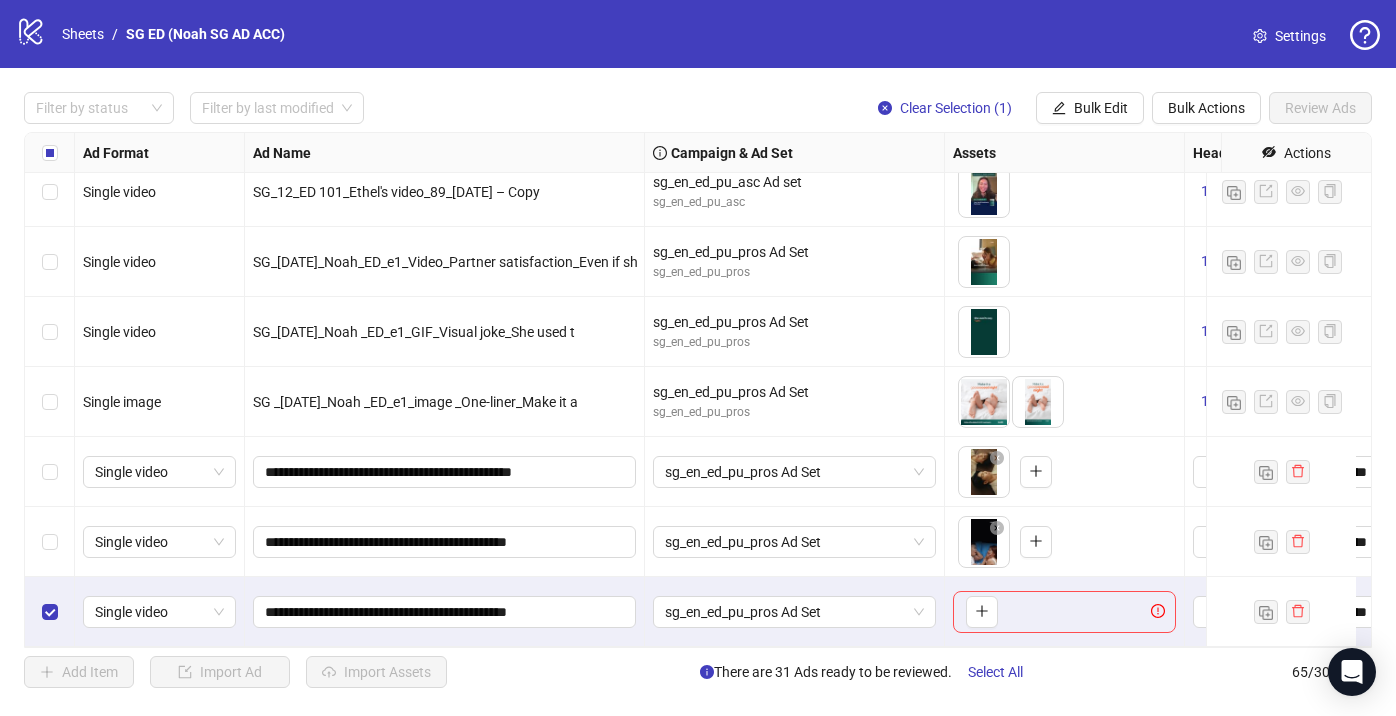 click on "**********" at bounding box center [445, 542] 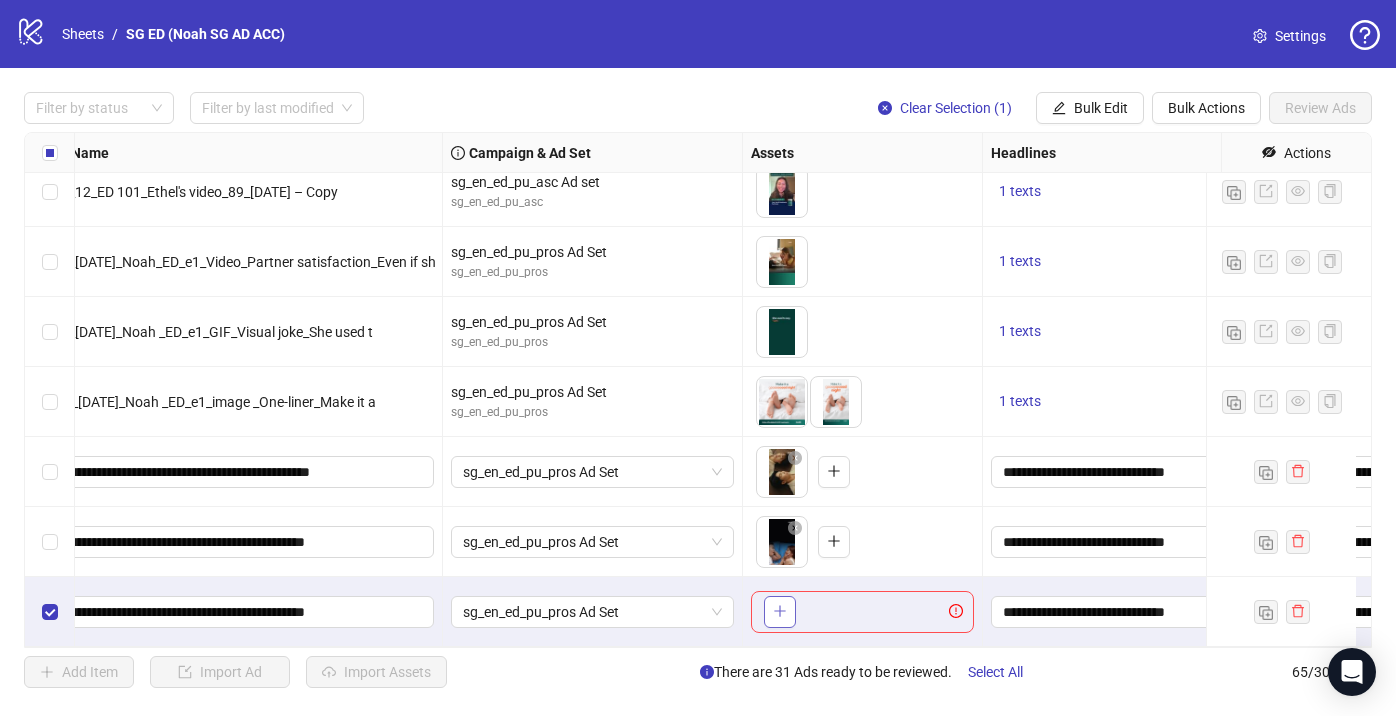 click 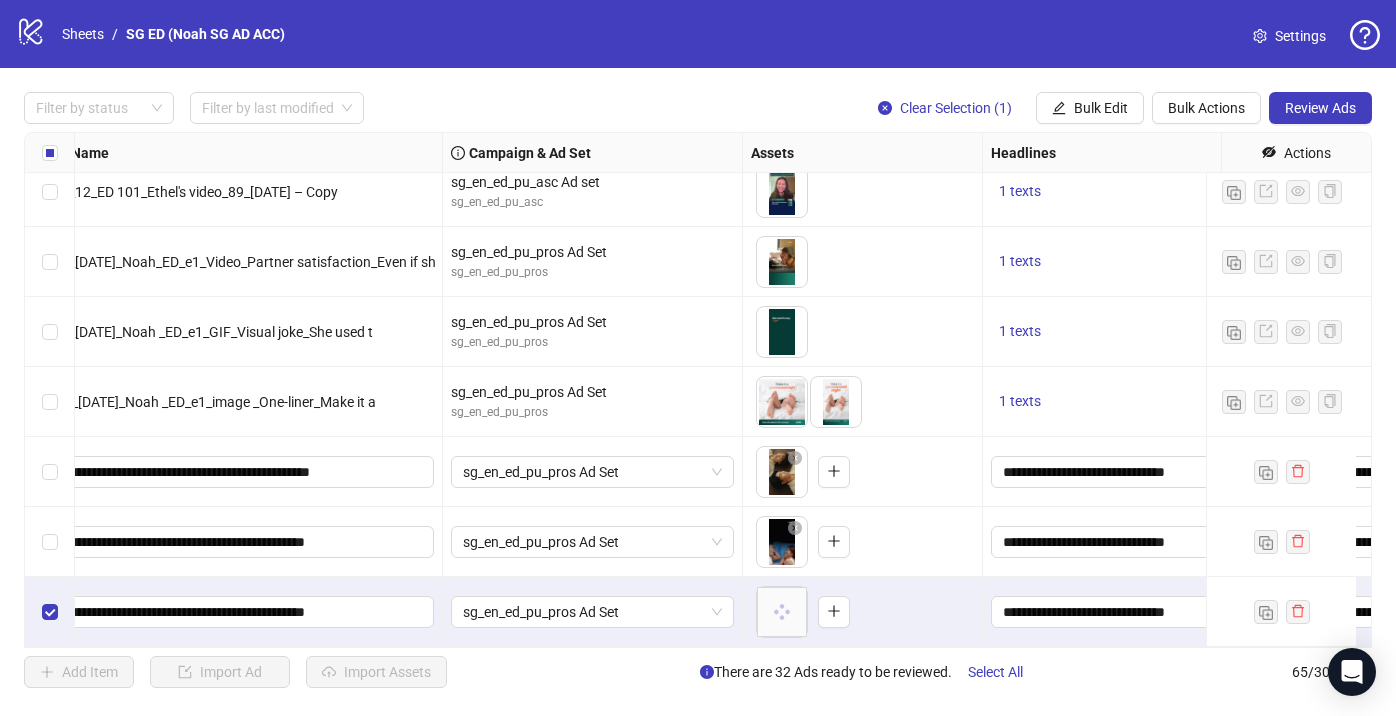 scroll, scrollTop: 4091, scrollLeft: 421, axis: both 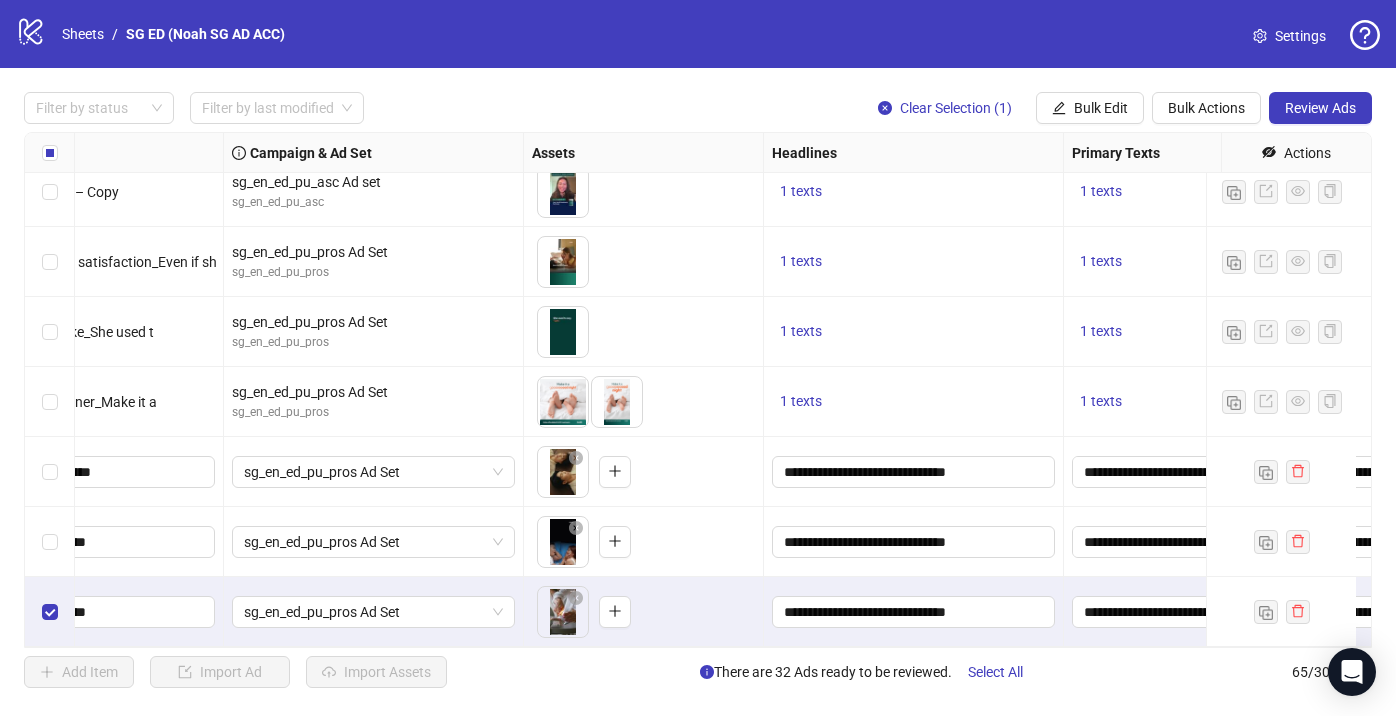 drag, startPoint x: 595, startPoint y: 629, endPoint x: 605, endPoint y: 630, distance: 10.049875 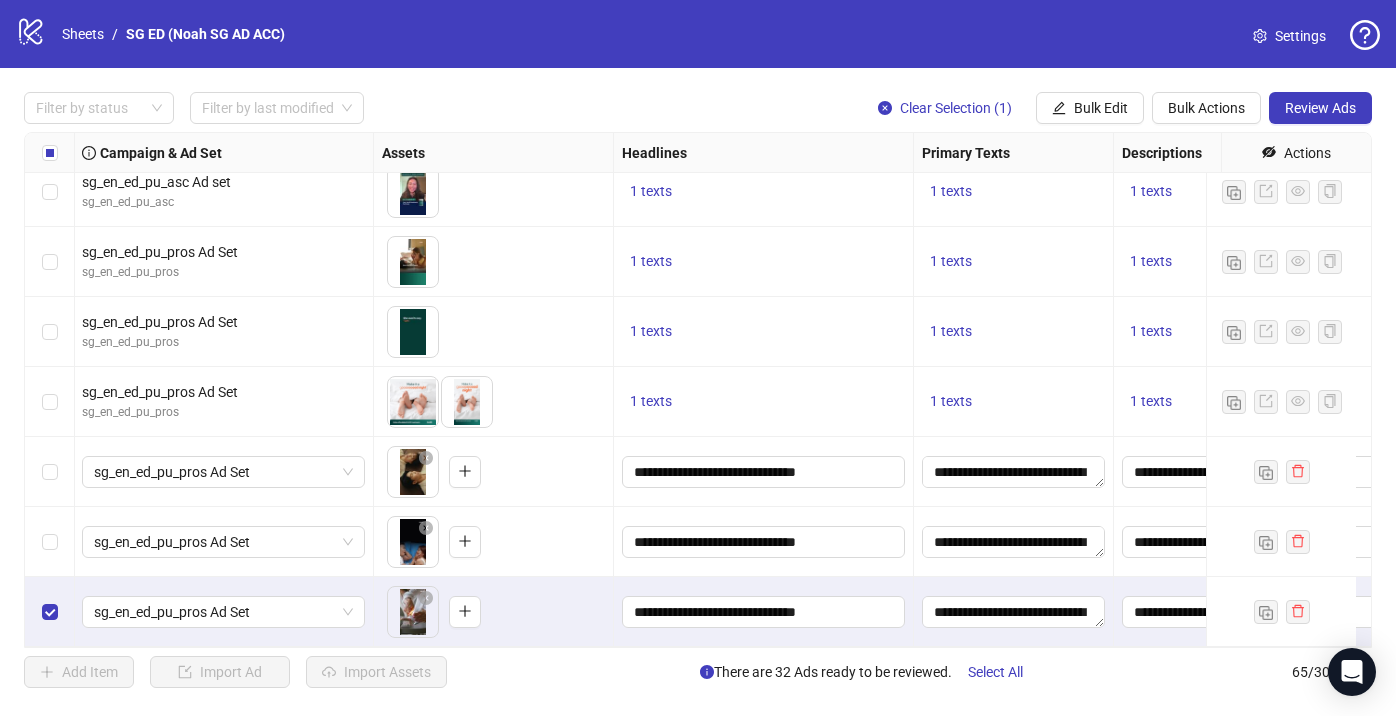 scroll, scrollTop: 4091, scrollLeft: 859, axis: both 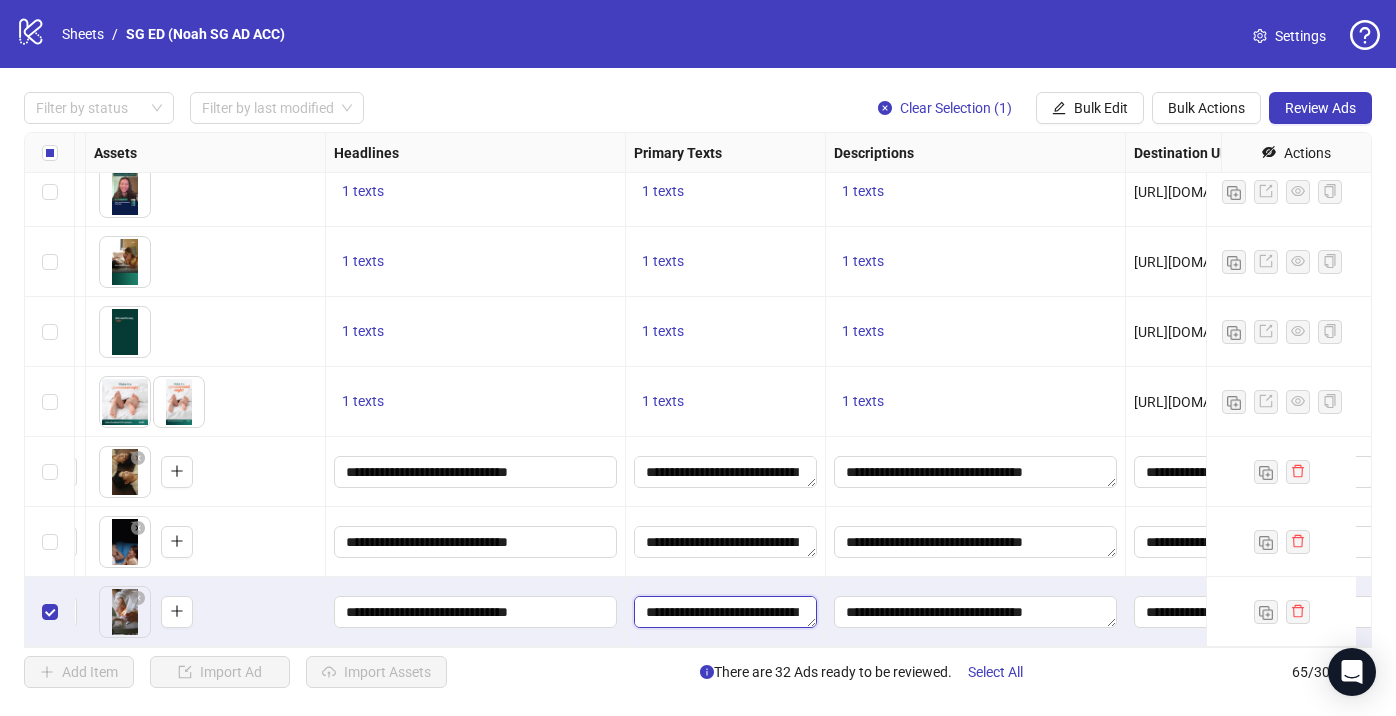 click on "**********" at bounding box center (725, 612) 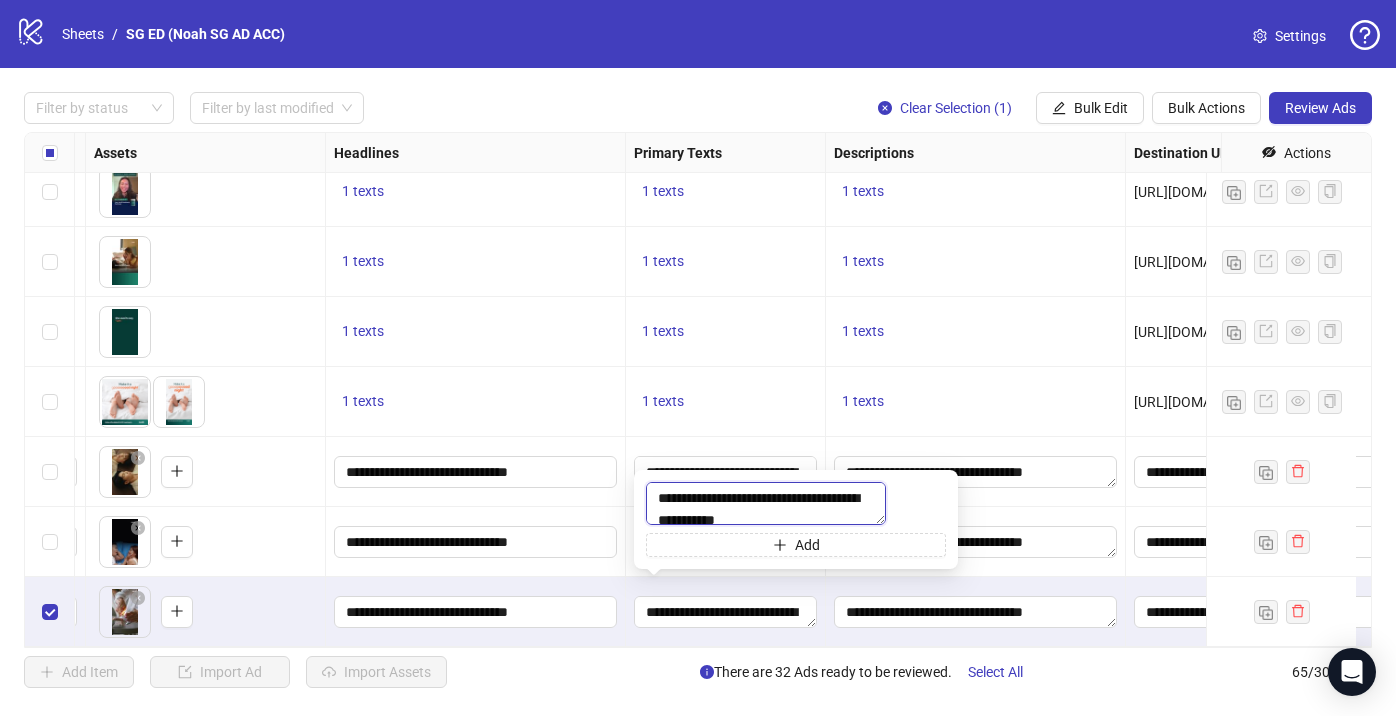 drag, startPoint x: 742, startPoint y: 508, endPoint x: 616, endPoint y: 471, distance: 131.32022 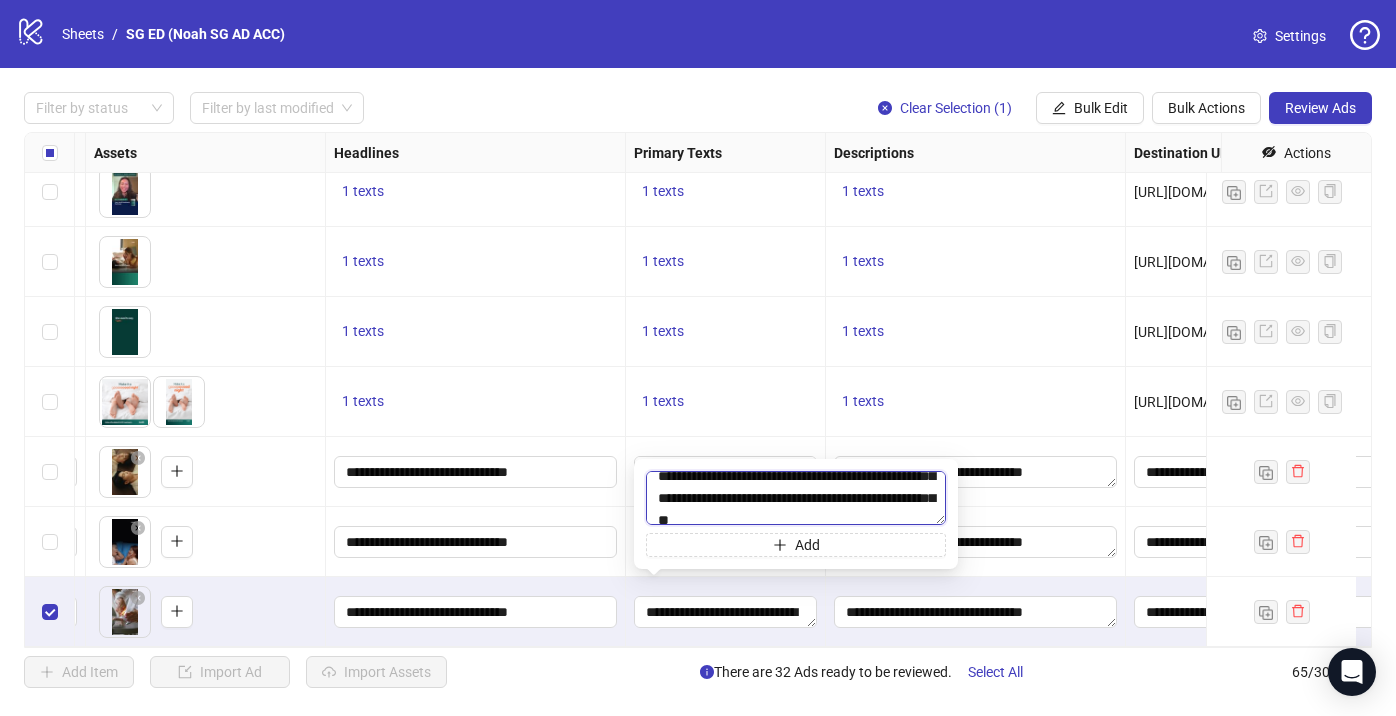 scroll, scrollTop: 103, scrollLeft: 0, axis: vertical 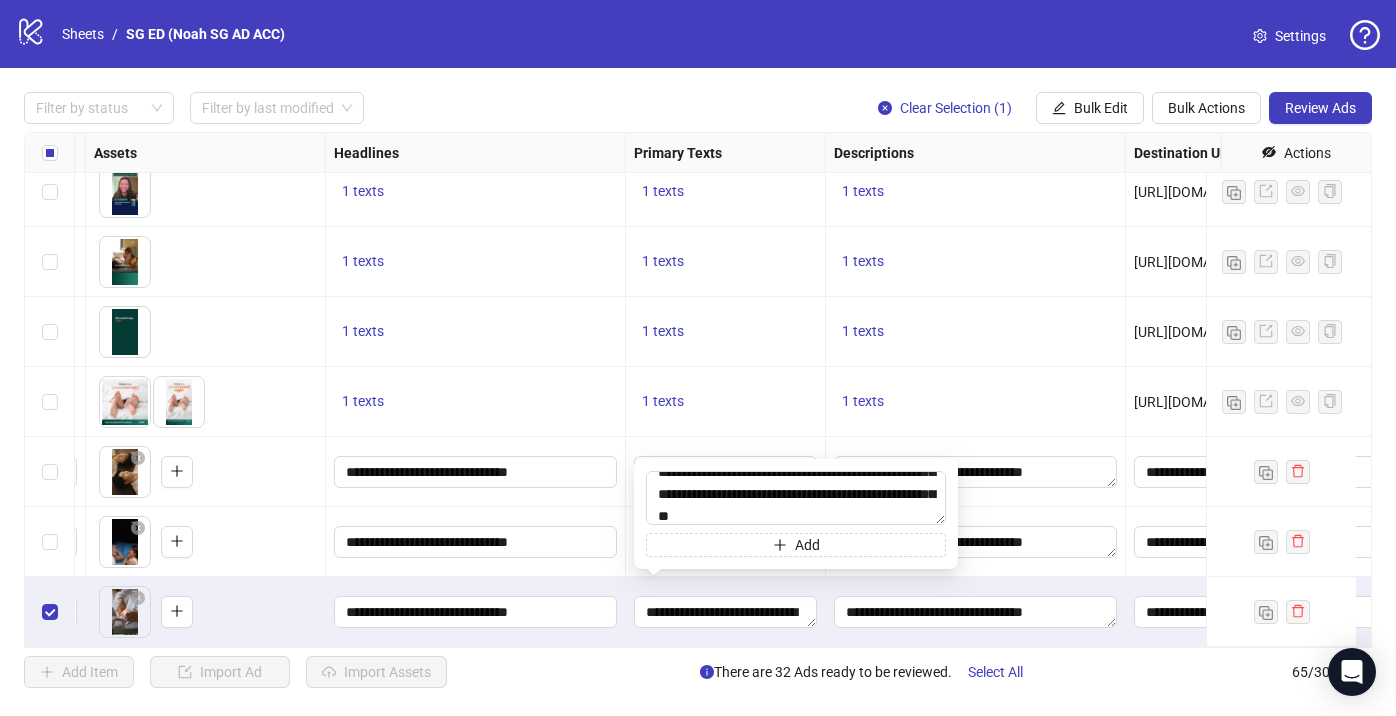 click on "**********" at bounding box center [476, 542] 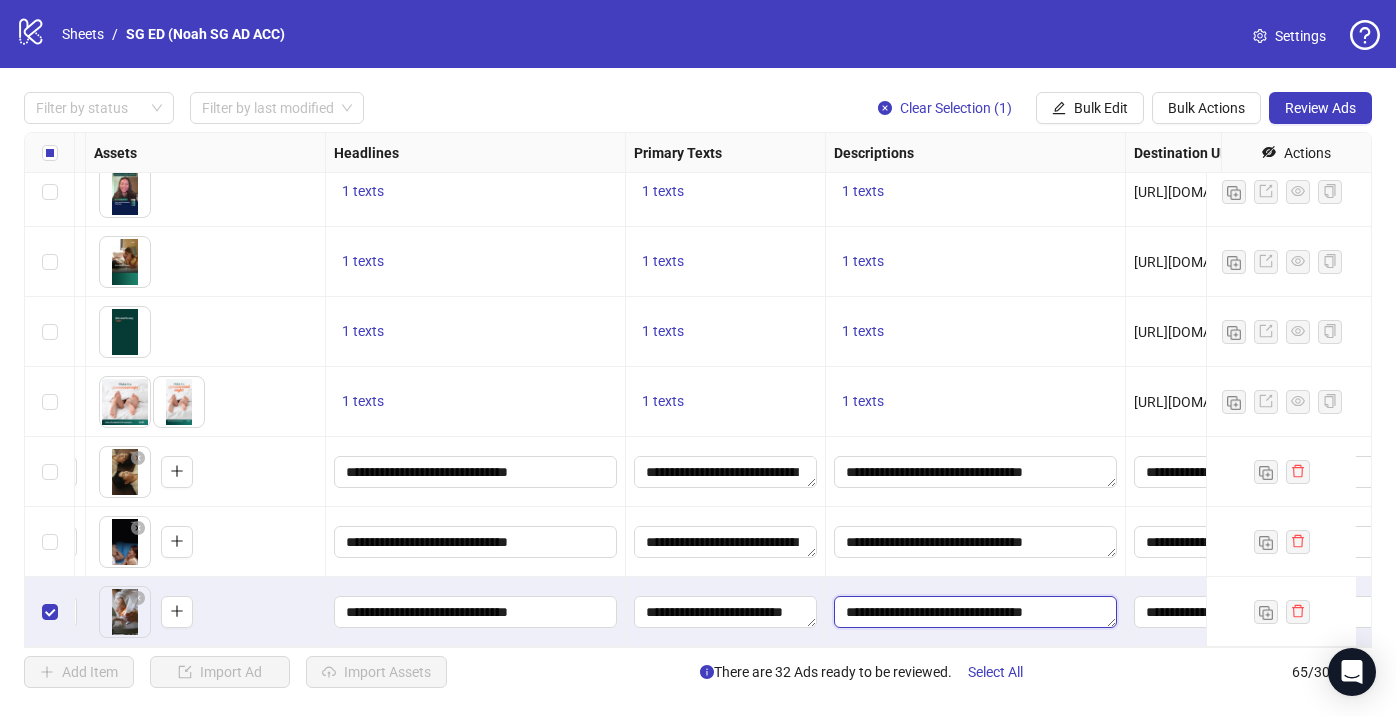 click on "**********" at bounding box center [975, 612] 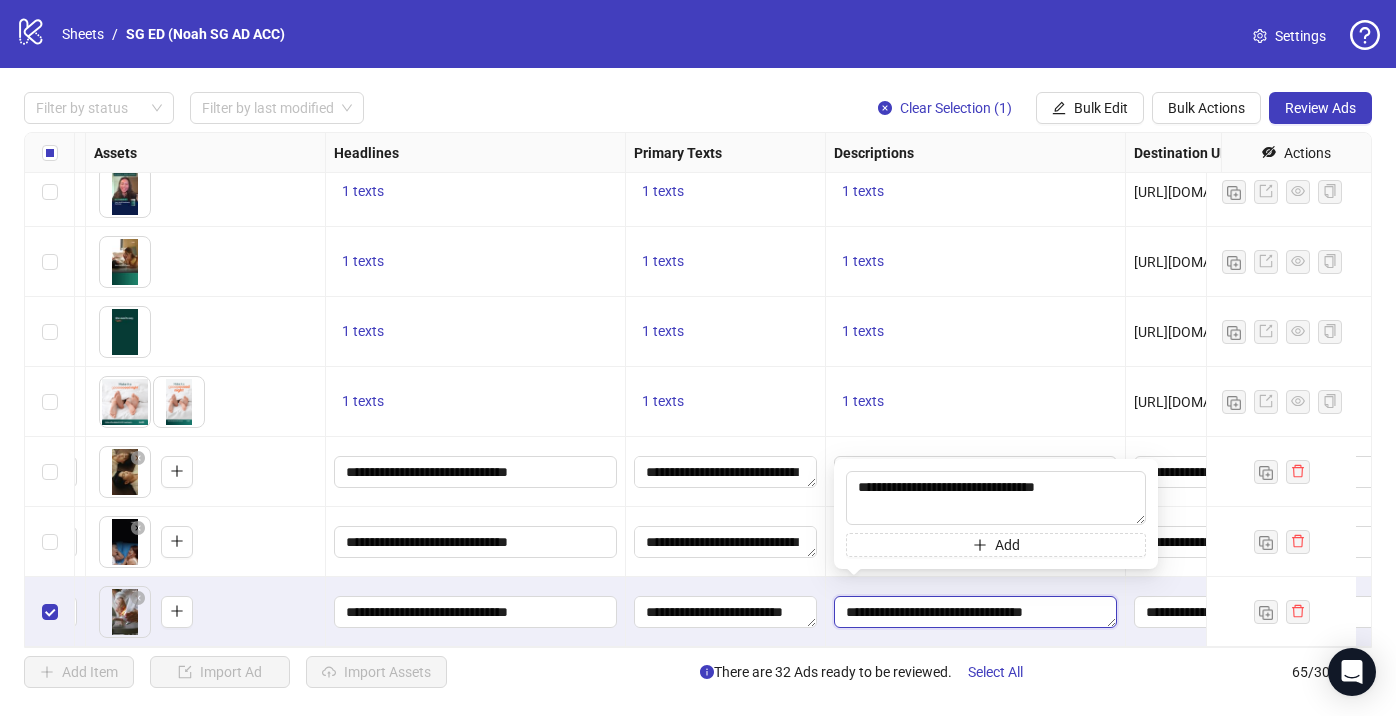 click on "**********" at bounding box center (975, 612) 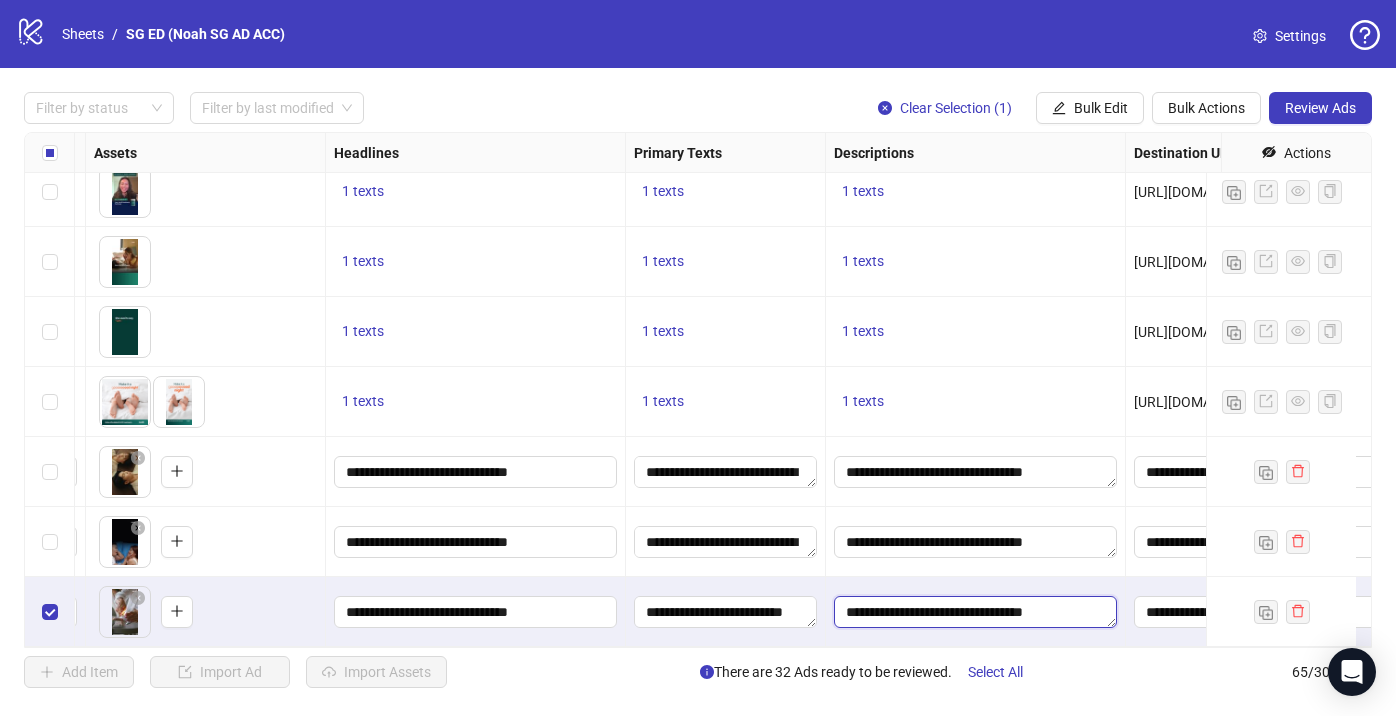 click on "**********" at bounding box center [975, 612] 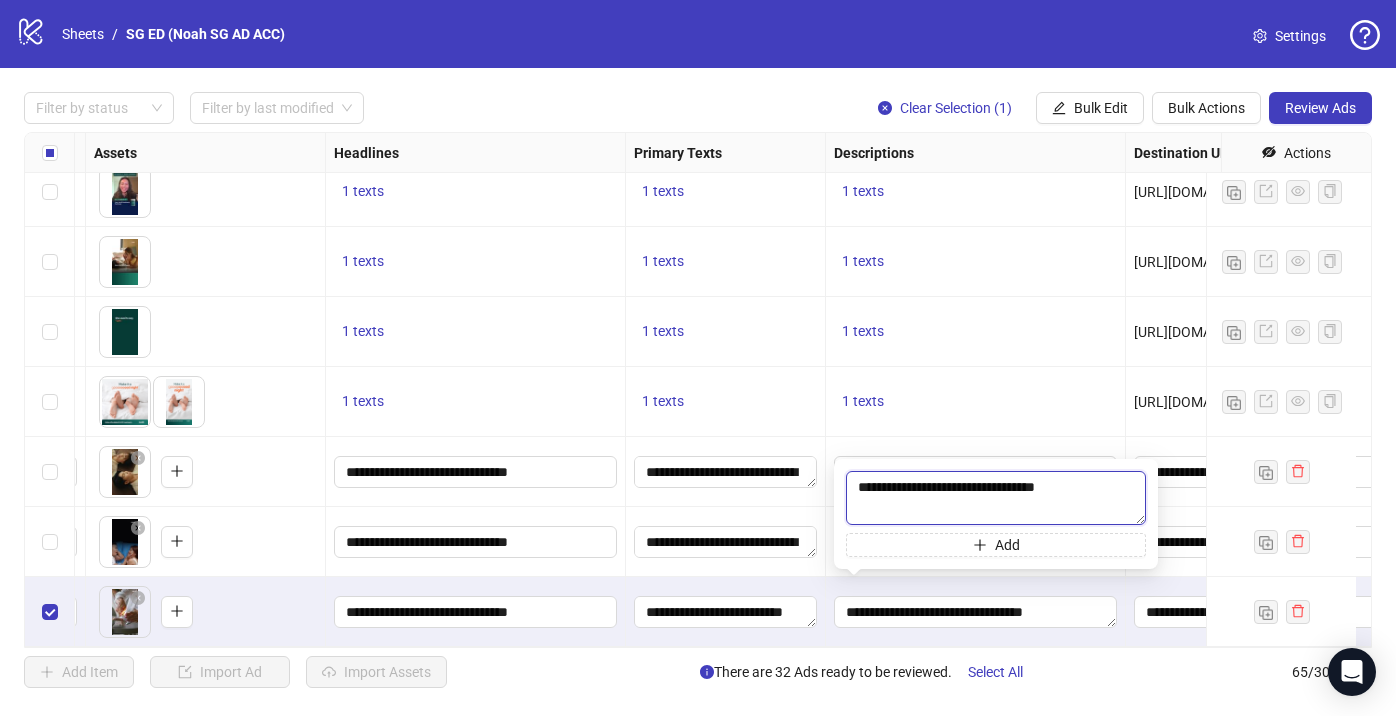 click on "**********" at bounding box center (996, 498) 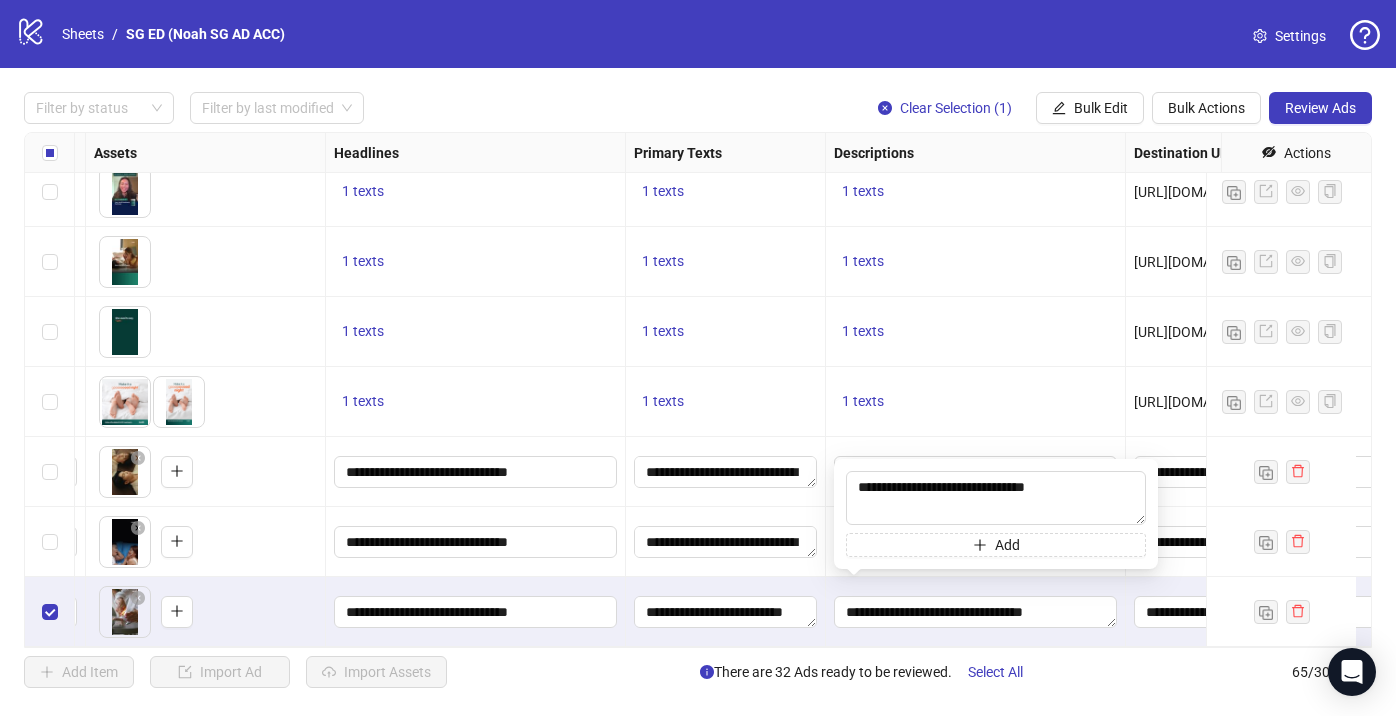 click on "1 texts" at bounding box center [976, 402] 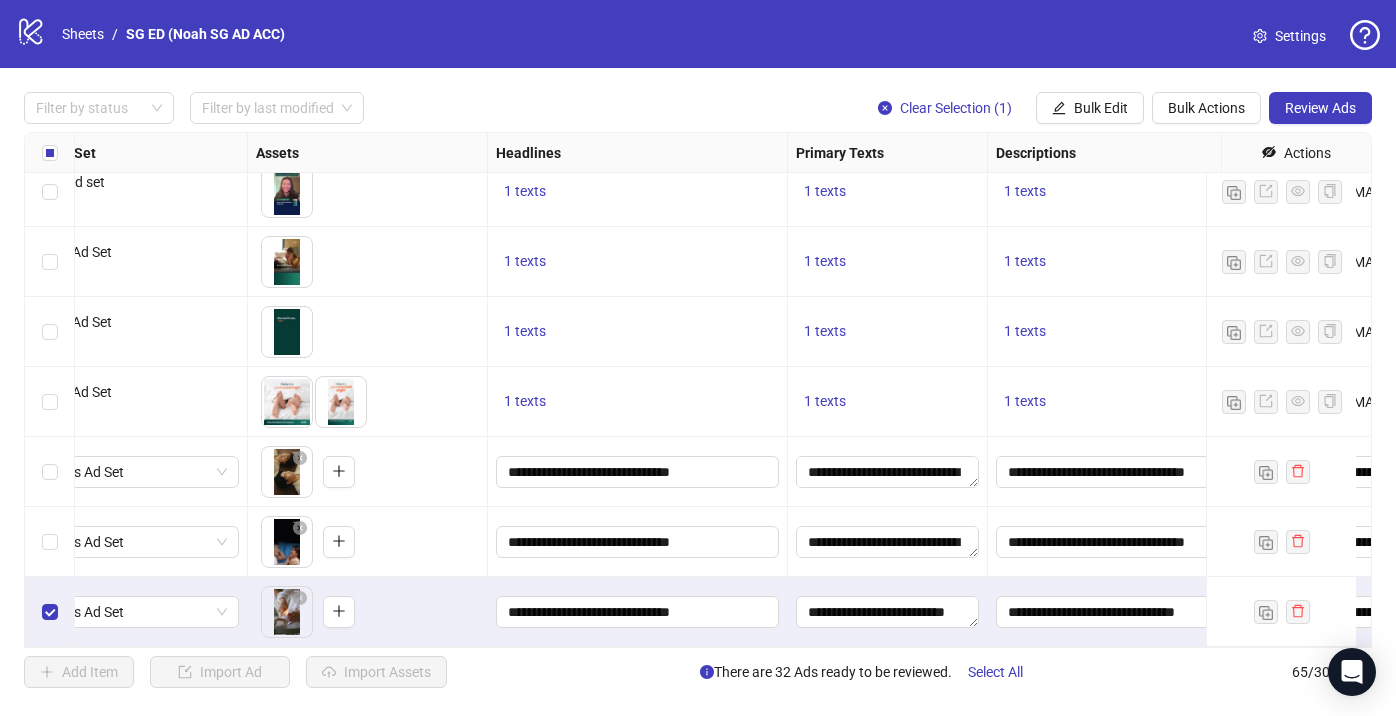 scroll, scrollTop: 4091, scrollLeft: 0, axis: vertical 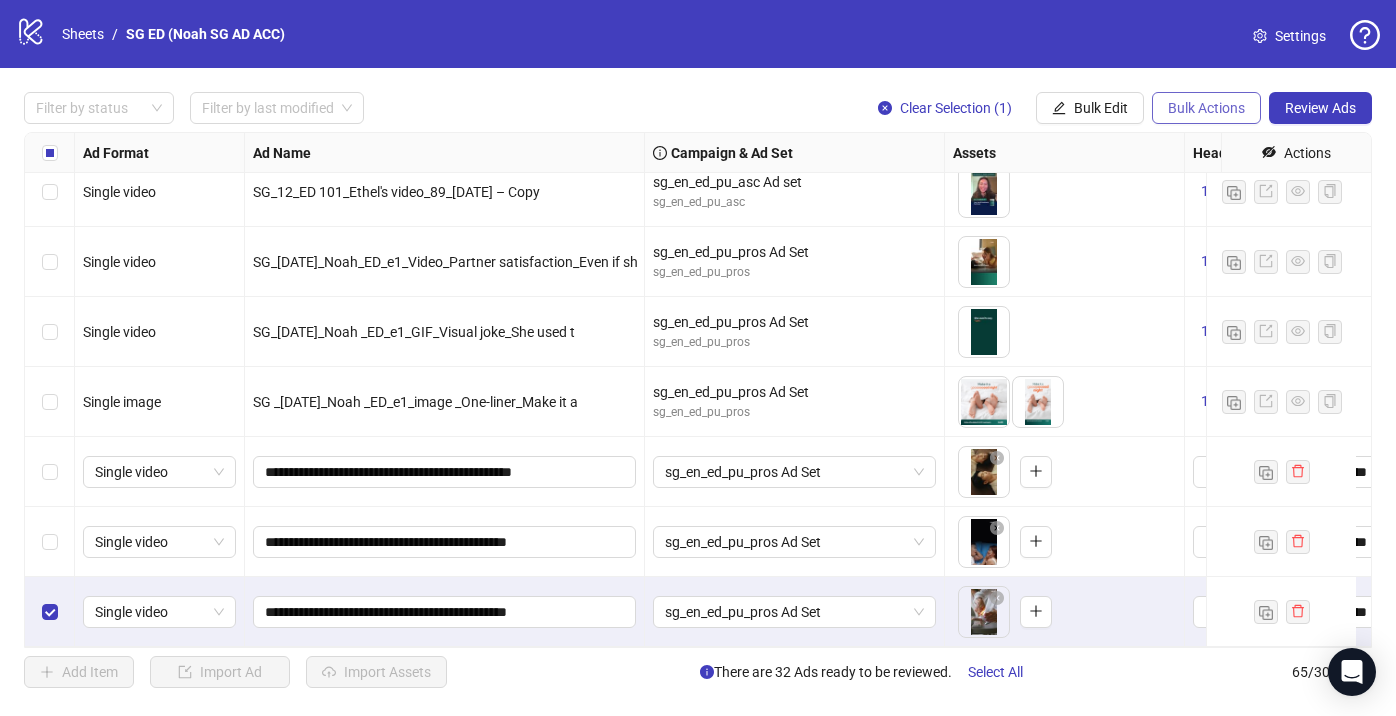 click on "Bulk Actions" at bounding box center [1206, 108] 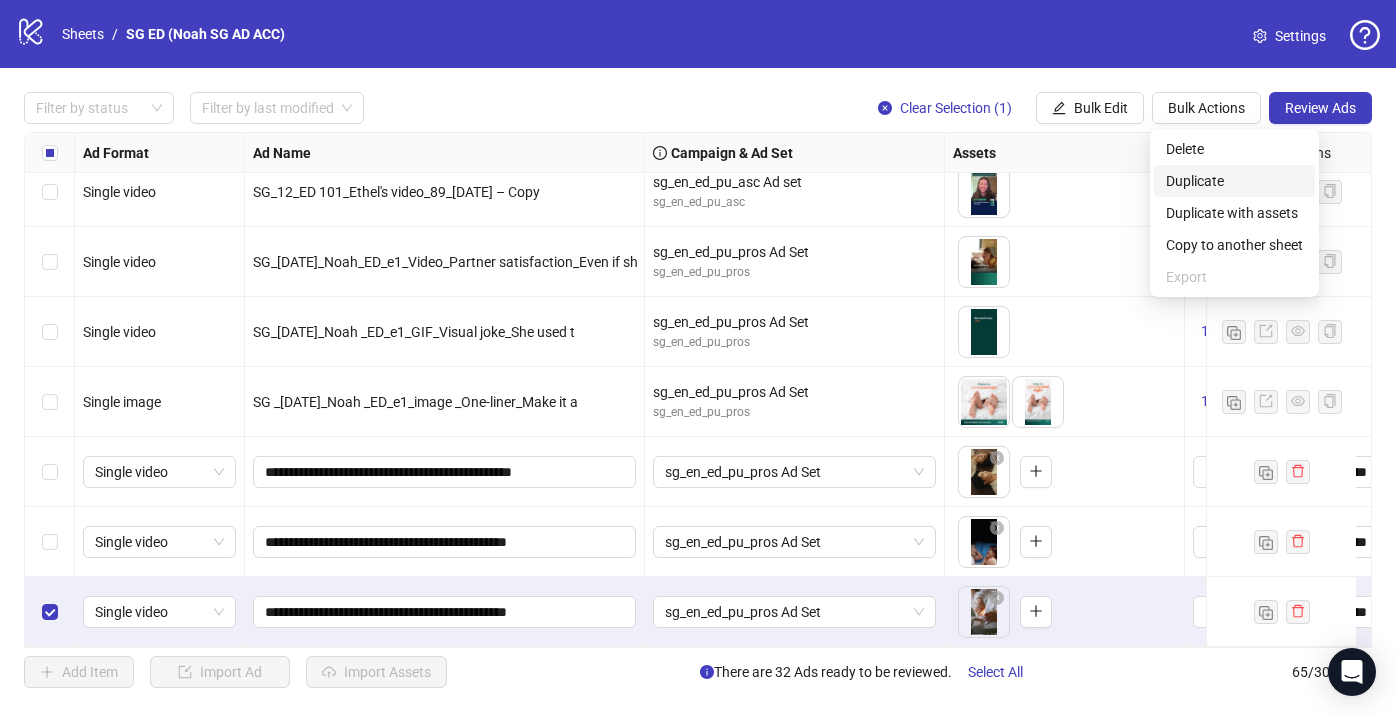 click on "Duplicate" at bounding box center [1234, 181] 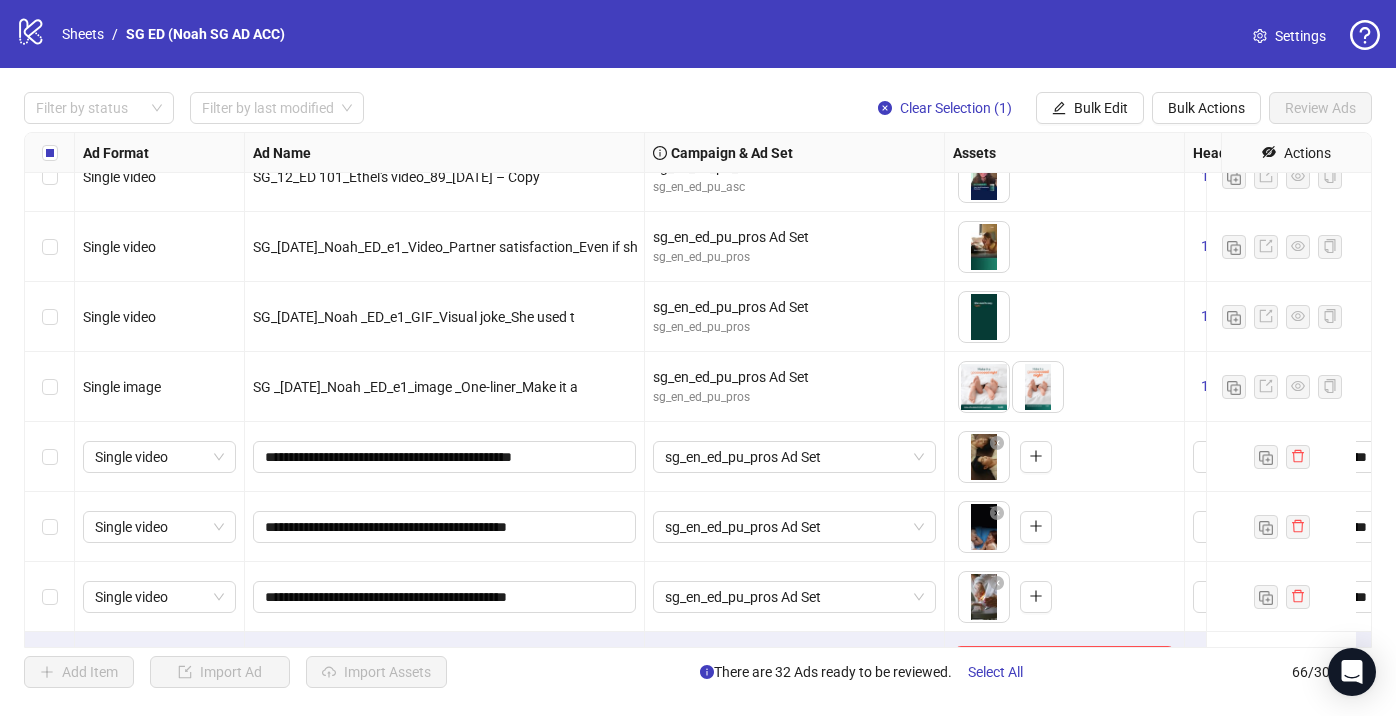 scroll, scrollTop: 4161, scrollLeft: 0, axis: vertical 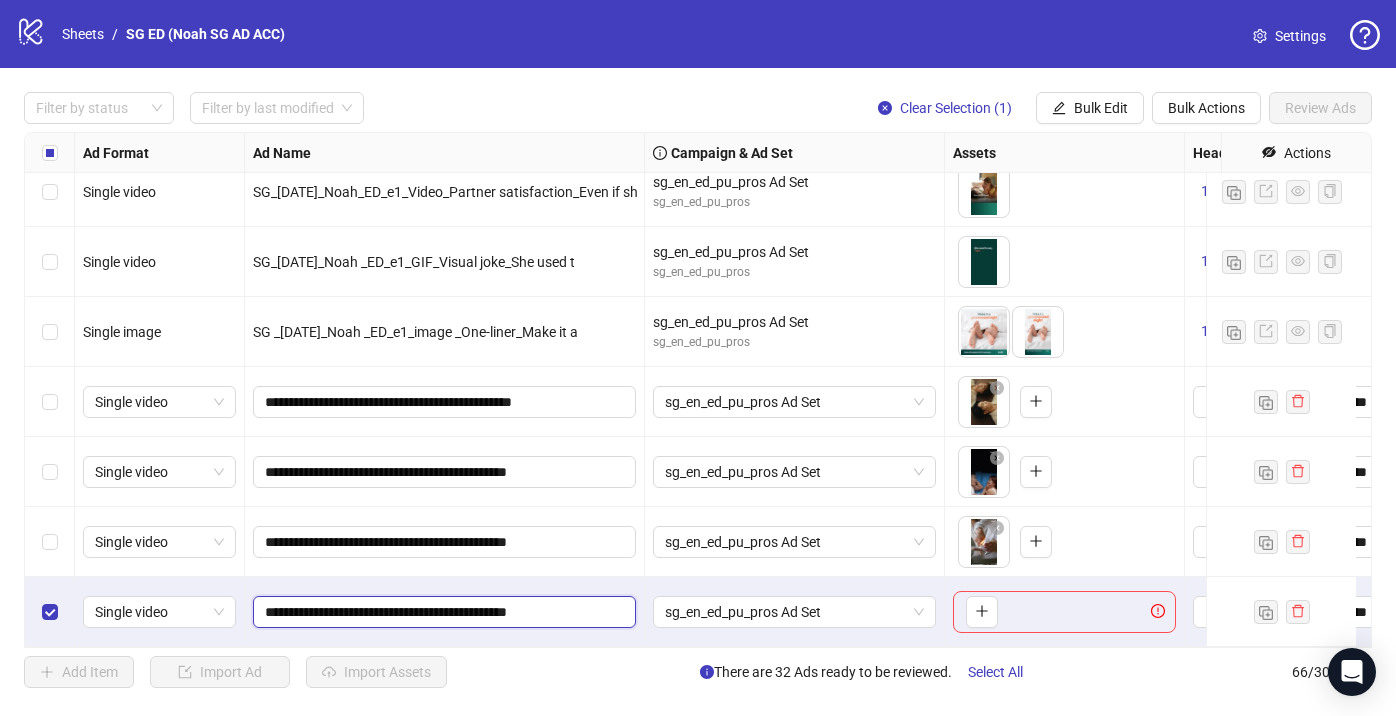 click on "**********" at bounding box center [442, 612] 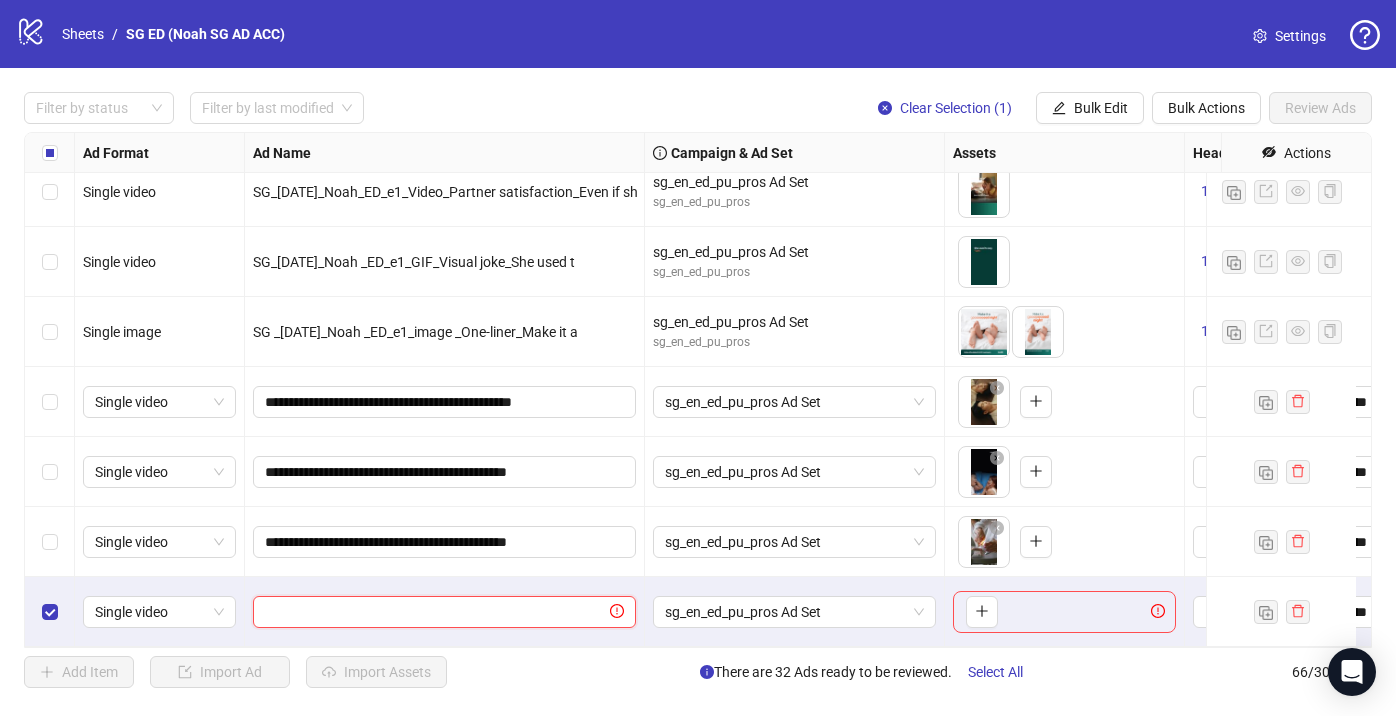 paste on "**********" 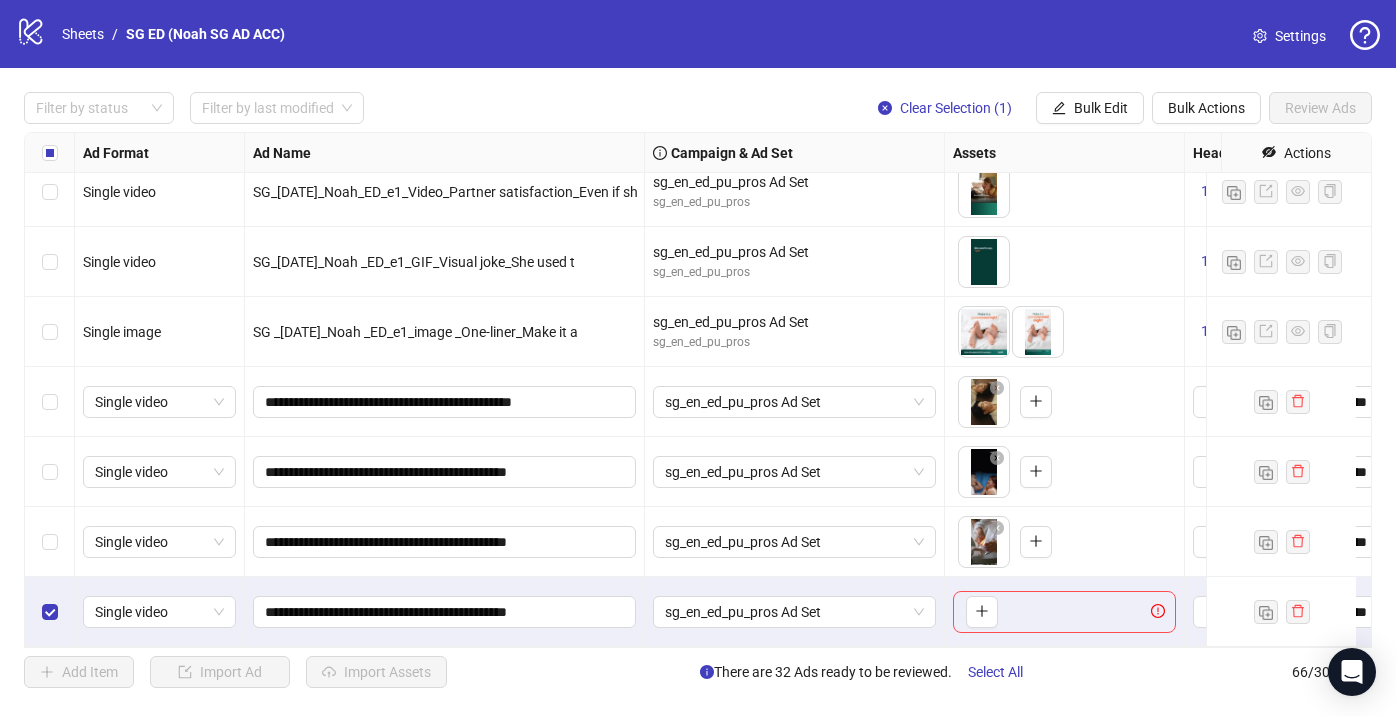 click on "**********" at bounding box center (445, 612) 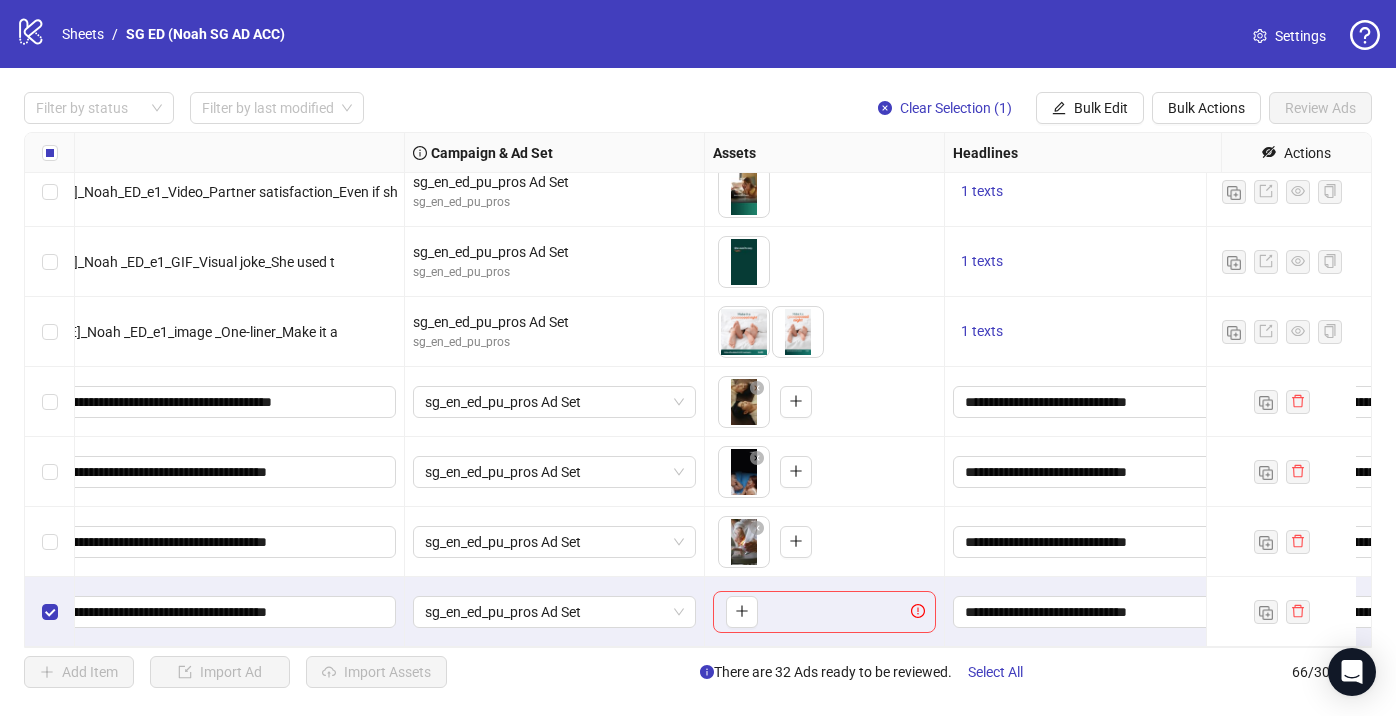 scroll, scrollTop: 4161, scrollLeft: 739, axis: both 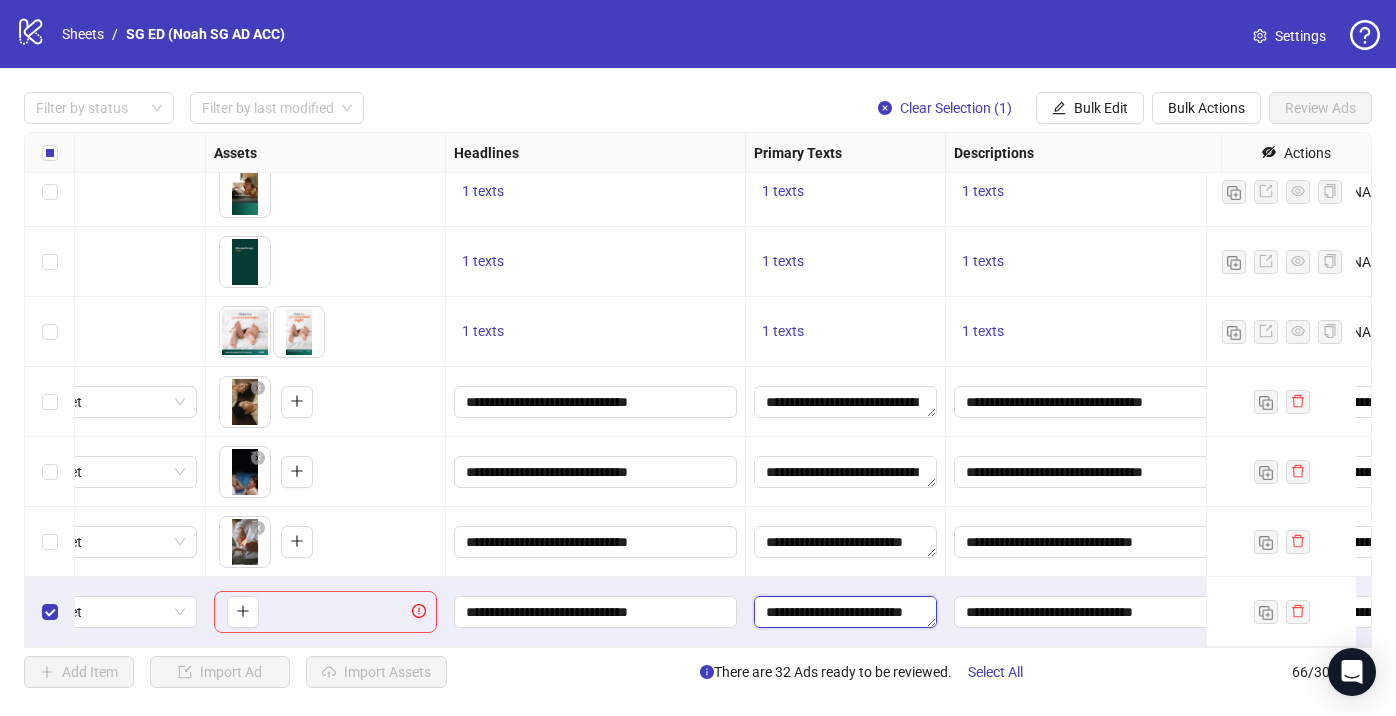 click on "**********" at bounding box center (845, 612) 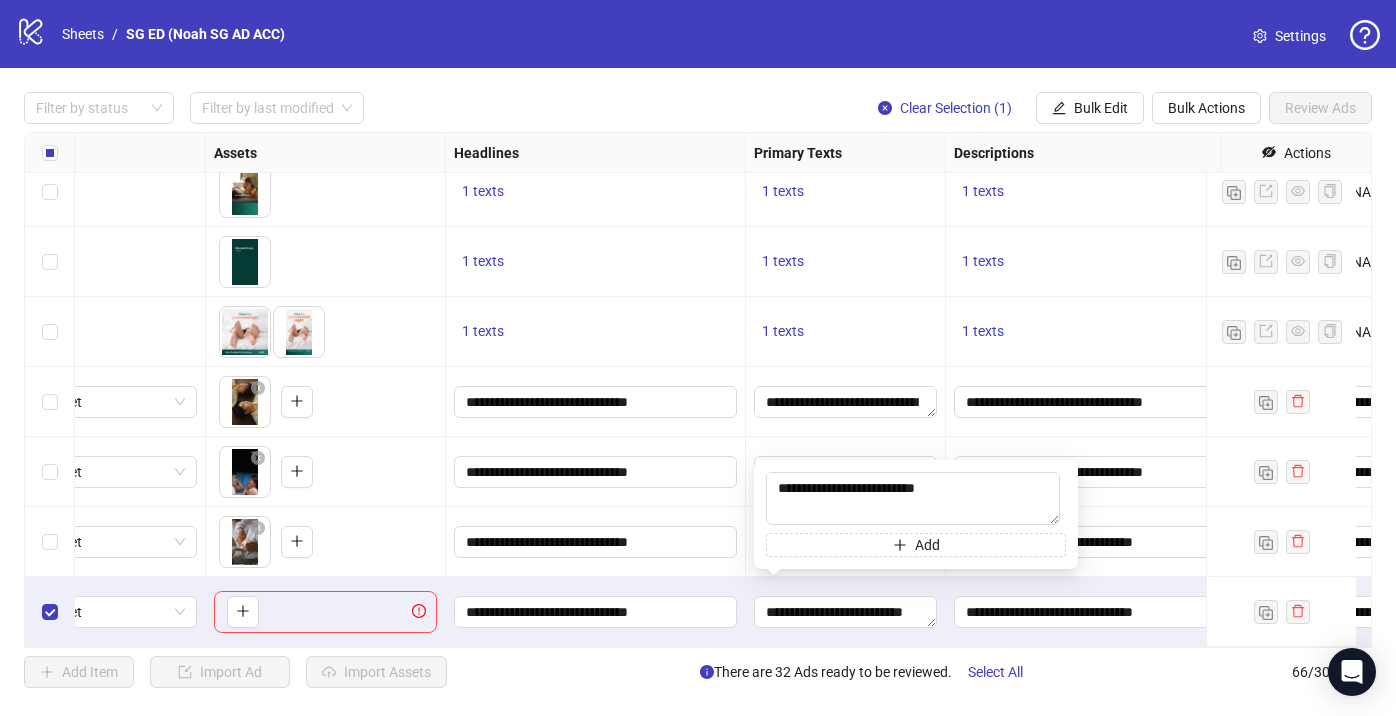 drag, startPoint x: 949, startPoint y: 486, endPoint x: 683, endPoint y: 486, distance: 266 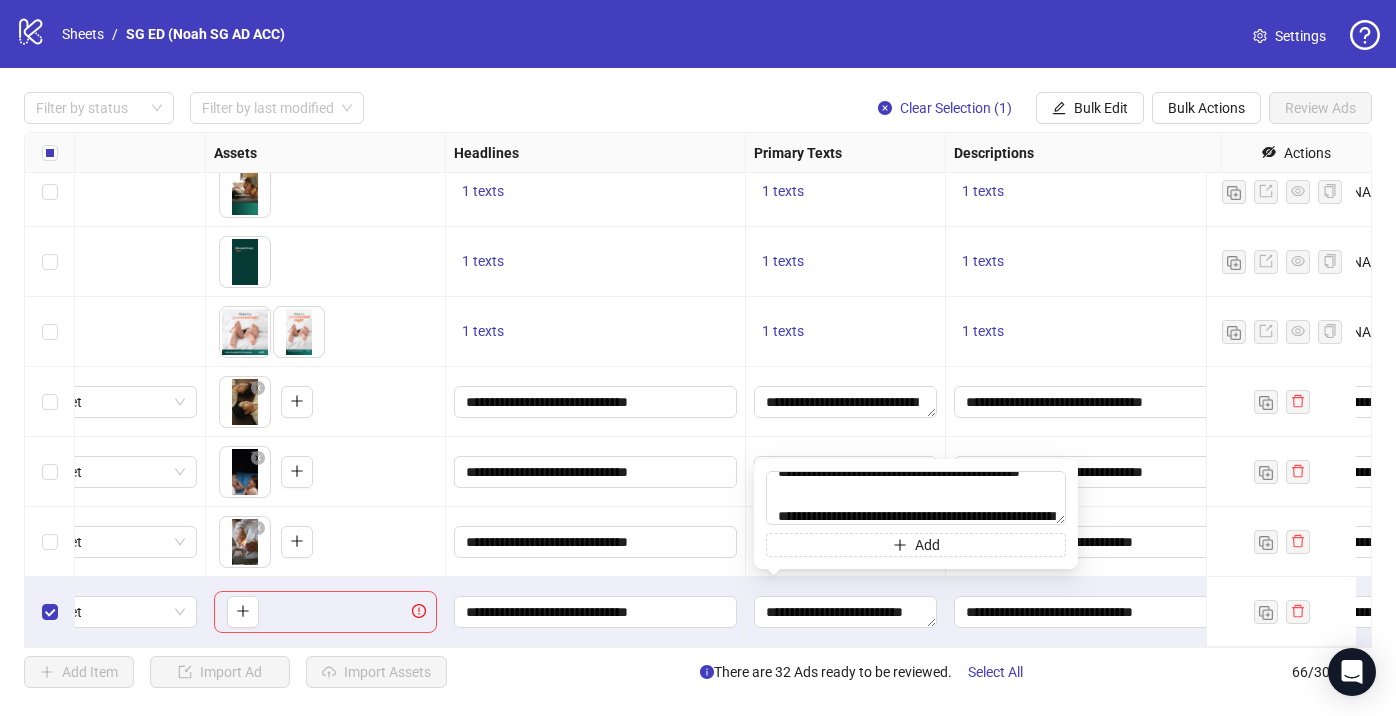 scroll, scrollTop: 55, scrollLeft: 0, axis: vertical 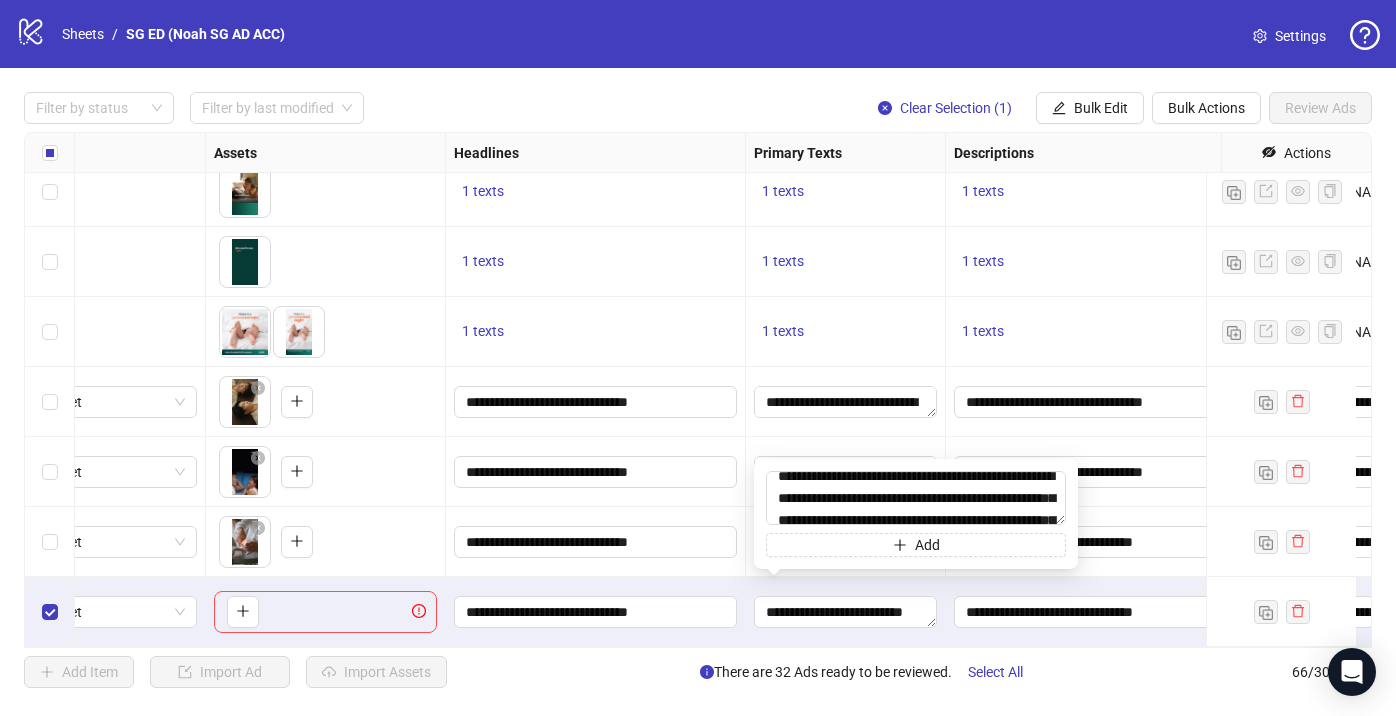 click on "**********" at bounding box center [596, 612] 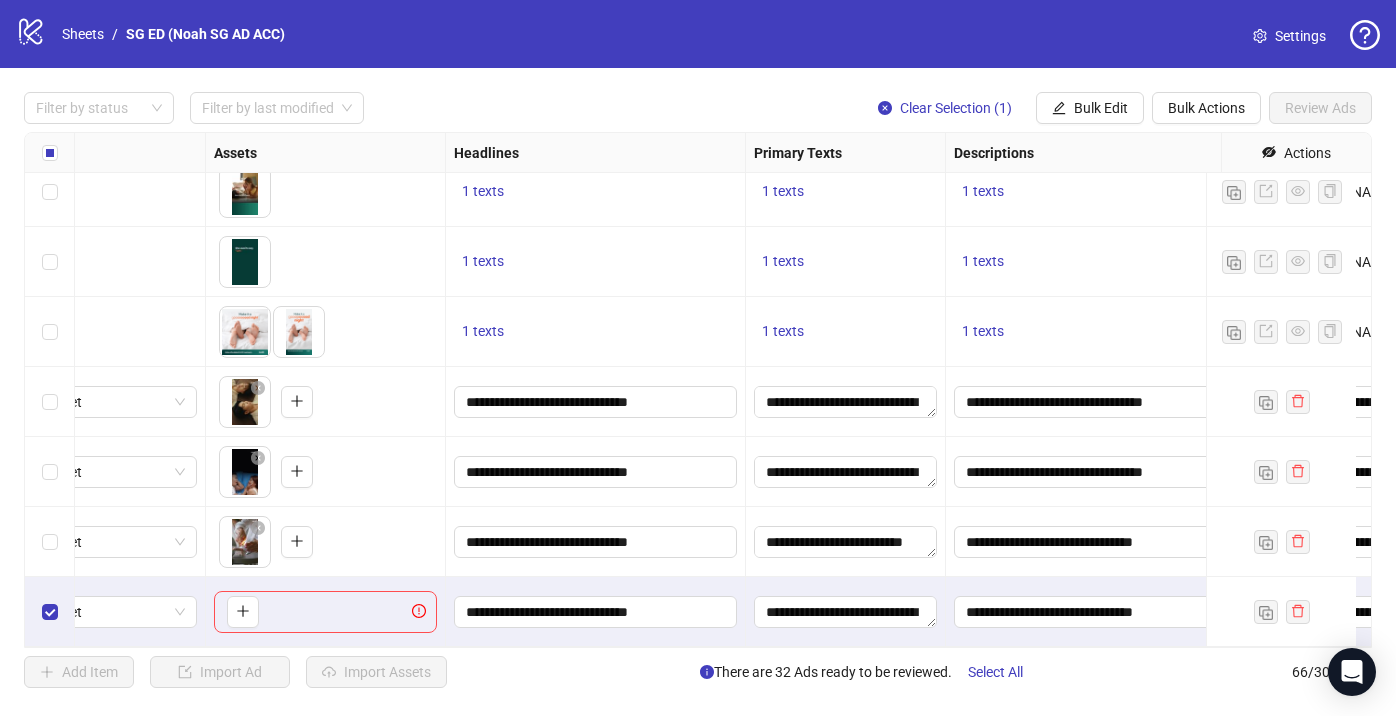 scroll, scrollTop: 4161, scrollLeft: 793, axis: both 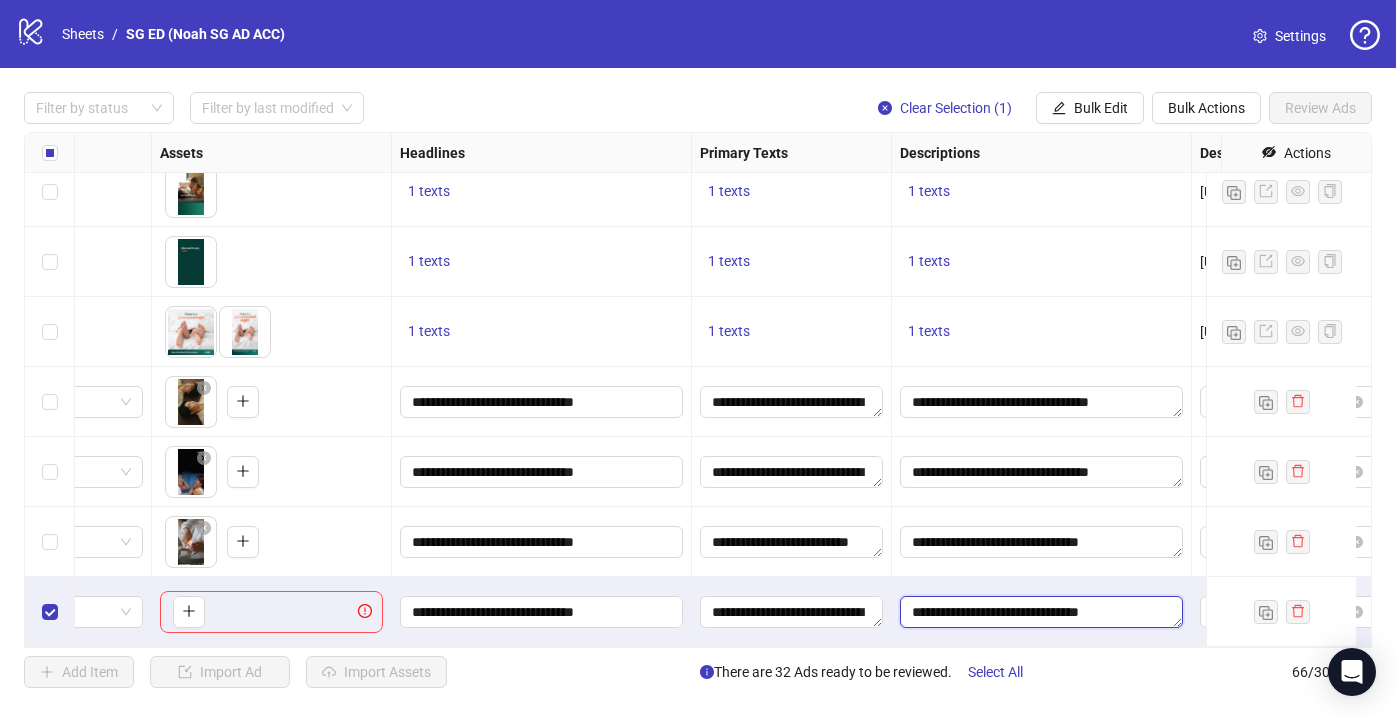 click on "**********" at bounding box center [1041, 612] 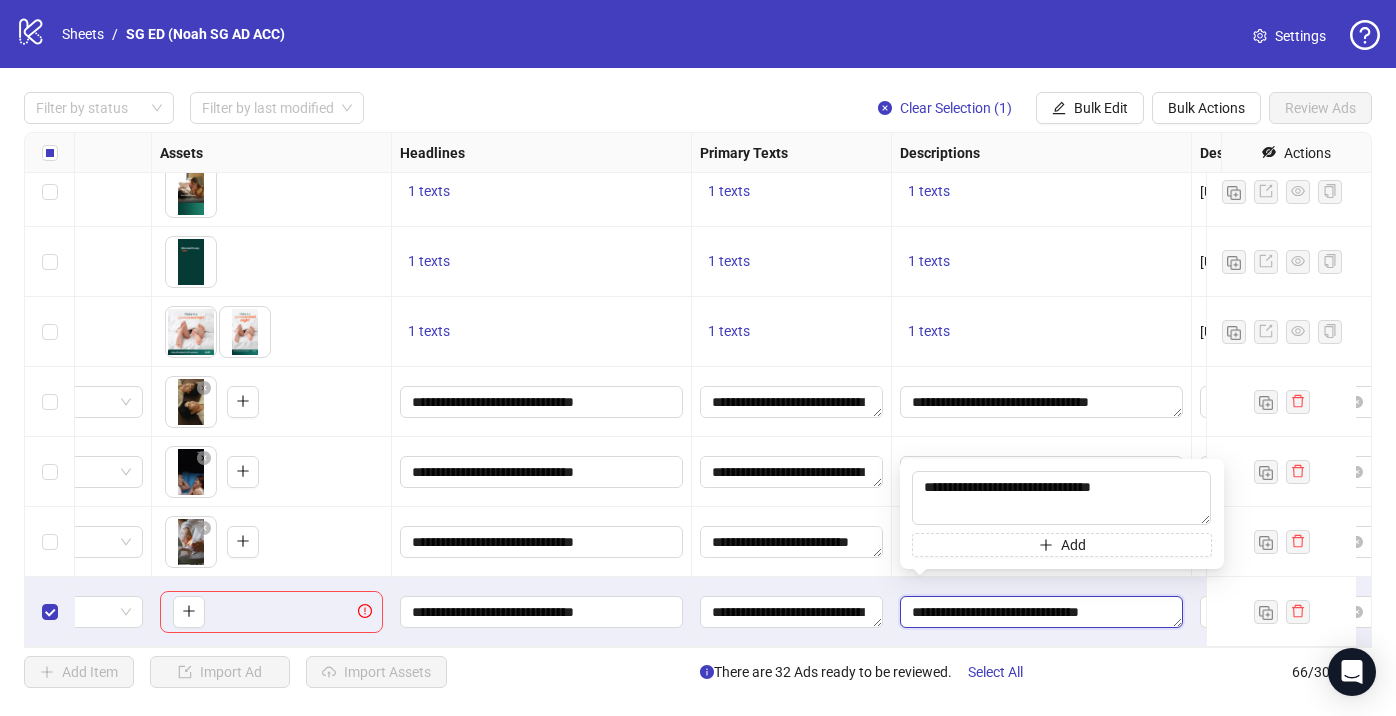 click on "**********" at bounding box center [1041, 612] 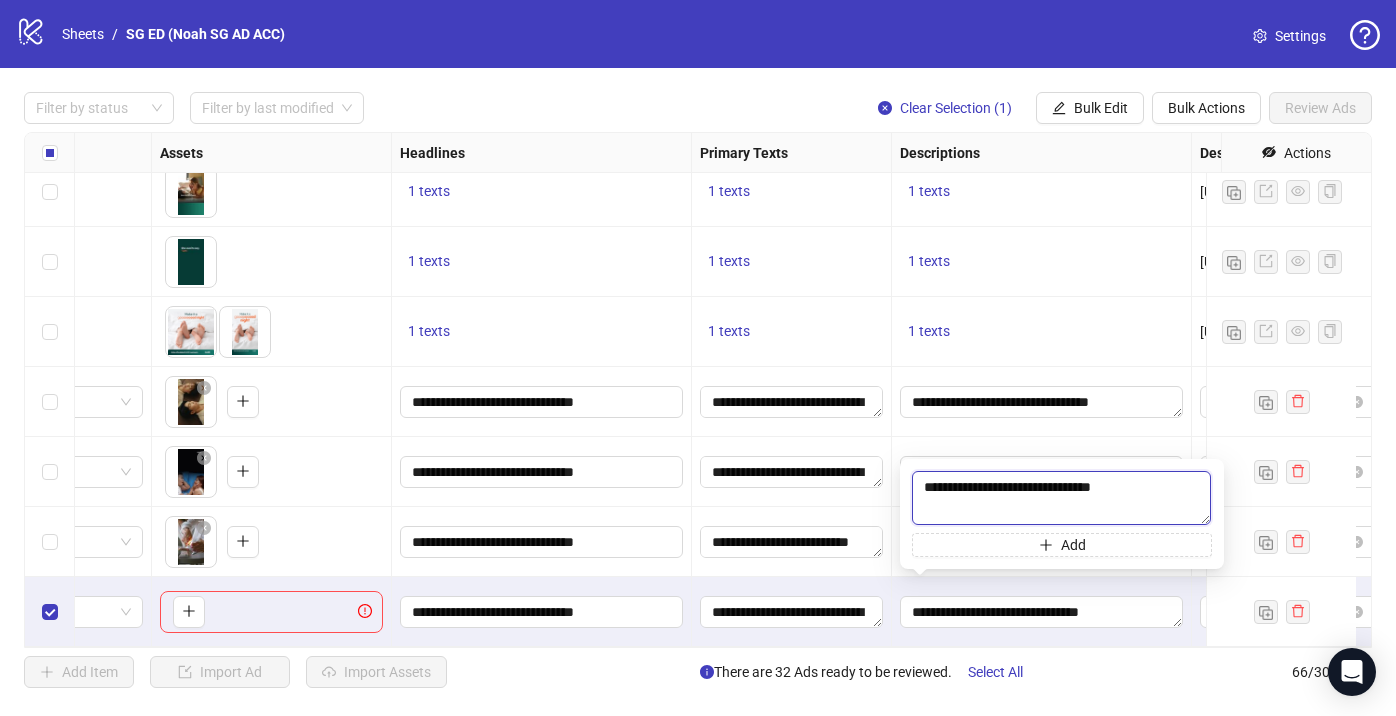 click on "**********" at bounding box center [1061, 498] 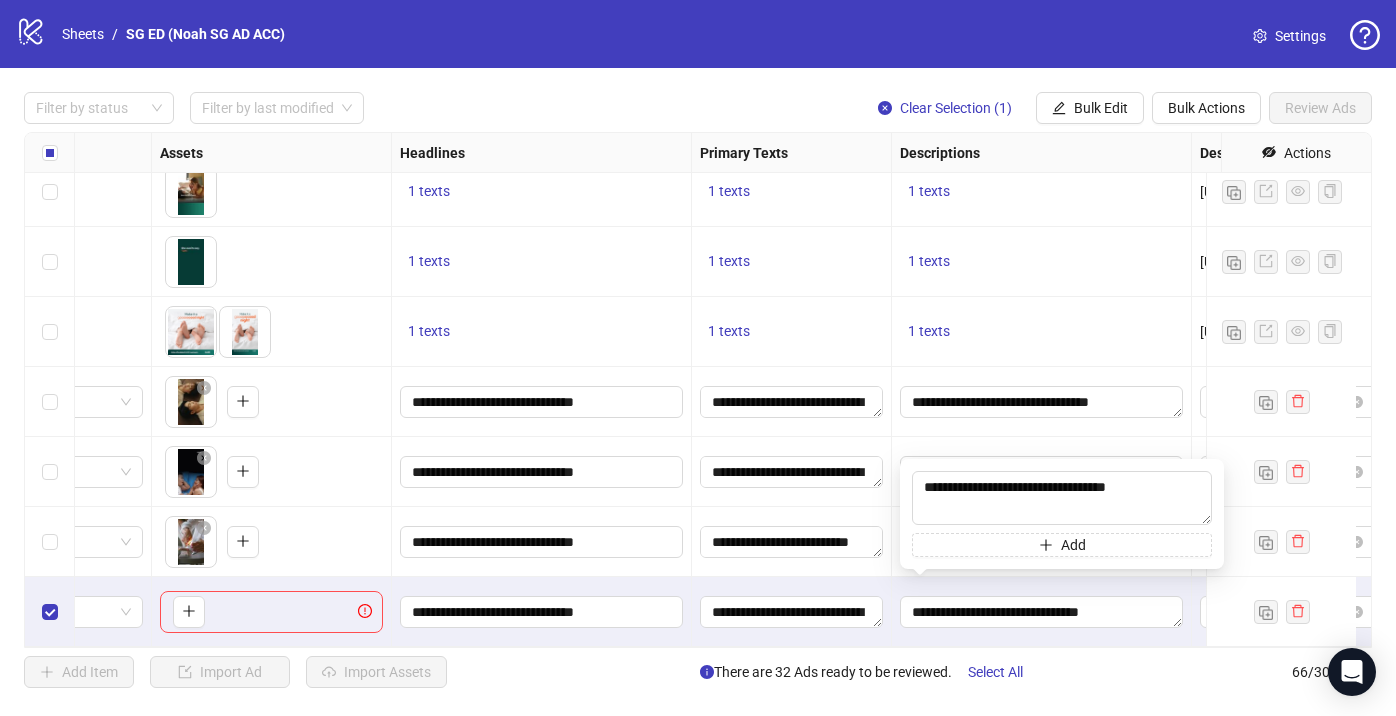 click on "**********" at bounding box center (792, 542) 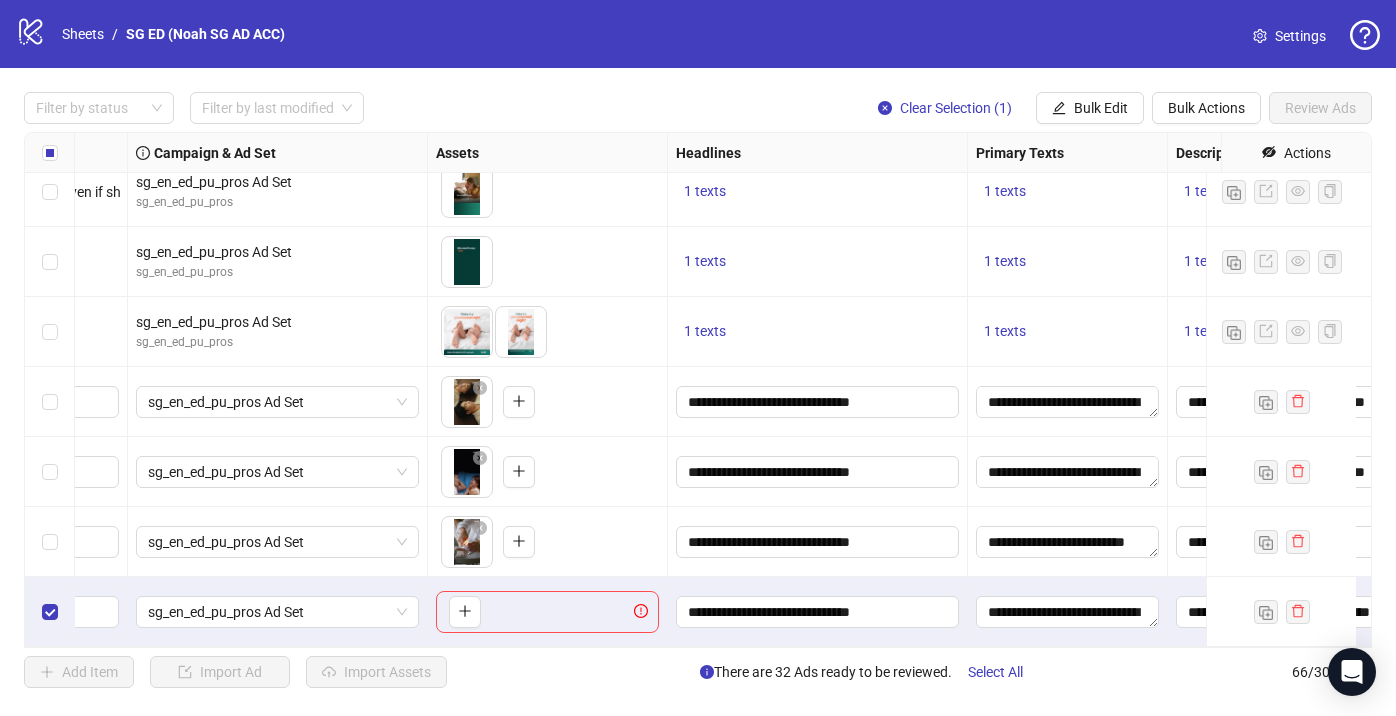 scroll, scrollTop: 4161, scrollLeft: 251, axis: both 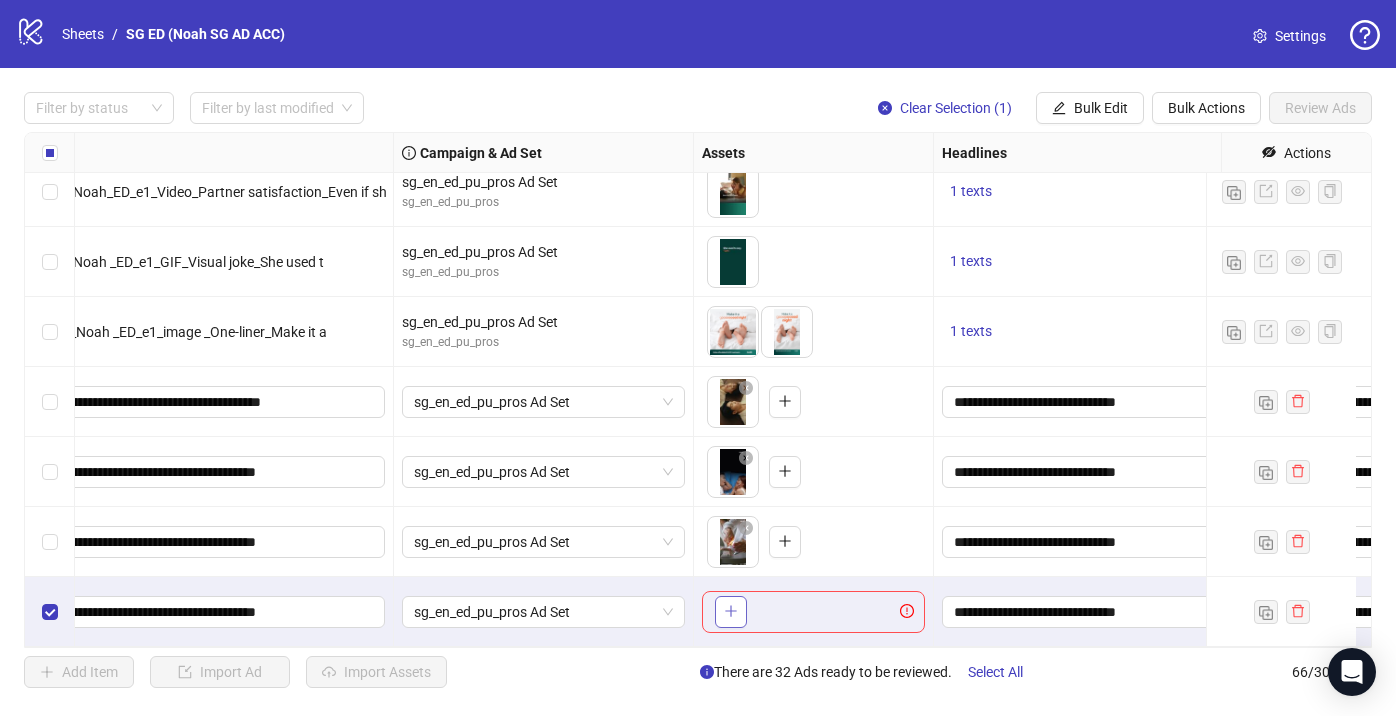 click at bounding box center (731, 611) 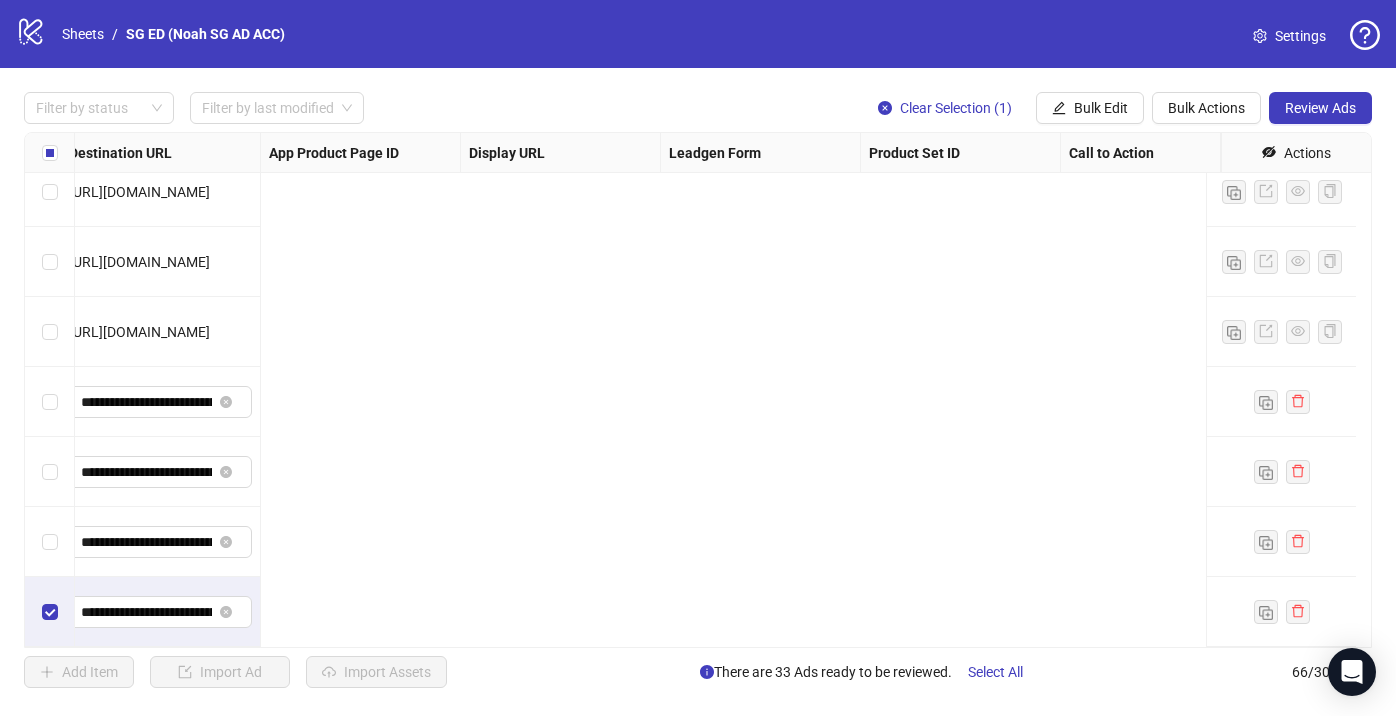 scroll, scrollTop: 4161, scrollLeft: 0, axis: vertical 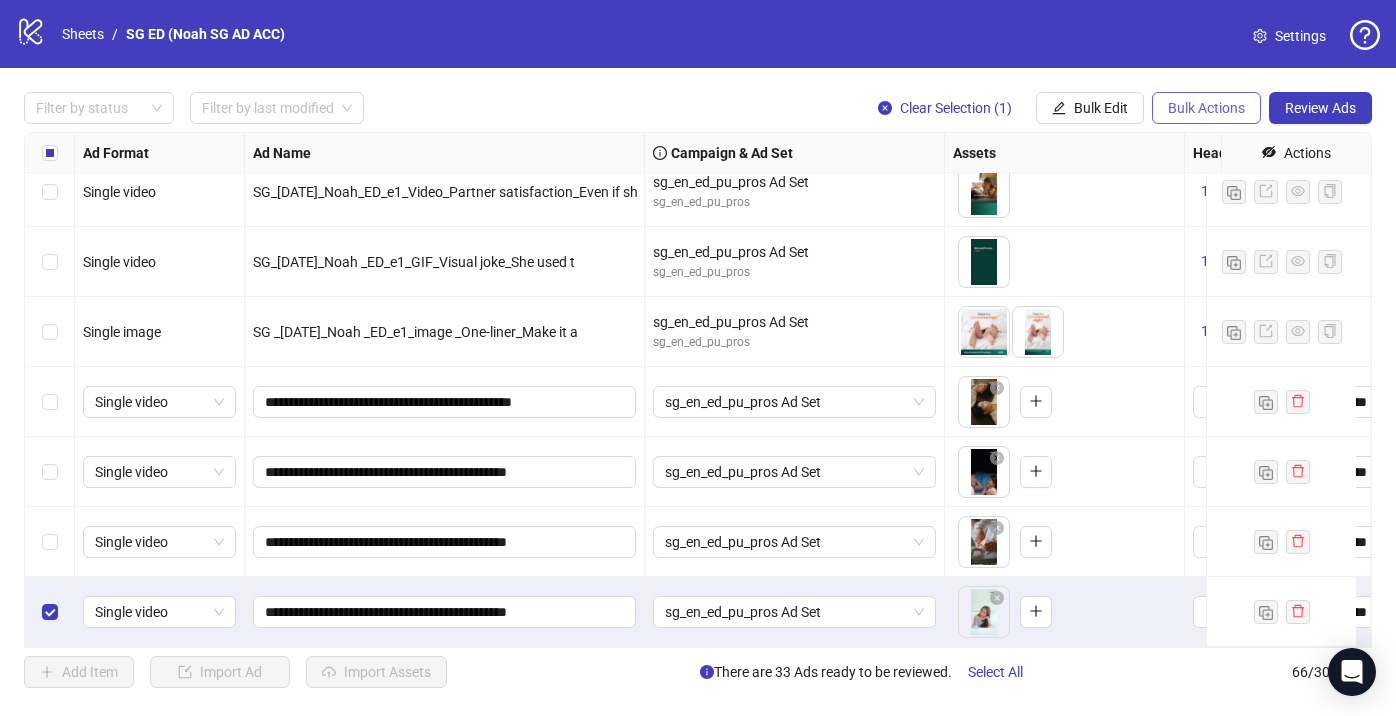 click on "Bulk Actions" at bounding box center [1206, 108] 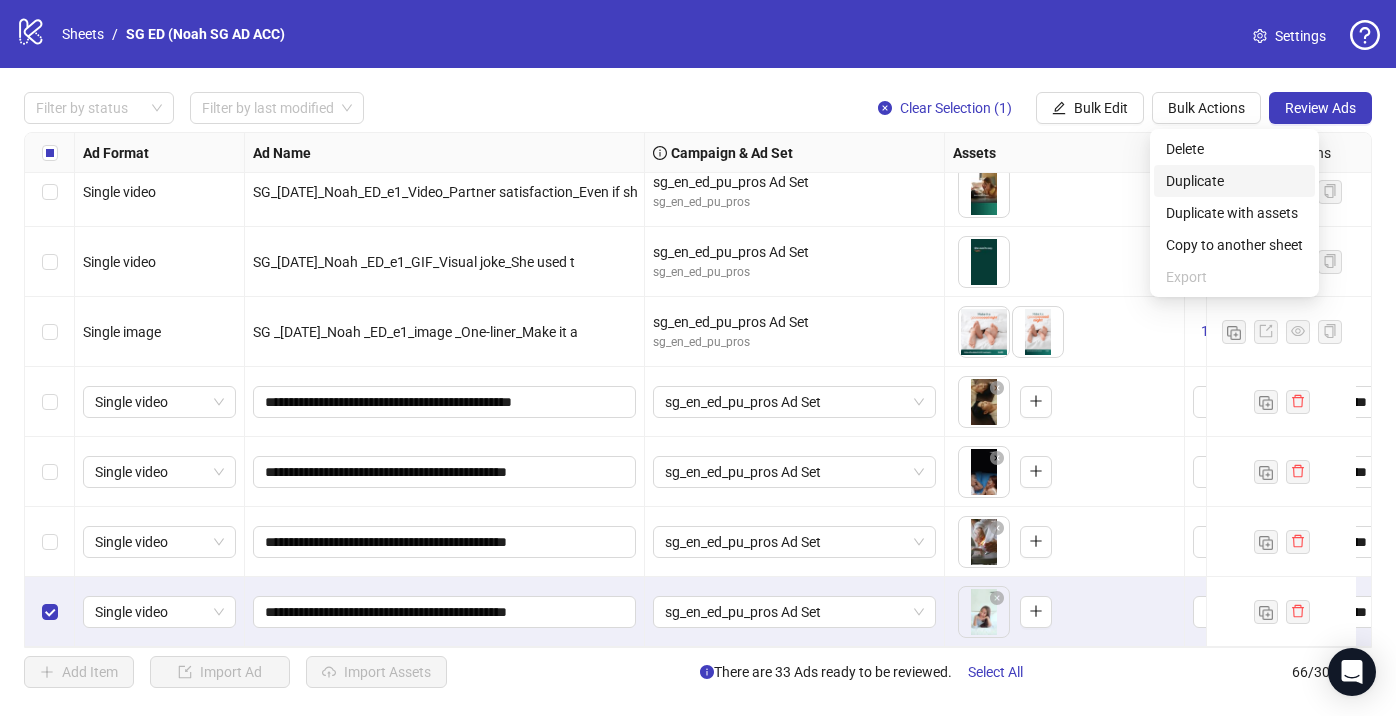 click on "Duplicate" at bounding box center [1234, 181] 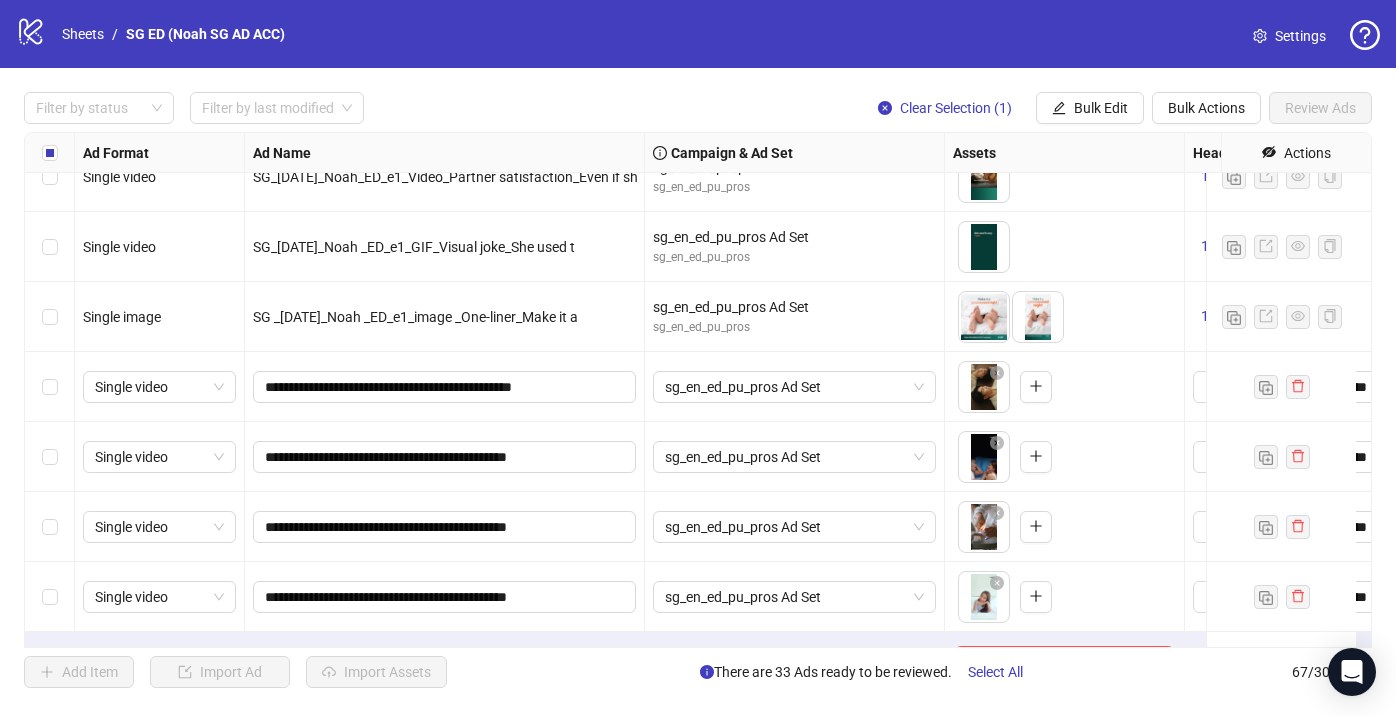 scroll, scrollTop: 4231, scrollLeft: 0, axis: vertical 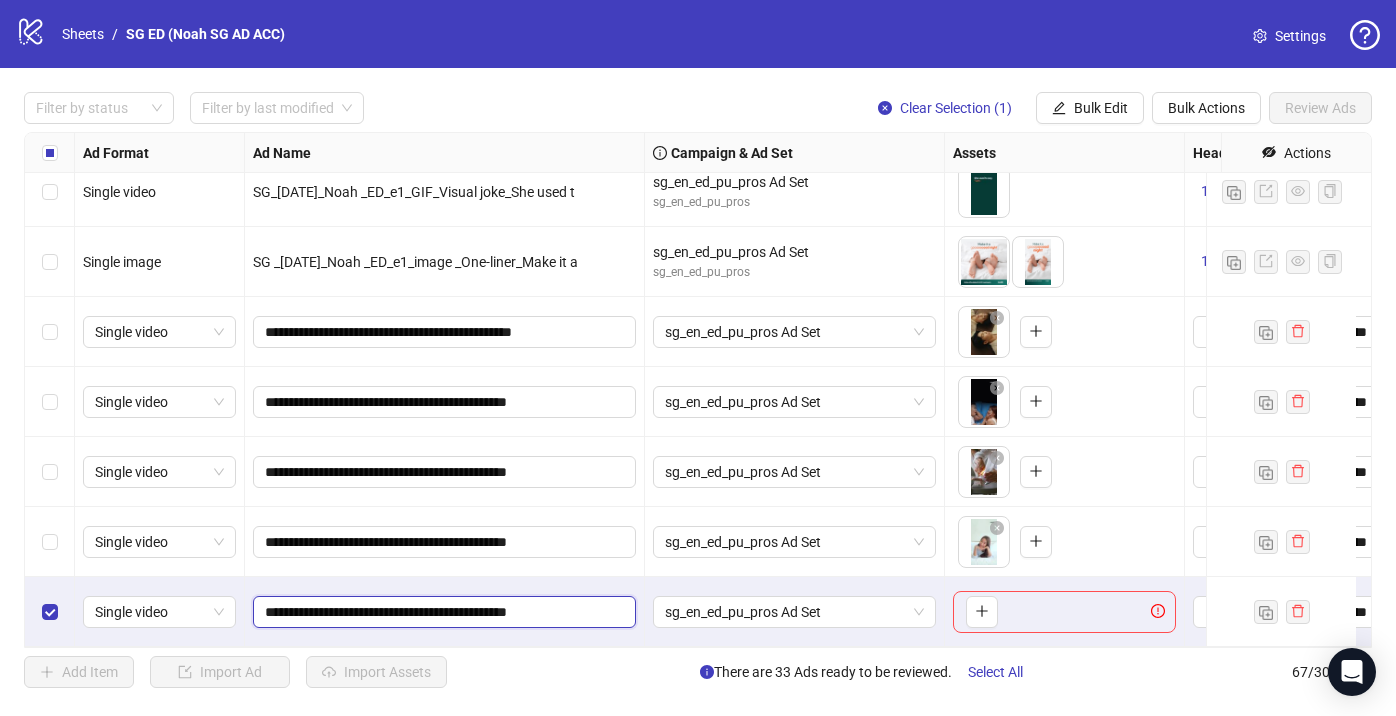 click on "**********" at bounding box center (442, 612) 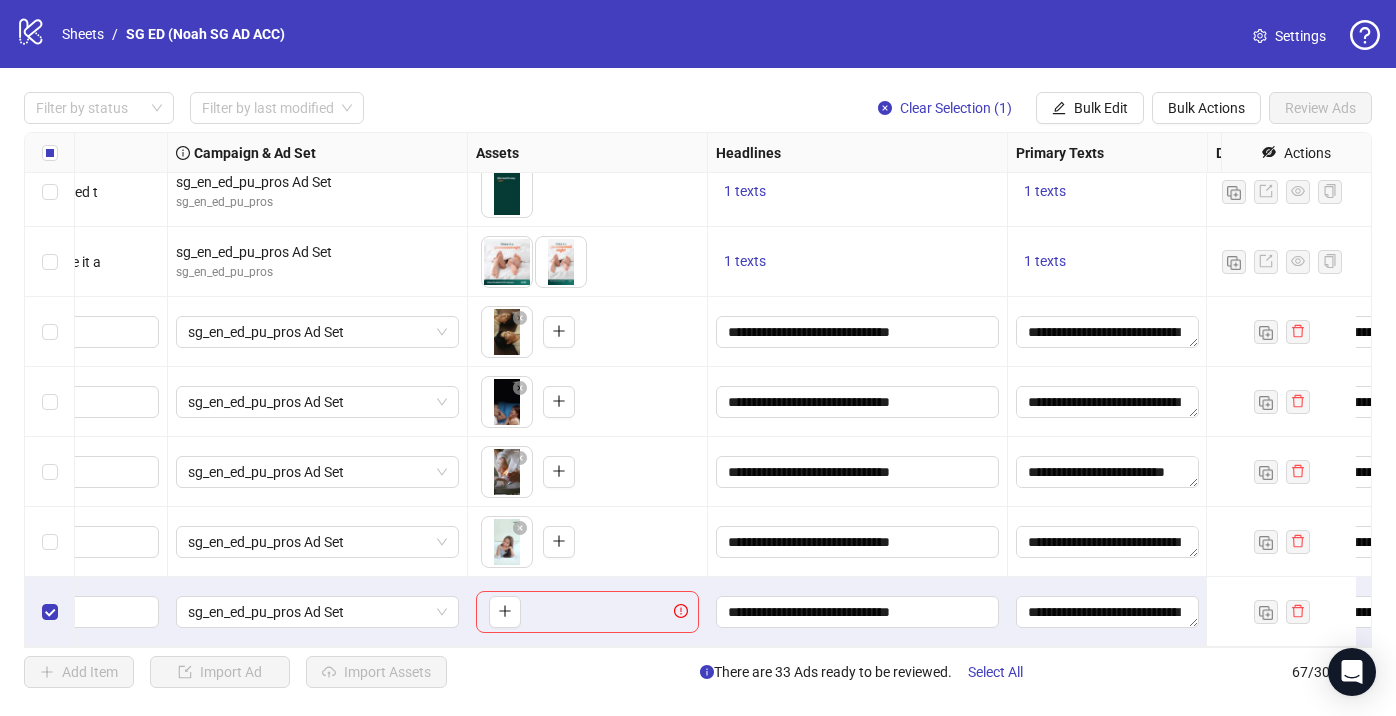 scroll, scrollTop: 4231, scrollLeft: 594, axis: both 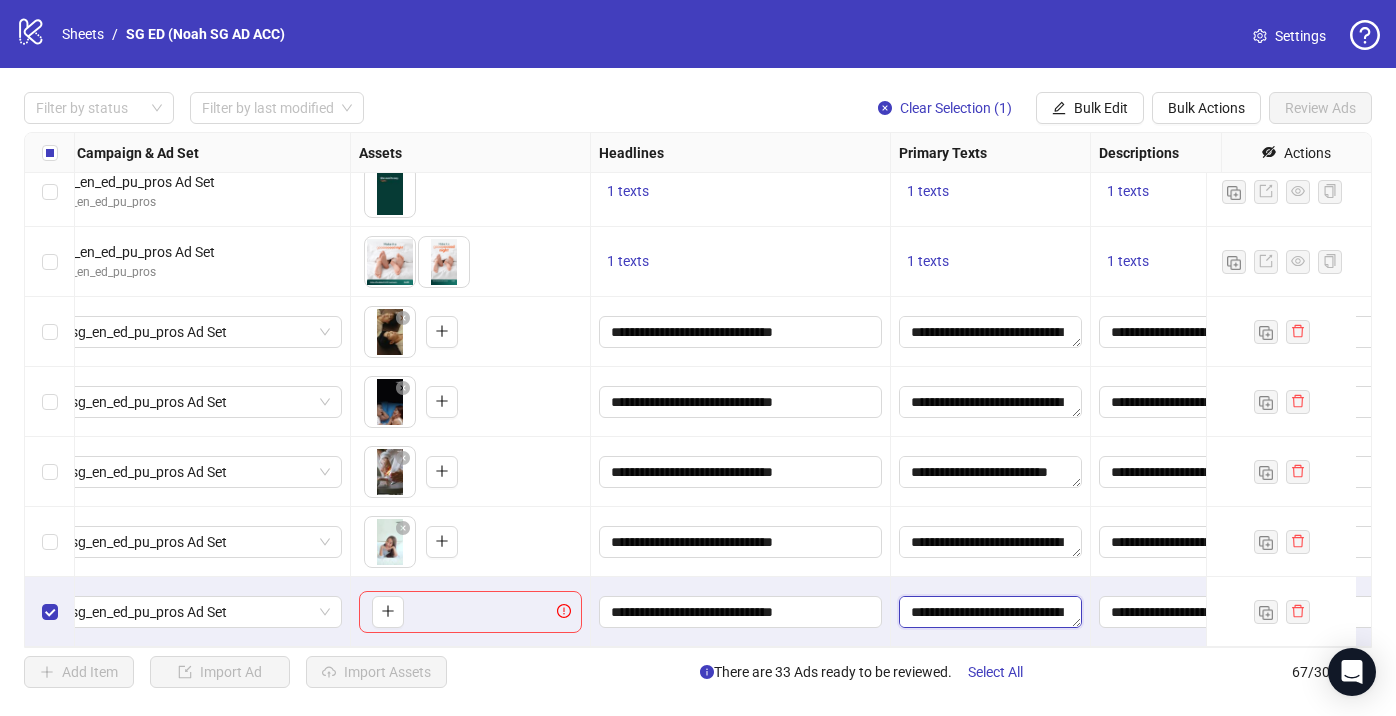 click on "**********" at bounding box center (990, 612) 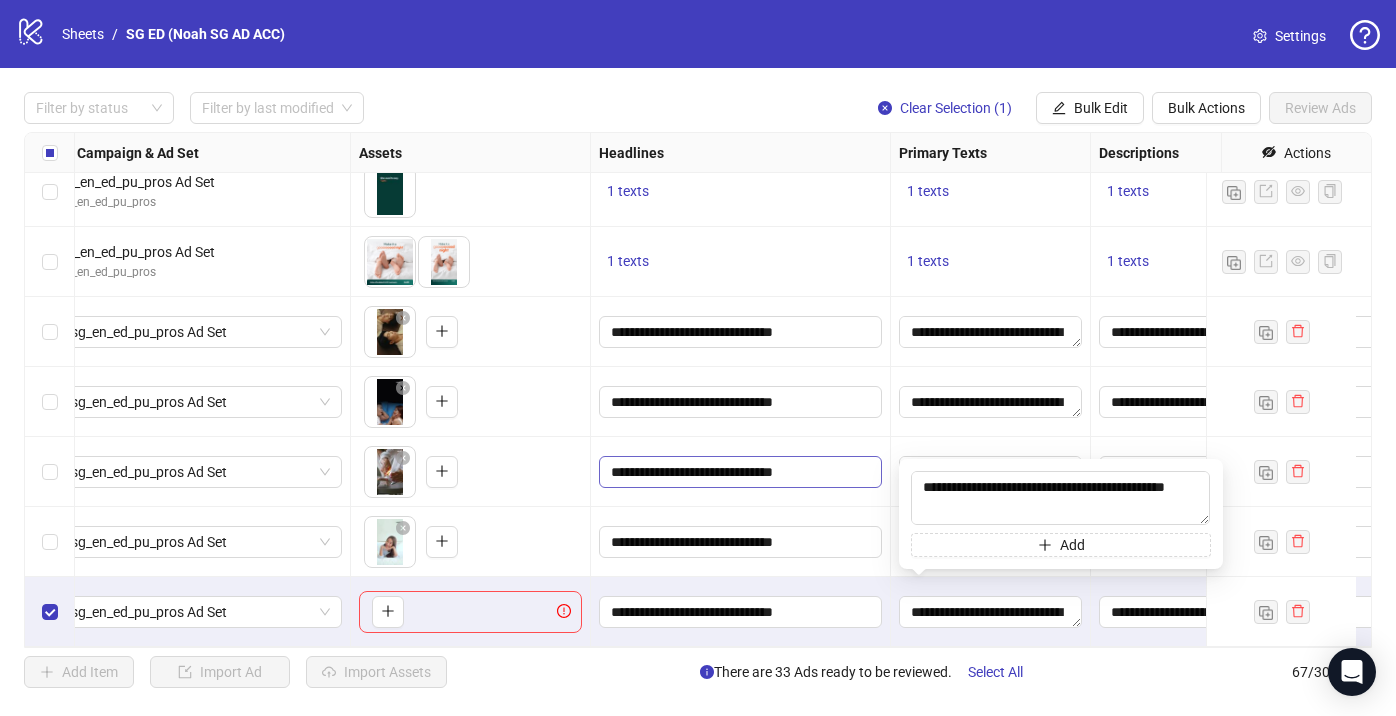 drag, startPoint x: 991, startPoint y: 505, endPoint x: 876, endPoint y: 459, distance: 123.85879 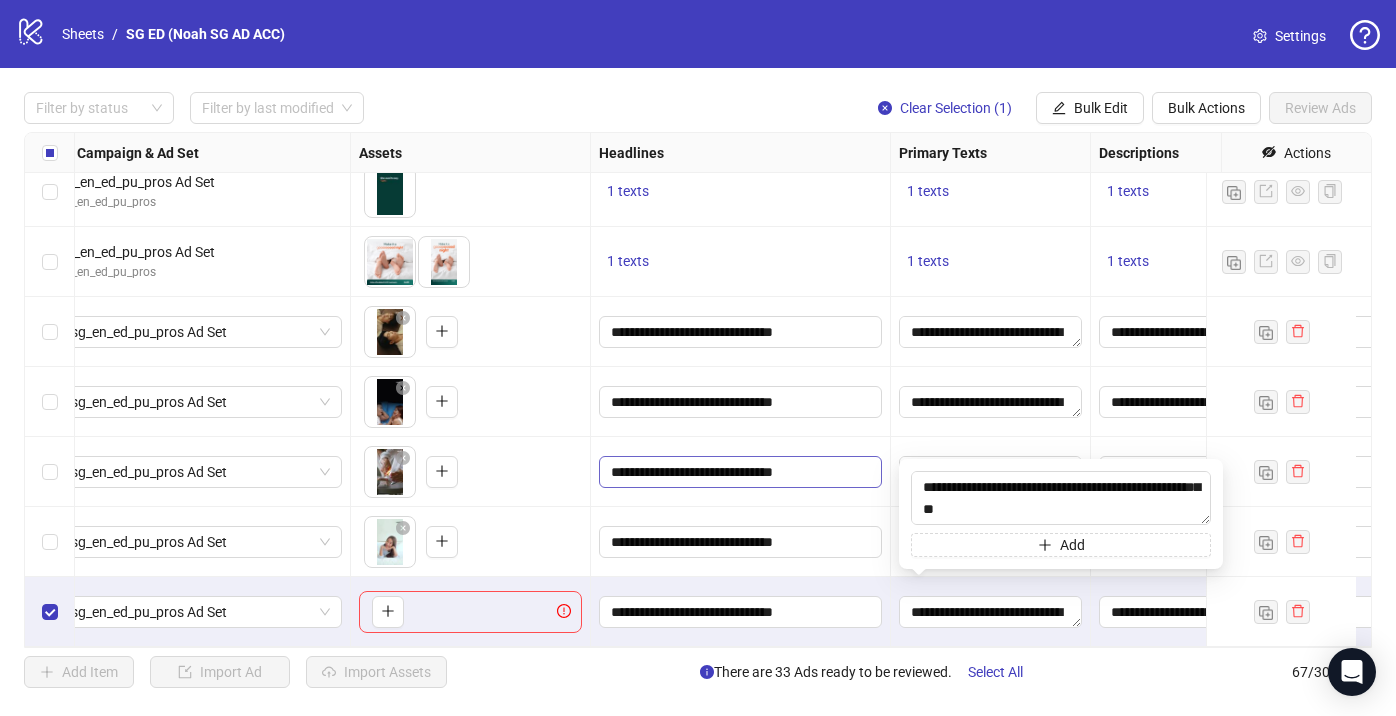 scroll, scrollTop: 147, scrollLeft: 0, axis: vertical 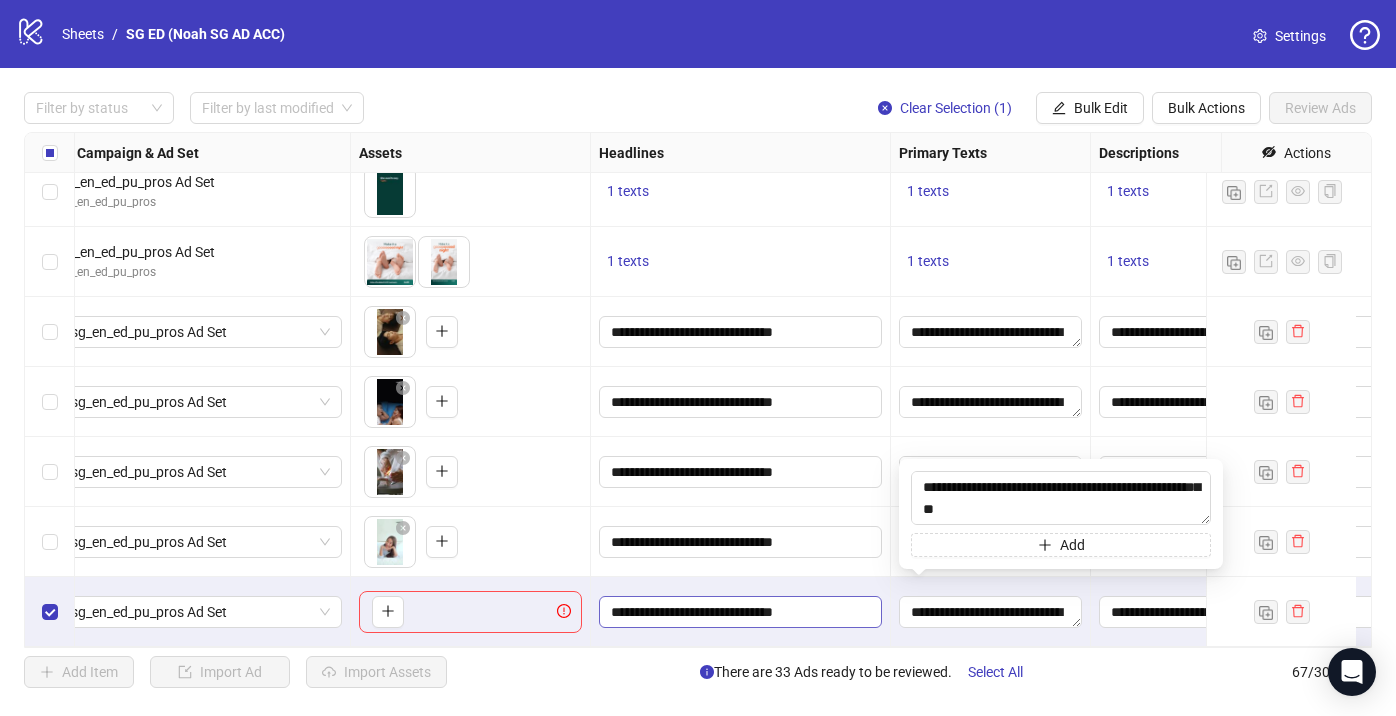 click on "**********" at bounding box center (740, 612) 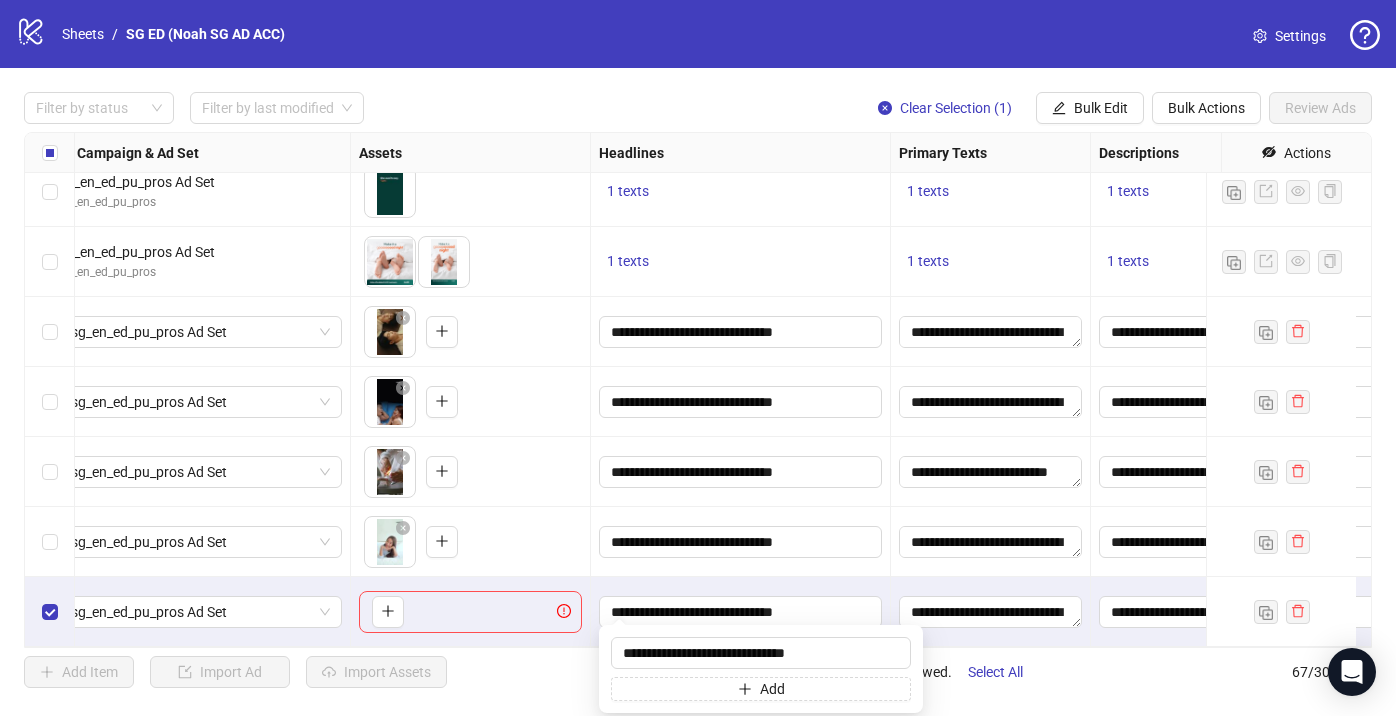 click on "To pick up a draggable item, press the space bar.
While dragging, use the arrow keys to move the item.
Press space again to drop the item in its new position, or press escape to cancel." at bounding box center [470, 612] 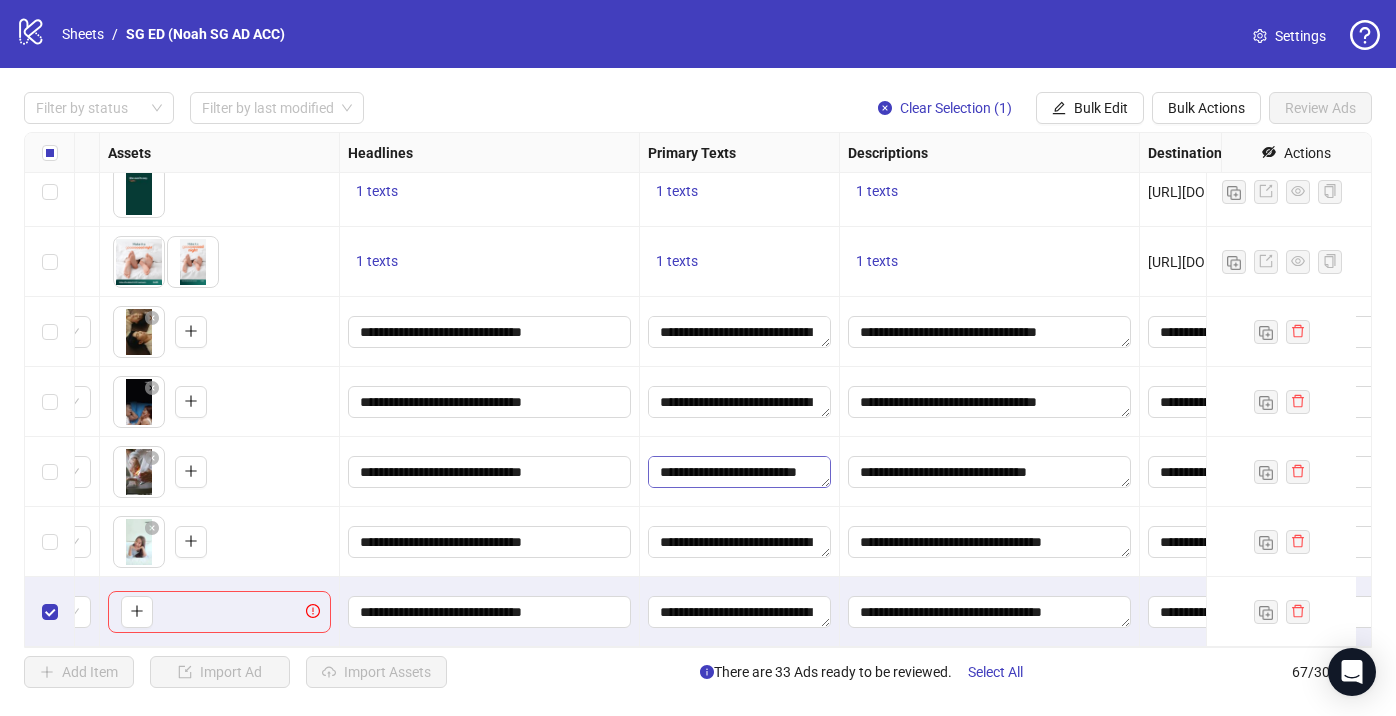 scroll, scrollTop: 4231, scrollLeft: 918, axis: both 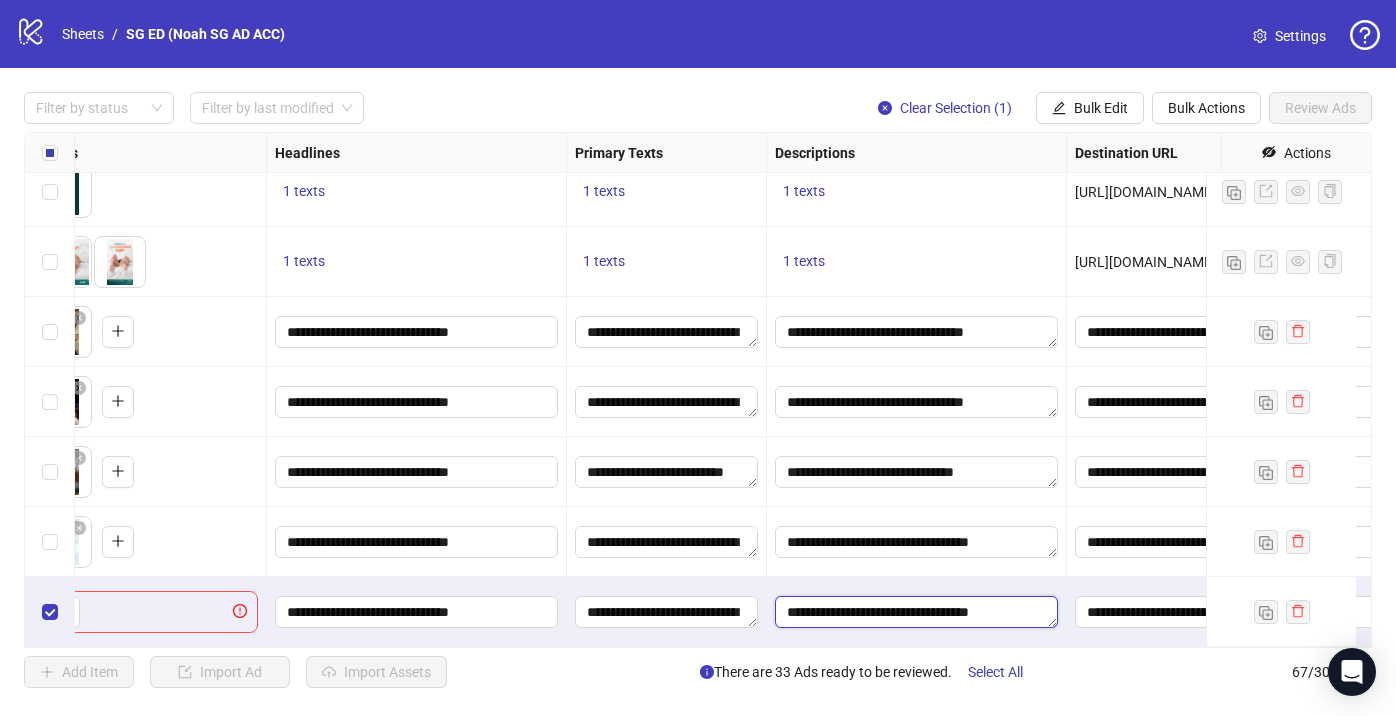click on "**********" at bounding box center (916, 612) 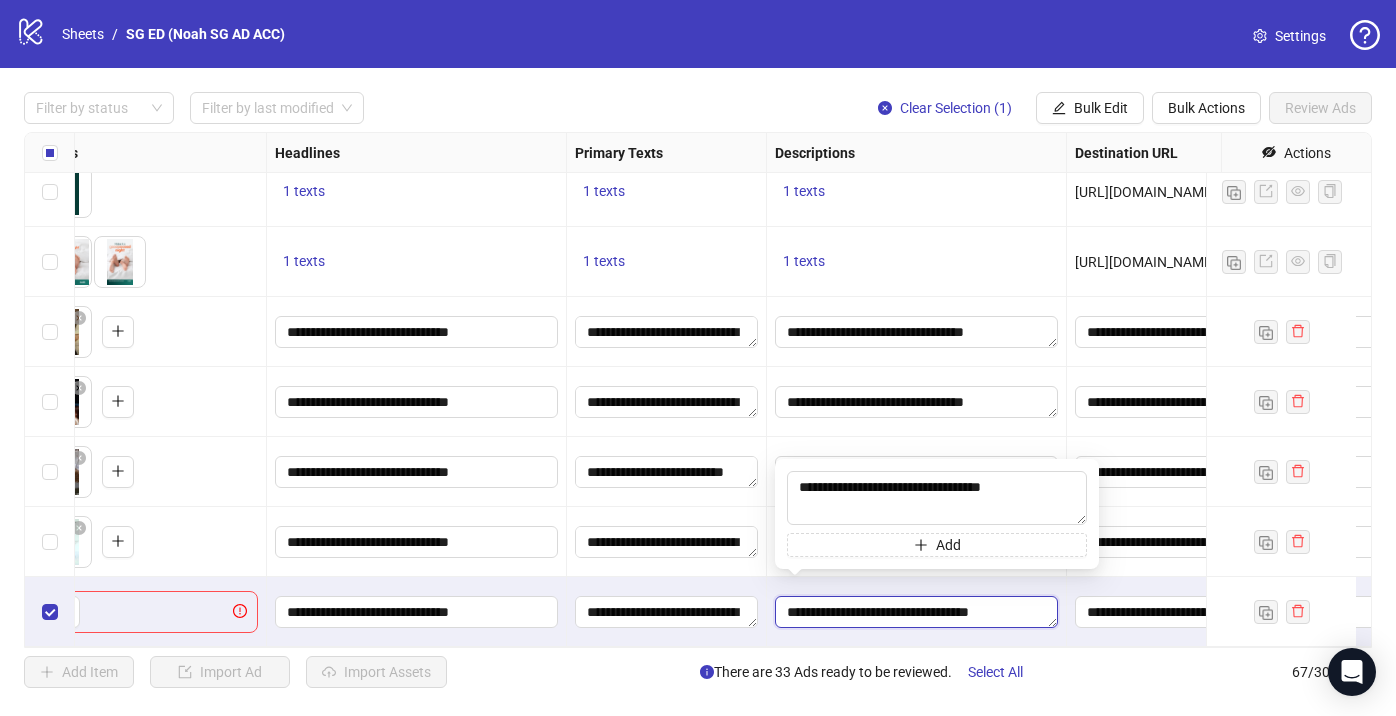 click on "**********" at bounding box center (916, 612) 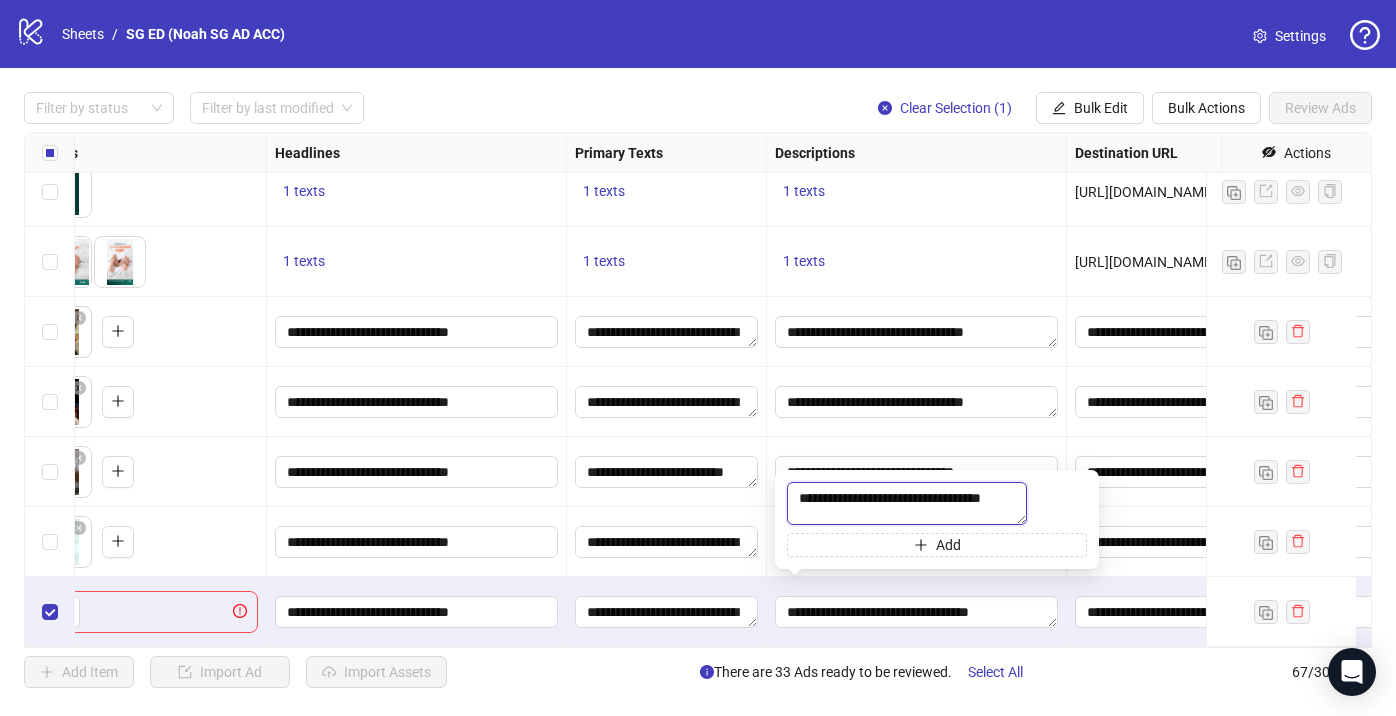 click on "**********" at bounding box center [907, 503] 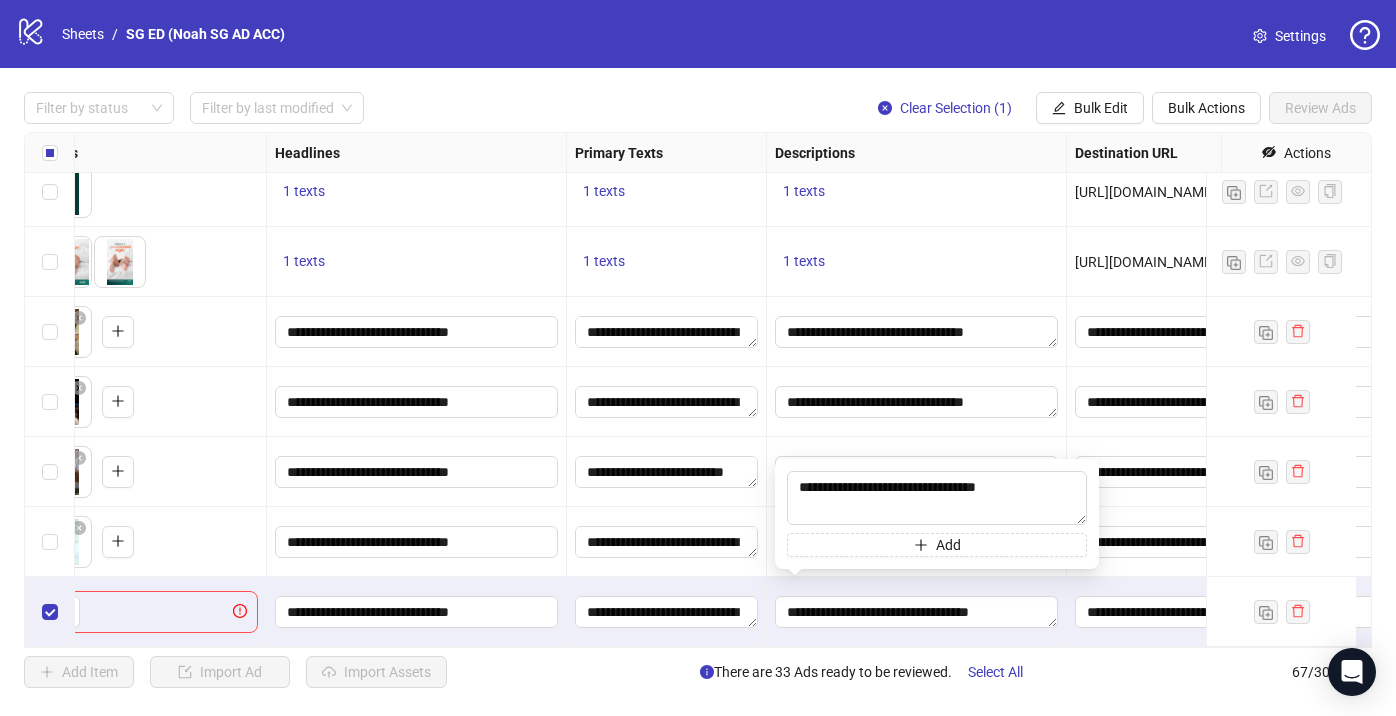 click on "**********" at bounding box center (667, 542) 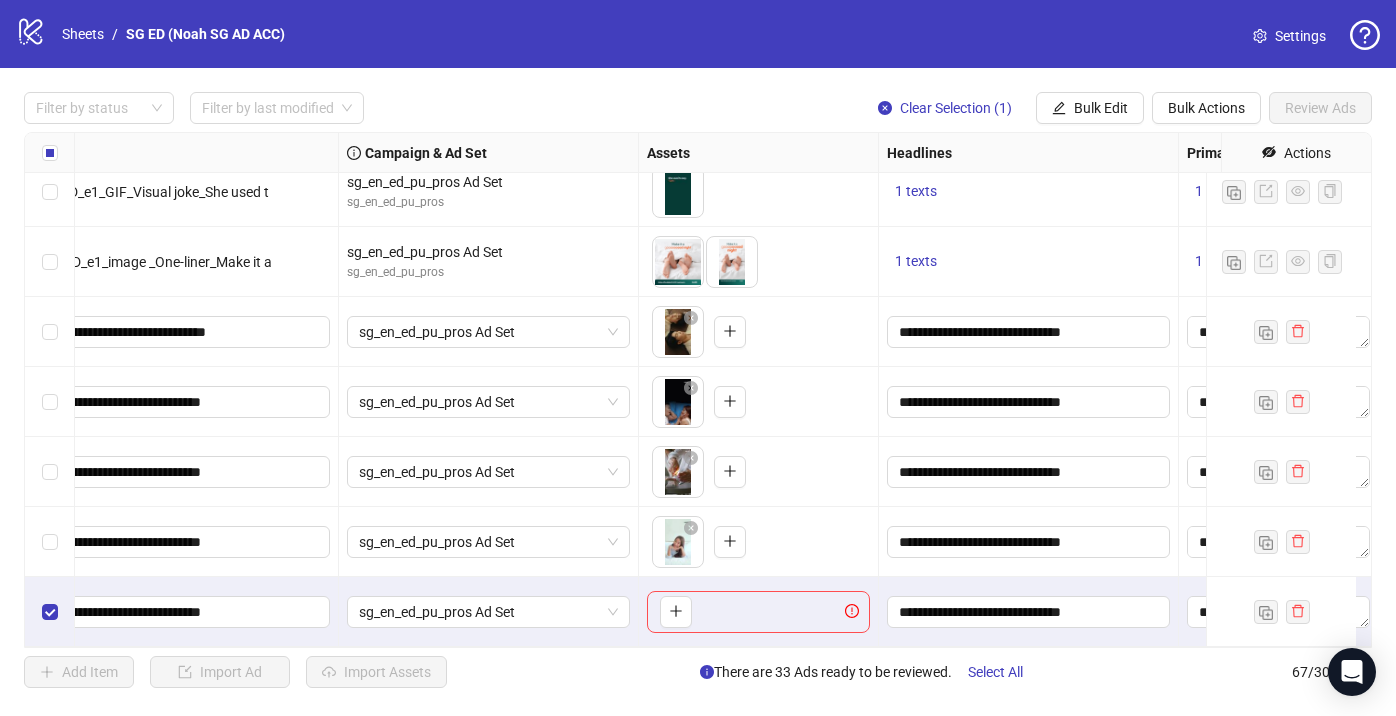 scroll, scrollTop: 4231, scrollLeft: 259, axis: both 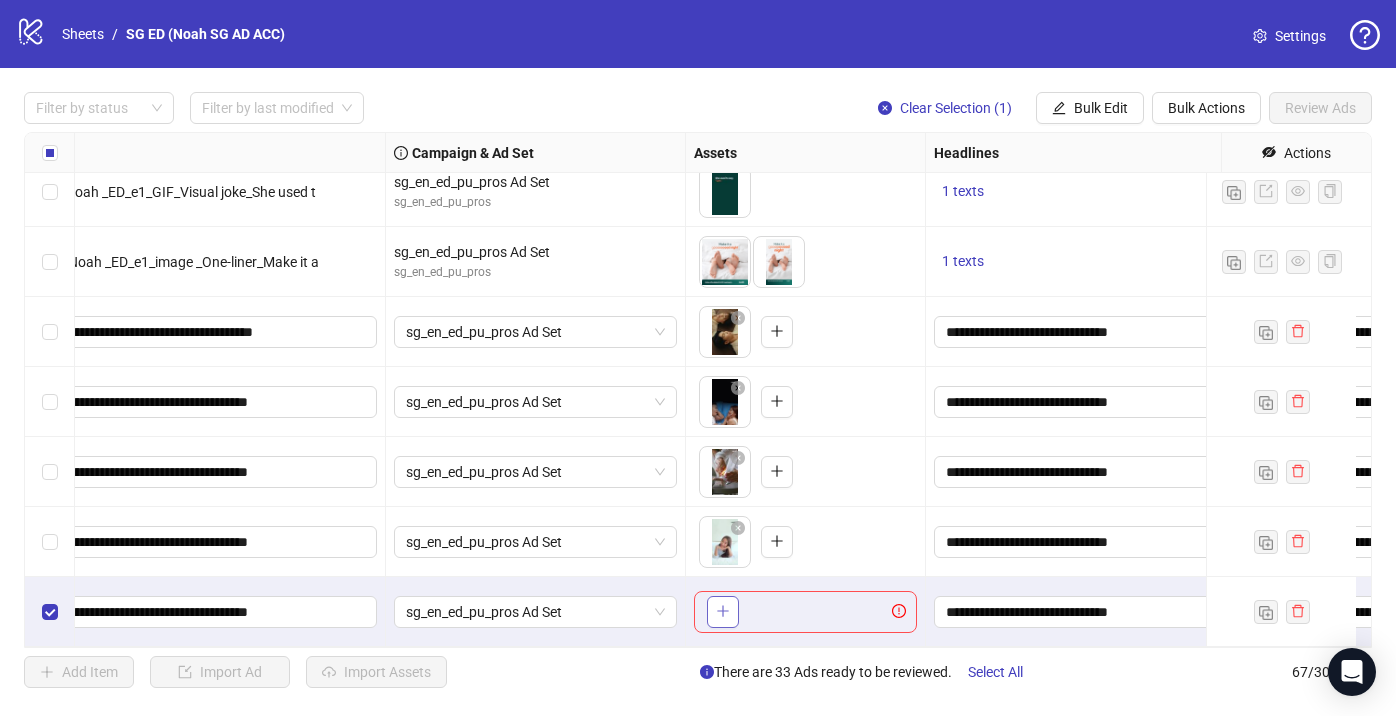 click at bounding box center [723, 612] 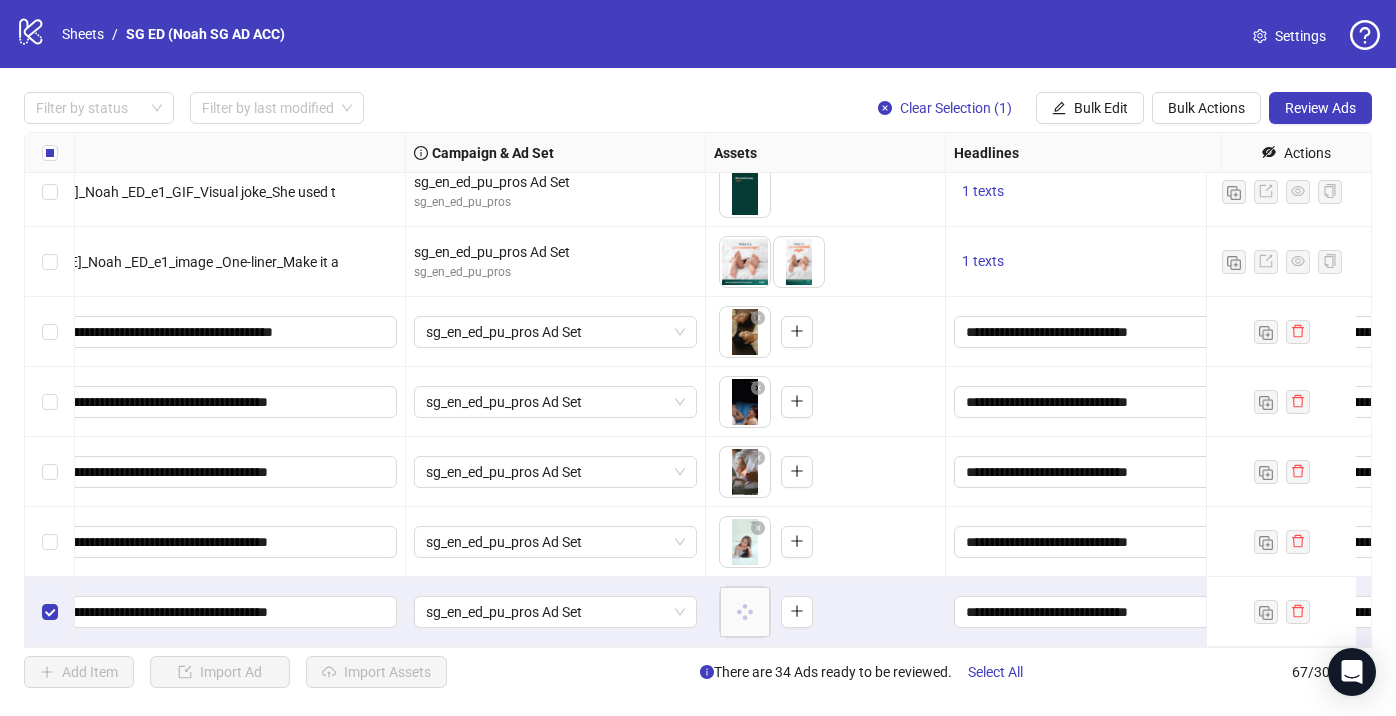 scroll, scrollTop: 4231, scrollLeft: 0, axis: vertical 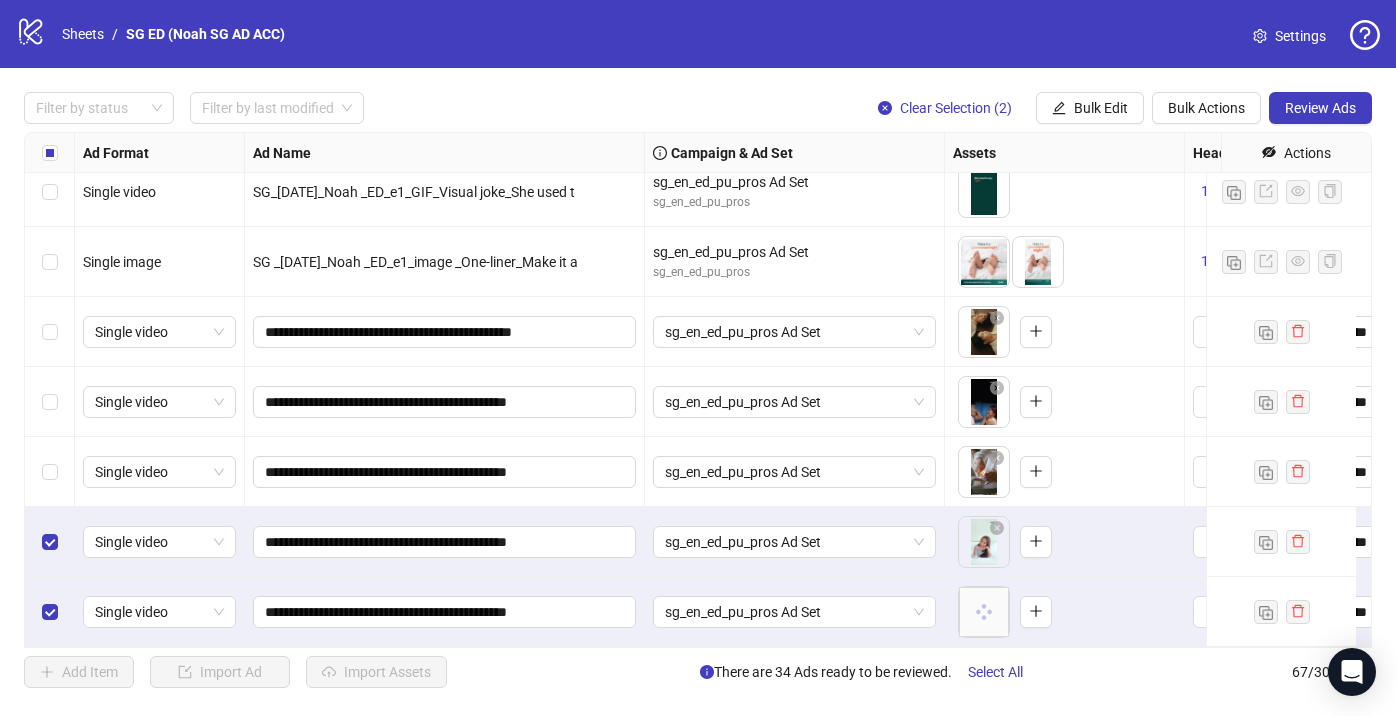 click at bounding box center [50, 472] 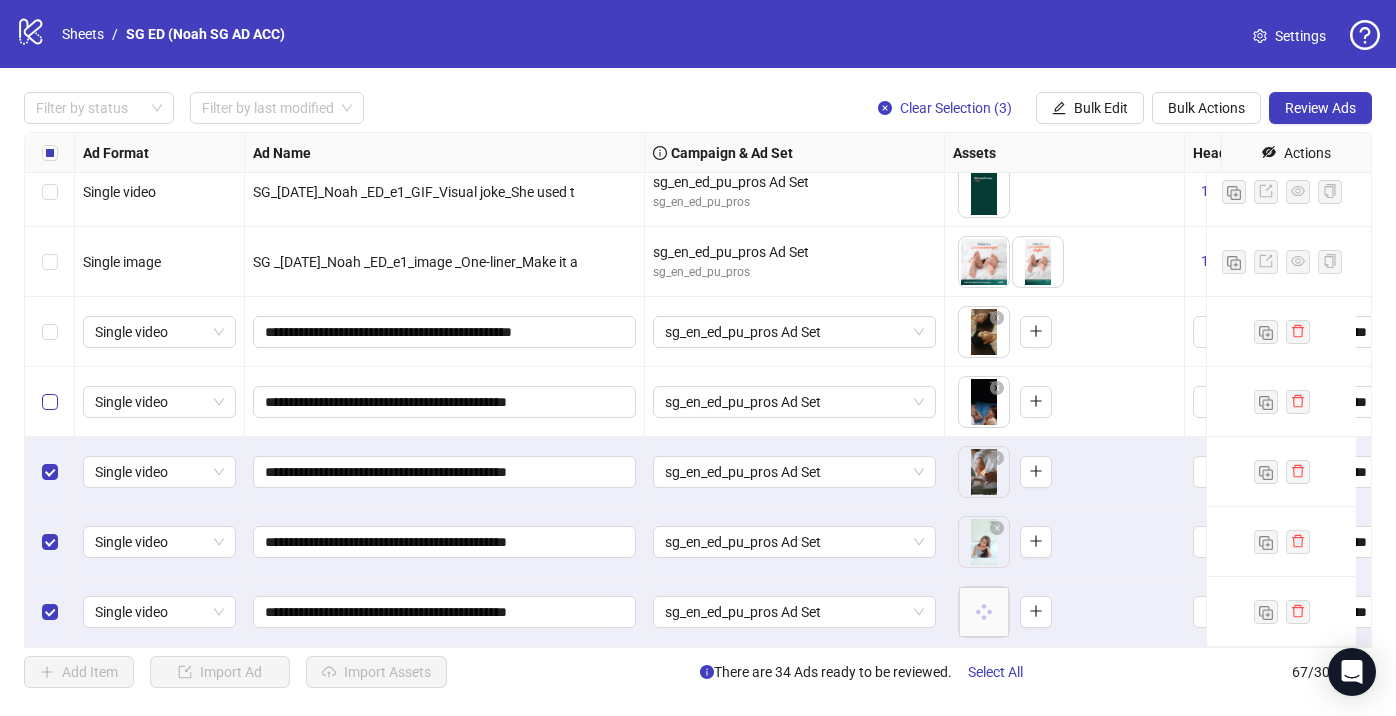 click at bounding box center [50, 402] 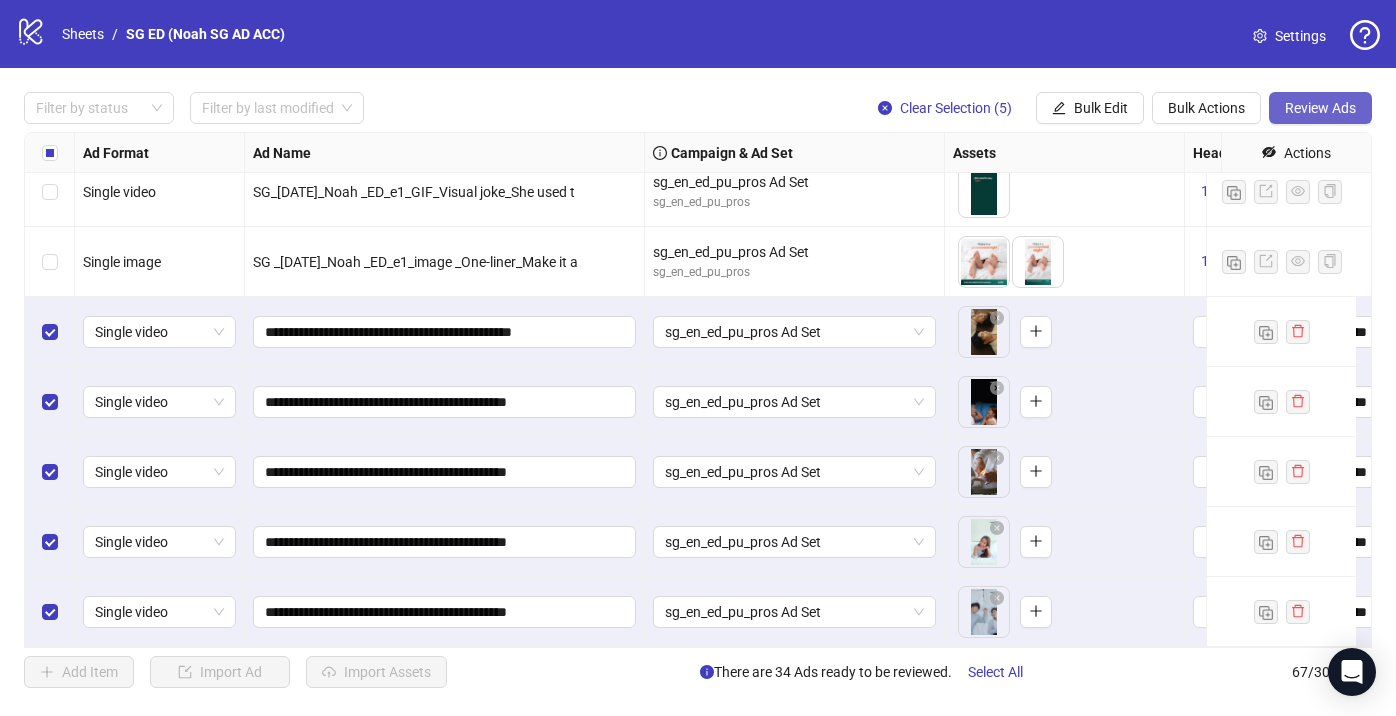 click on "Review Ads" at bounding box center [1320, 108] 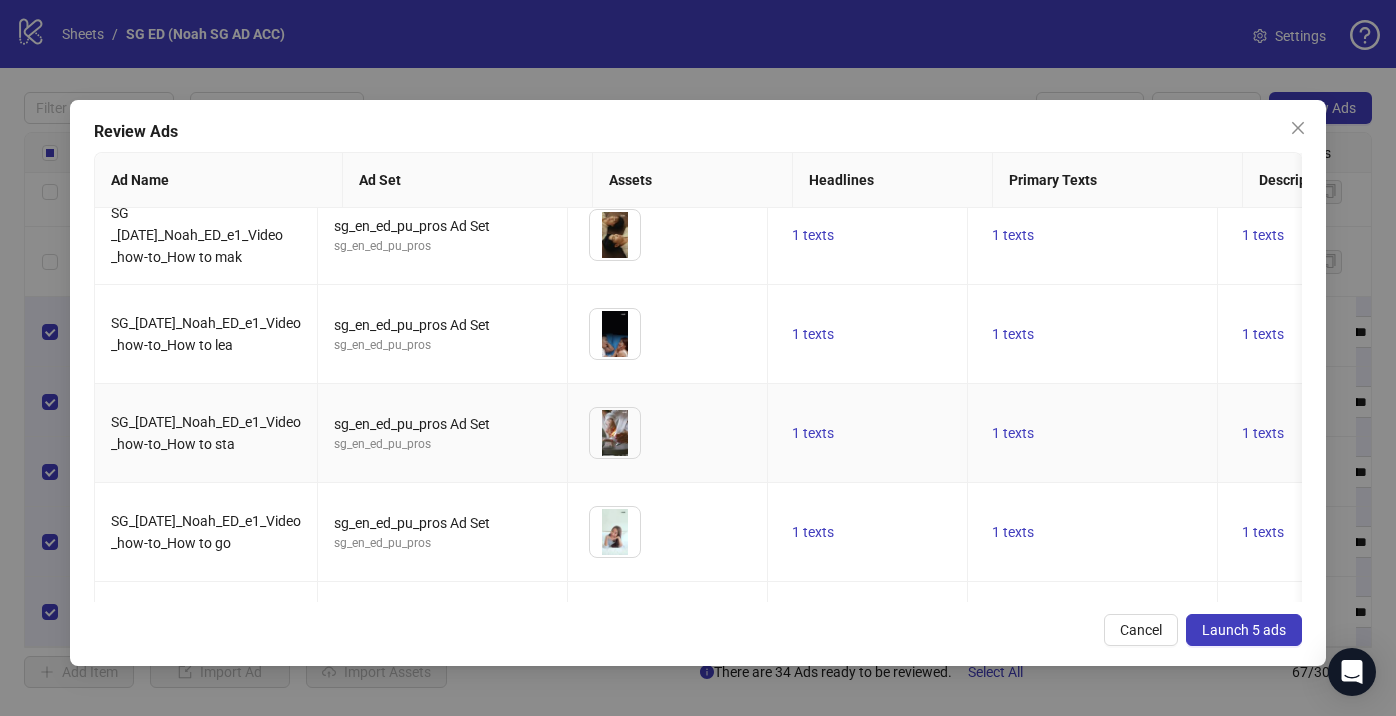 scroll, scrollTop: 0, scrollLeft: 0, axis: both 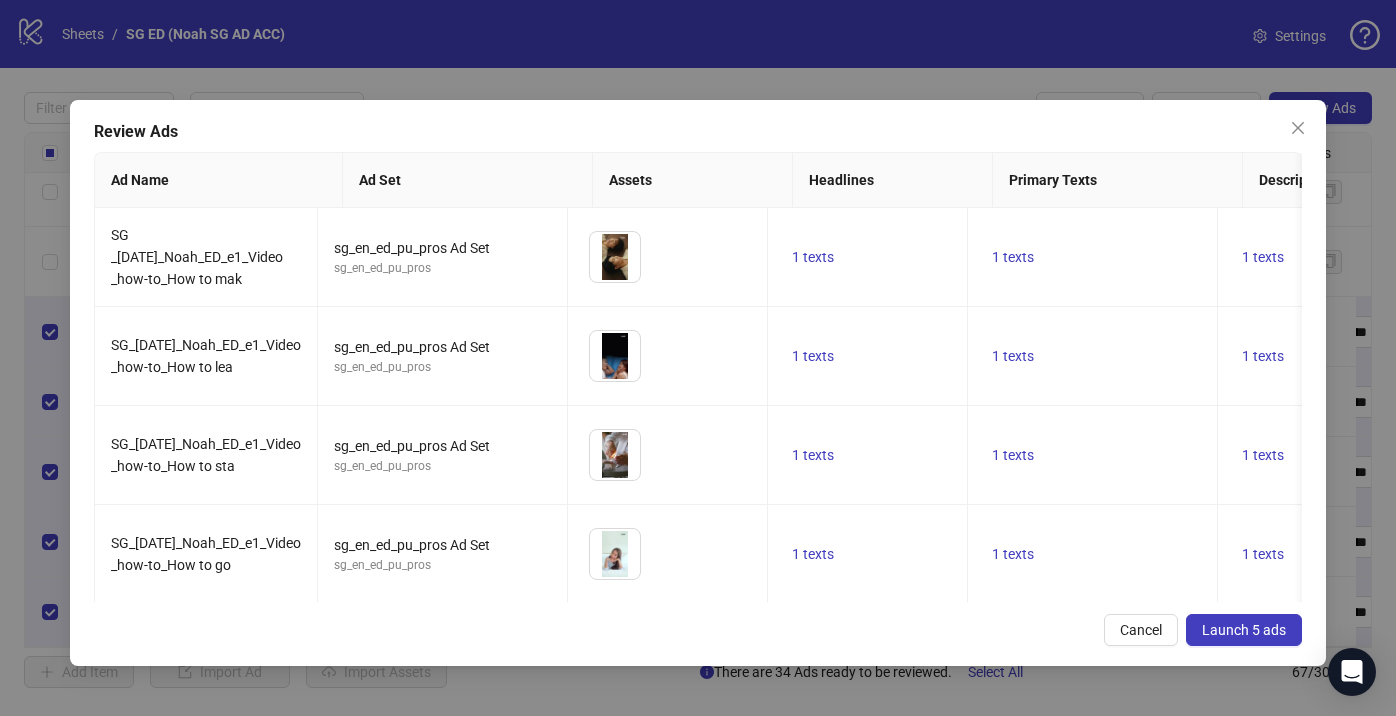 click on "Launch 5 ads" at bounding box center (1244, 630) 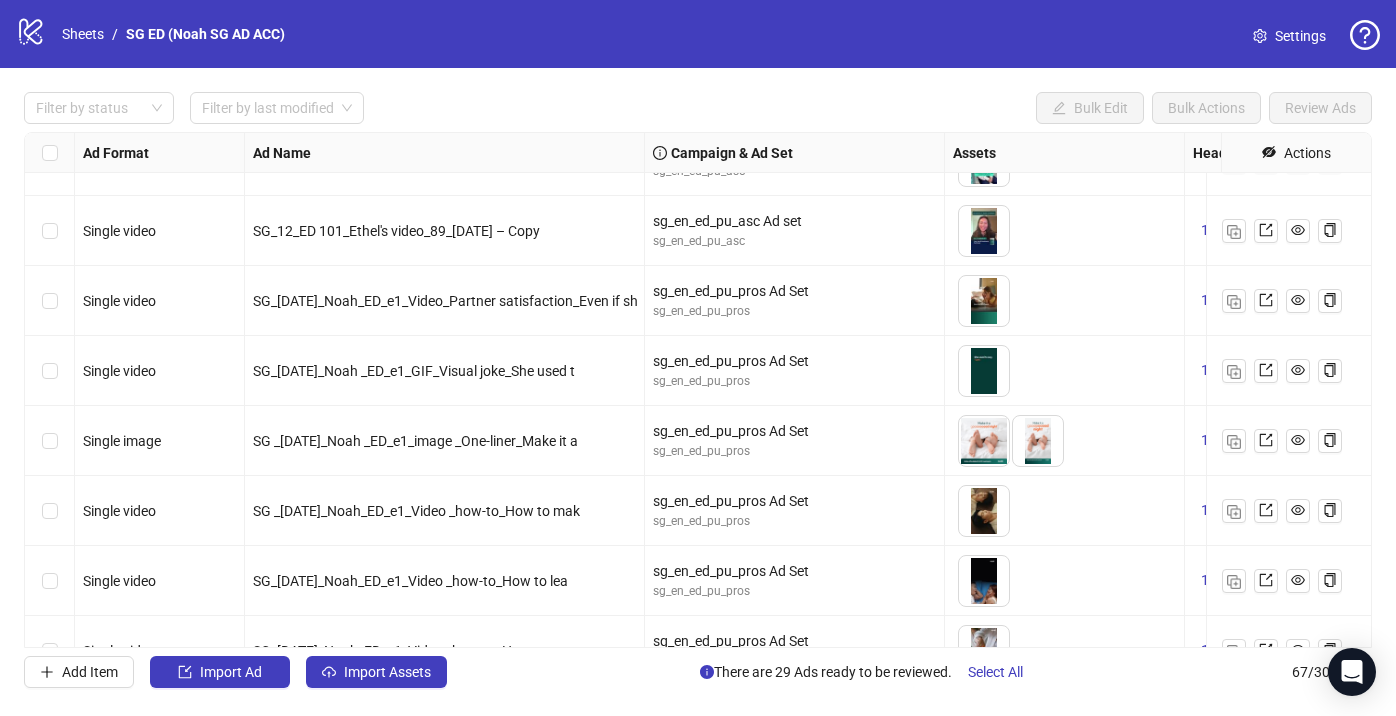 scroll, scrollTop: 4231, scrollLeft: 0, axis: vertical 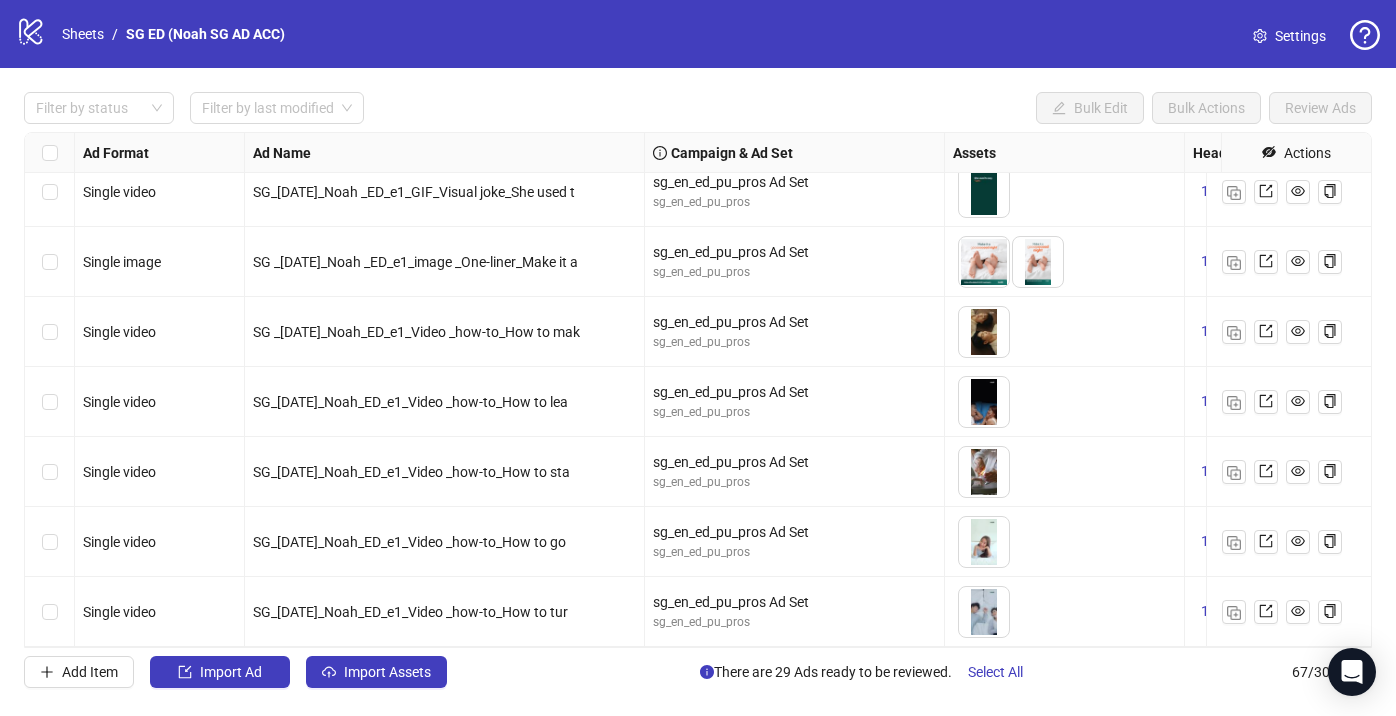 click at bounding box center (50, 612) 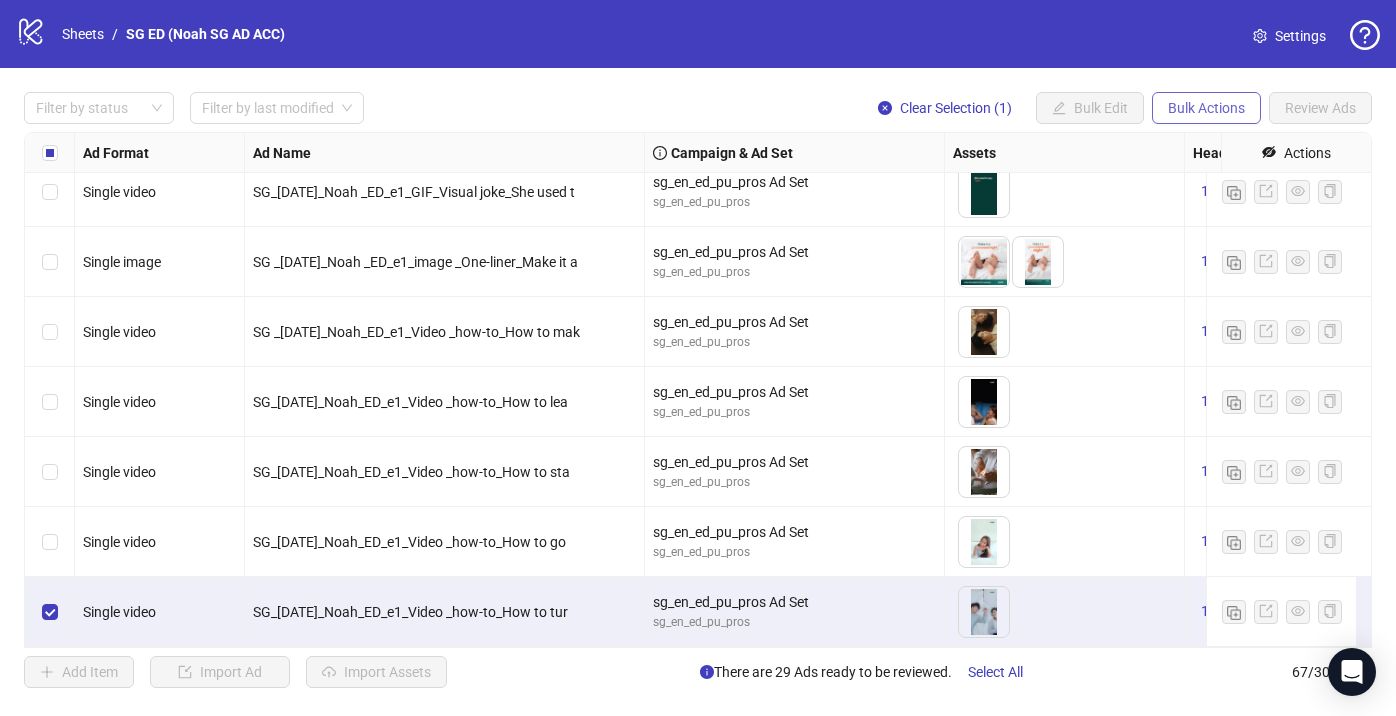 click on "Bulk Actions" at bounding box center (1206, 108) 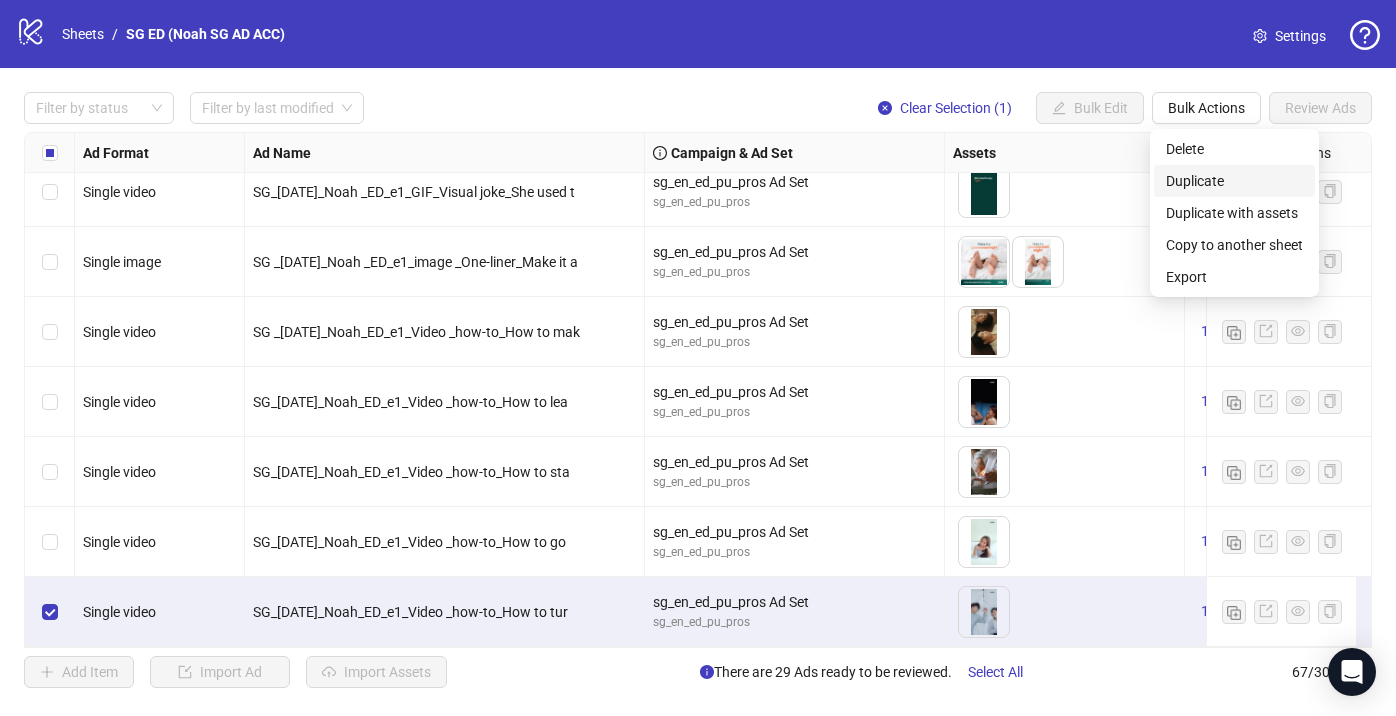 click on "Duplicate" at bounding box center (1234, 181) 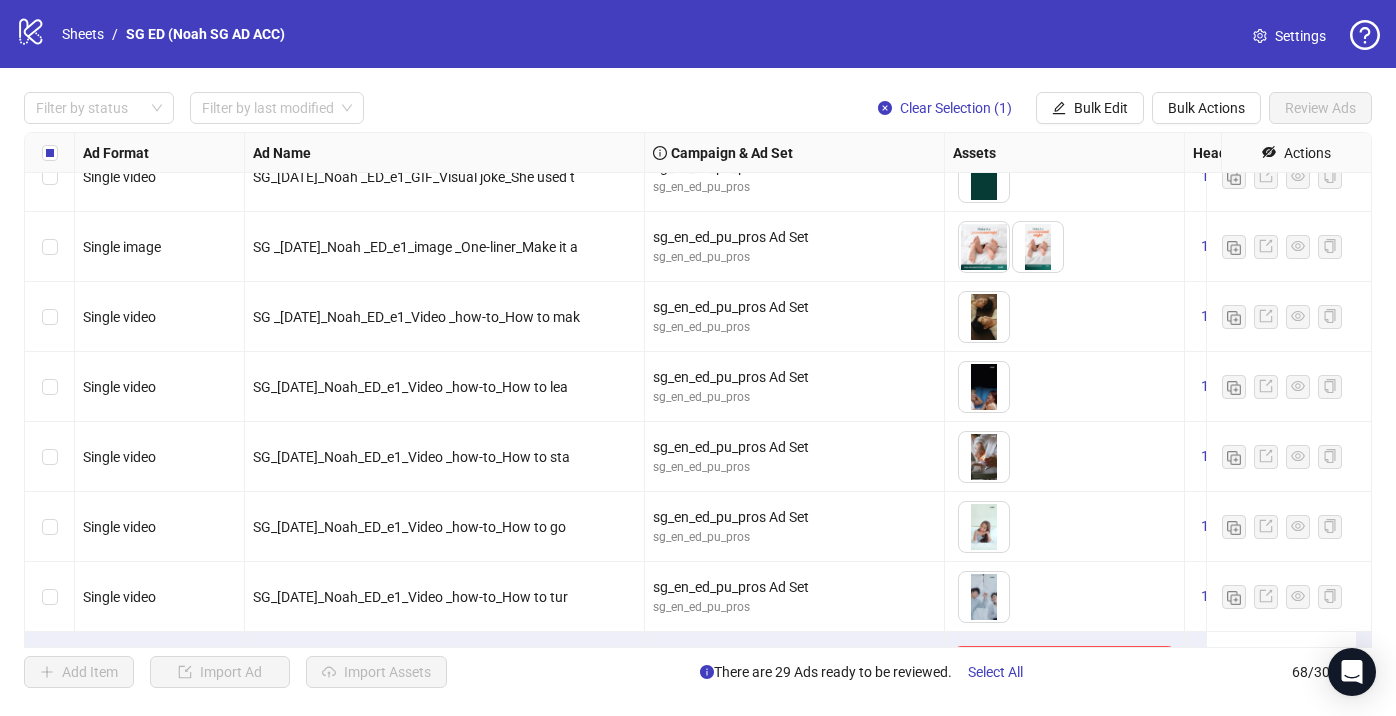 scroll, scrollTop: 4301, scrollLeft: 0, axis: vertical 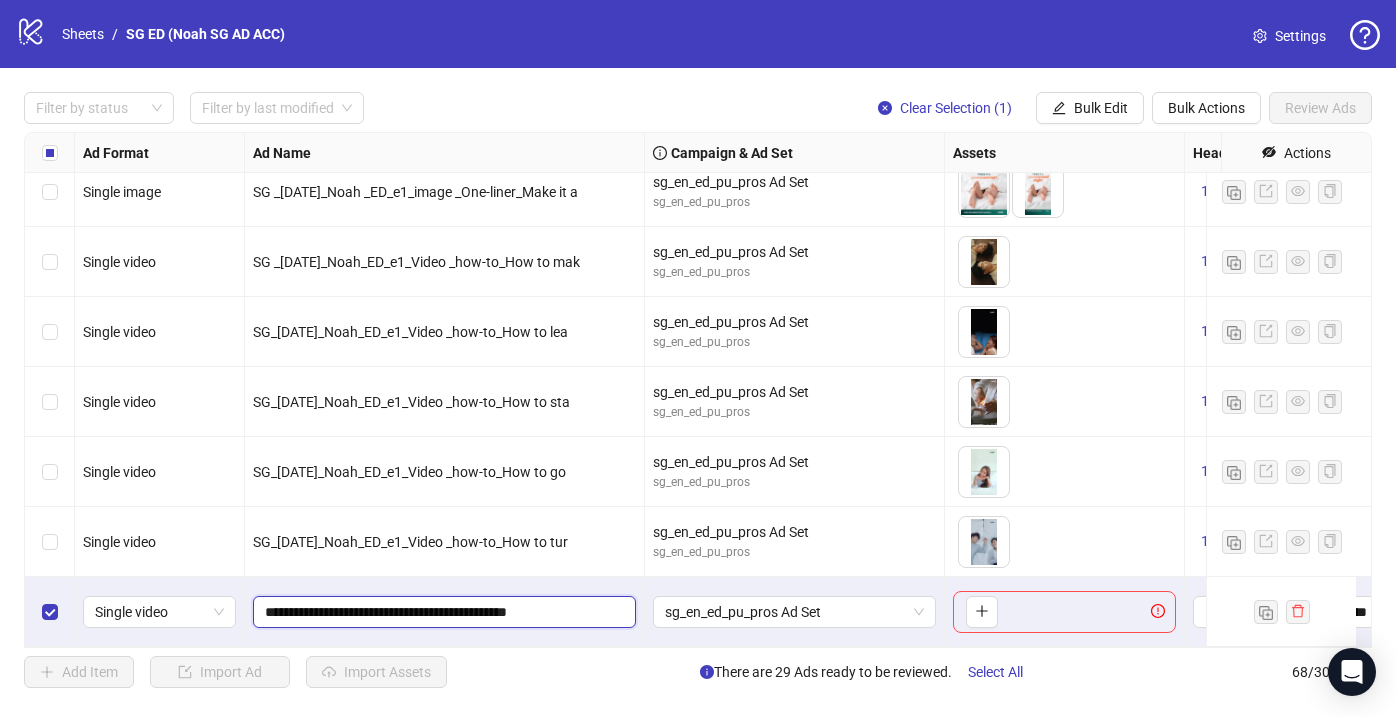 click on "**********" at bounding box center [442, 612] 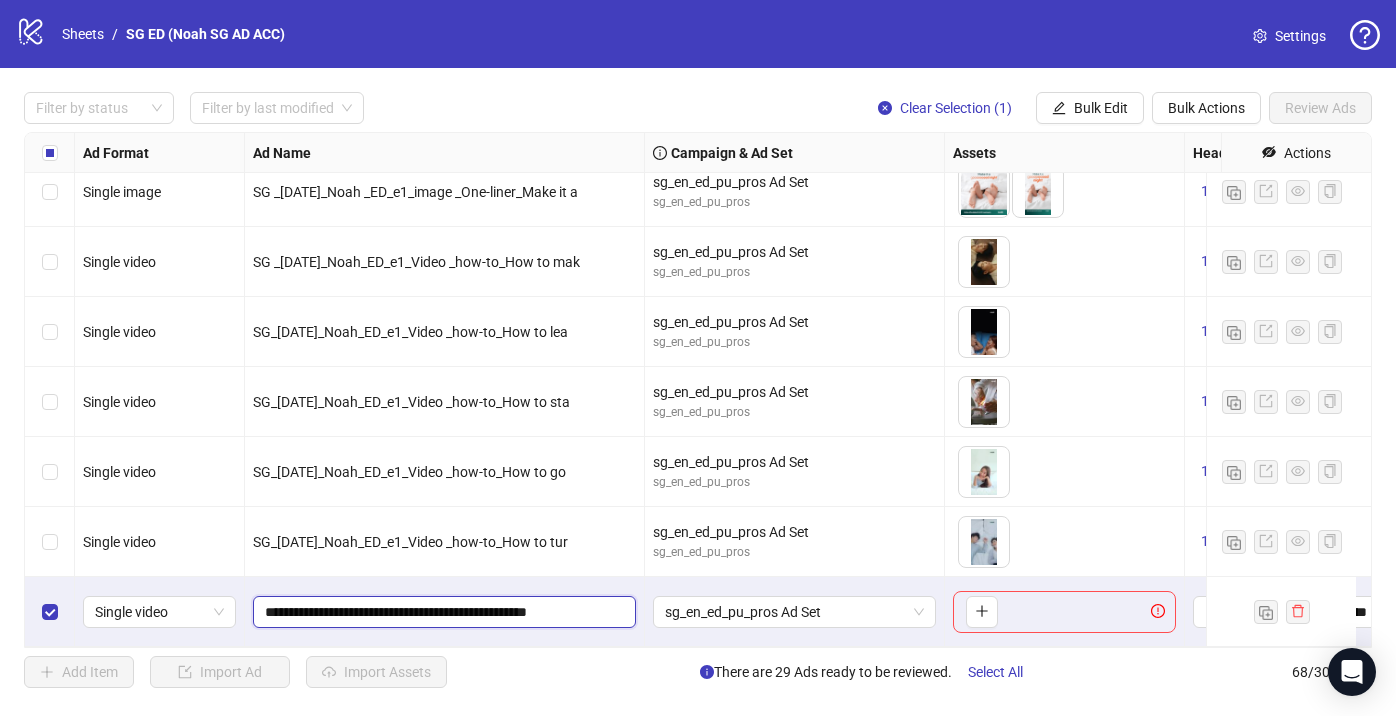 scroll, scrollTop: 0, scrollLeft: 1, axis: horizontal 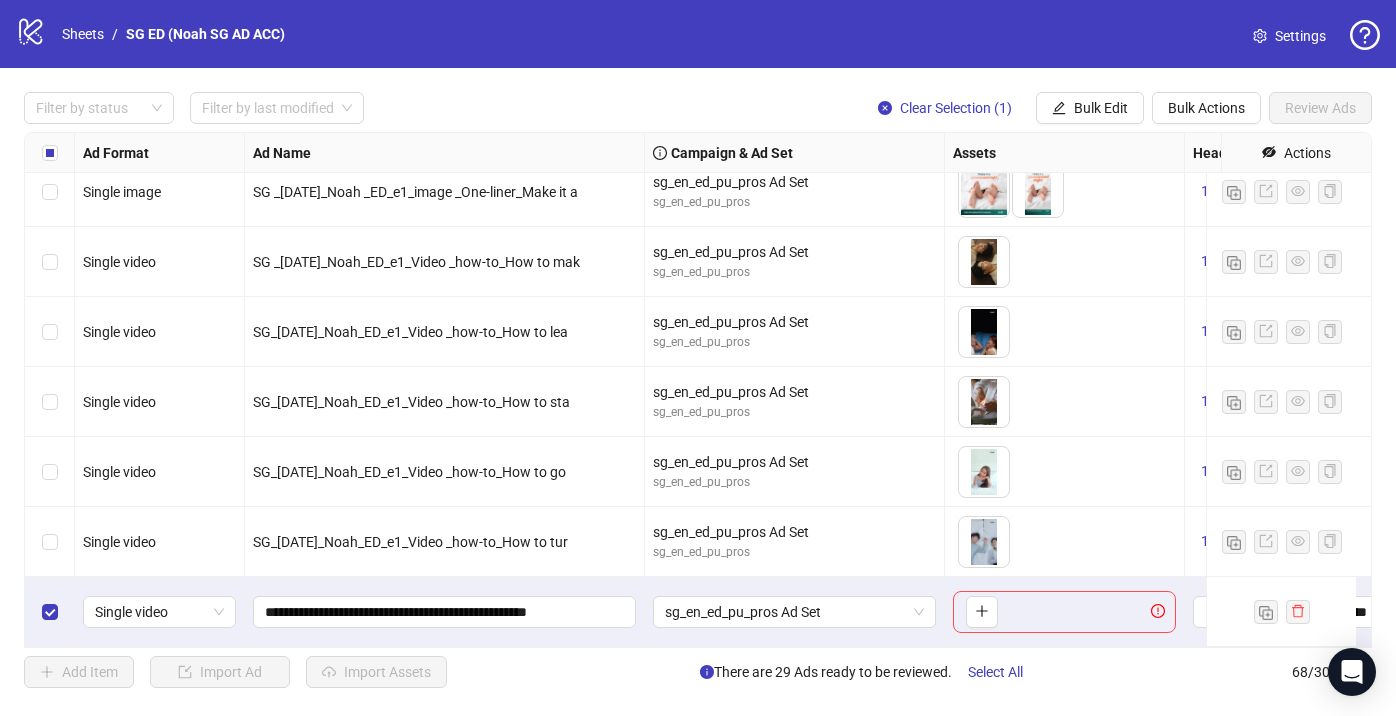 click on "**********" at bounding box center [445, 612] 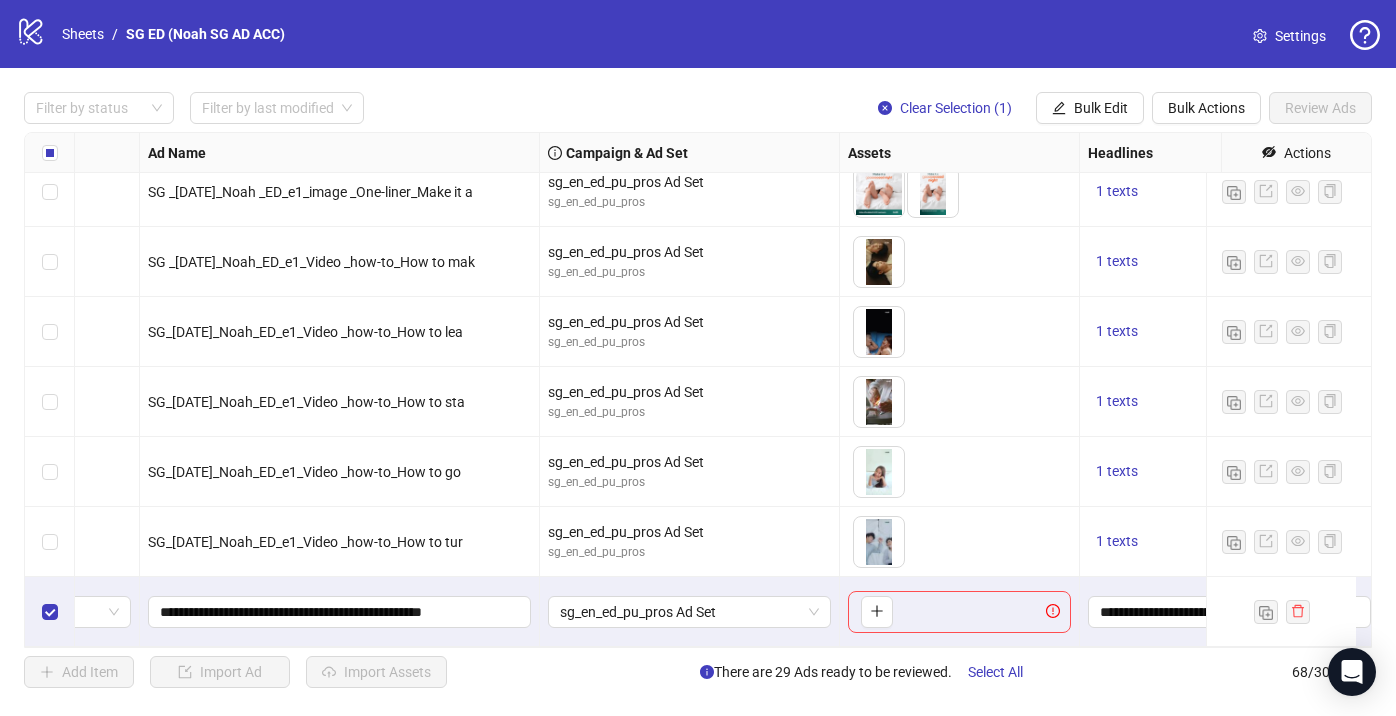 scroll, scrollTop: 4301, scrollLeft: 142, axis: both 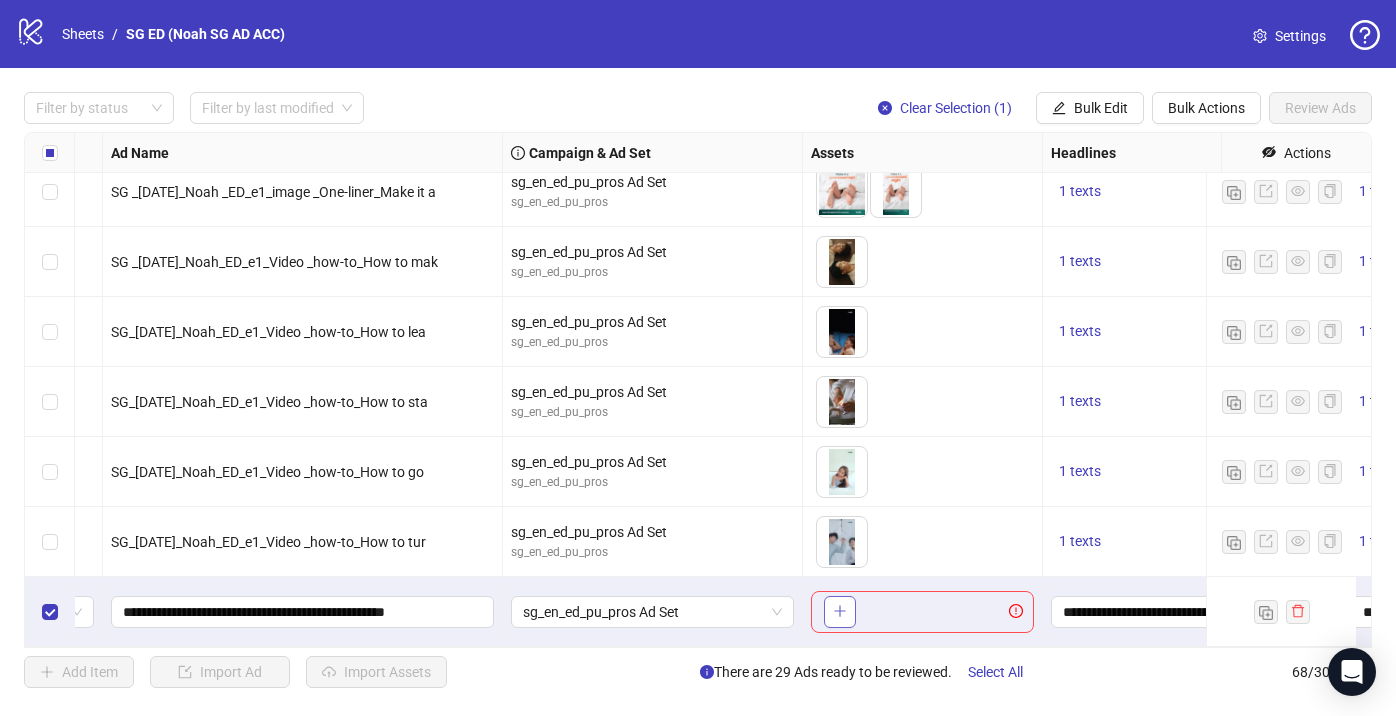 click 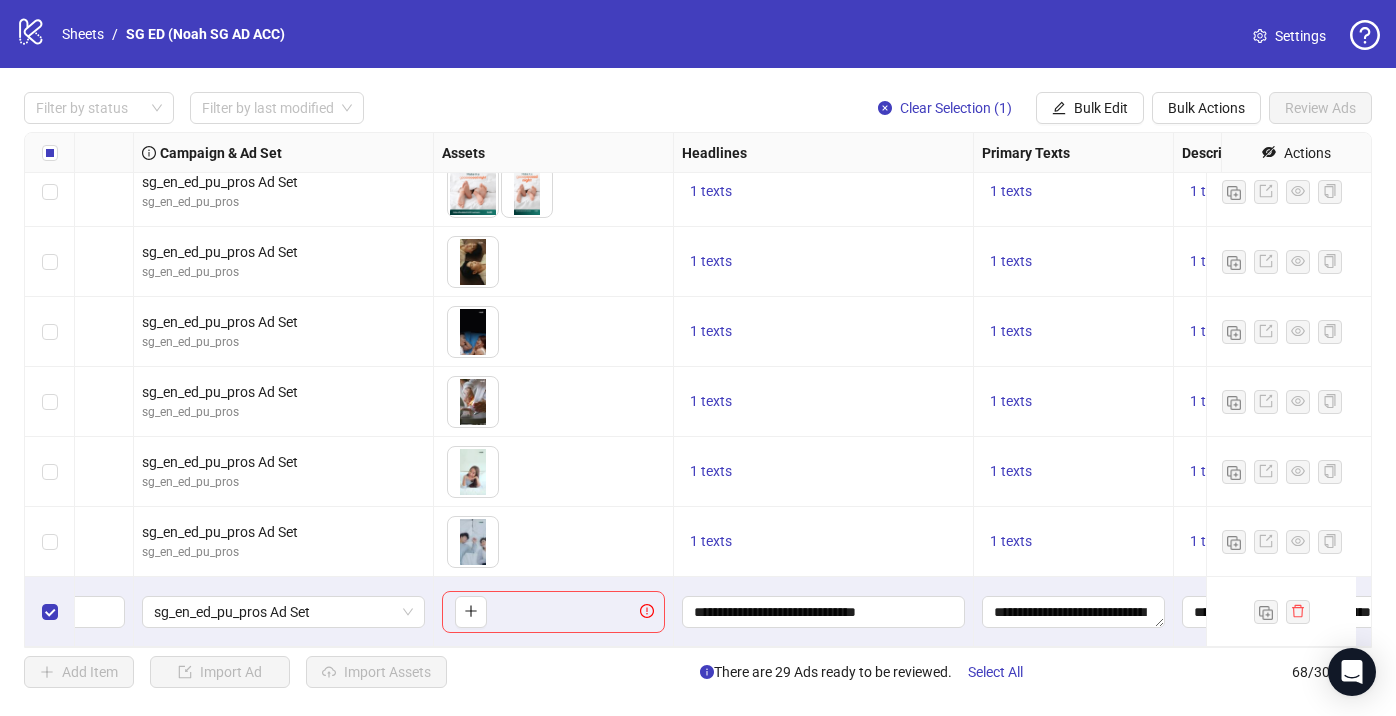 scroll, scrollTop: 4301, scrollLeft: 730, axis: both 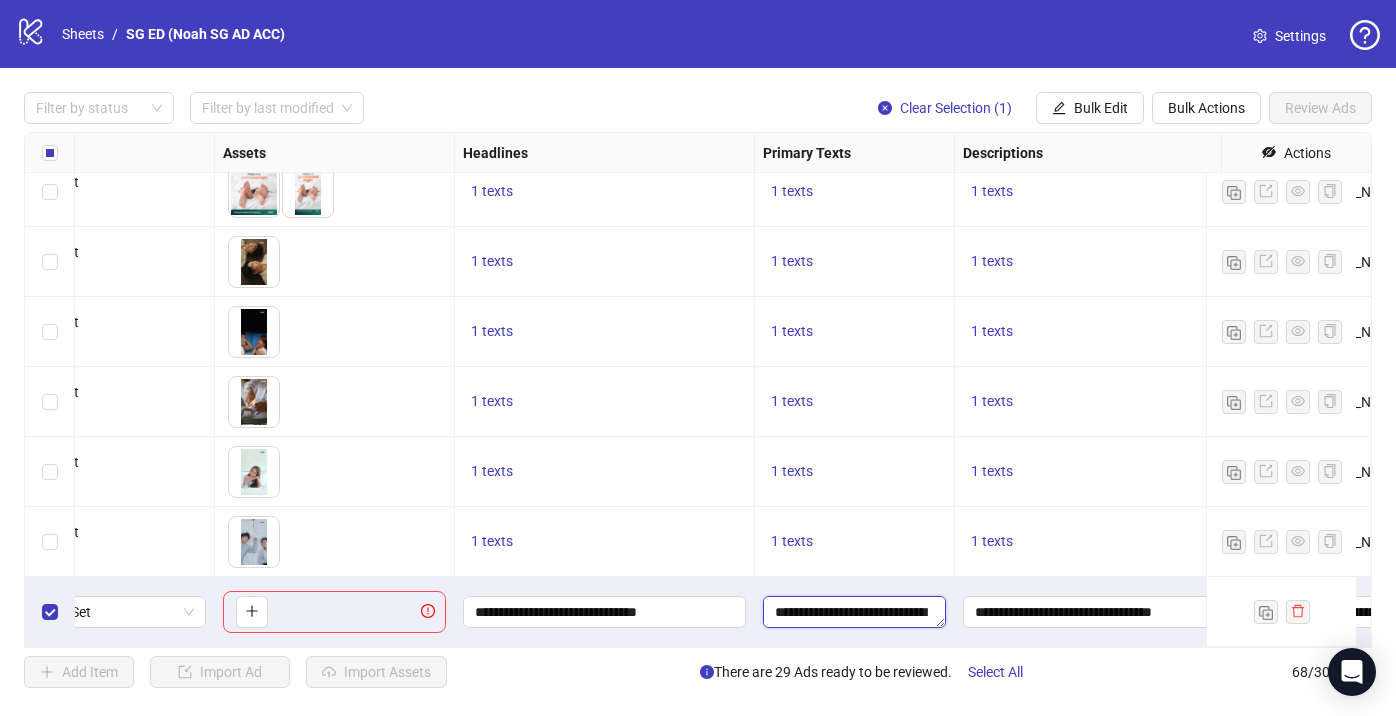 click on "**********" at bounding box center [854, 612] 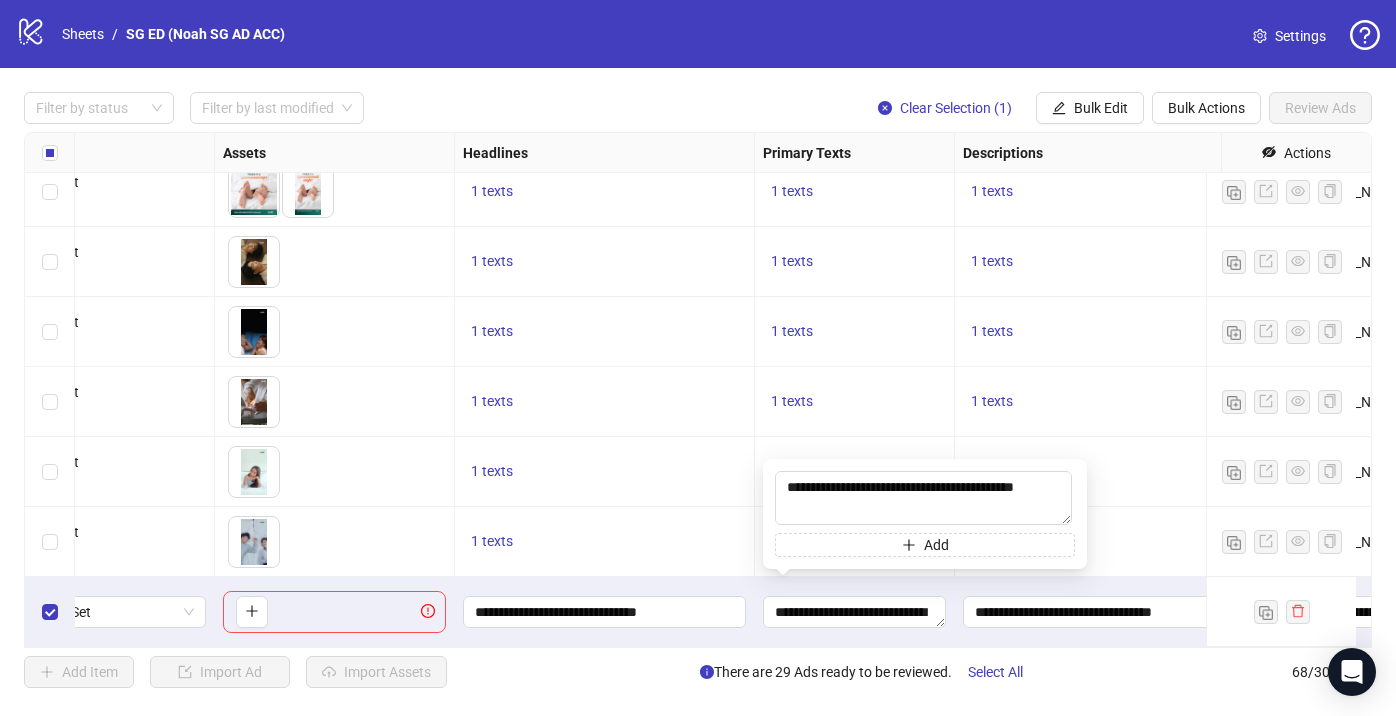 drag, startPoint x: 860, startPoint y: 510, endPoint x: 742, endPoint y: 465, distance: 126.28935 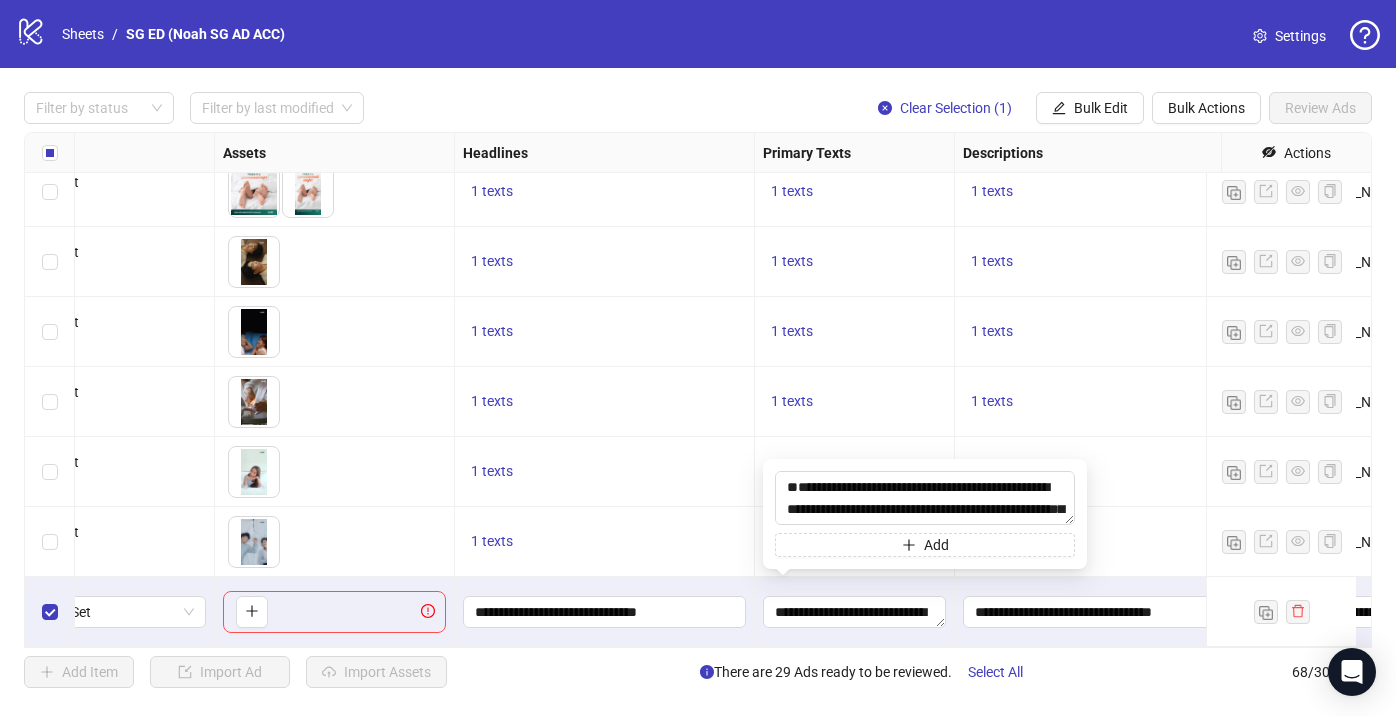 type on "**********" 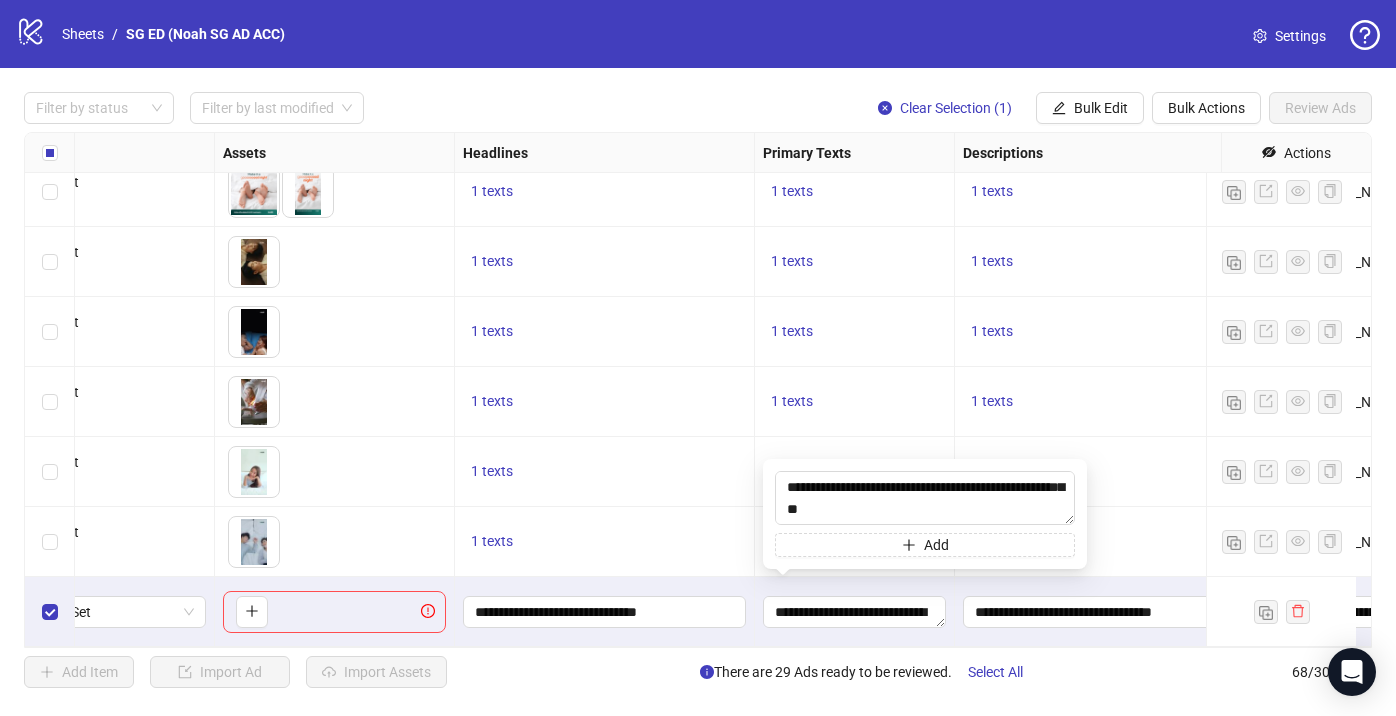 scroll, scrollTop: 176, scrollLeft: 0, axis: vertical 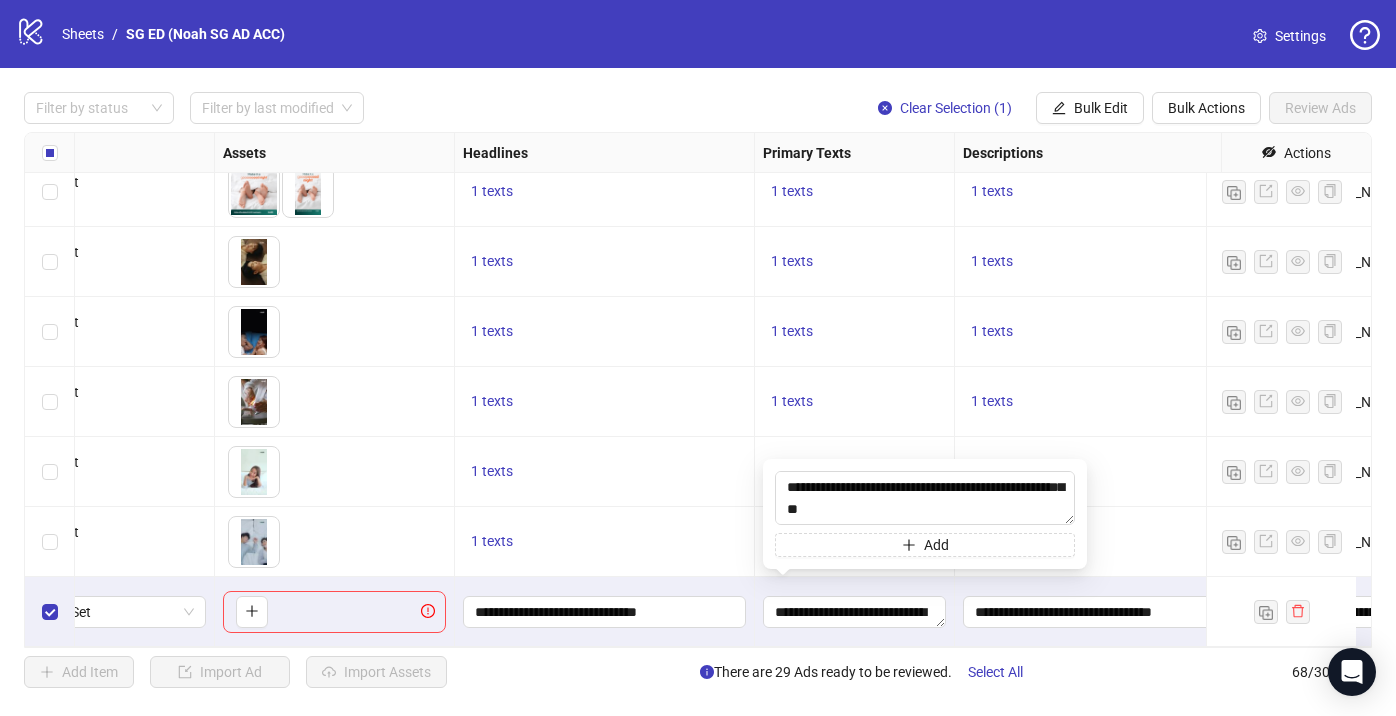 click on "1 texts" at bounding box center (604, 542) 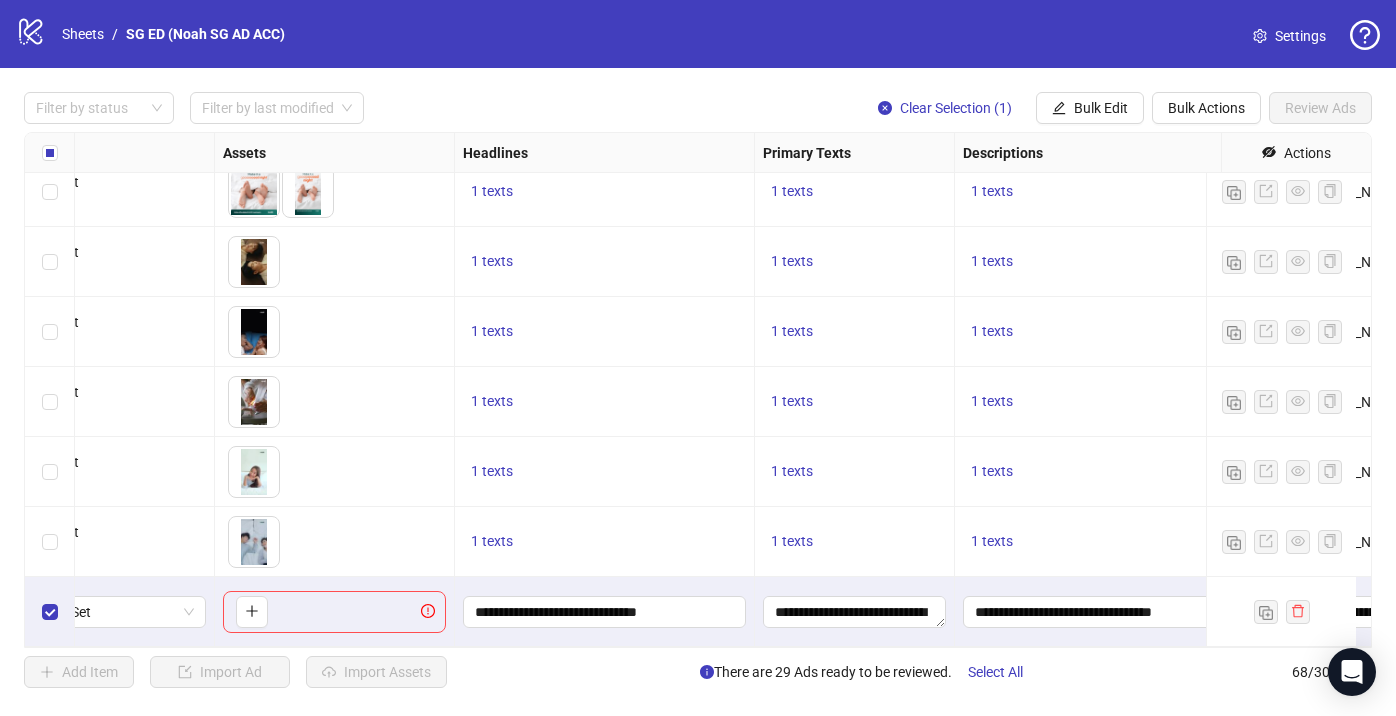 click on "1 texts" at bounding box center [855, 542] 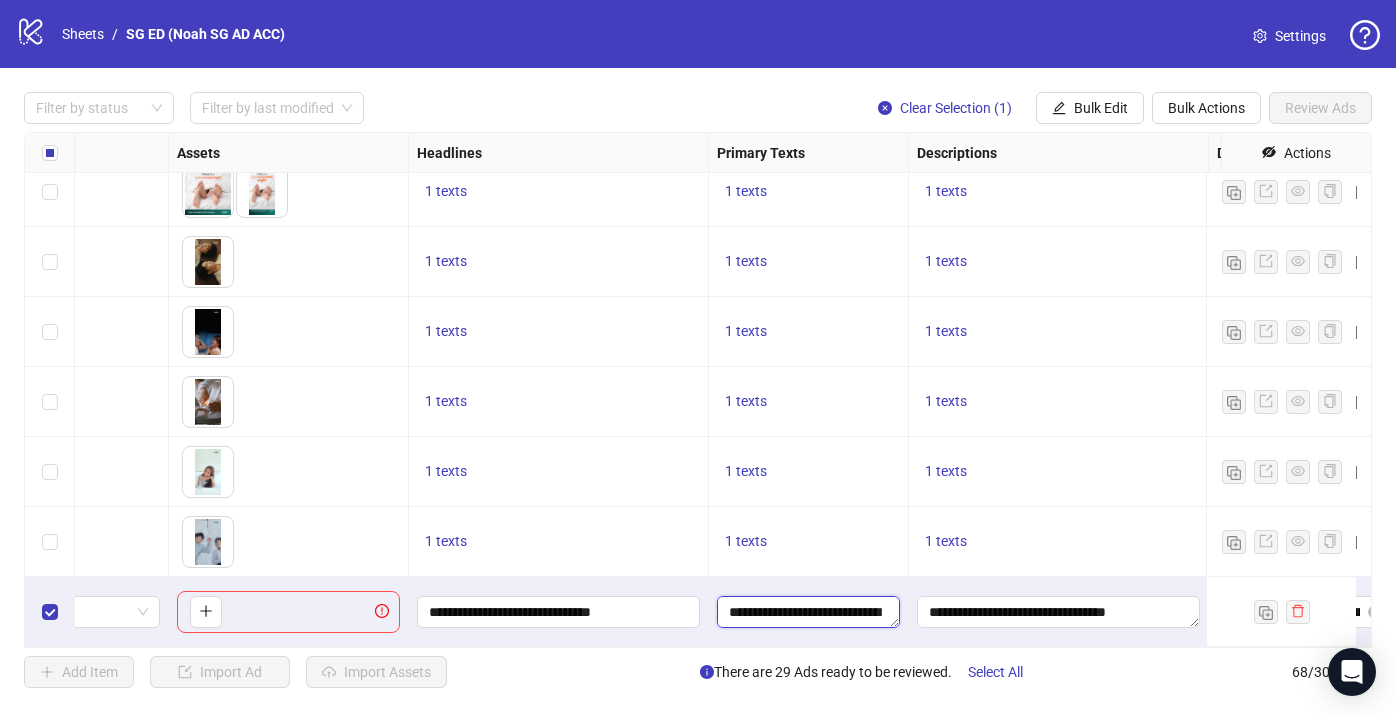 click on "**********" at bounding box center [808, 612] 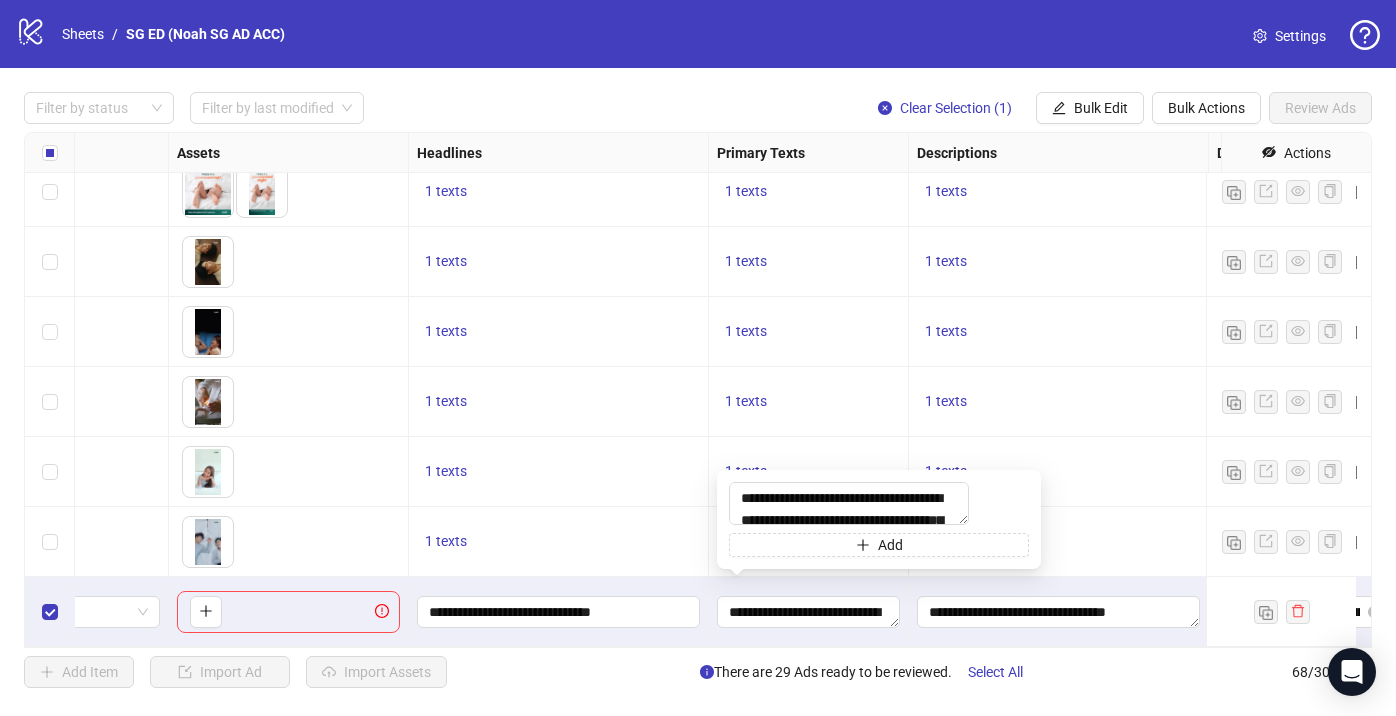 drag, startPoint x: 946, startPoint y: 510, endPoint x: 734, endPoint y: 467, distance: 216.3169 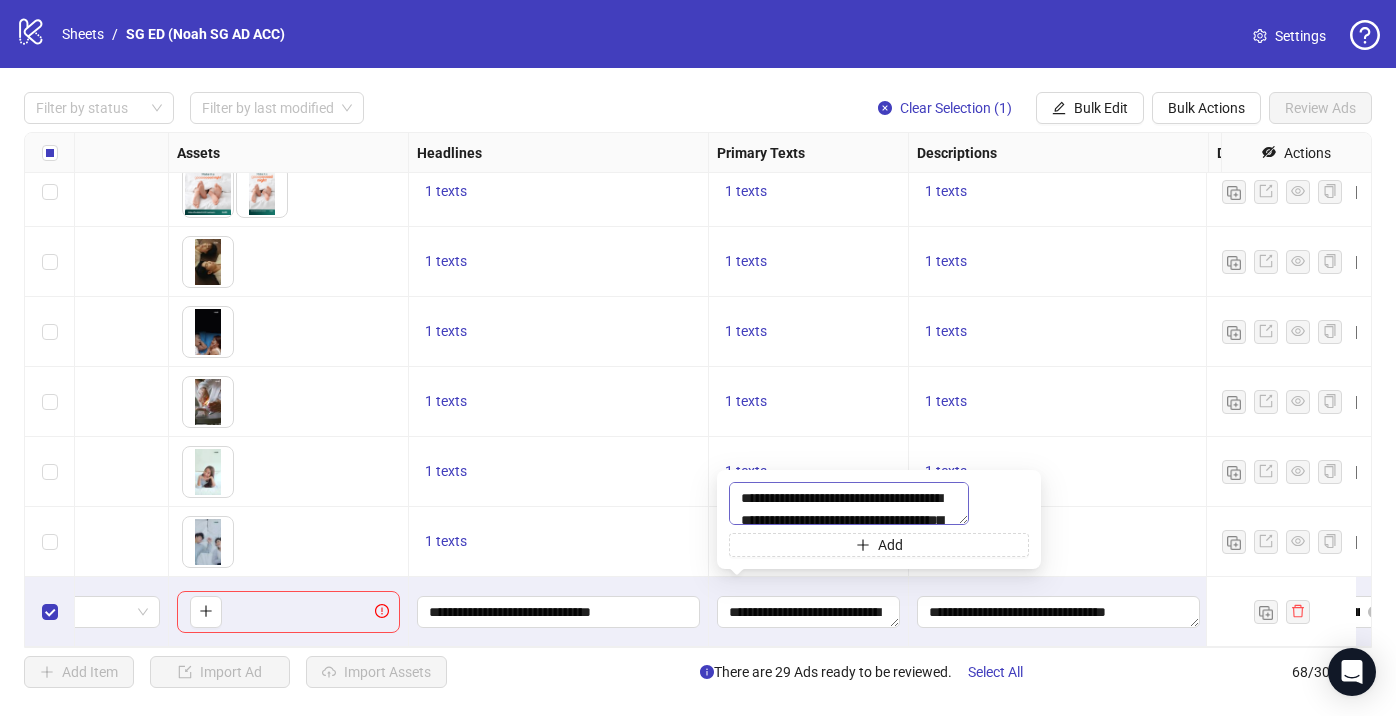 click on "**********" at bounding box center (849, 503) 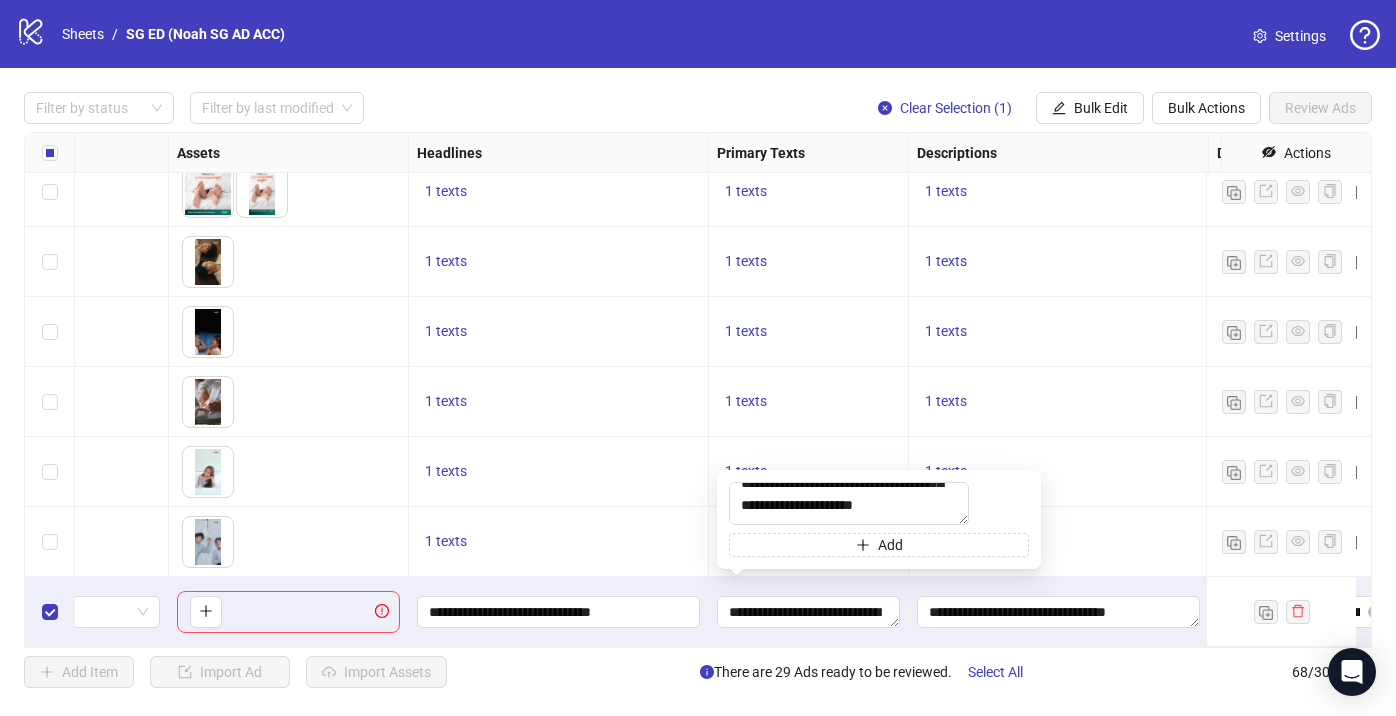 scroll, scrollTop: 0, scrollLeft: 0, axis: both 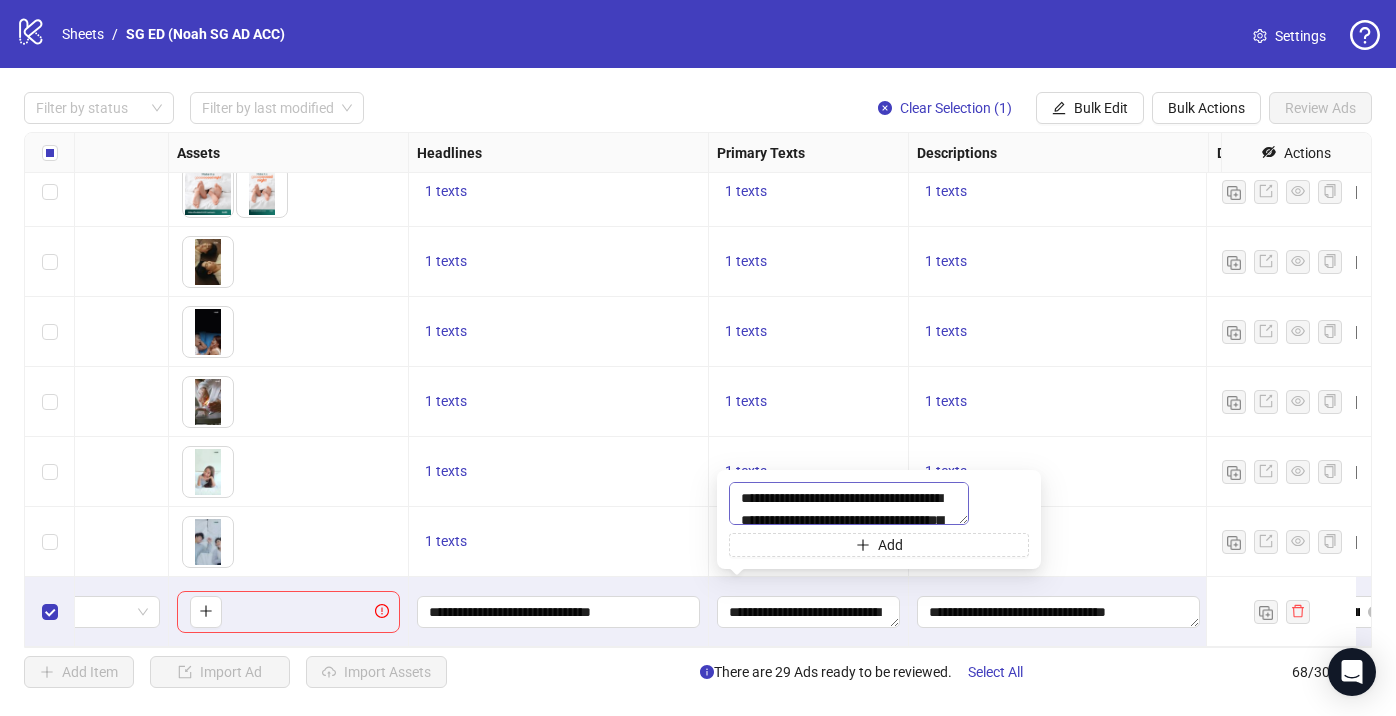 drag, startPoint x: 740, startPoint y: 480, endPoint x: 853, endPoint y: 514, distance: 118.004234 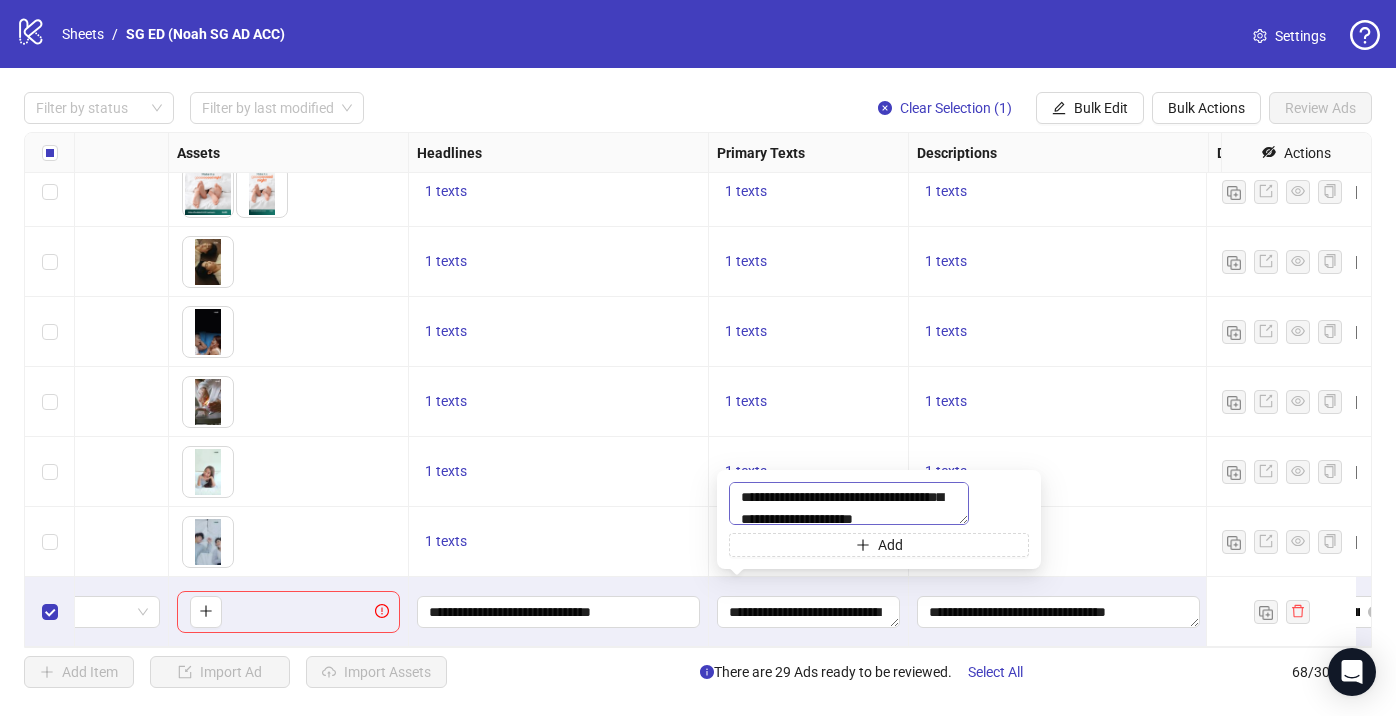 scroll, scrollTop: 41, scrollLeft: 0, axis: vertical 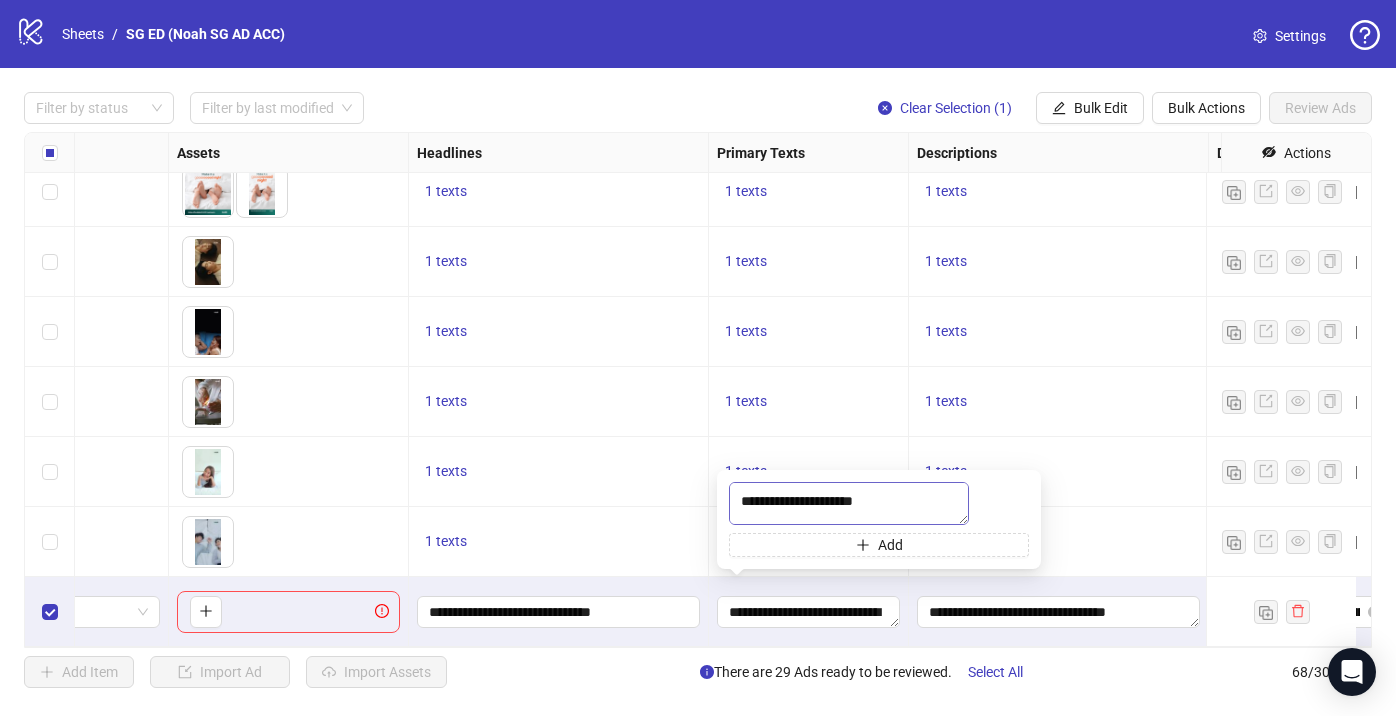 click on "**********" at bounding box center [849, 503] 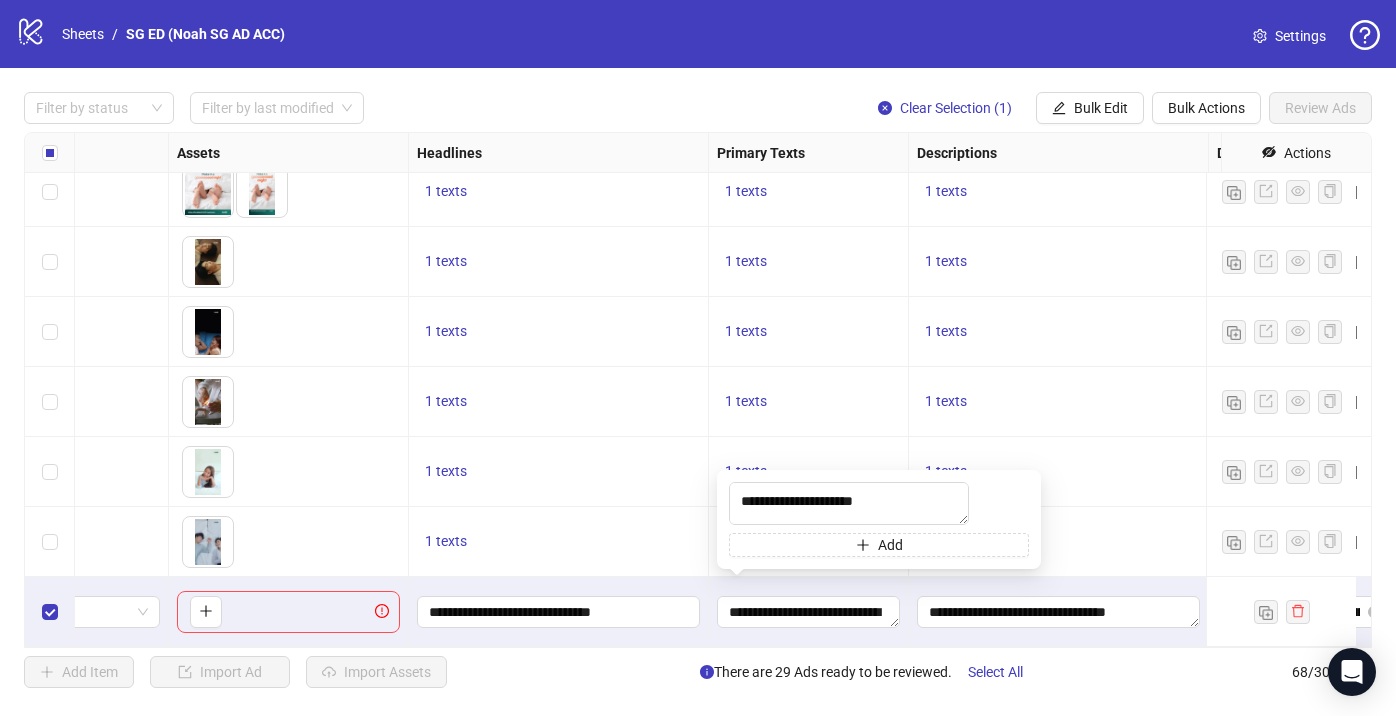 scroll, scrollTop: 0, scrollLeft: 0, axis: both 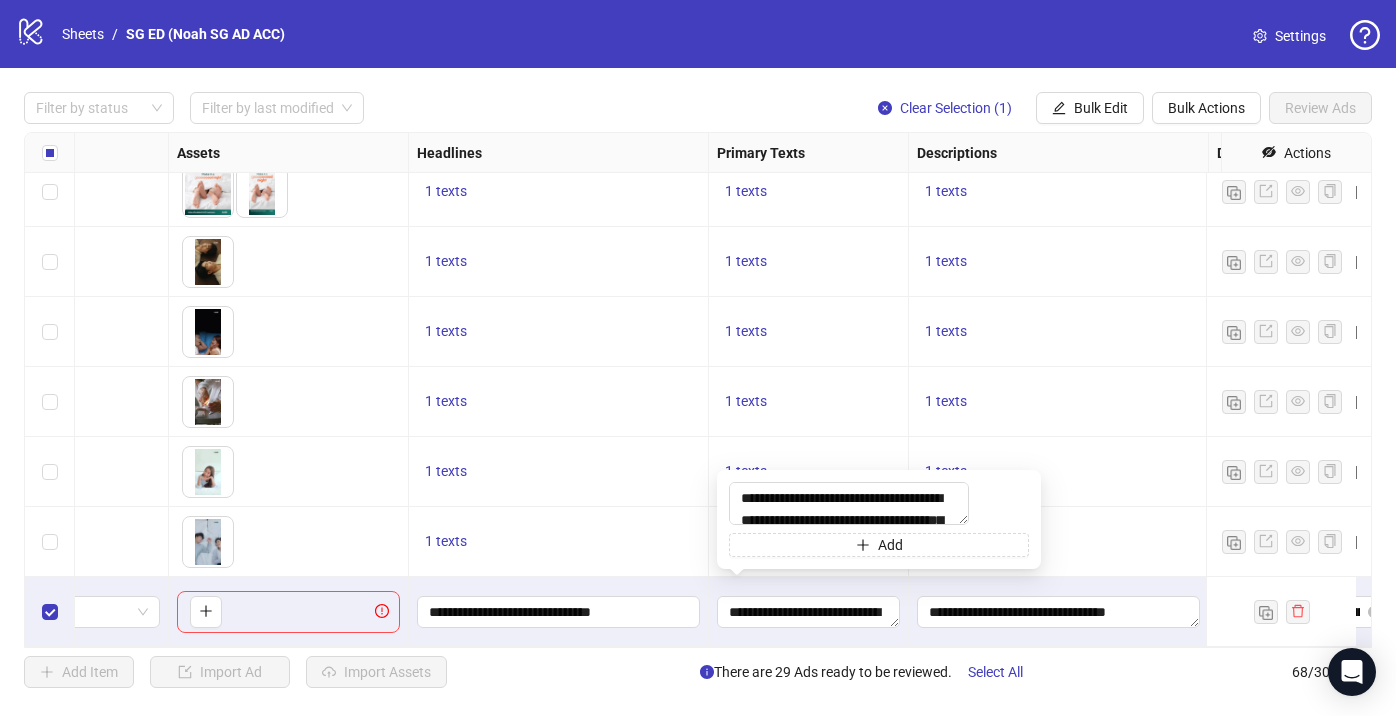 drag, startPoint x: 974, startPoint y: 497, endPoint x: 670, endPoint y: 422, distance: 313.115 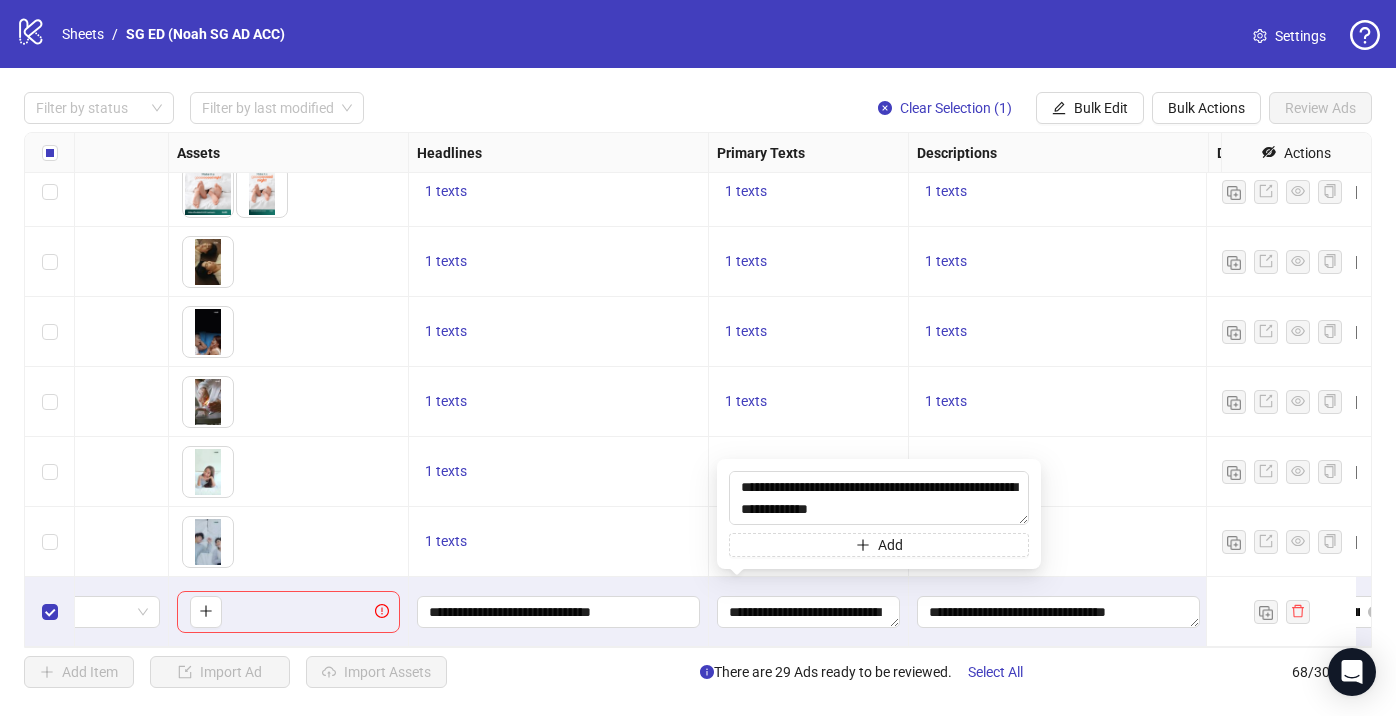 click on "1 texts" at bounding box center [559, 402] 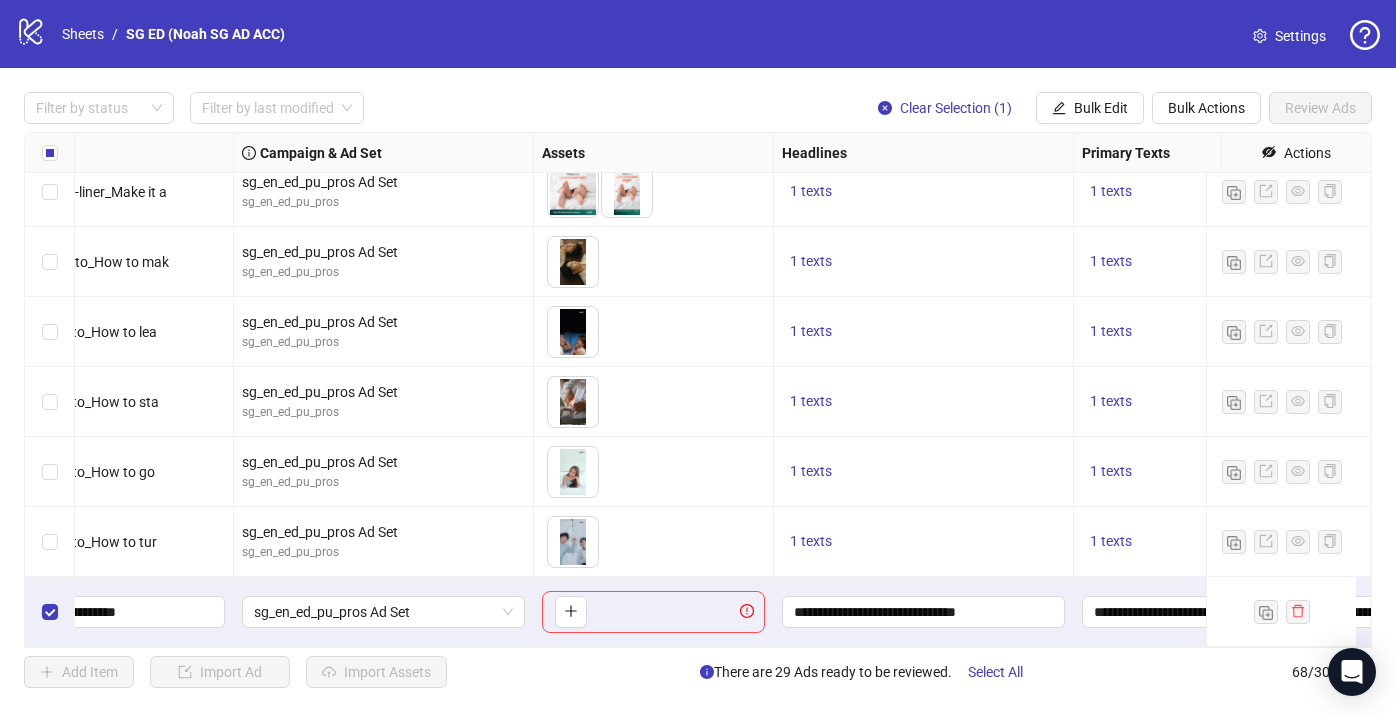 scroll, scrollTop: 4301, scrollLeft: 570, axis: both 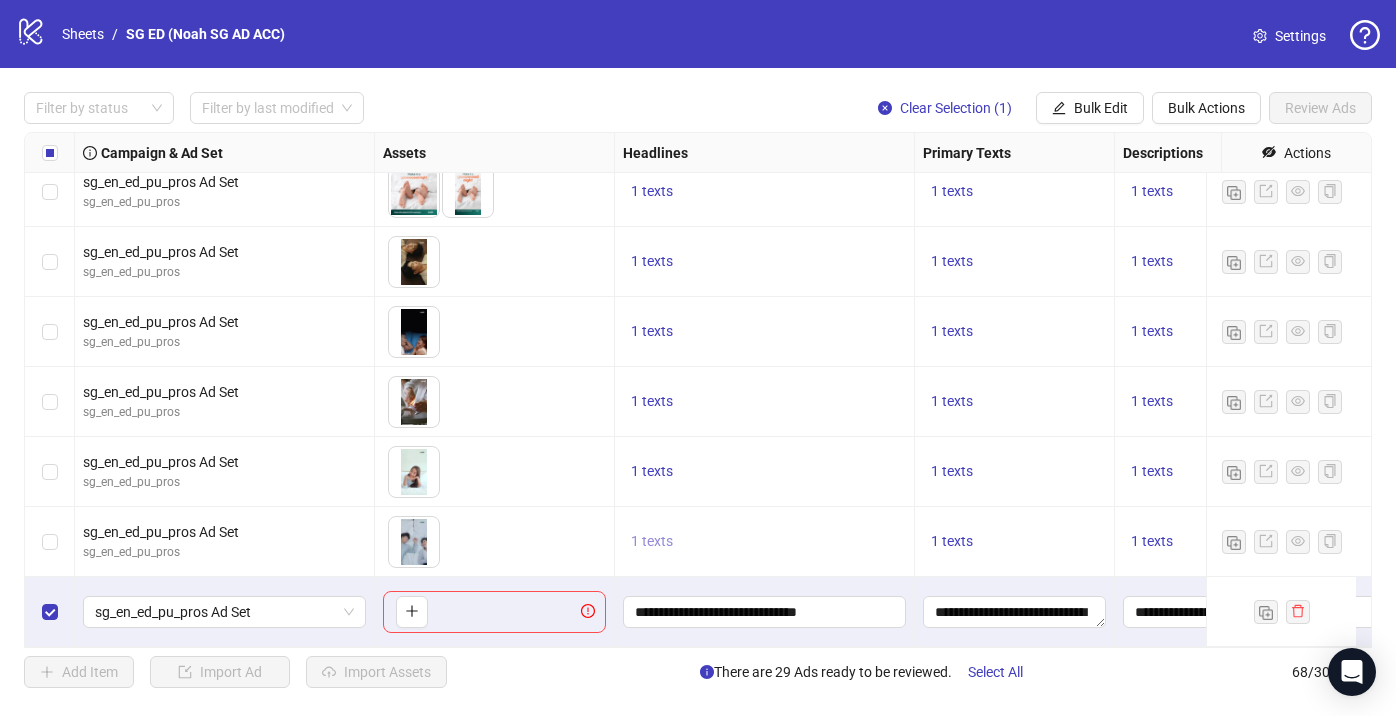 click on "1 texts" at bounding box center [652, 541] 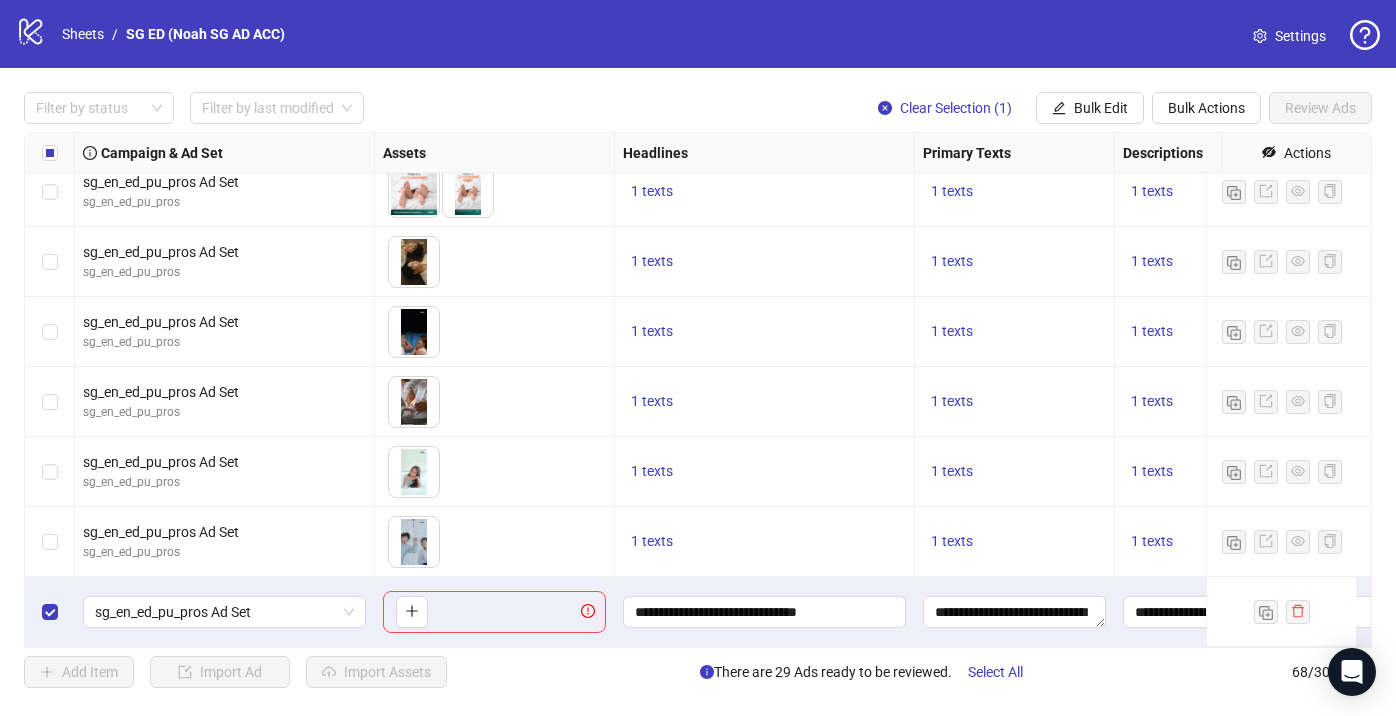 click on "1 texts" at bounding box center [765, 472] 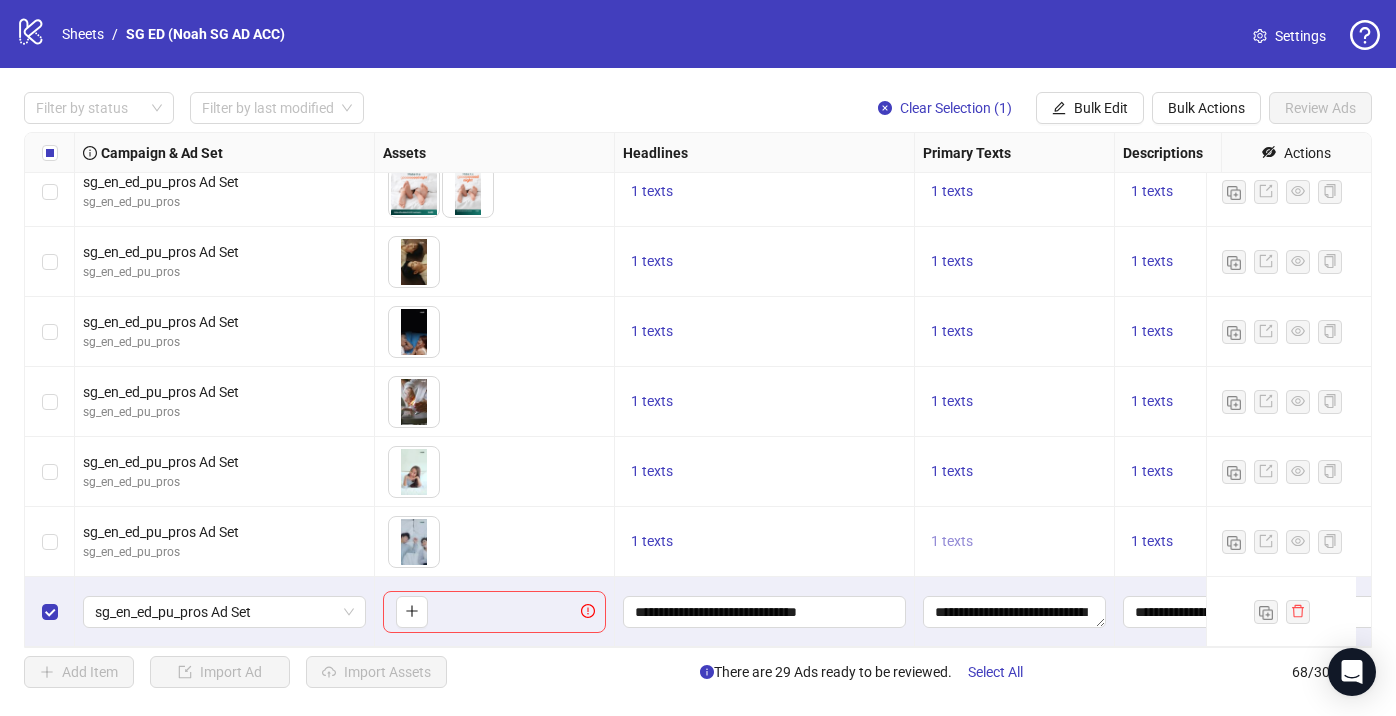 click on "1 texts" at bounding box center [952, 541] 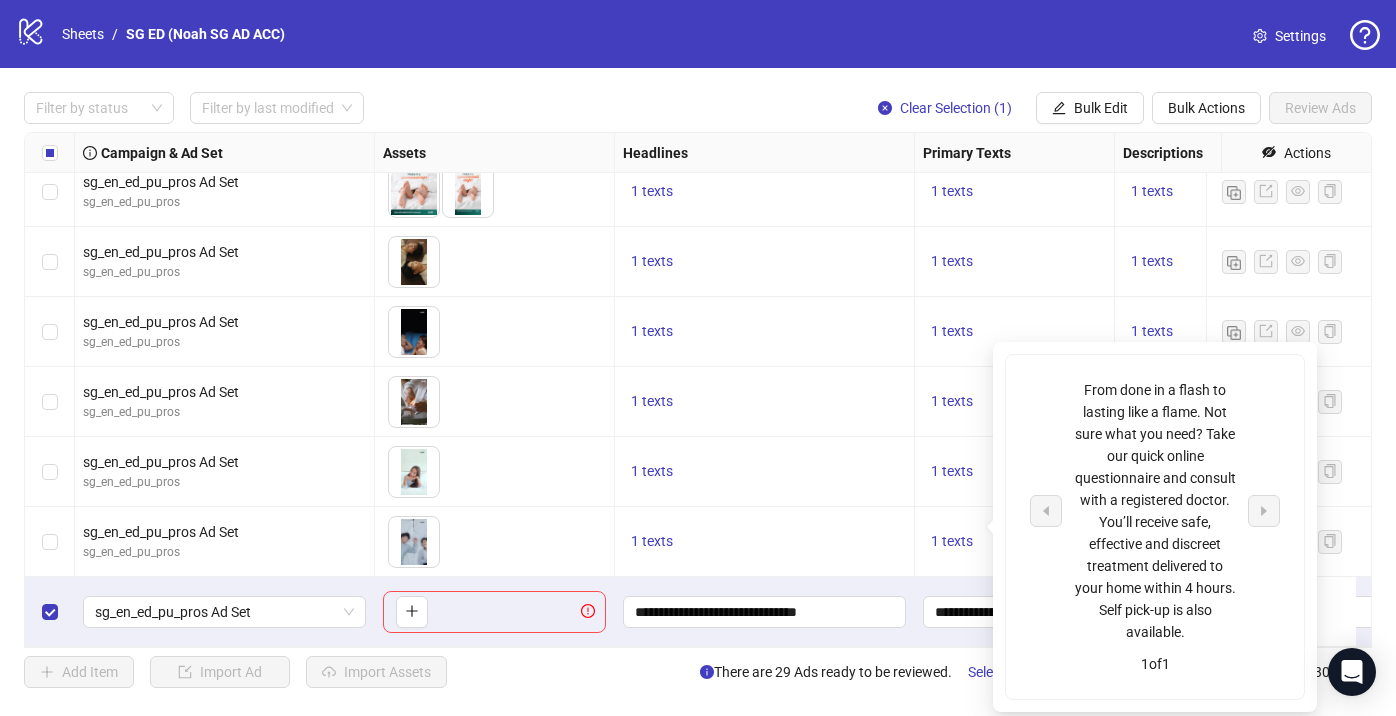 click on "1 texts" at bounding box center [765, 542] 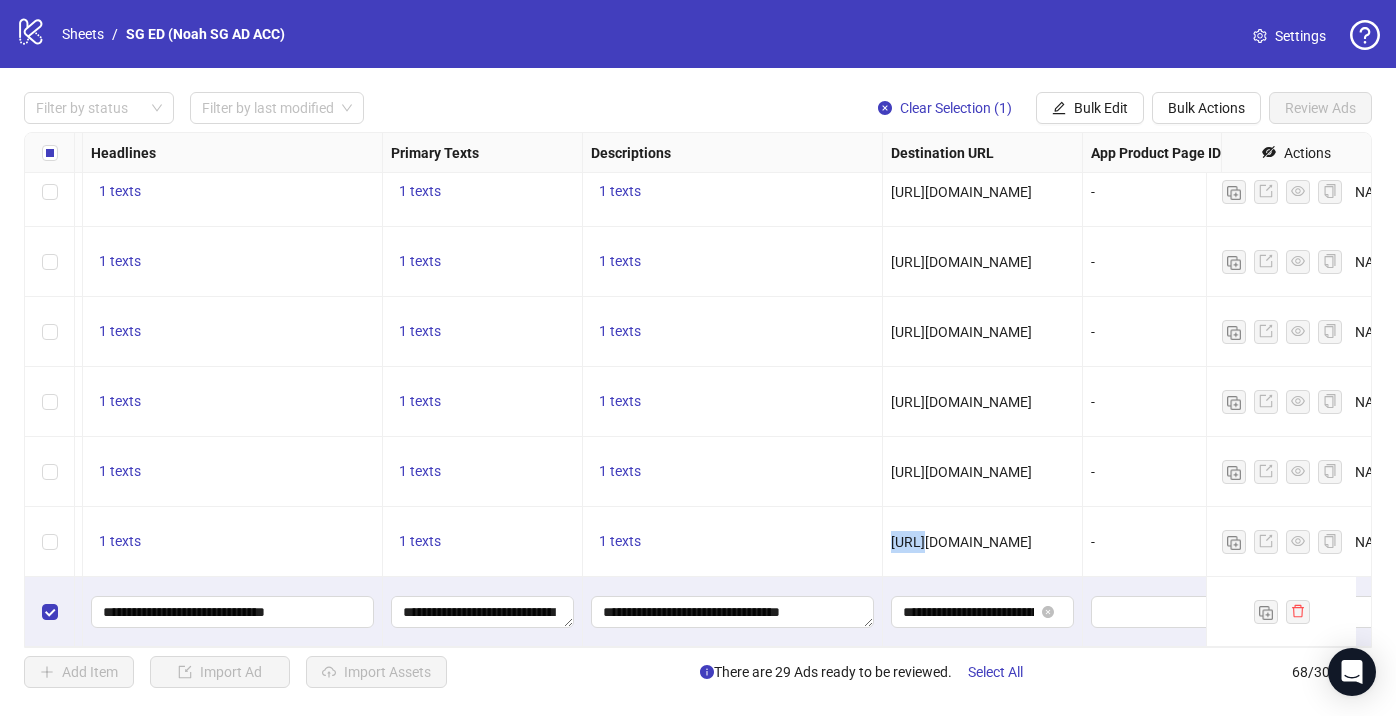 scroll, scrollTop: 4301, scrollLeft: 1113, axis: both 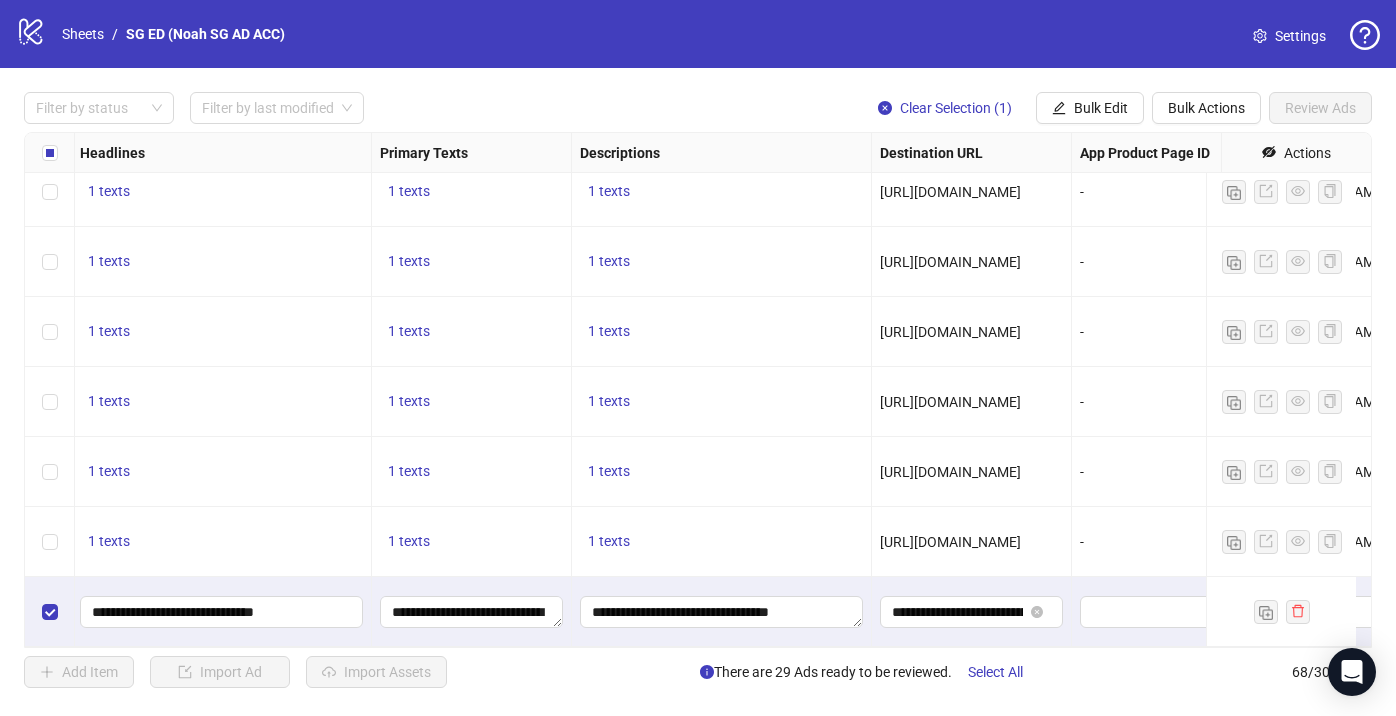 click on "[URL][DOMAIN_NAME]" at bounding box center [950, 542] 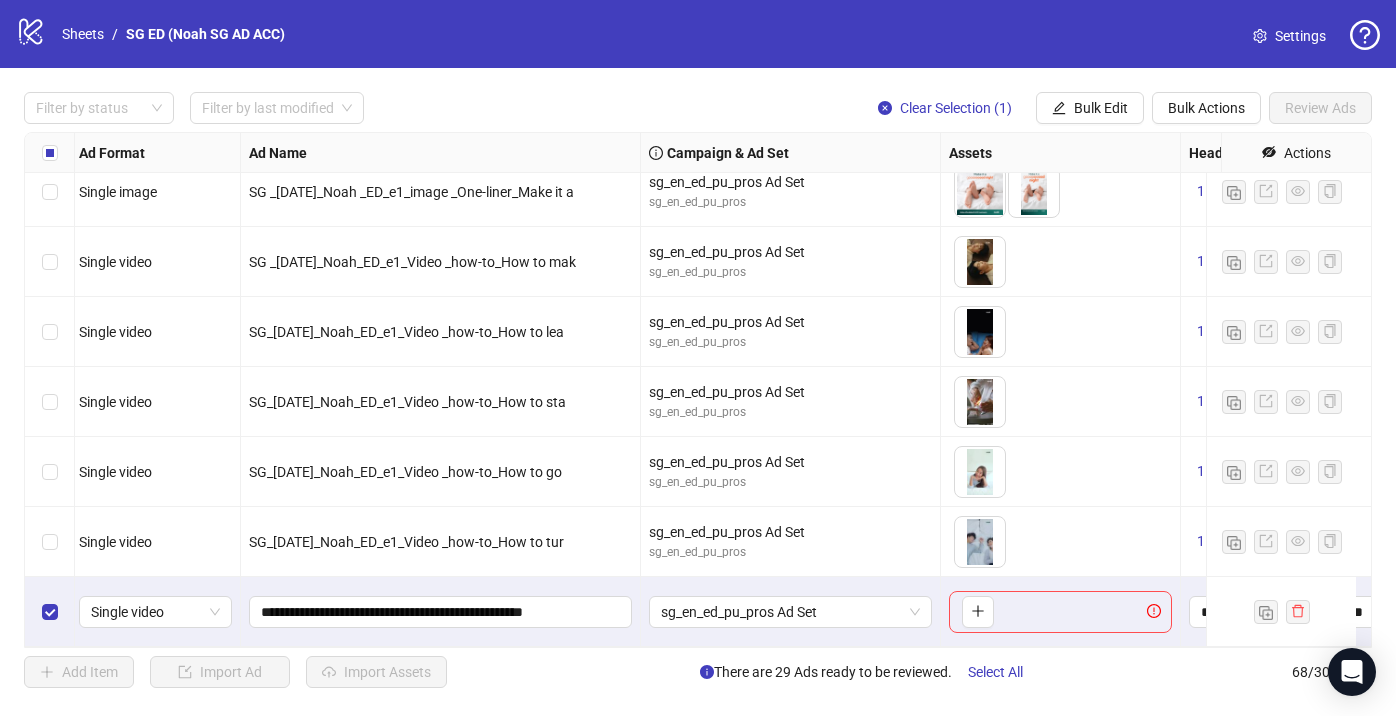 scroll, scrollTop: 4301, scrollLeft: 0, axis: vertical 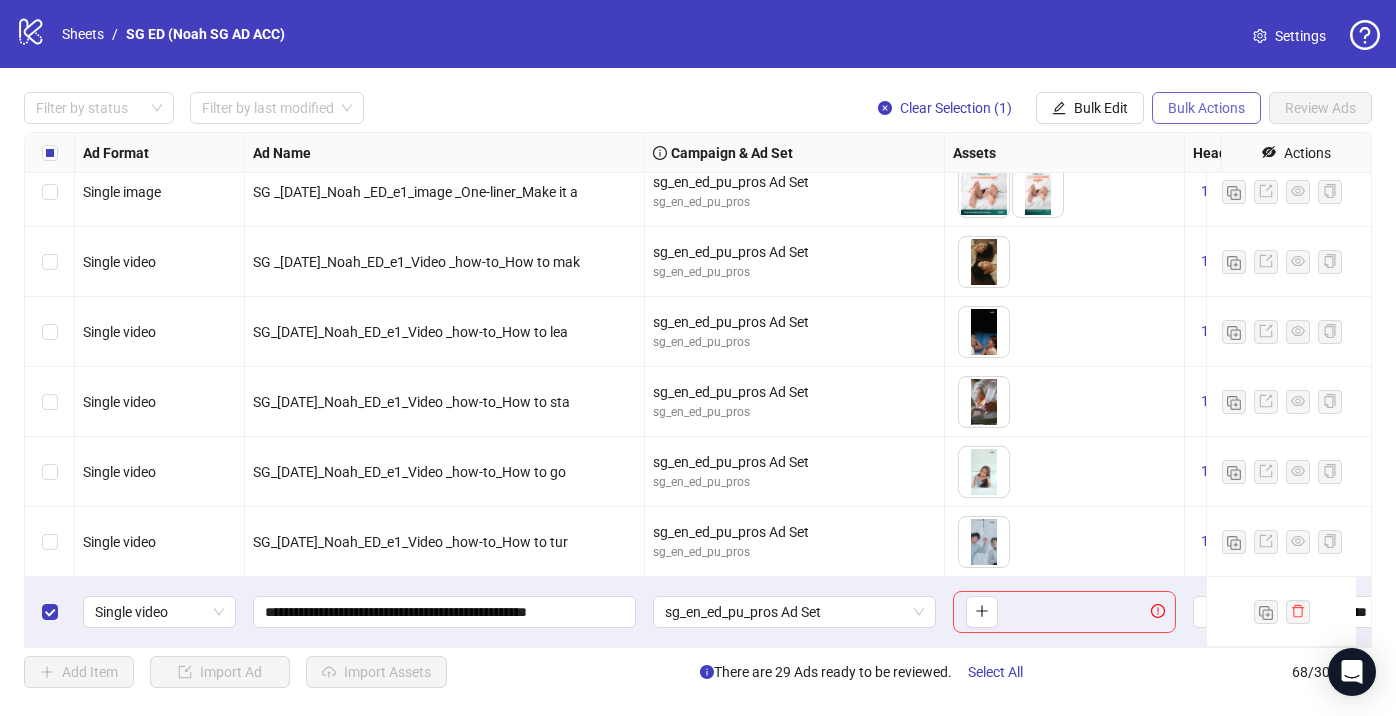 click on "Bulk Actions" at bounding box center (1206, 108) 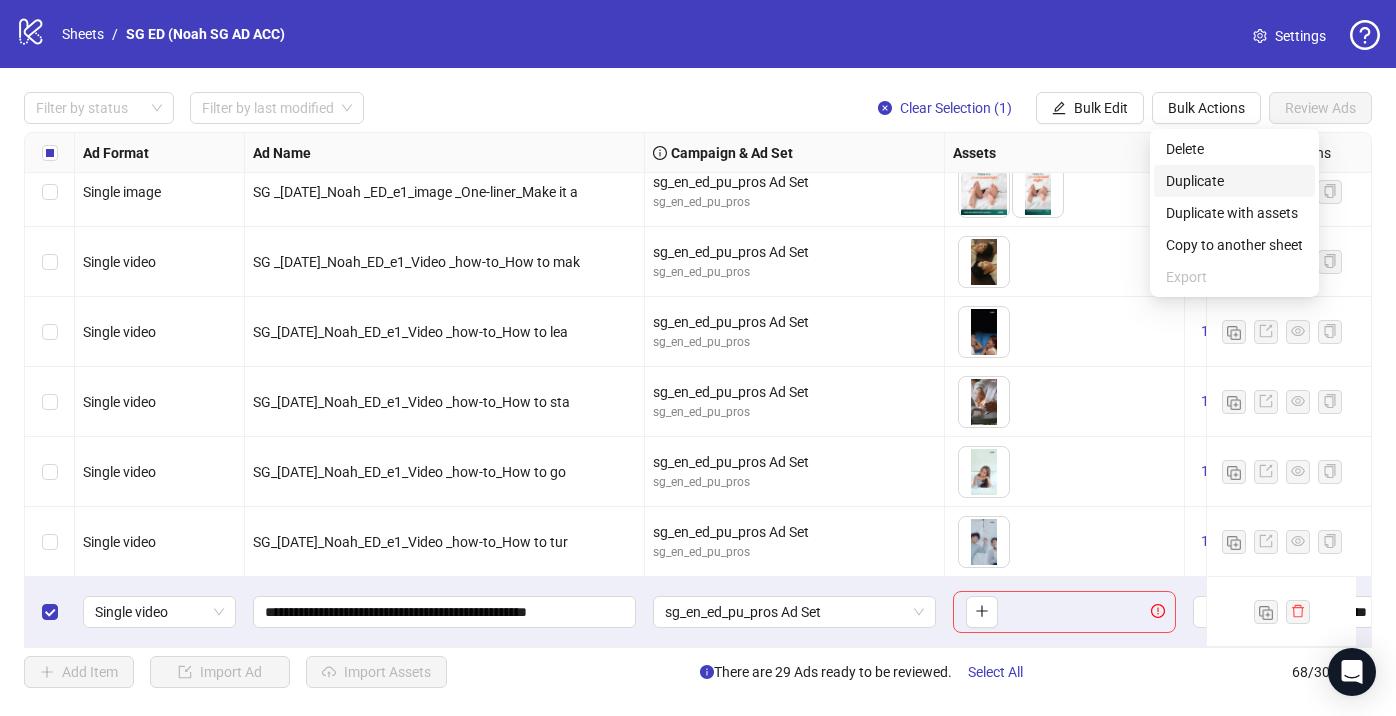 click on "Duplicate" at bounding box center (1234, 181) 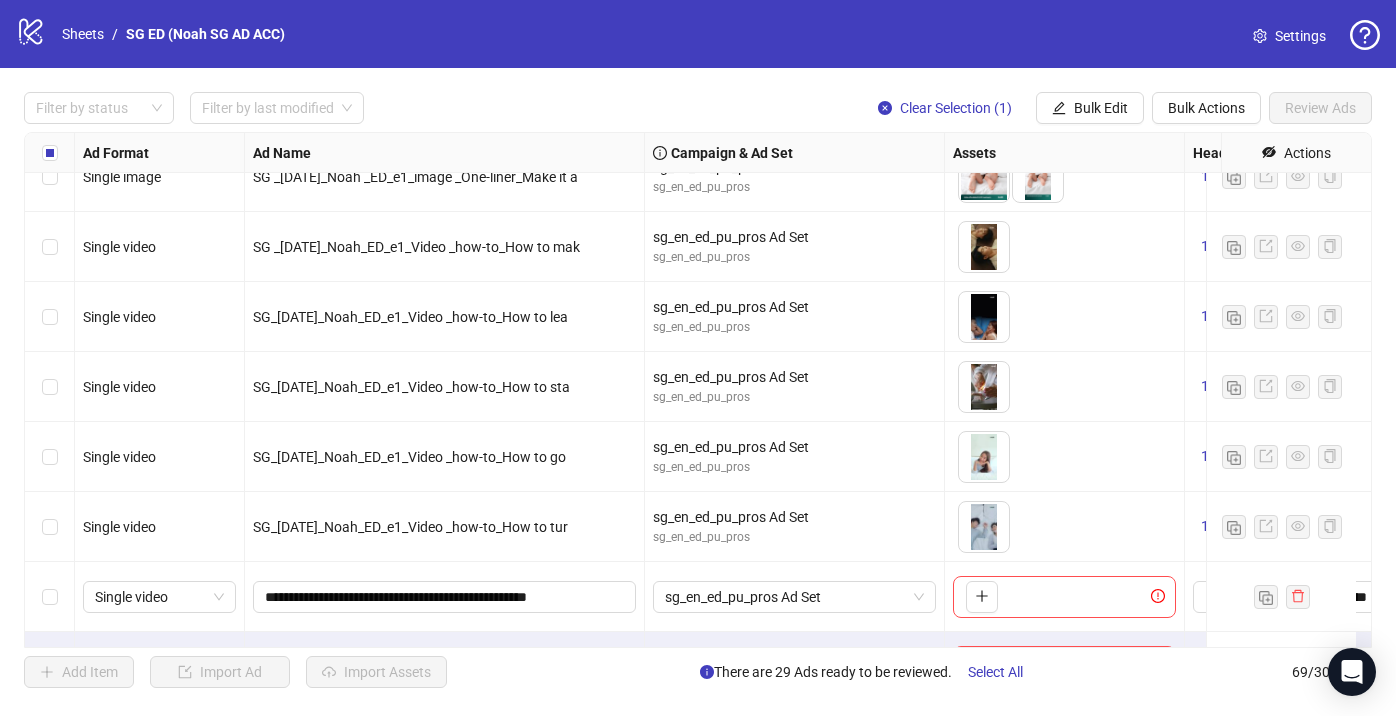 scroll, scrollTop: 4371, scrollLeft: 0, axis: vertical 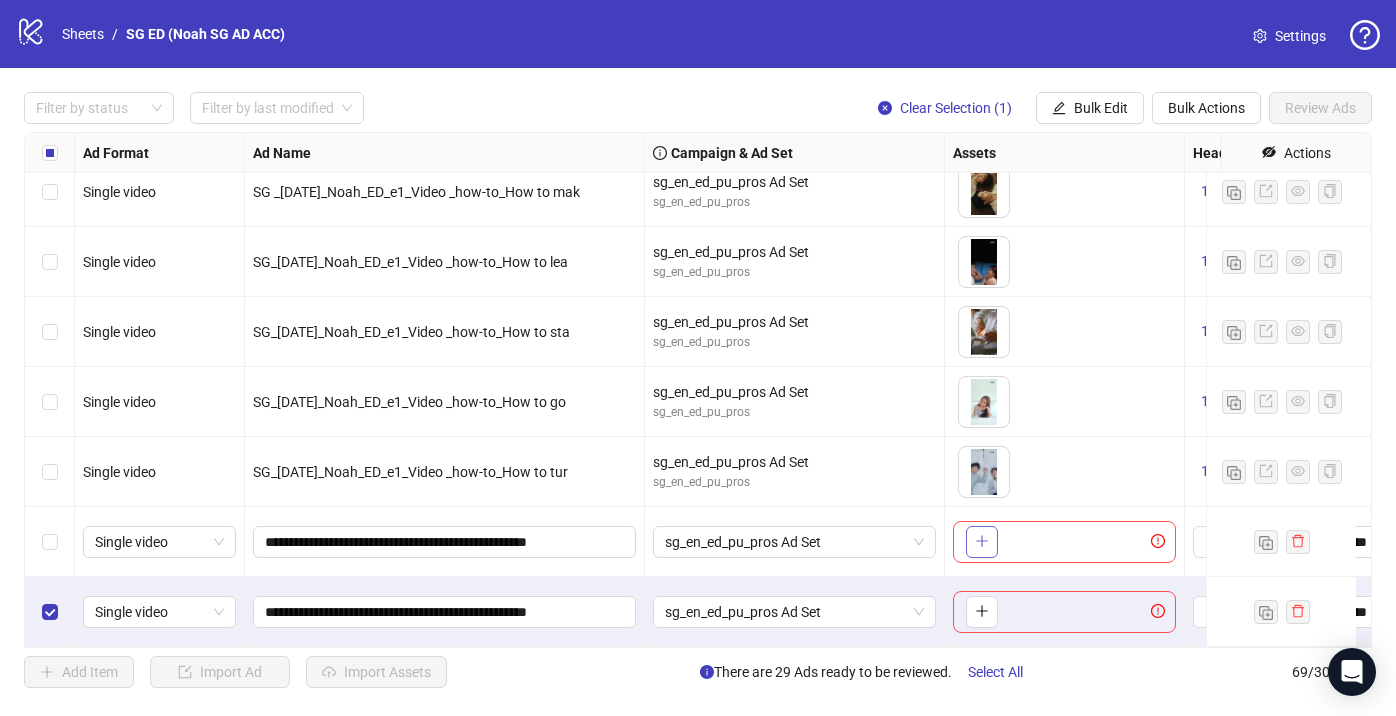 click at bounding box center (982, 542) 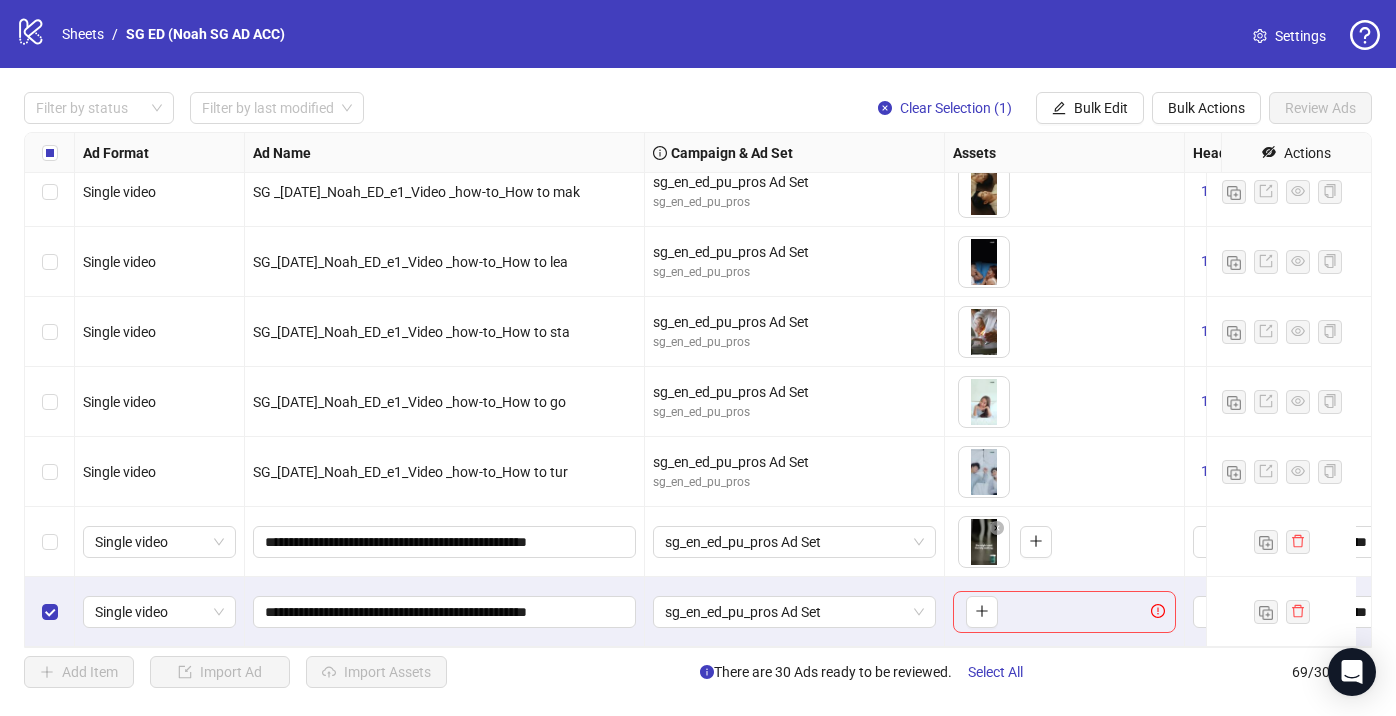 drag, startPoint x: 553, startPoint y: 649, endPoint x: 571, endPoint y: 650, distance: 18.027756 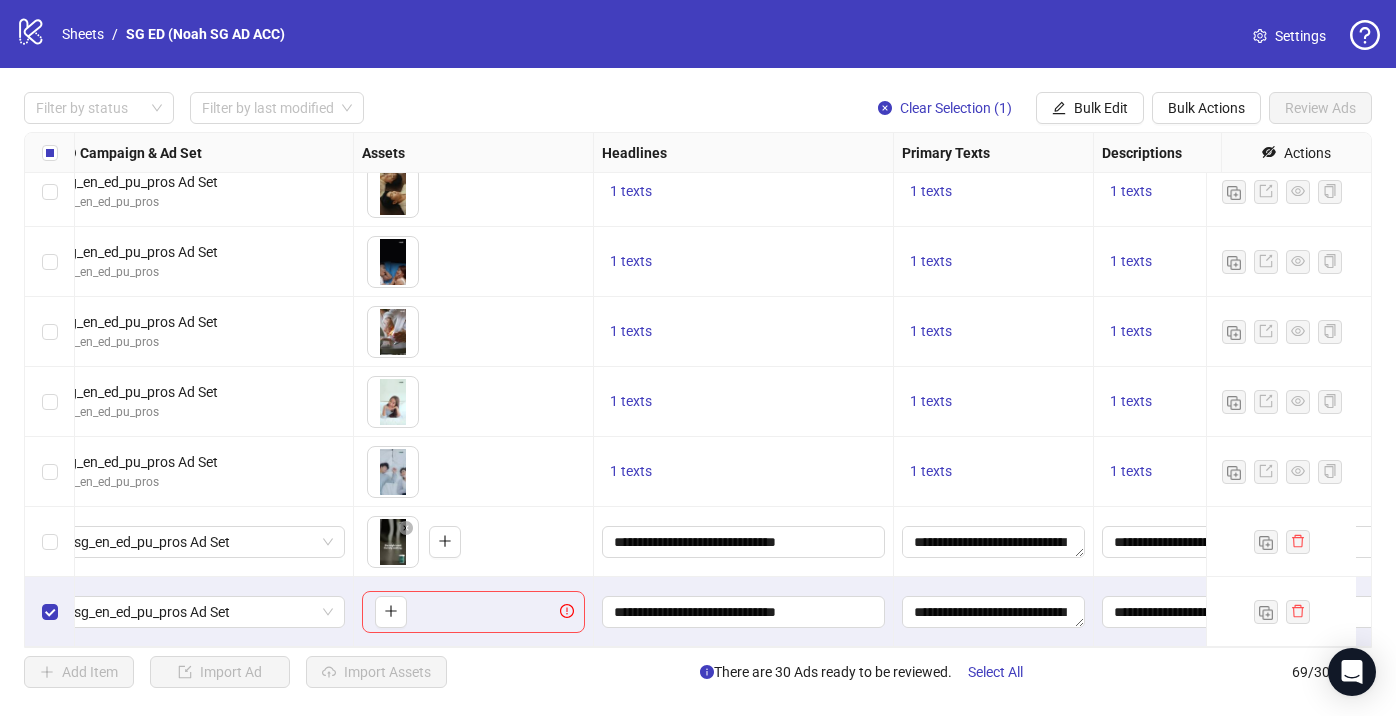scroll, scrollTop: 4371, scrollLeft: 565, axis: both 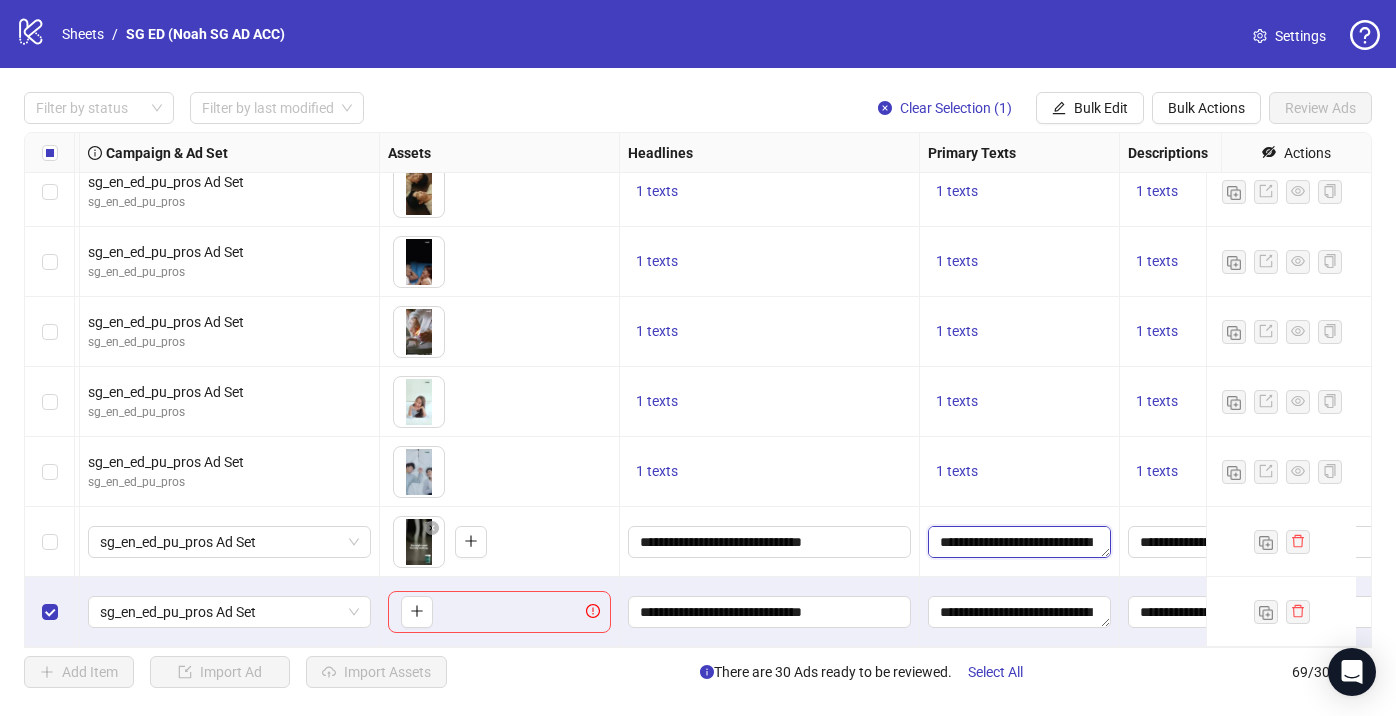 click on "**********" at bounding box center (1019, 542) 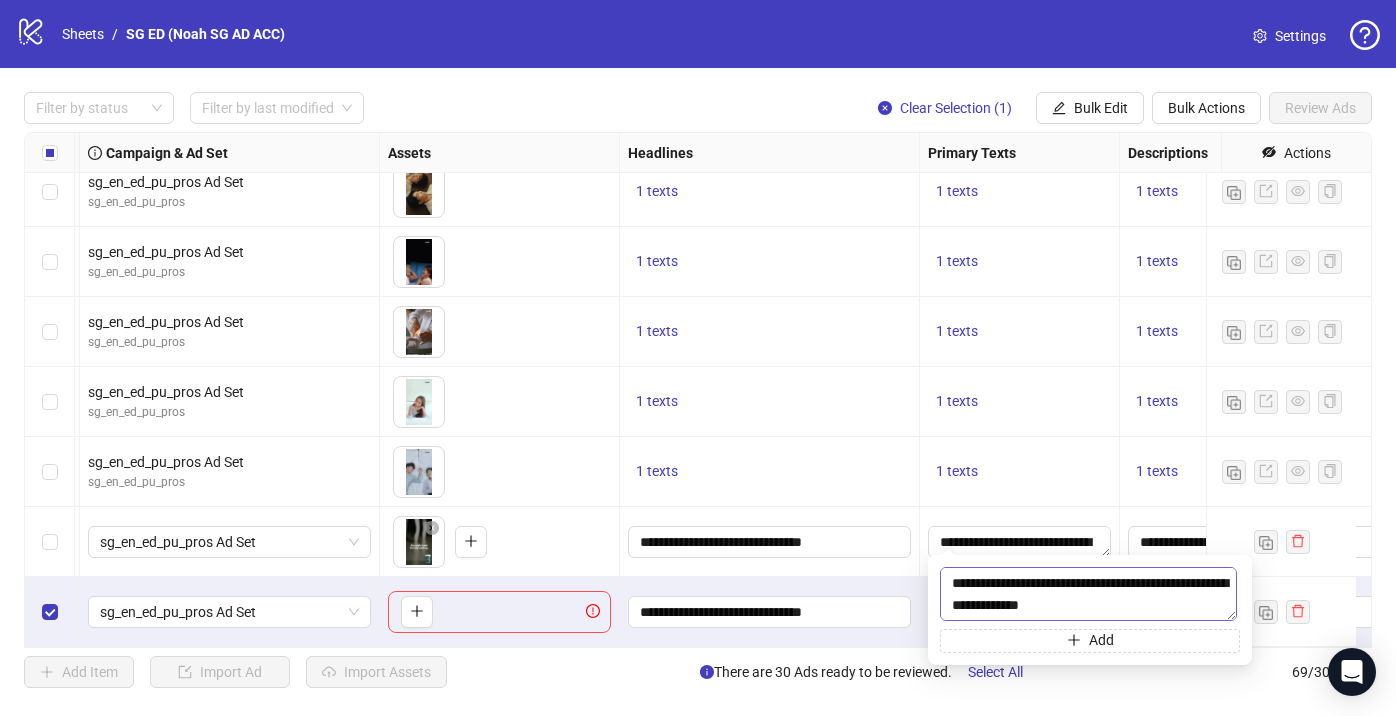click on "**********" at bounding box center (1088, 594) 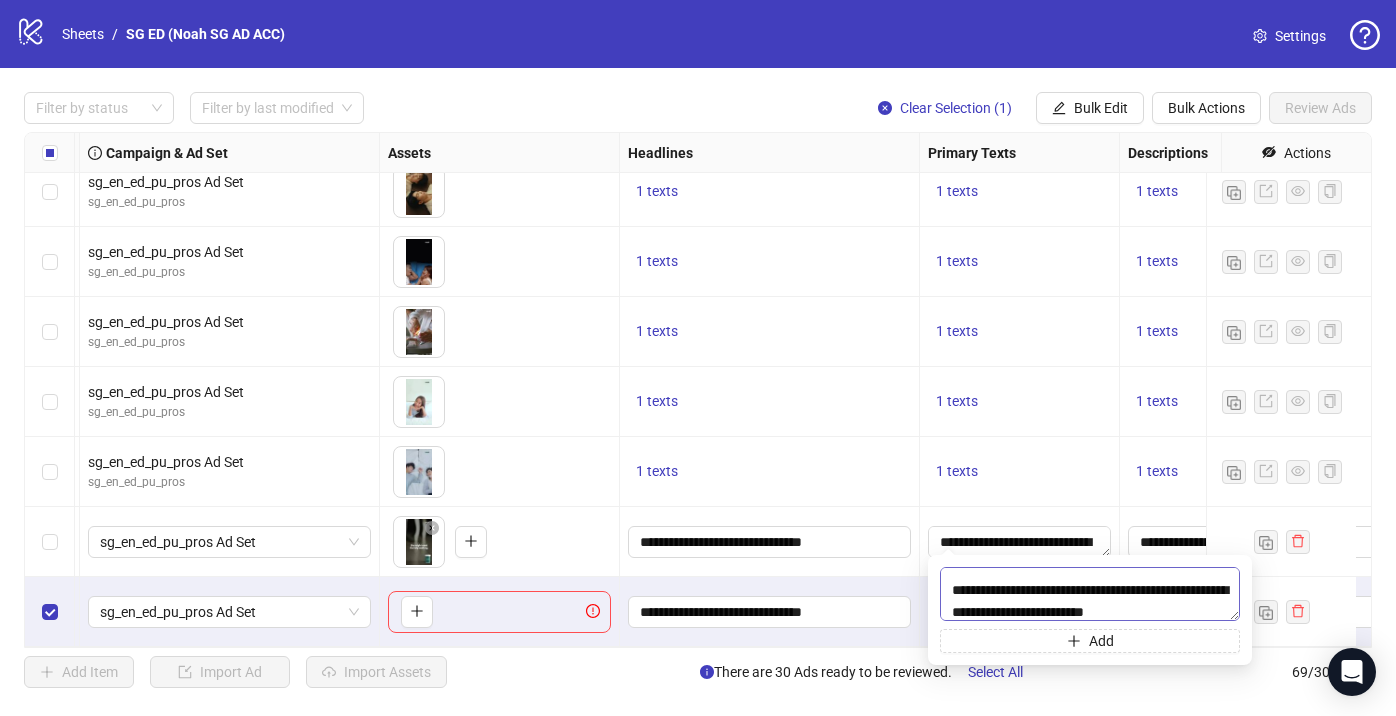 scroll, scrollTop: 22, scrollLeft: 0, axis: vertical 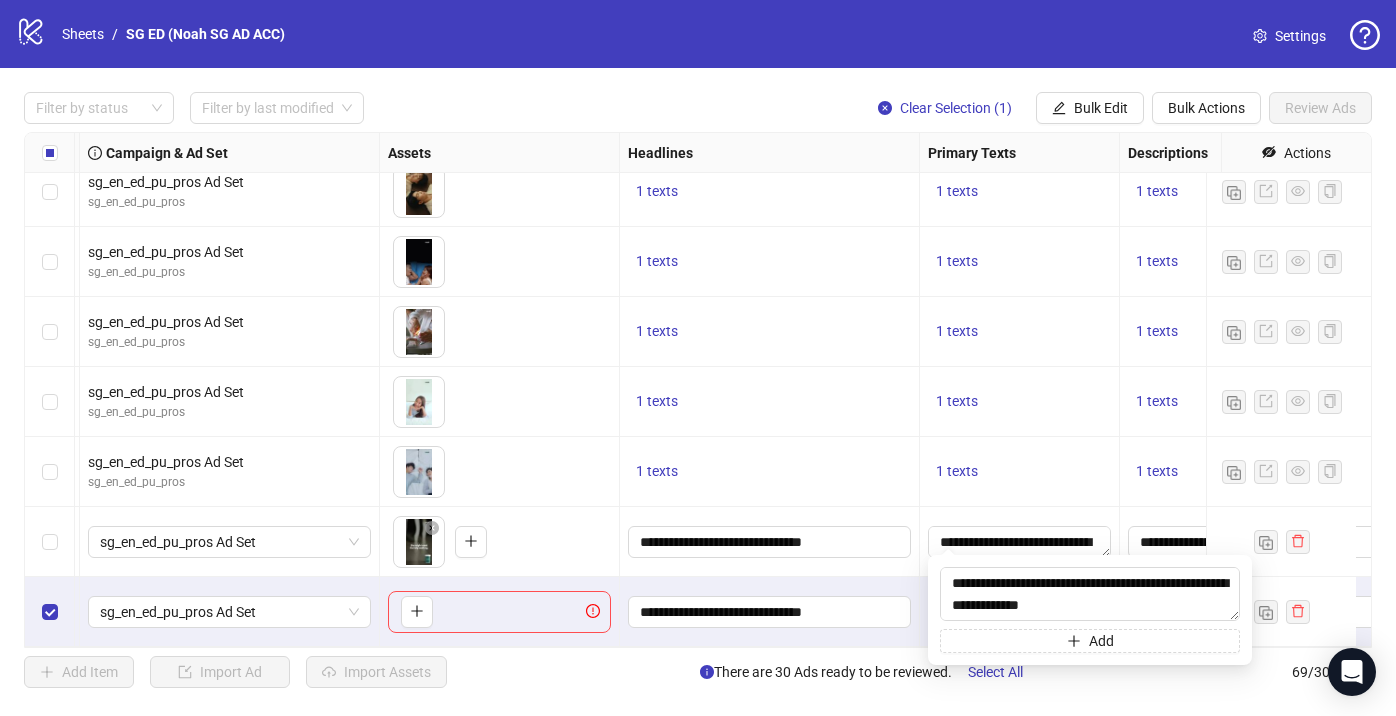 drag, startPoint x: 1153, startPoint y: 604, endPoint x: 897, endPoint y: 561, distance: 259.5862 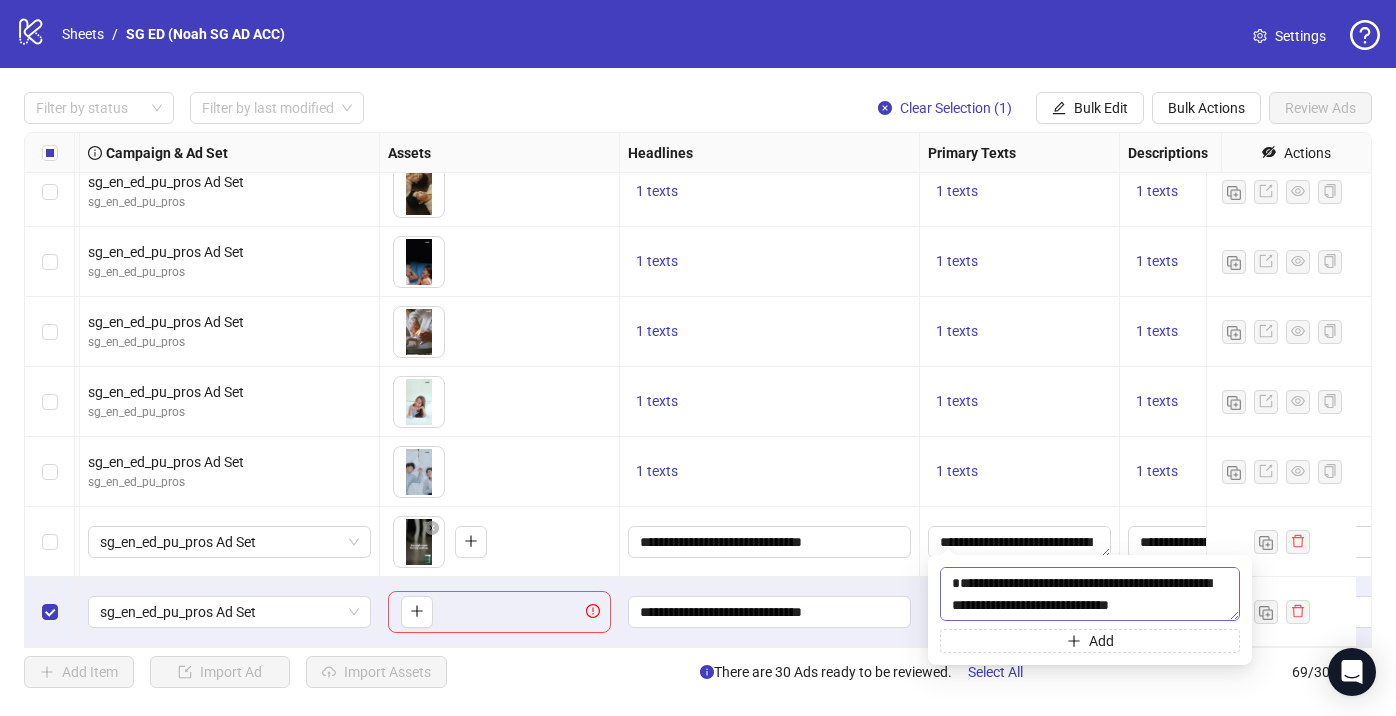 click on "**********" at bounding box center [1090, 594] 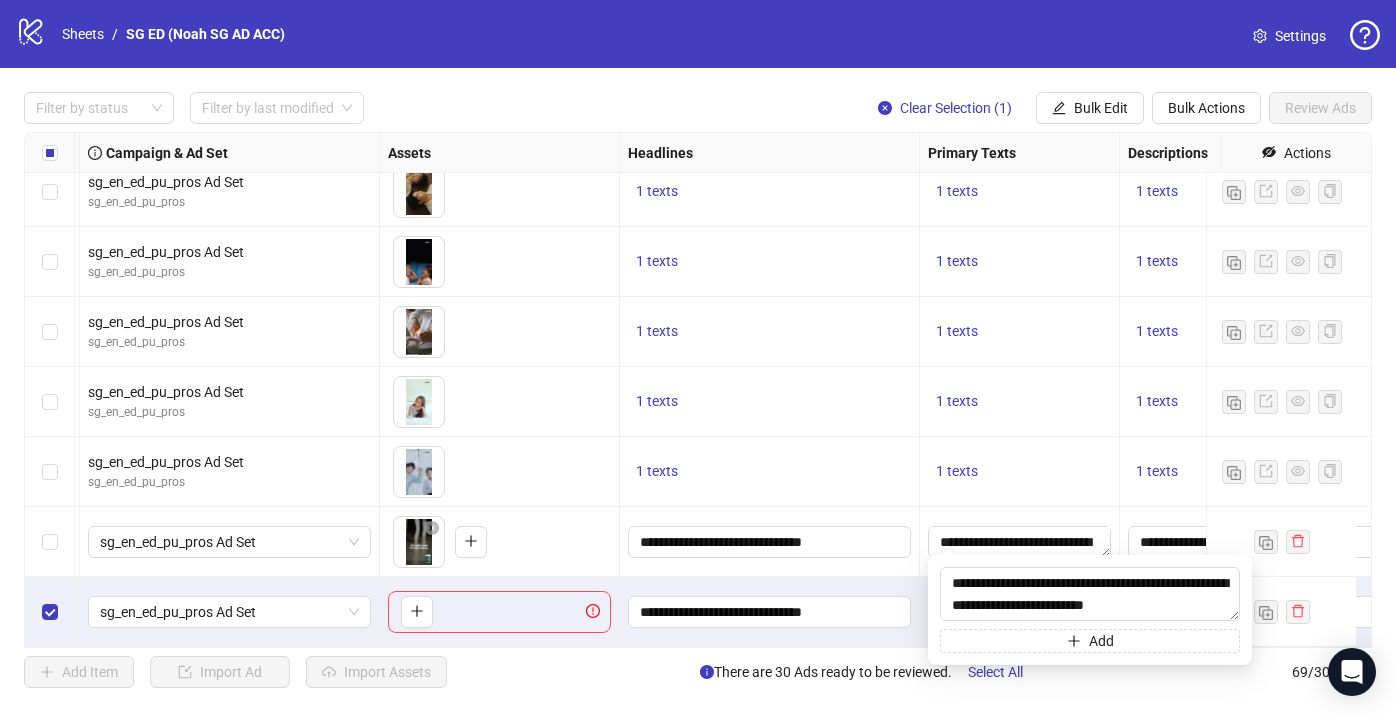 click on "**********" at bounding box center [1020, 542] 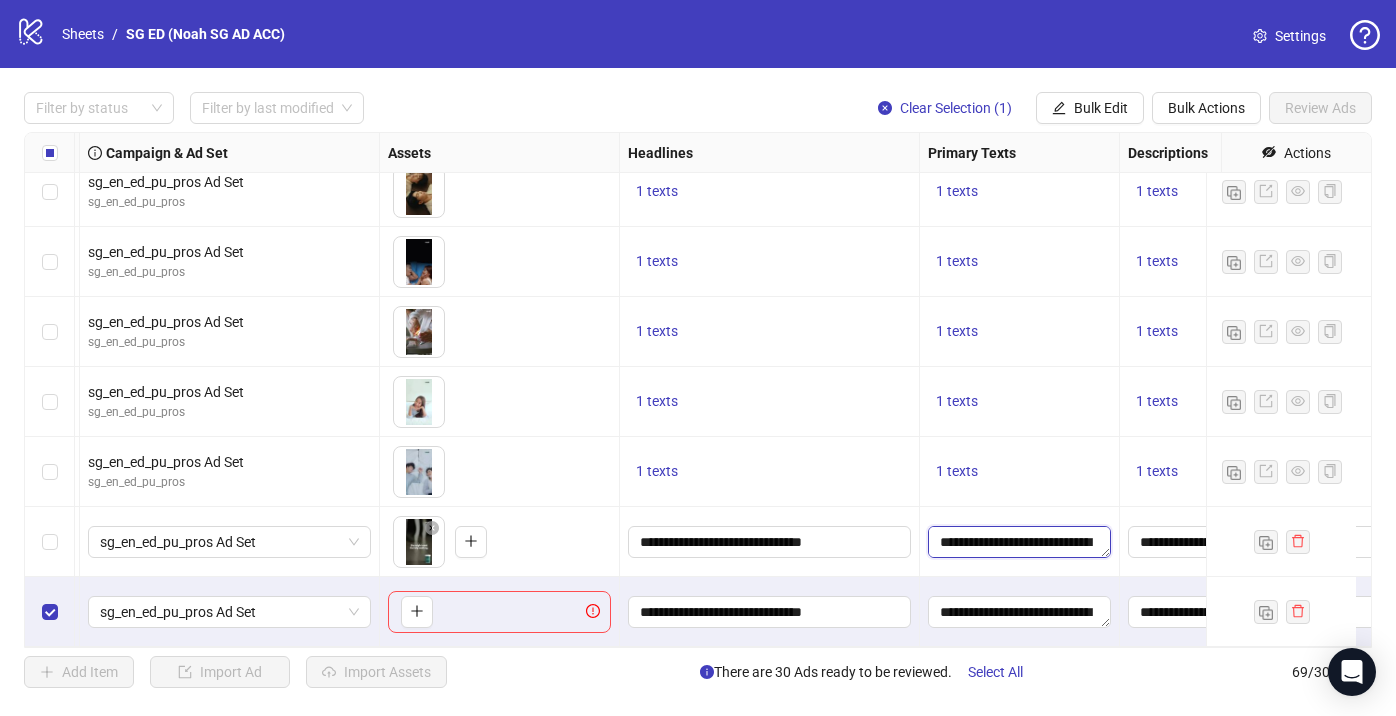 click on "**********" at bounding box center (1019, 542) 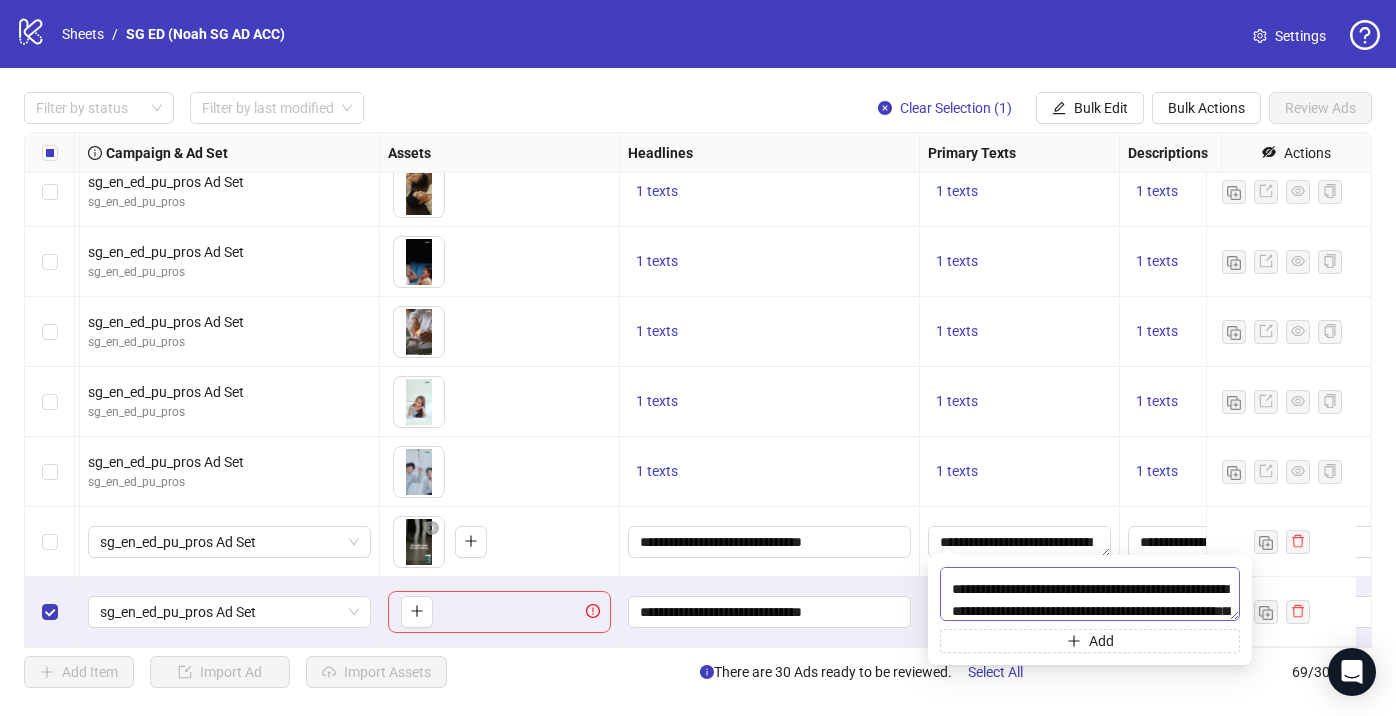 scroll, scrollTop: 69, scrollLeft: 0, axis: vertical 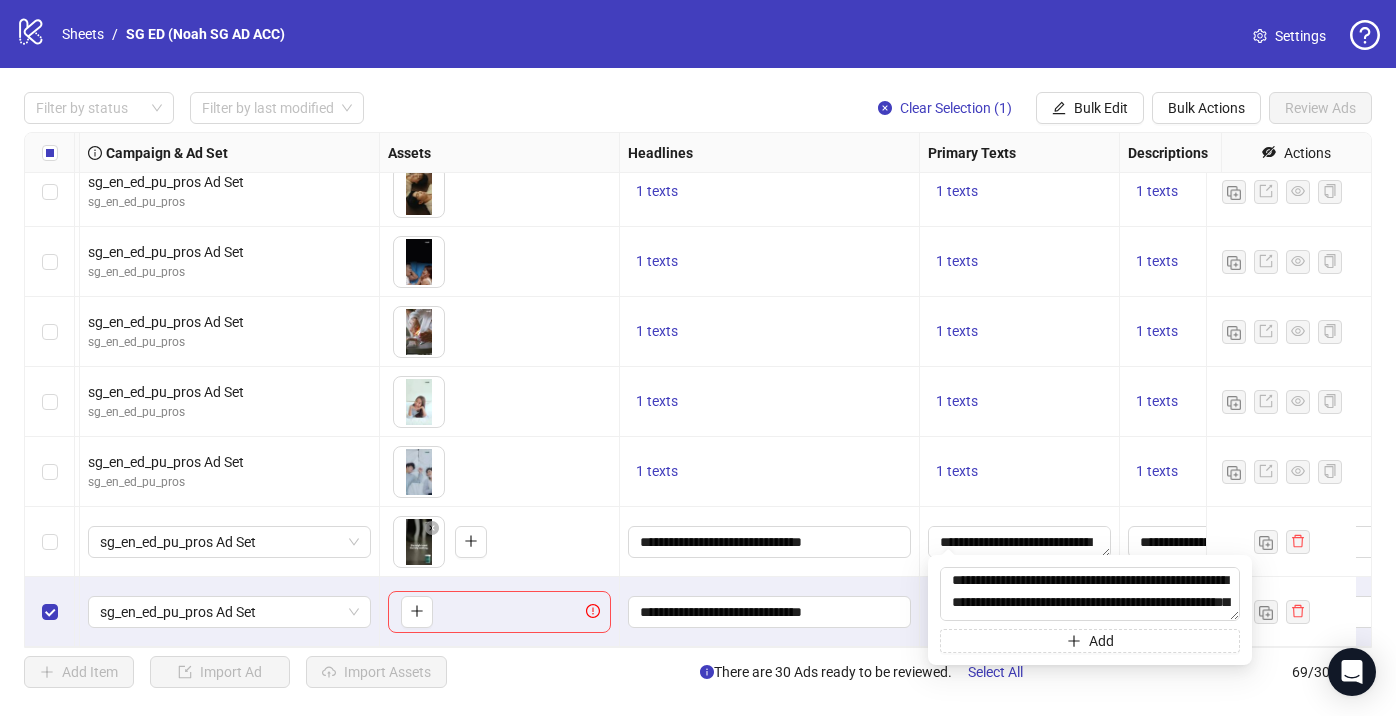 click on "1 texts" at bounding box center (1020, 472) 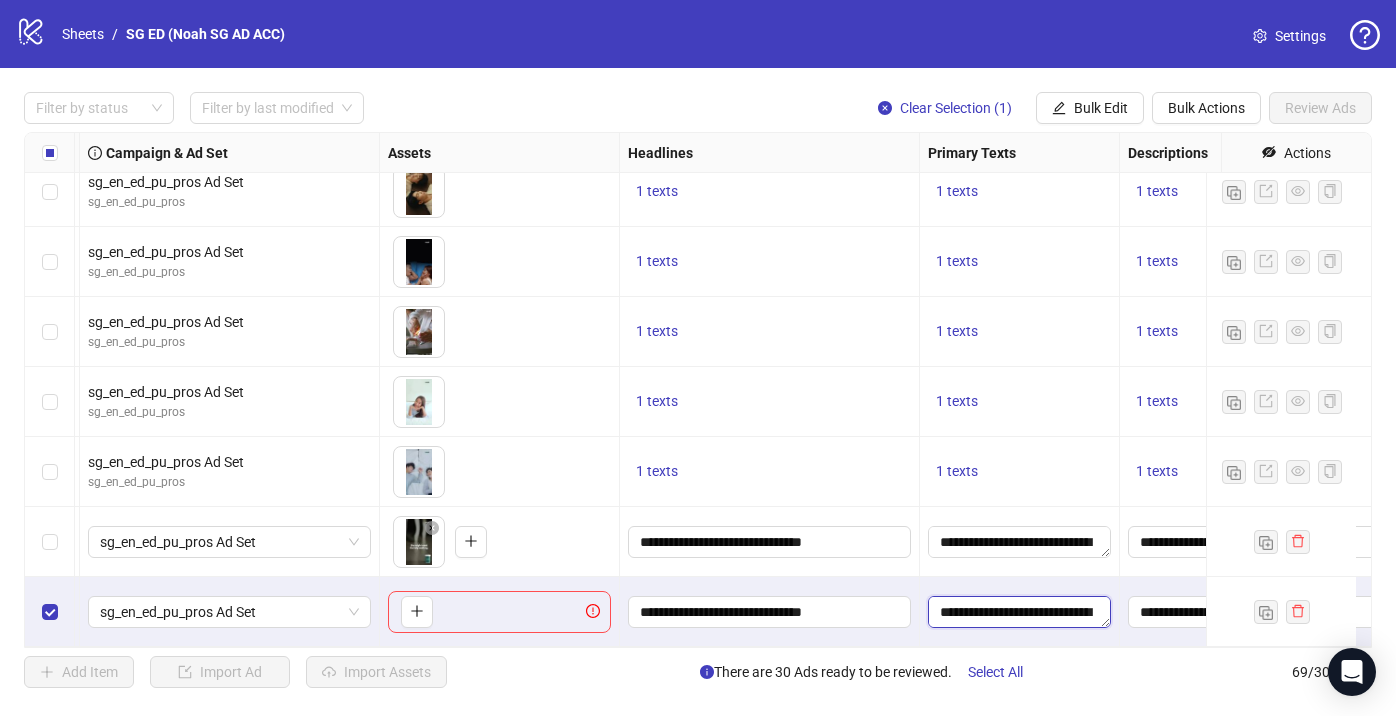 click on "**********" at bounding box center [1019, 612] 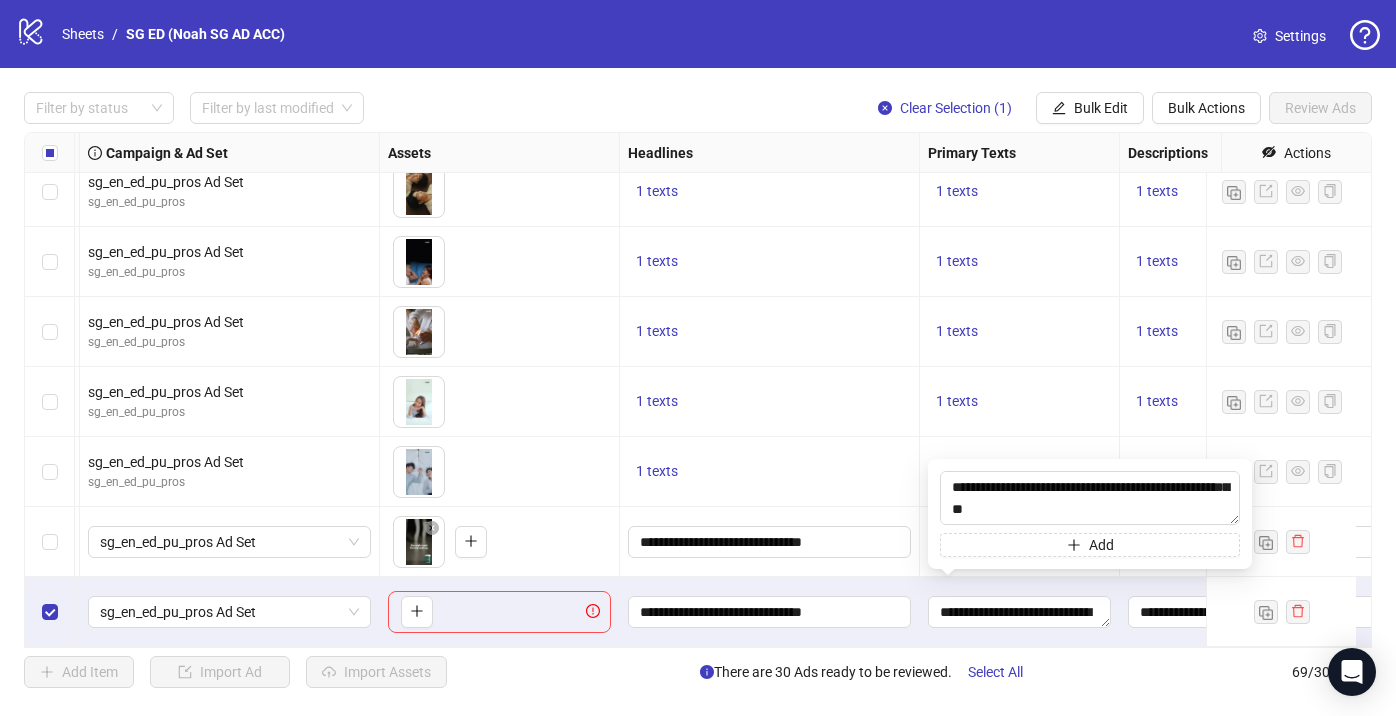 scroll, scrollTop: 154, scrollLeft: 0, axis: vertical 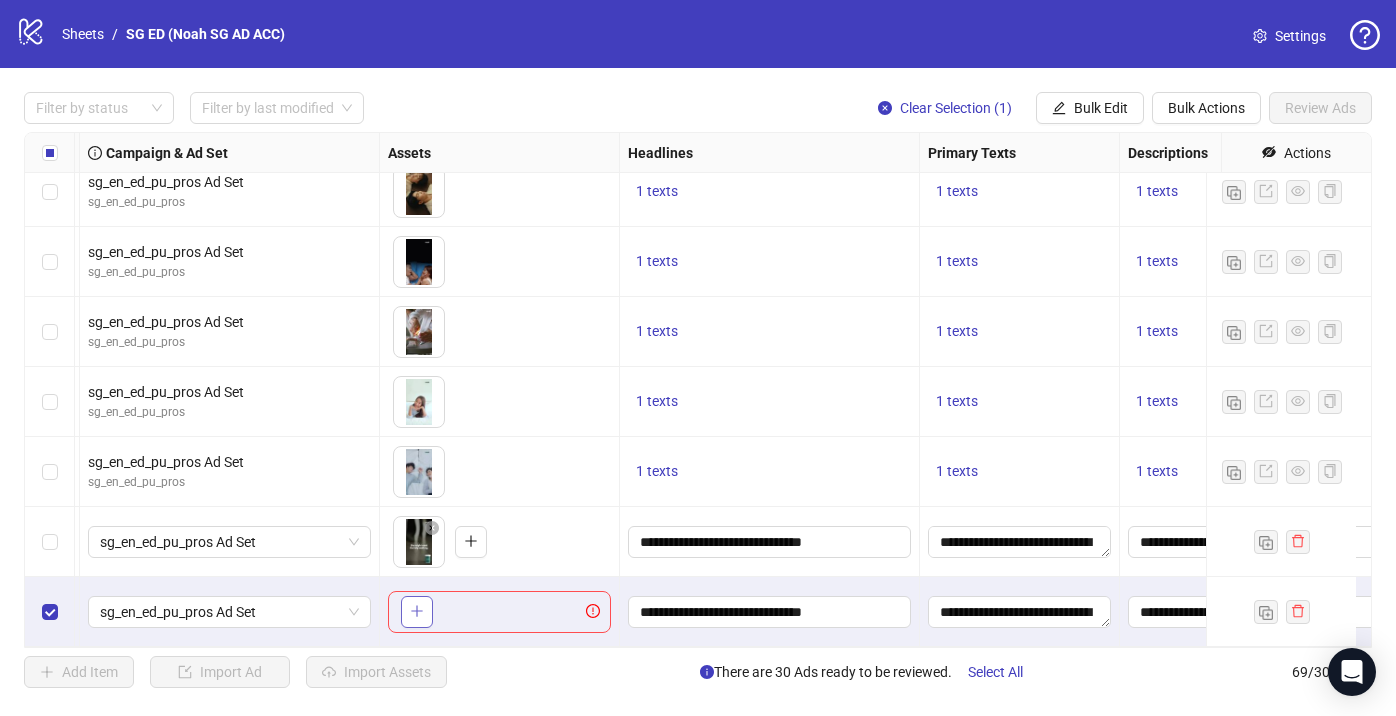 click at bounding box center (417, 612) 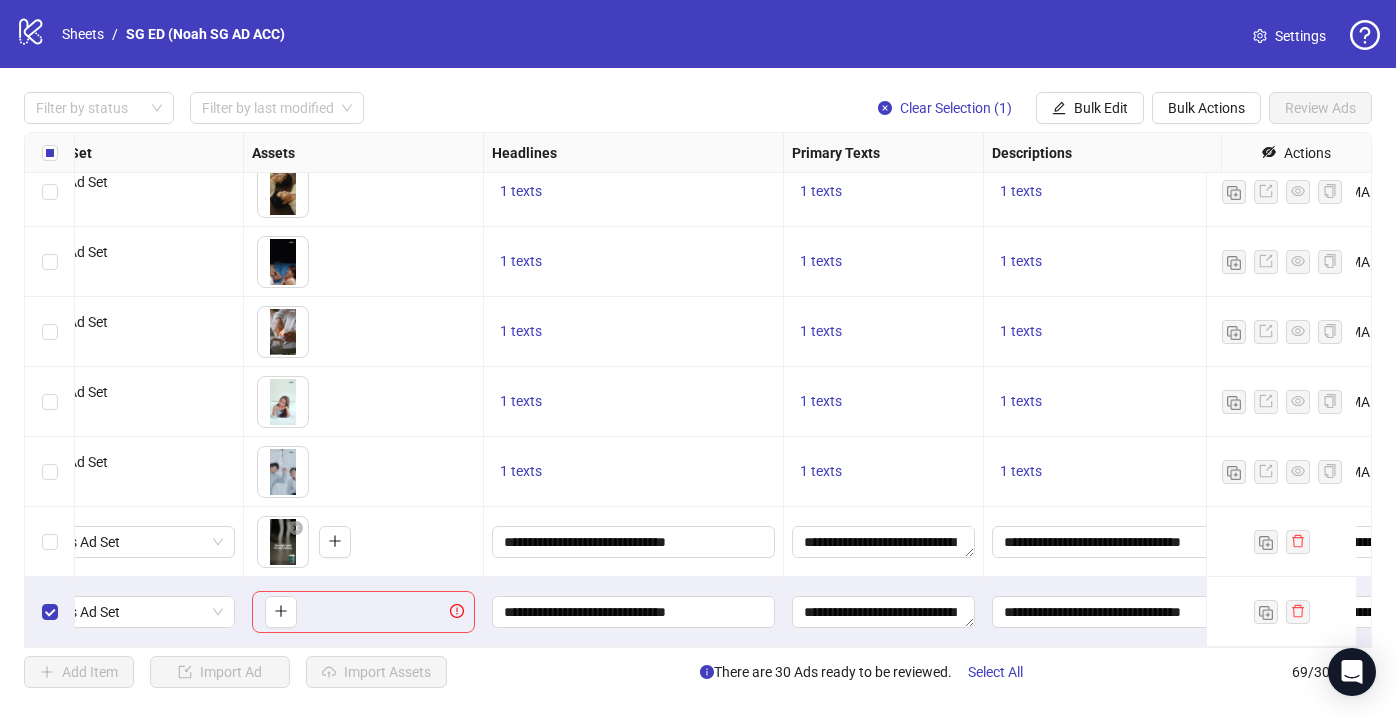 scroll, scrollTop: 4371, scrollLeft: 702, axis: both 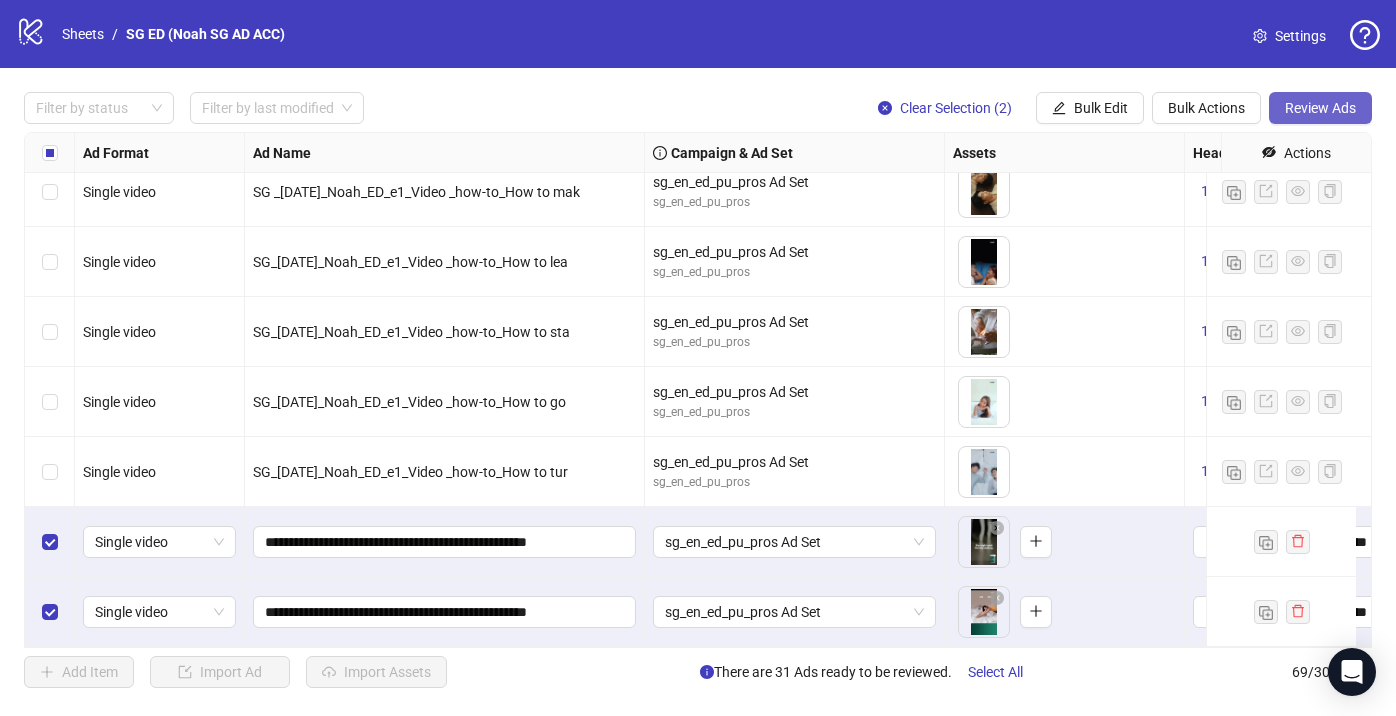 click on "Review Ads" at bounding box center [1320, 108] 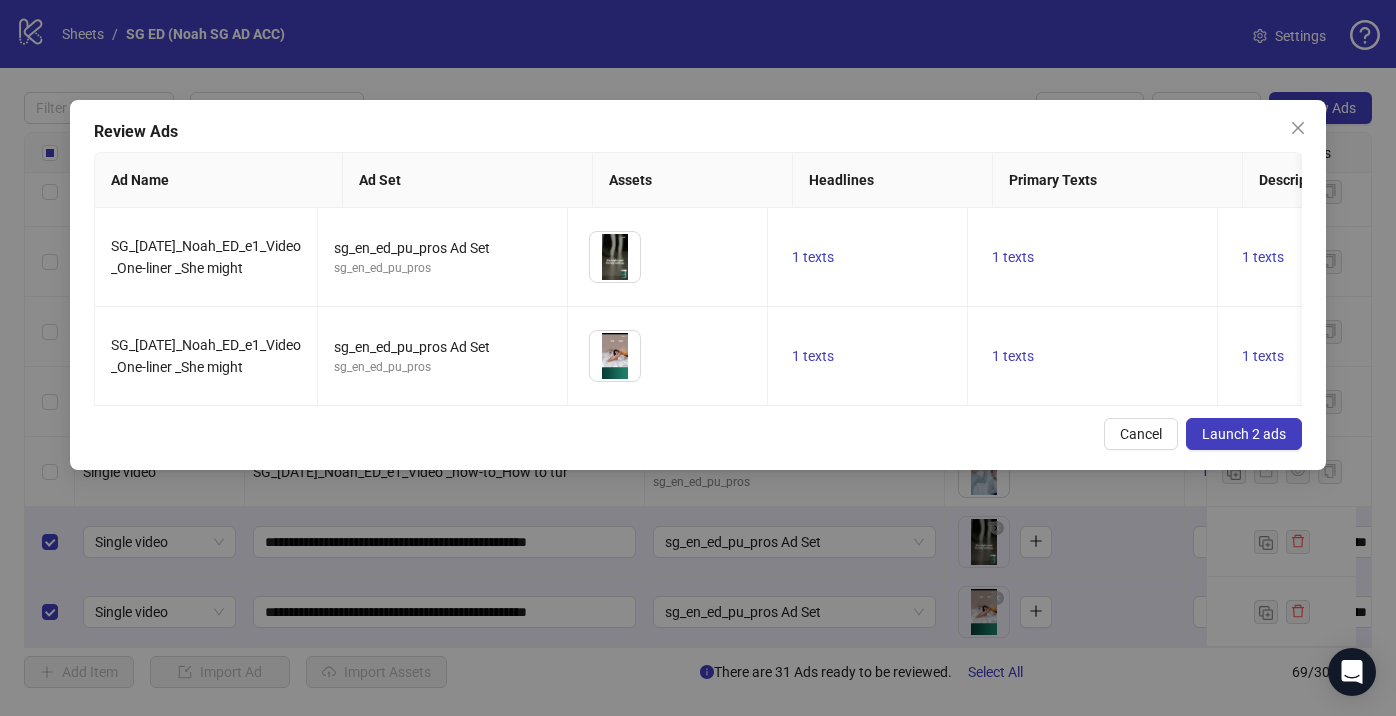 click on "Launch 2 ads" at bounding box center (1244, 434) 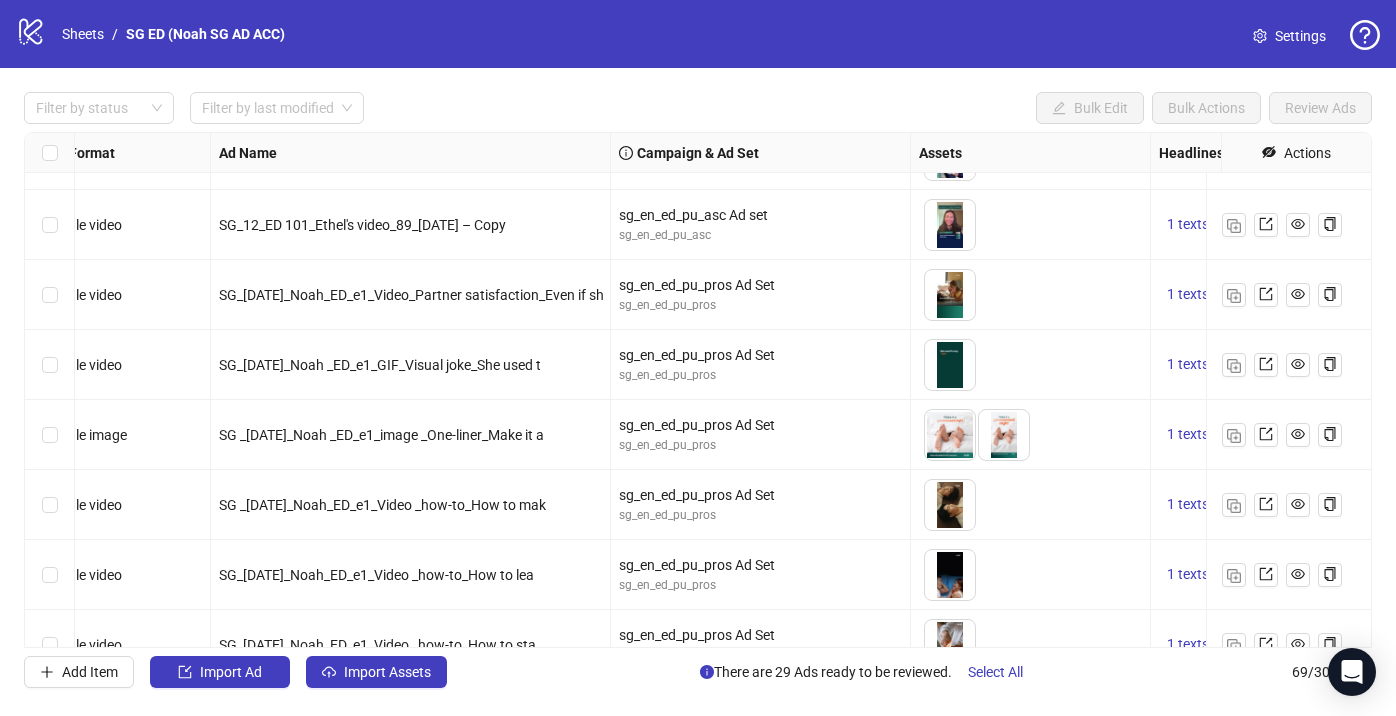 scroll, scrollTop: 4043, scrollLeft: 0, axis: vertical 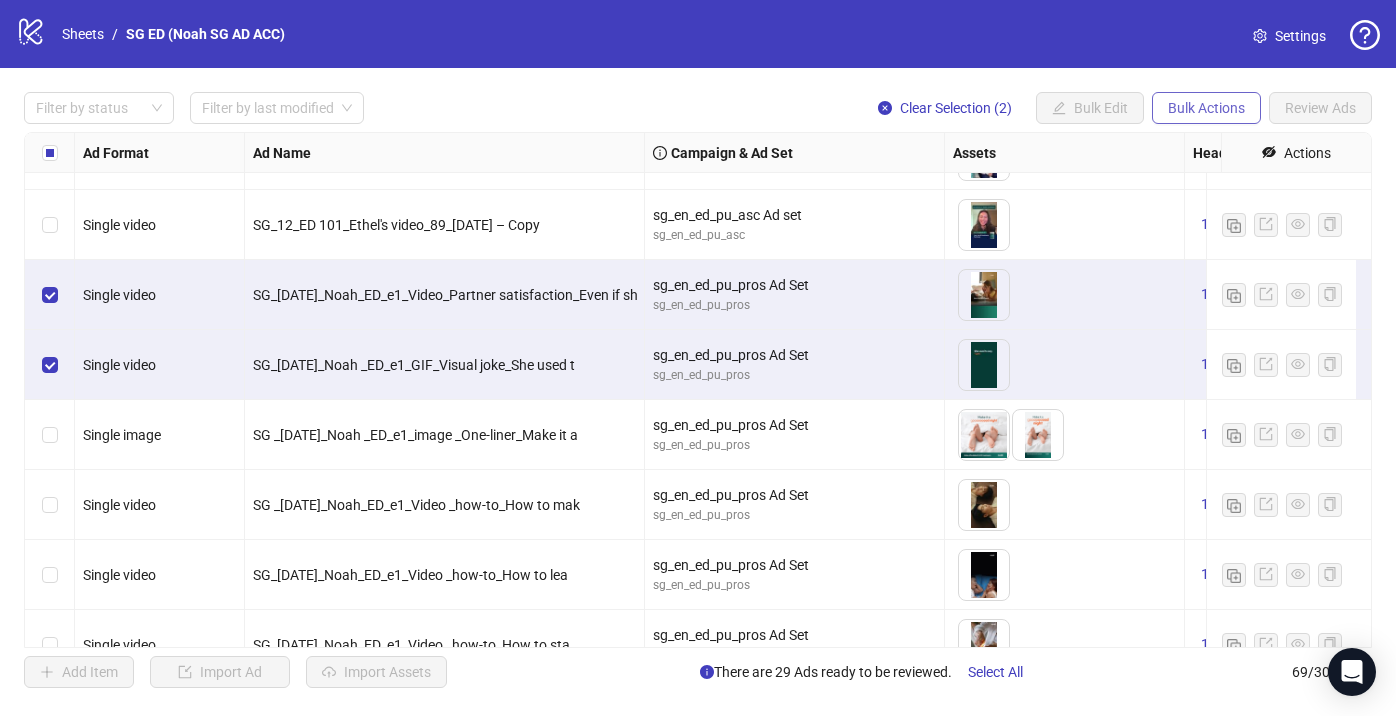 click on "Bulk Actions" at bounding box center (1206, 108) 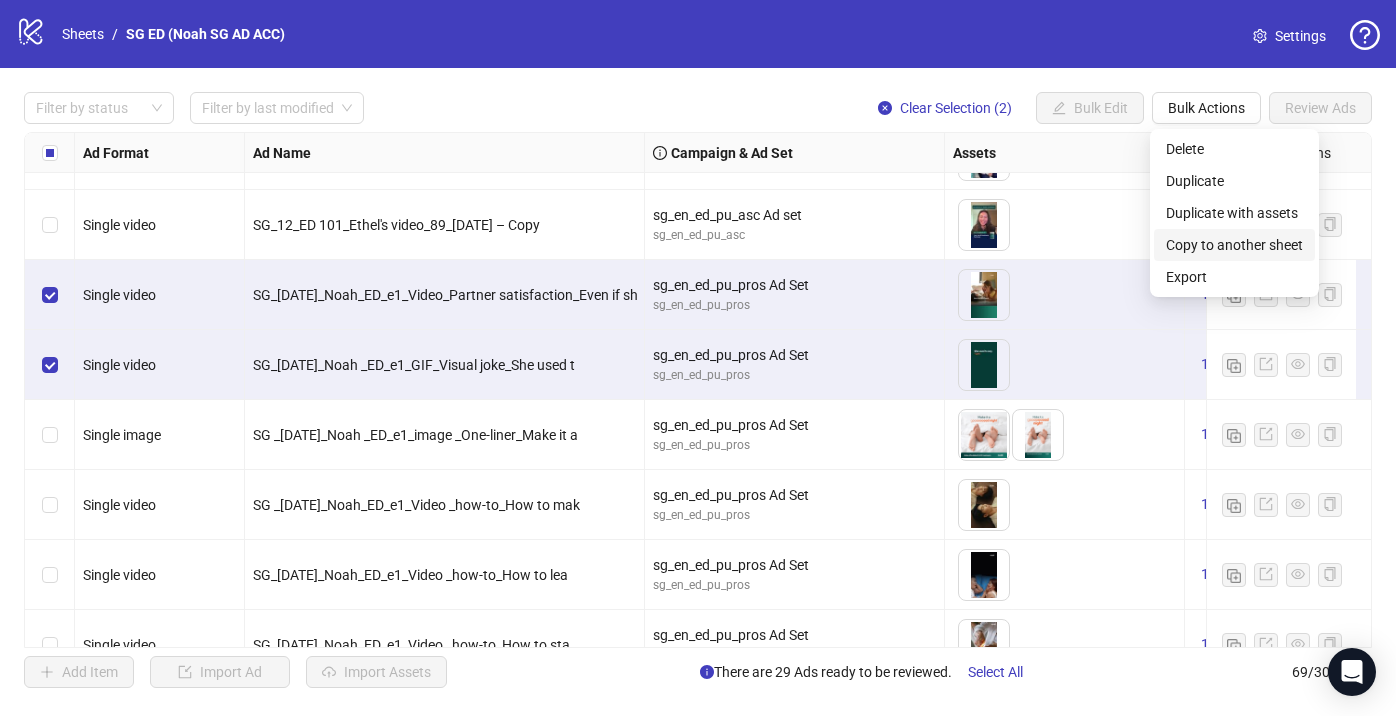 click on "Copy to another sheet" at bounding box center [1234, 245] 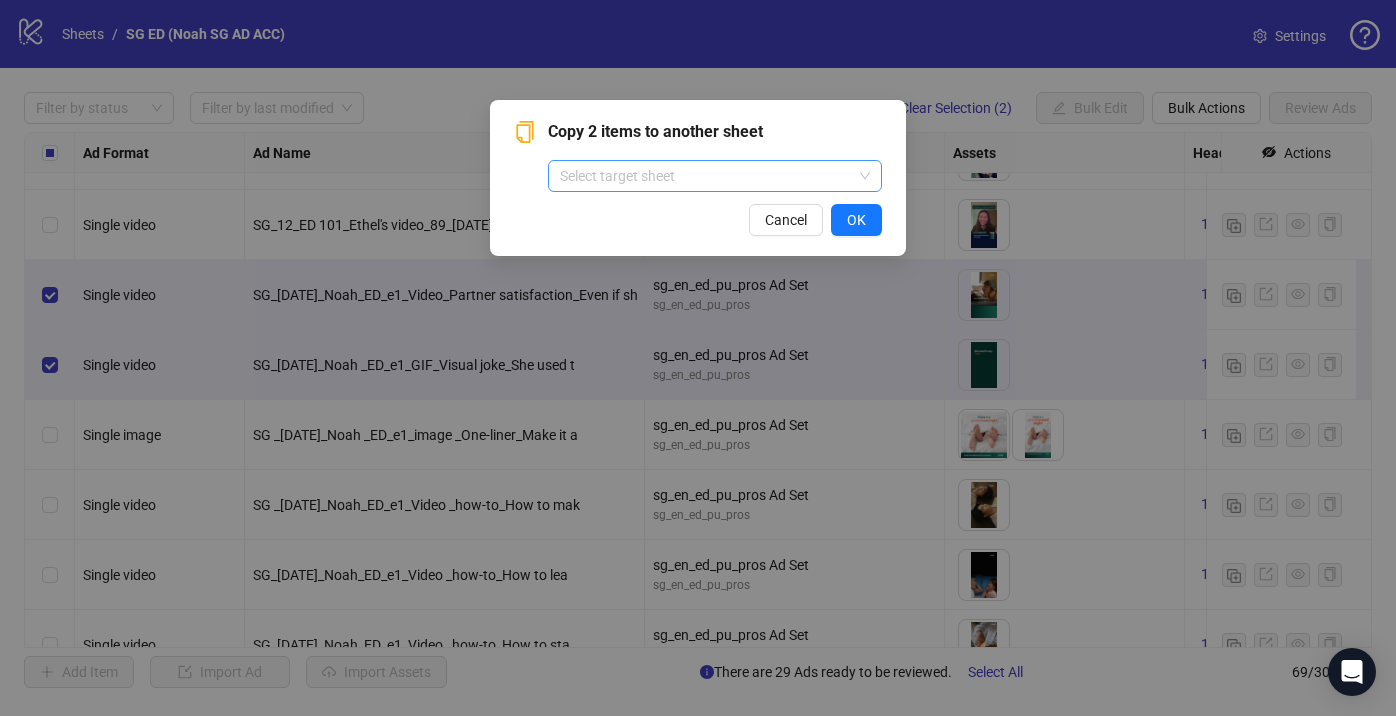 click at bounding box center (706, 176) 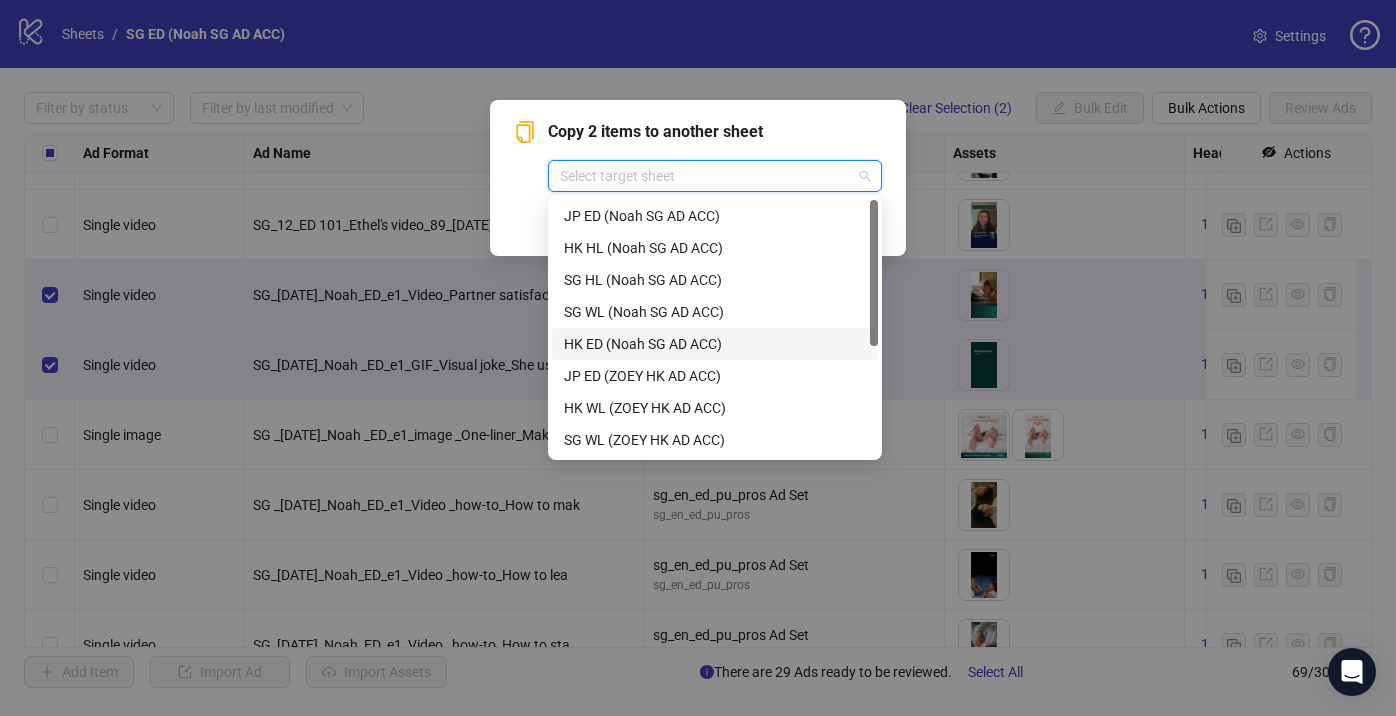 click on "HK ED (Noah SG AD ACC)" at bounding box center (715, 344) 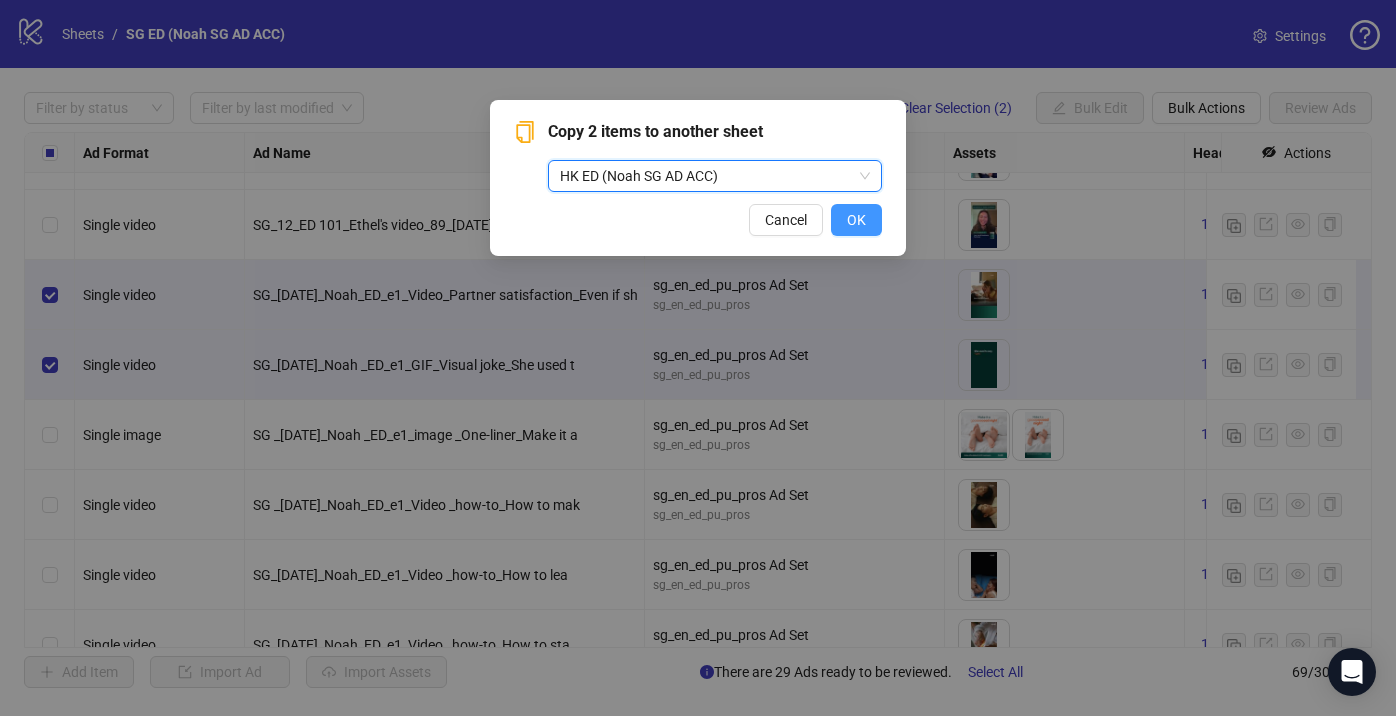 click on "OK" at bounding box center [856, 220] 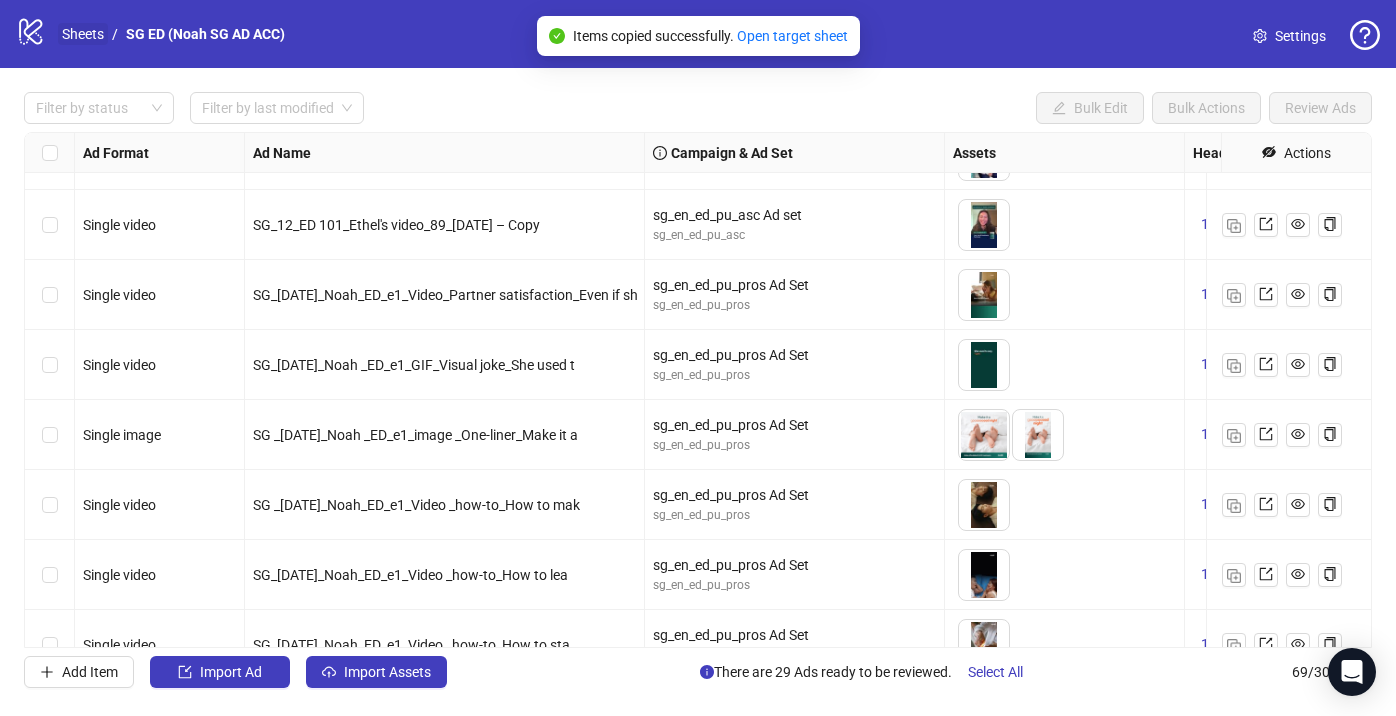 click on "Sheets" at bounding box center [83, 34] 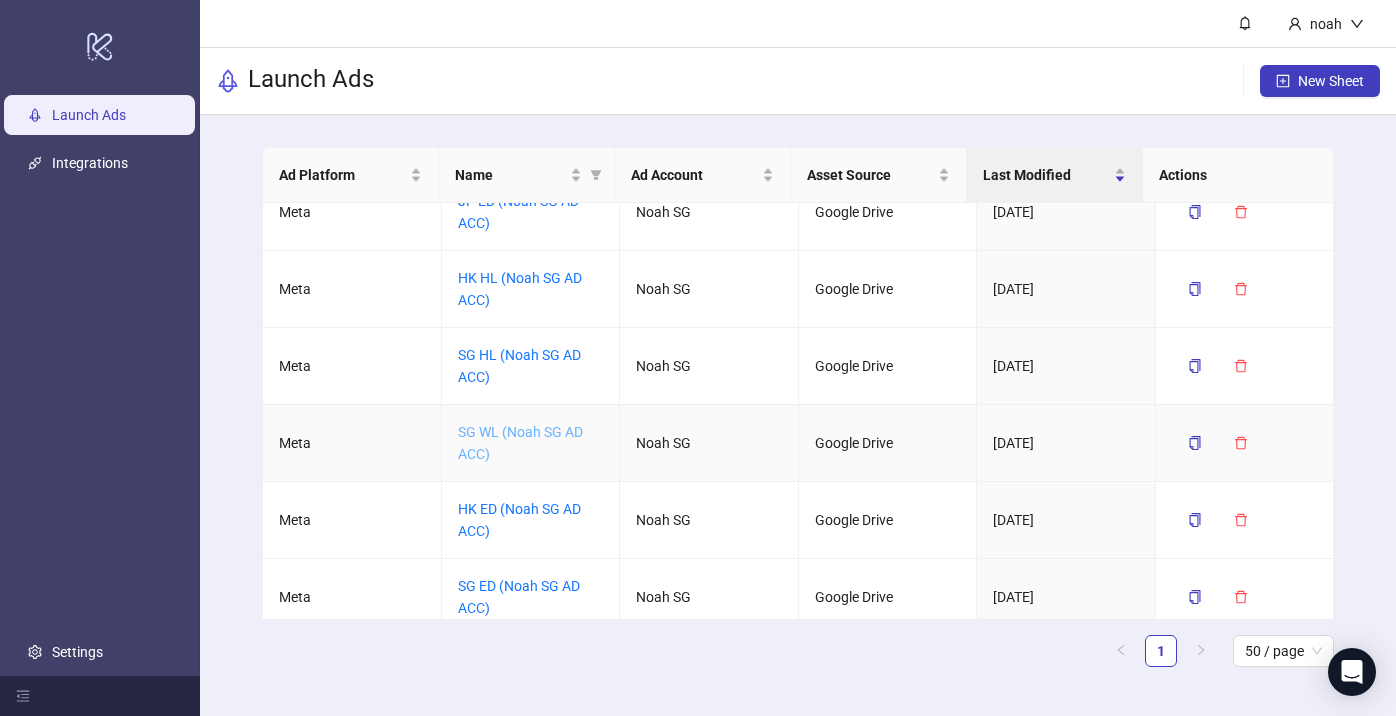 scroll, scrollTop: 33, scrollLeft: 0, axis: vertical 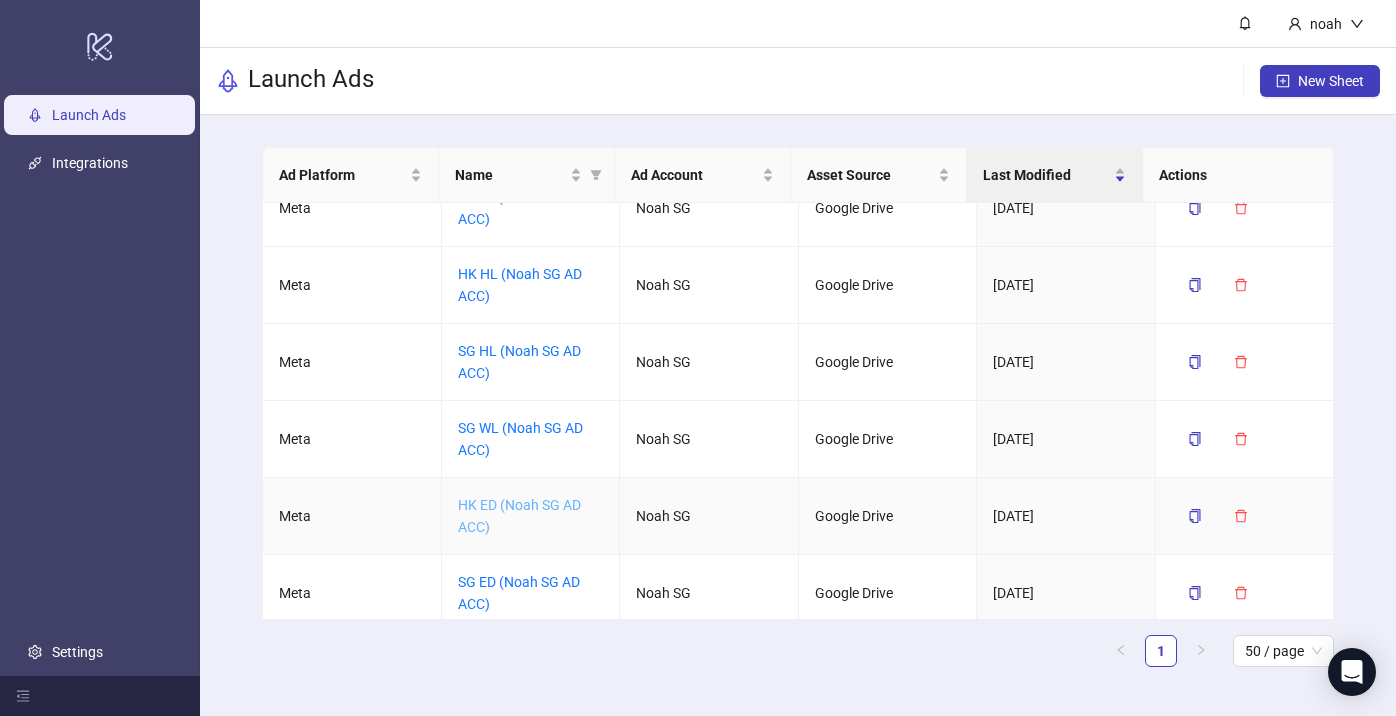 click on "HK ED (Noah SG AD ACC)" at bounding box center (519, 516) 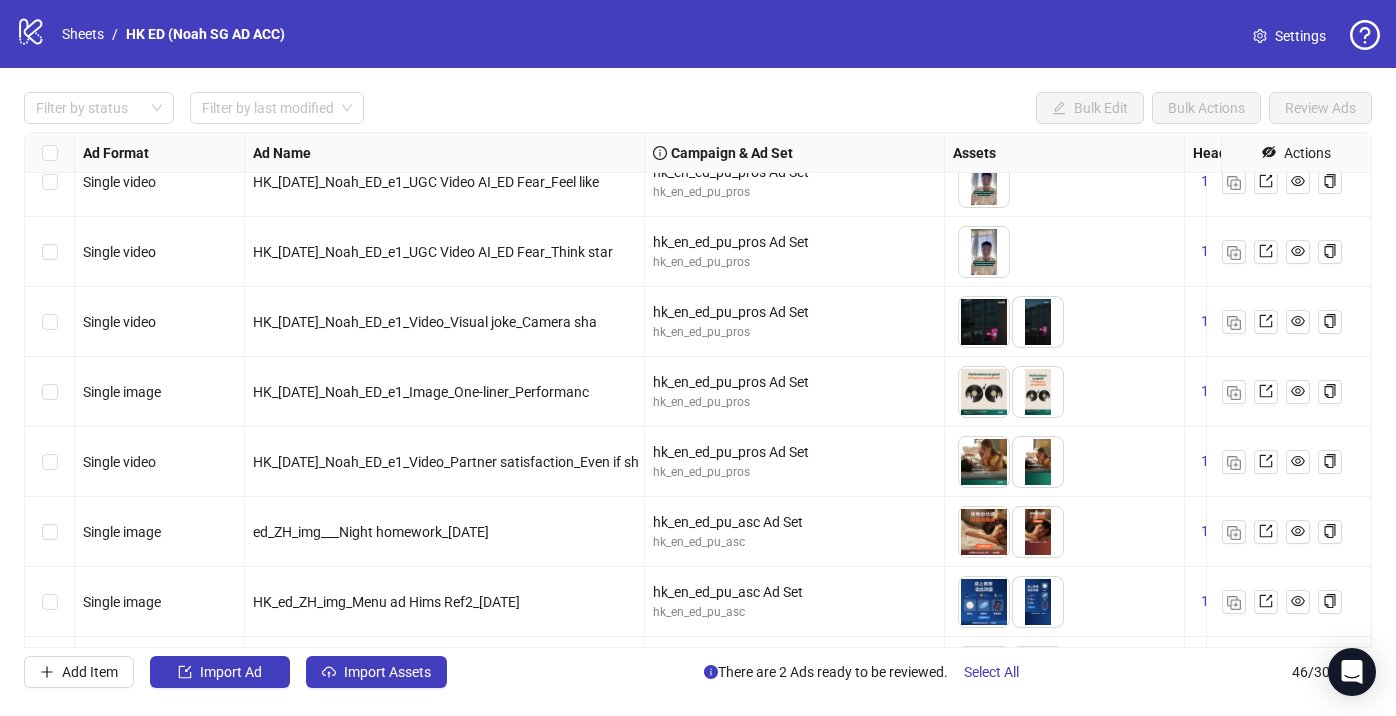 scroll, scrollTop: 2761, scrollLeft: 0, axis: vertical 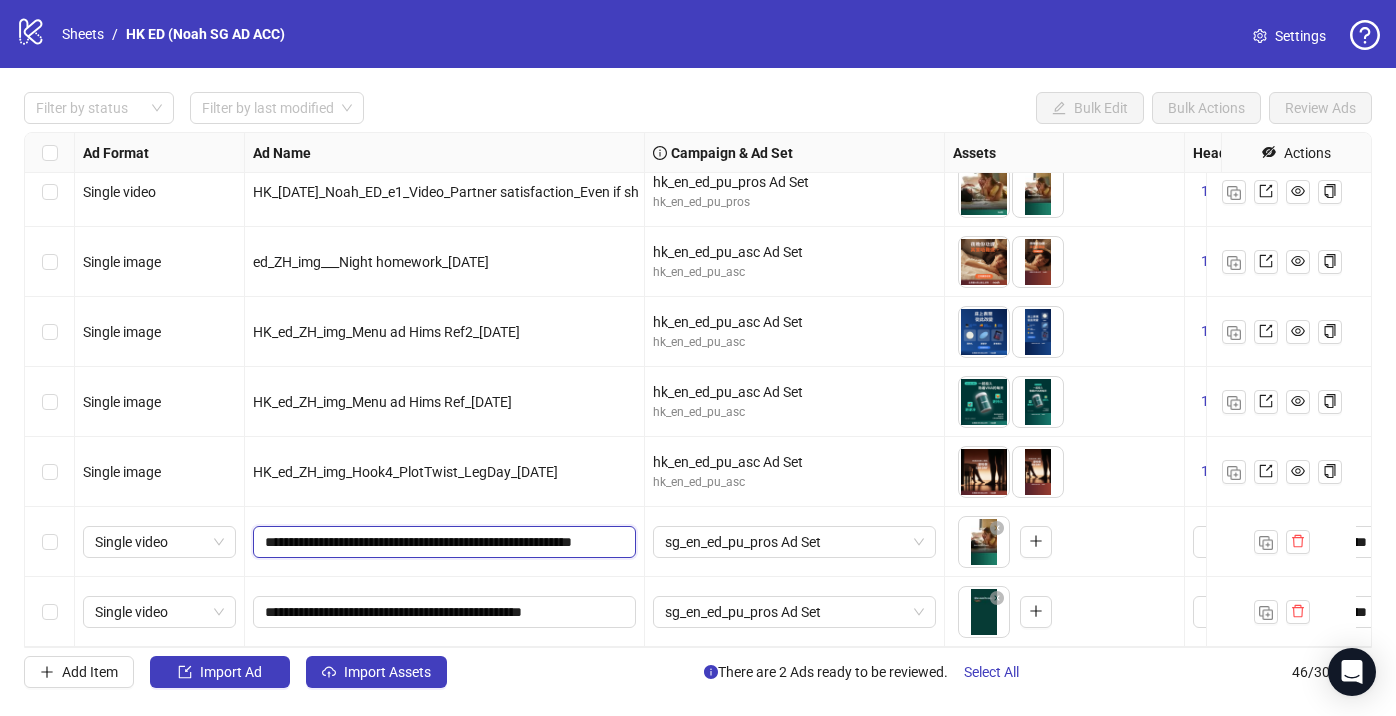 drag, startPoint x: 281, startPoint y: 528, endPoint x: 240, endPoint y: 526, distance: 41.04875 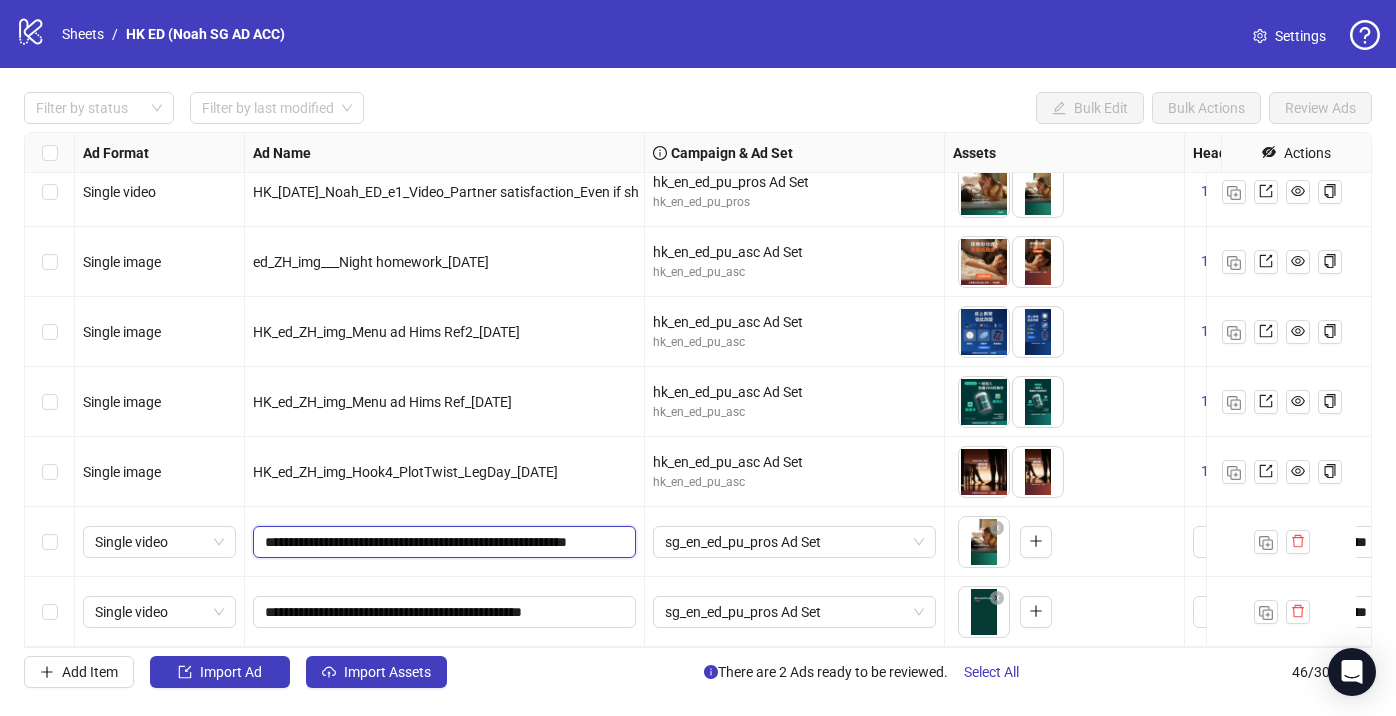 type on "**********" 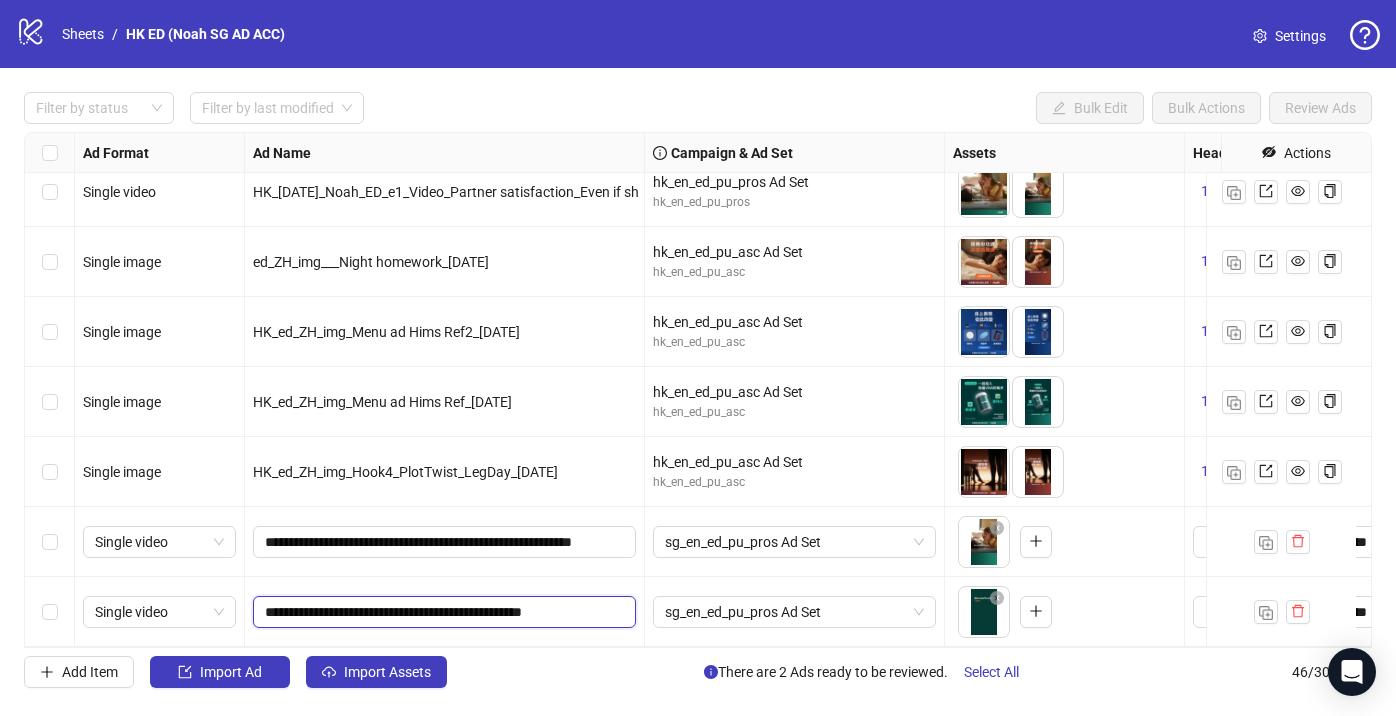 drag, startPoint x: 279, startPoint y: 598, endPoint x: 249, endPoint y: 592, distance: 30.594116 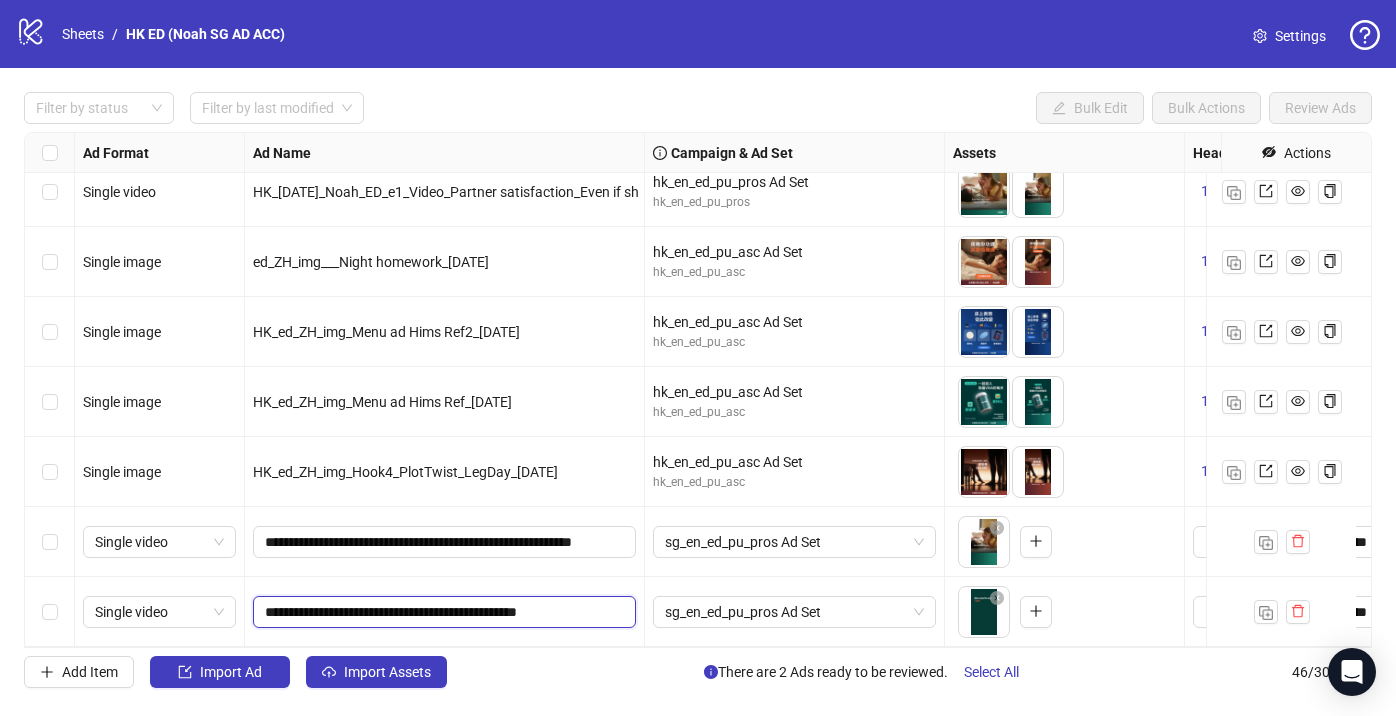 type on "**********" 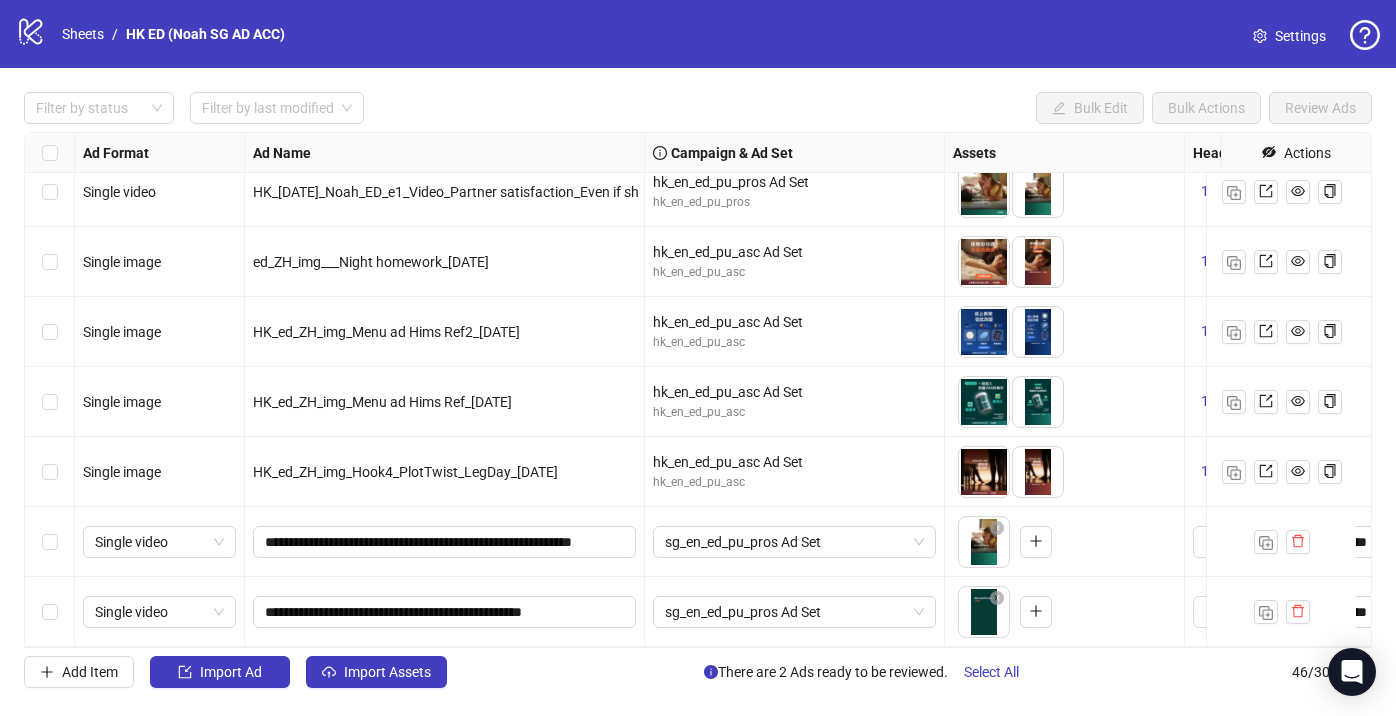 click on "**********" at bounding box center (445, 542) 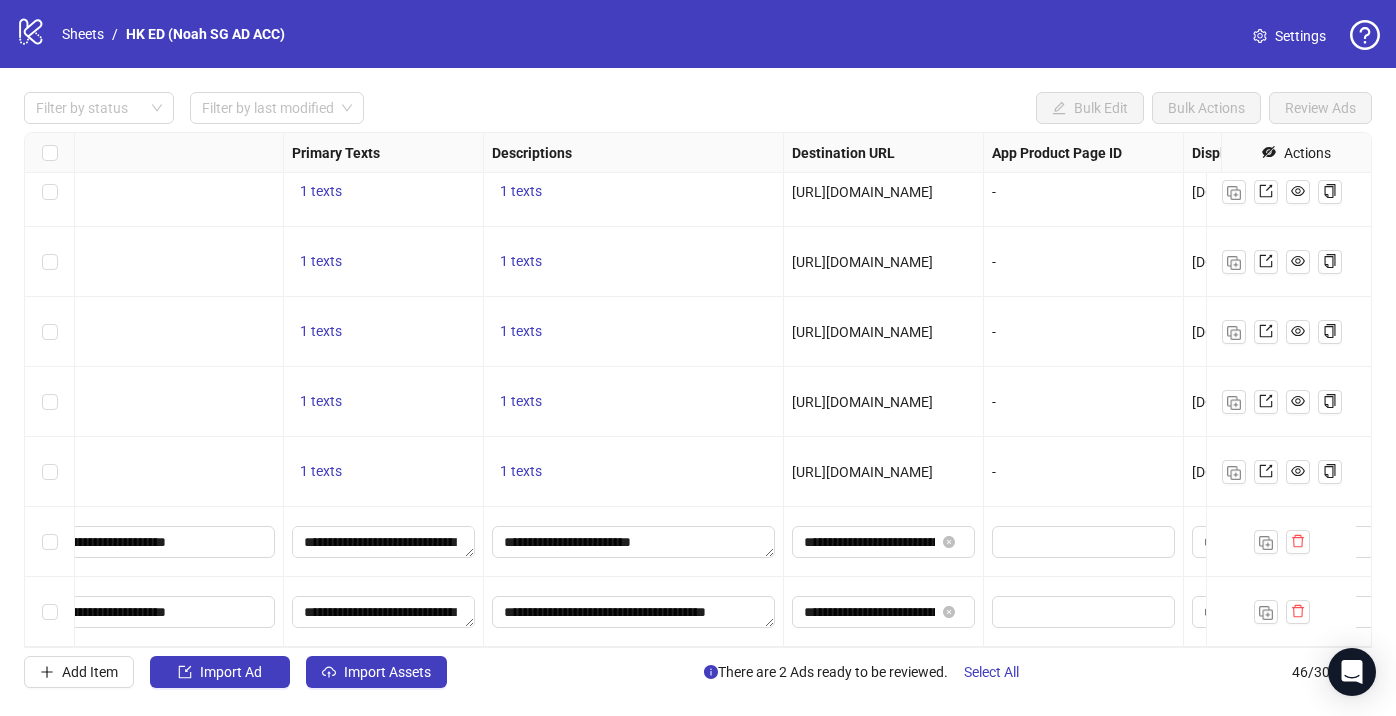 scroll, scrollTop: 2761, scrollLeft: 1273, axis: both 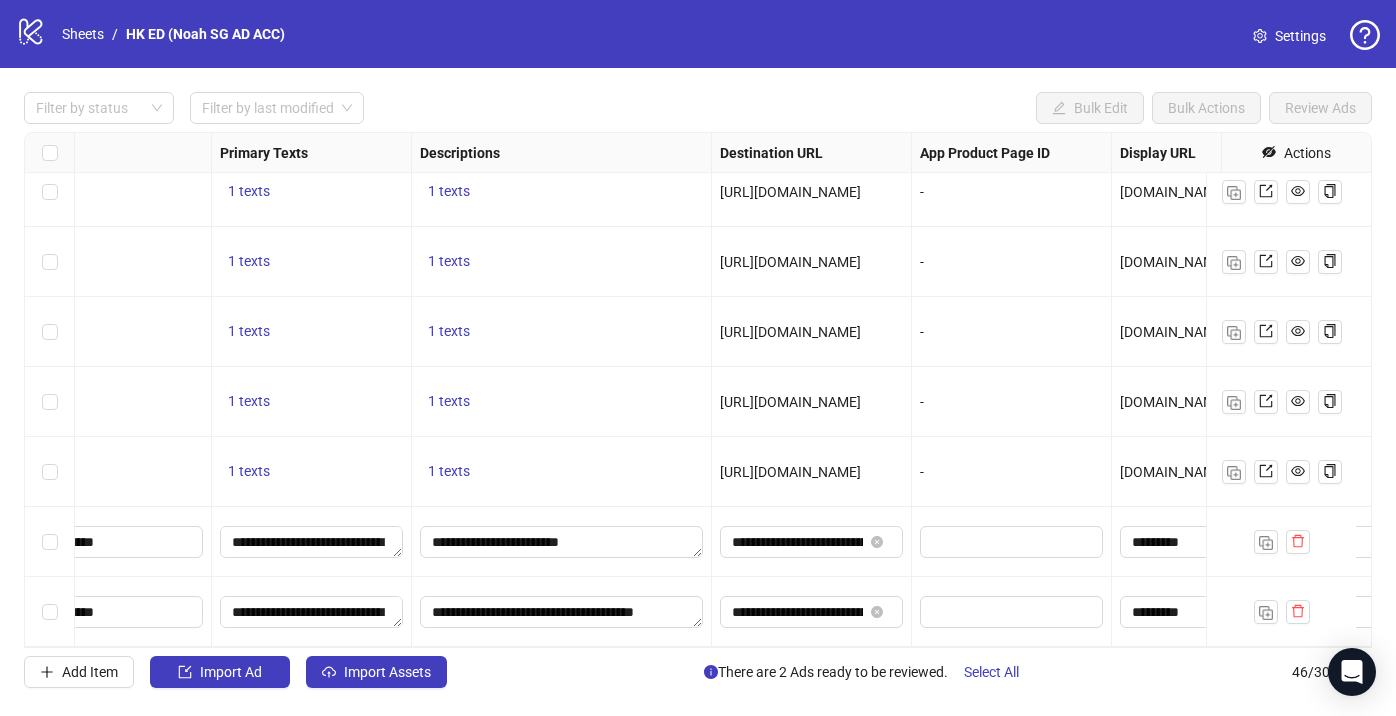 click on "[URL][DOMAIN_NAME]" at bounding box center (790, 472) 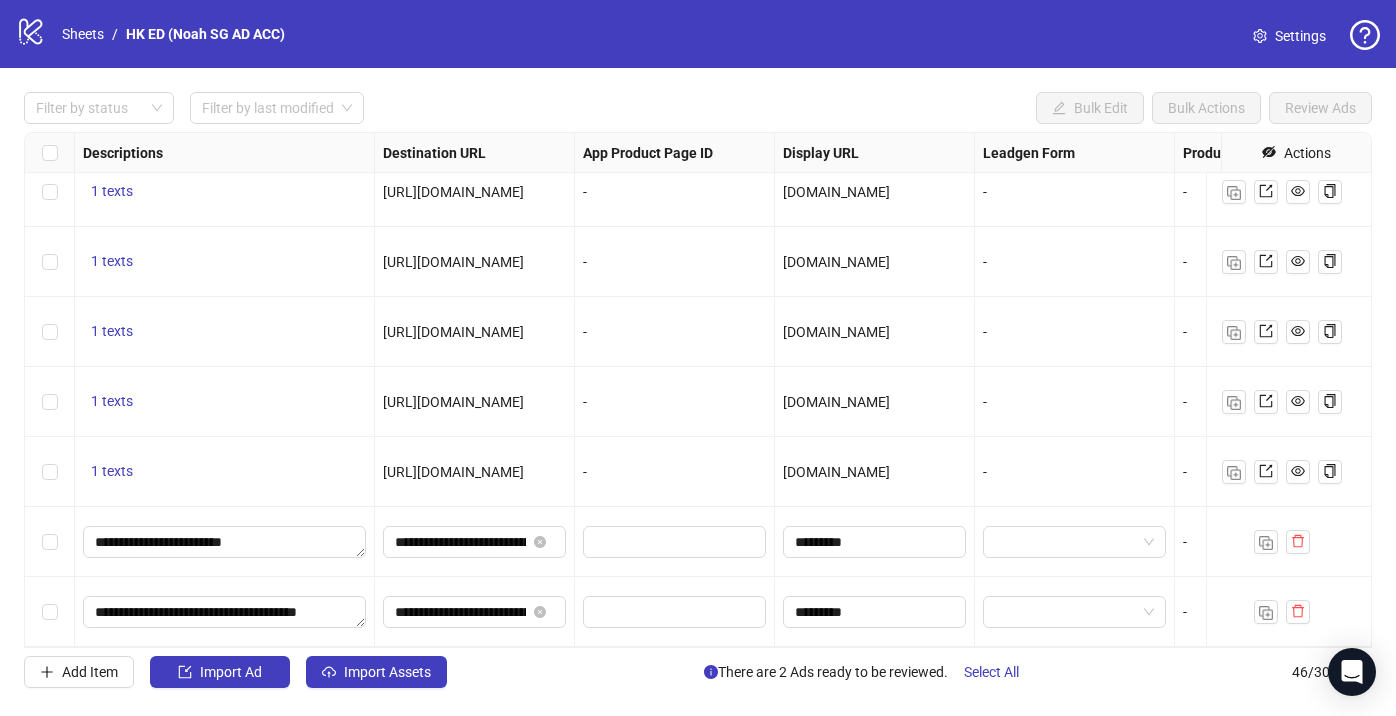 scroll, scrollTop: 2761, scrollLeft: 1620, axis: both 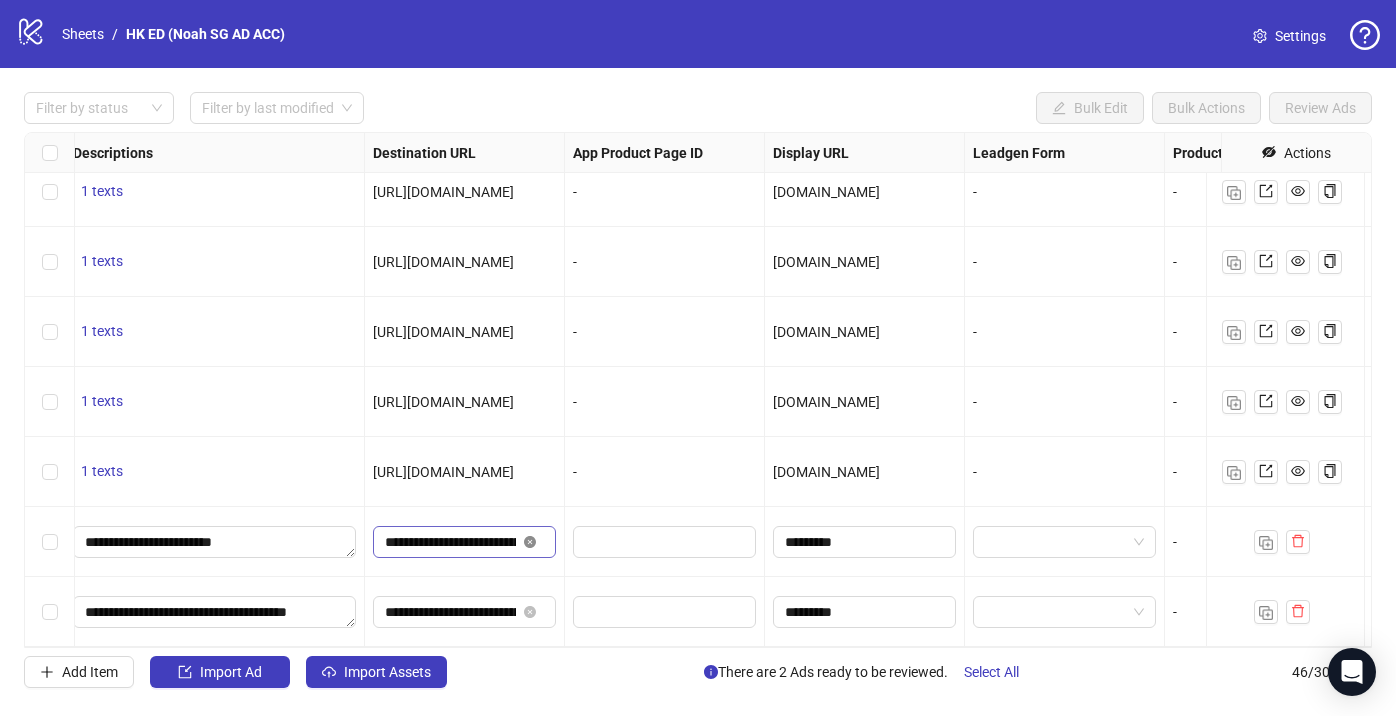 click 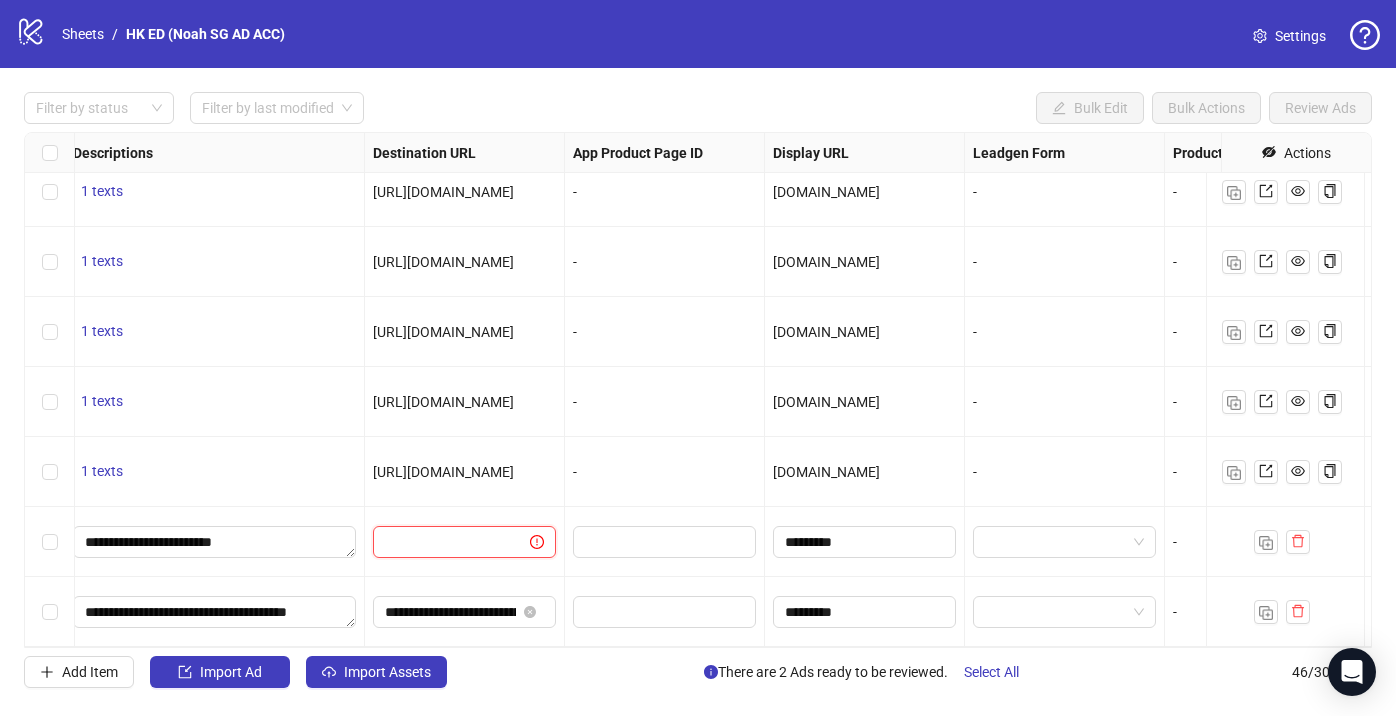 scroll, scrollTop: 0, scrollLeft: 0, axis: both 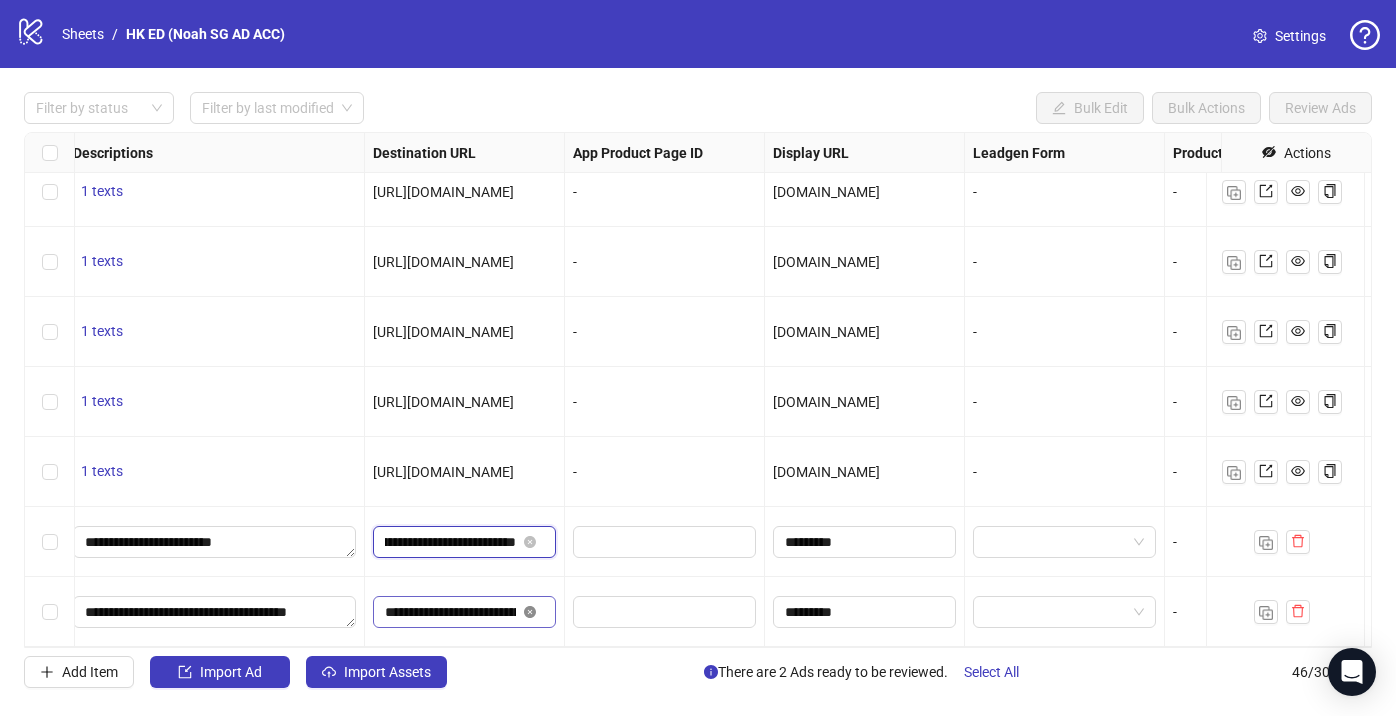 click 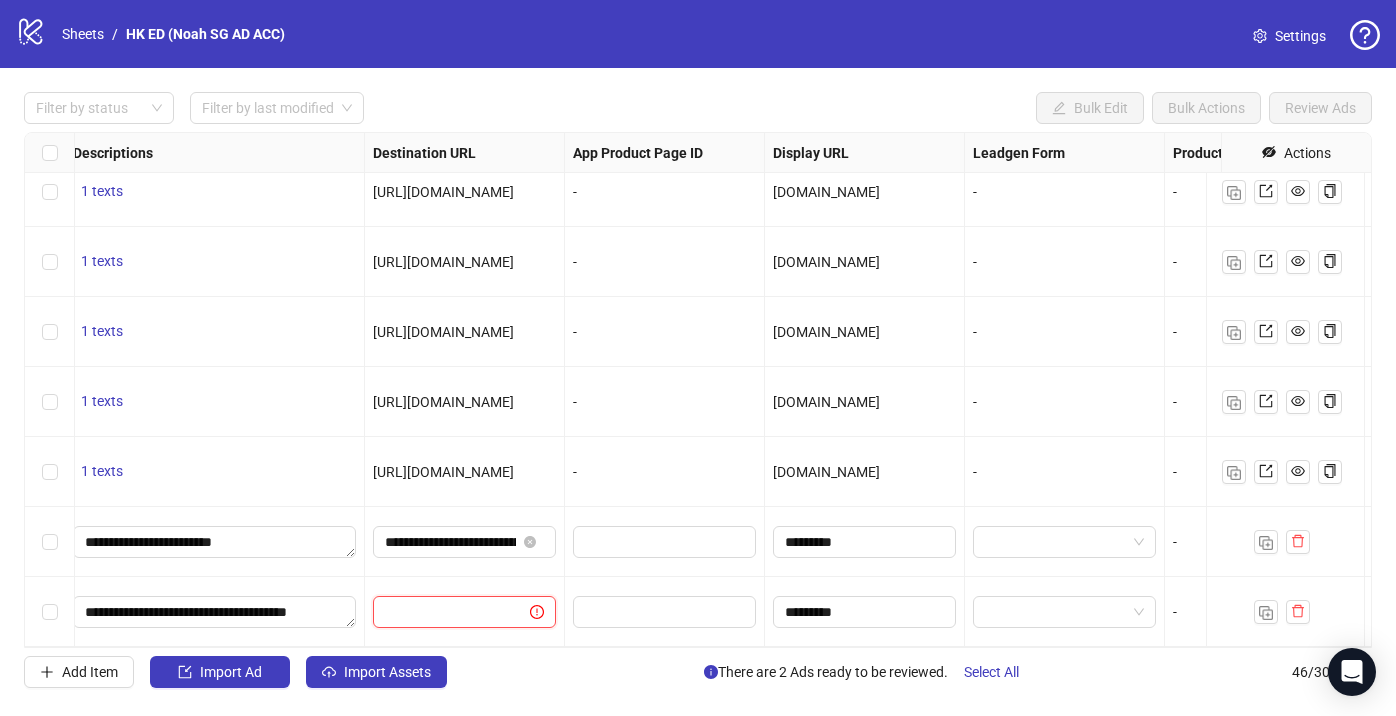 scroll, scrollTop: 0, scrollLeft: 0, axis: both 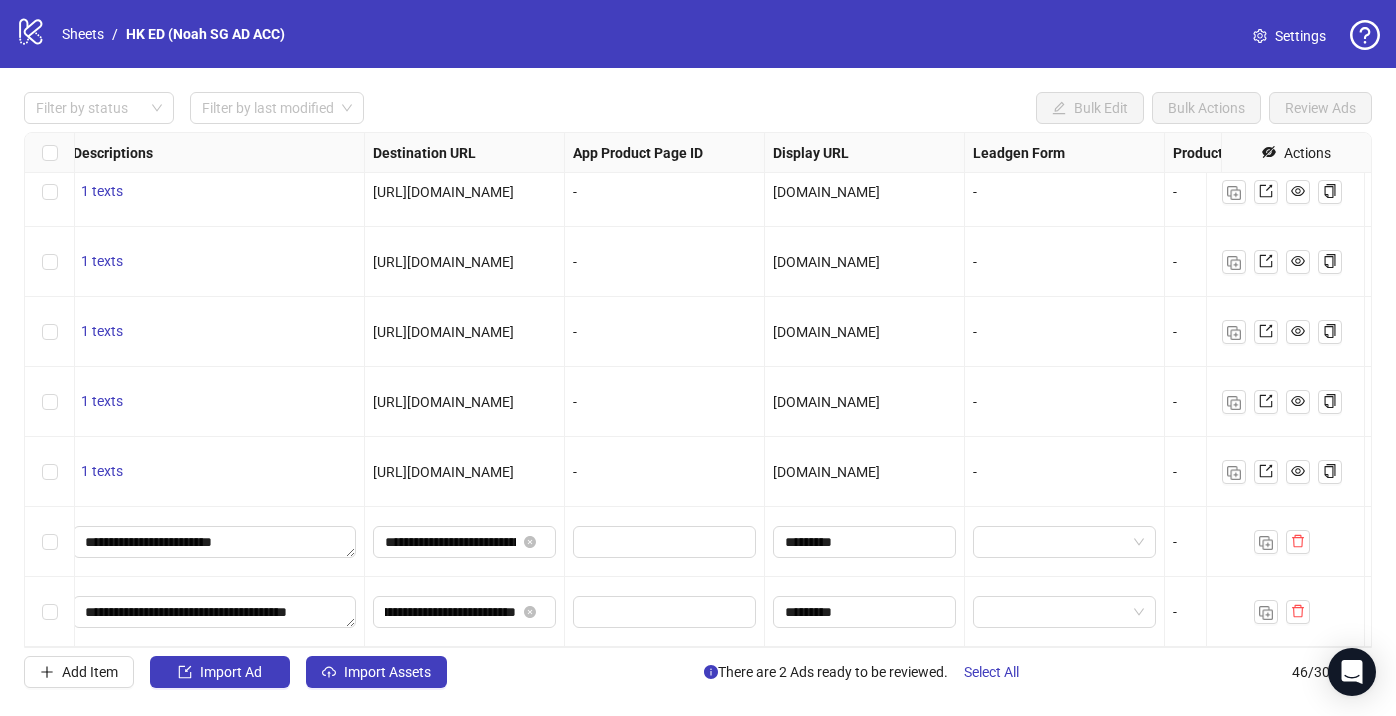 click on "**********" at bounding box center (465, 542) 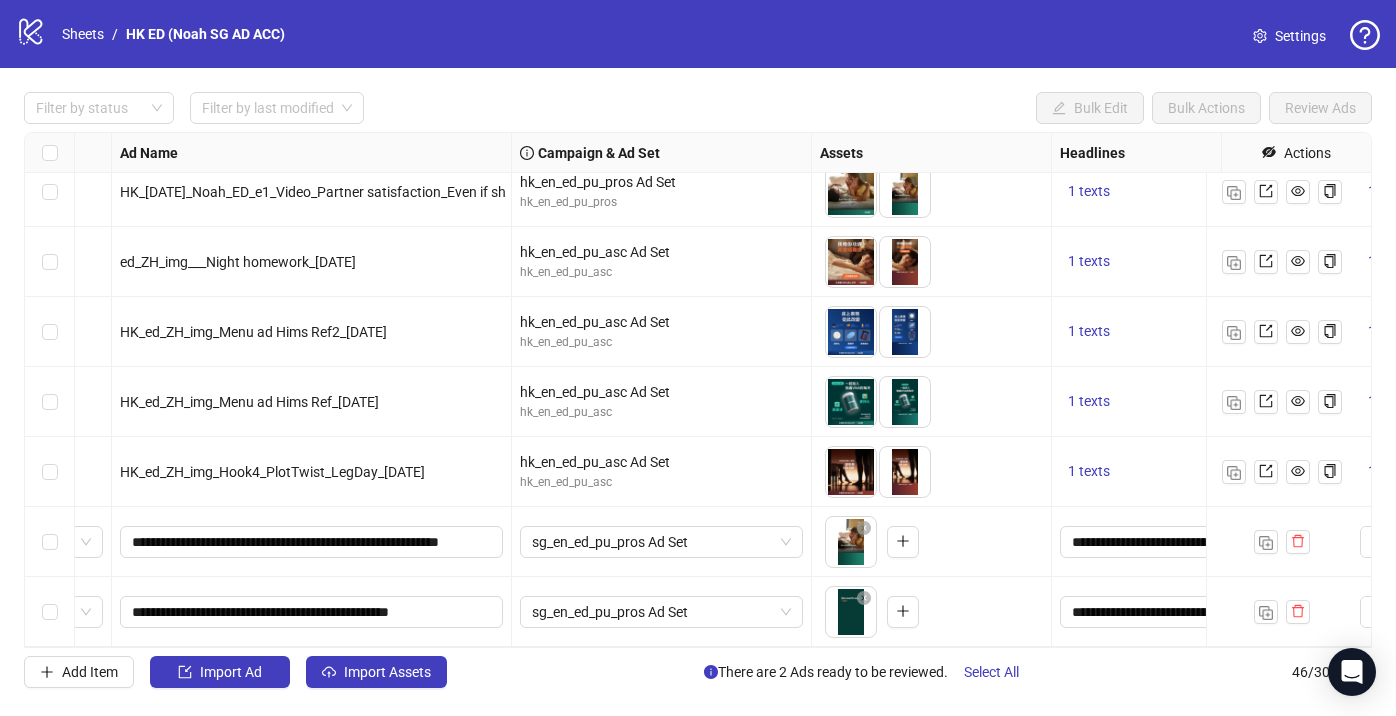 scroll, scrollTop: 2761, scrollLeft: 0, axis: vertical 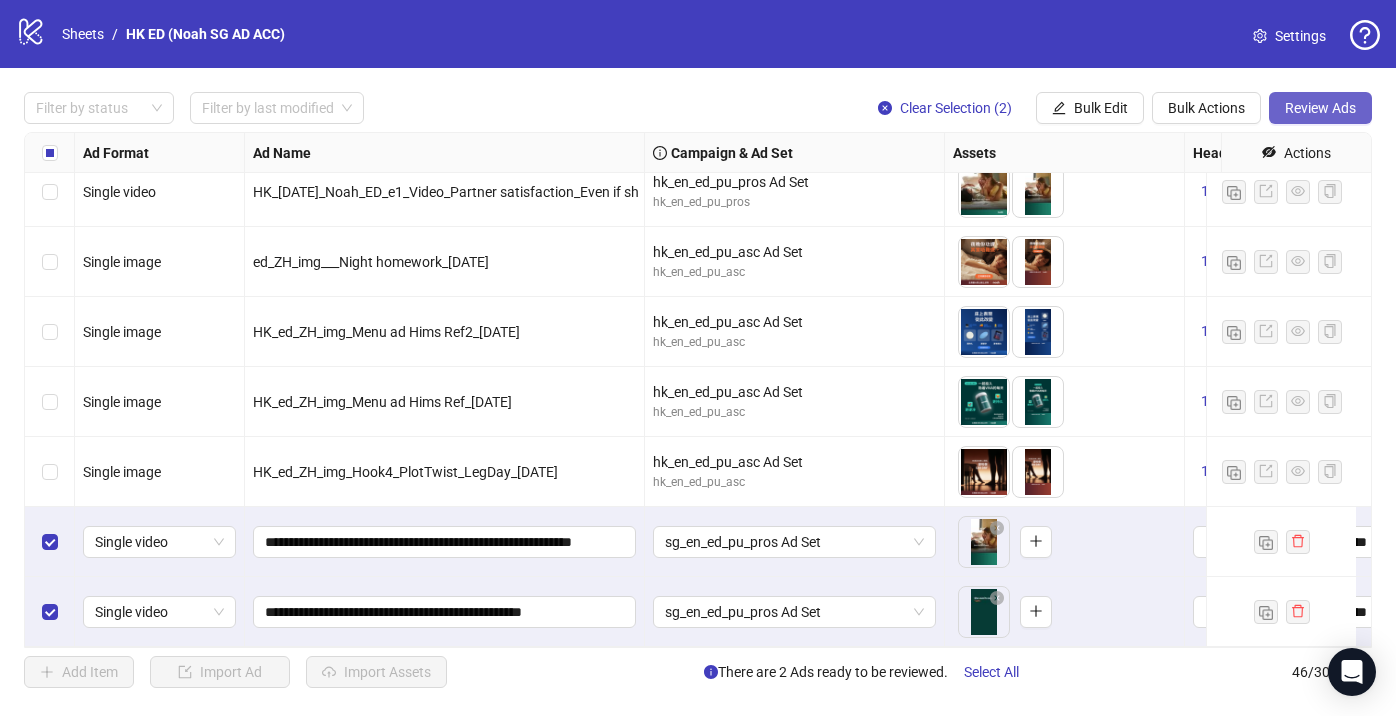 click on "Review Ads" at bounding box center [1320, 108] 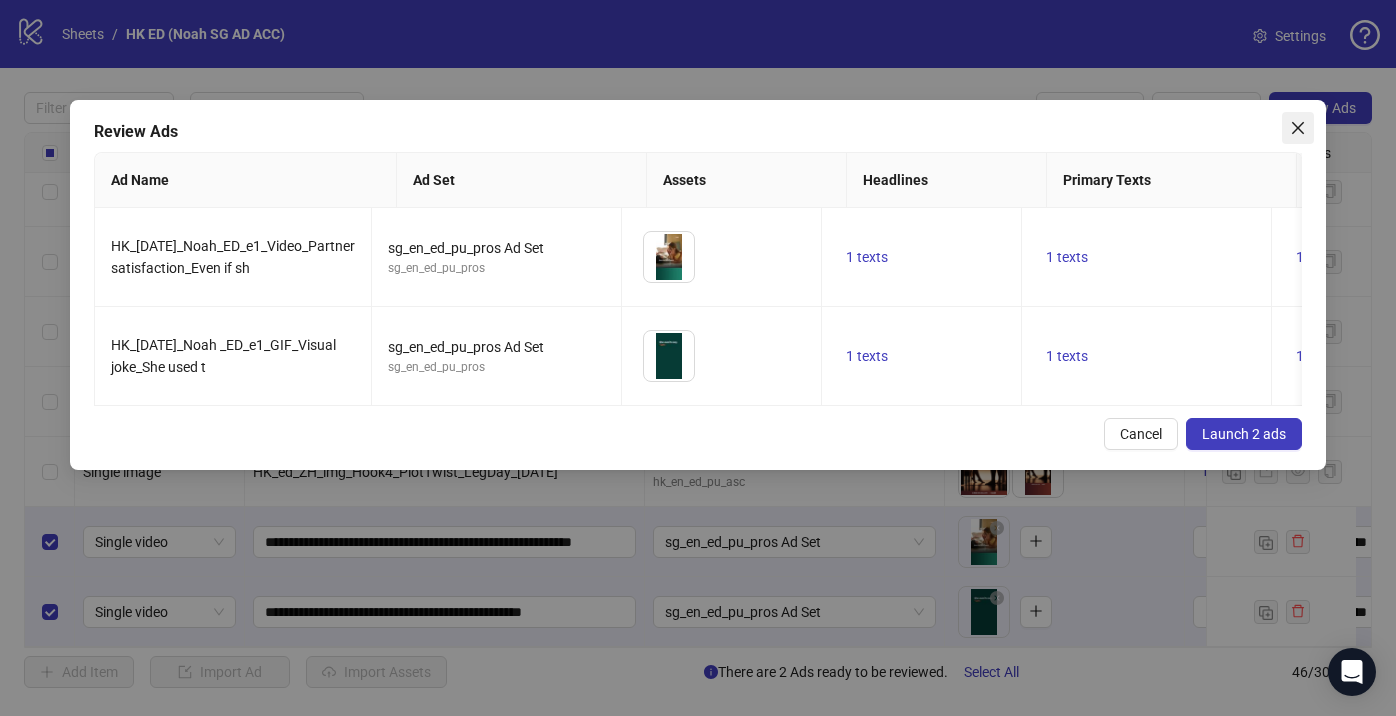 click at bounding box center (1298, 128) 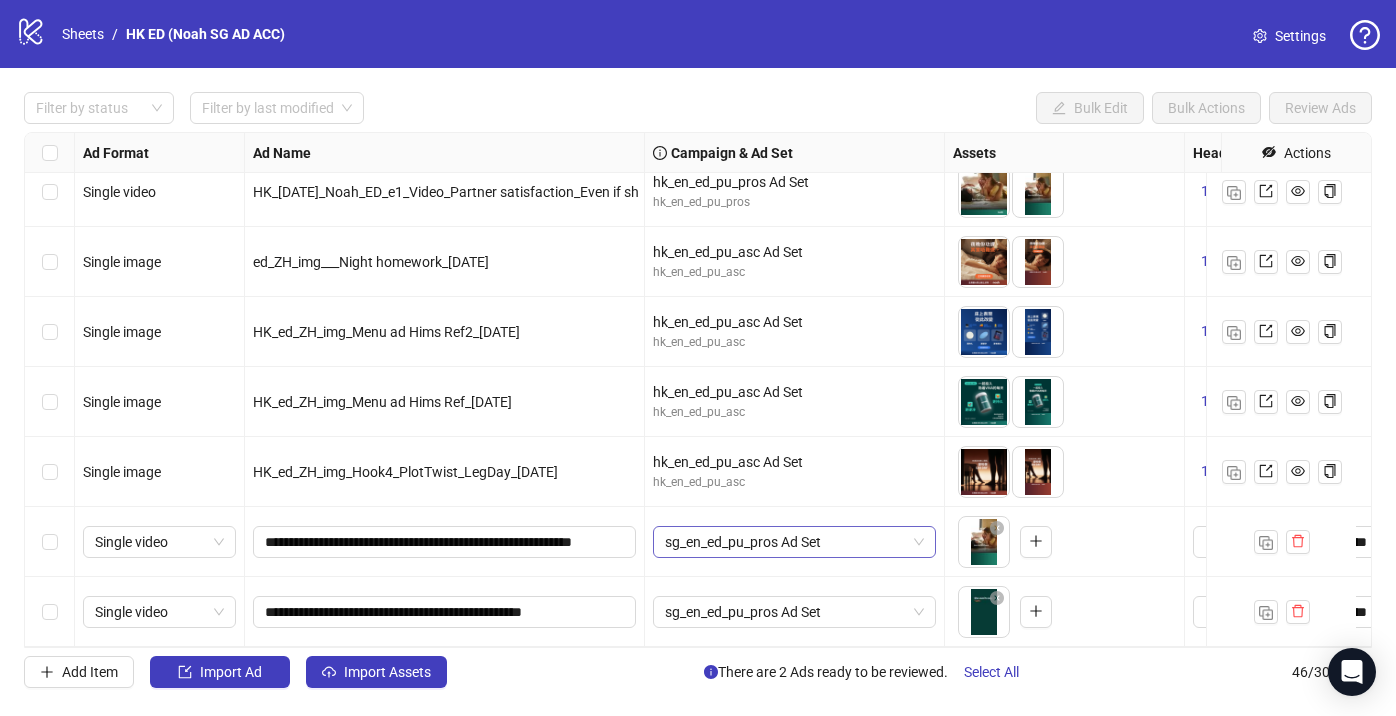 click on "sg_en_ed_pu_pros Ad Set" at bounding box center (794, 542) 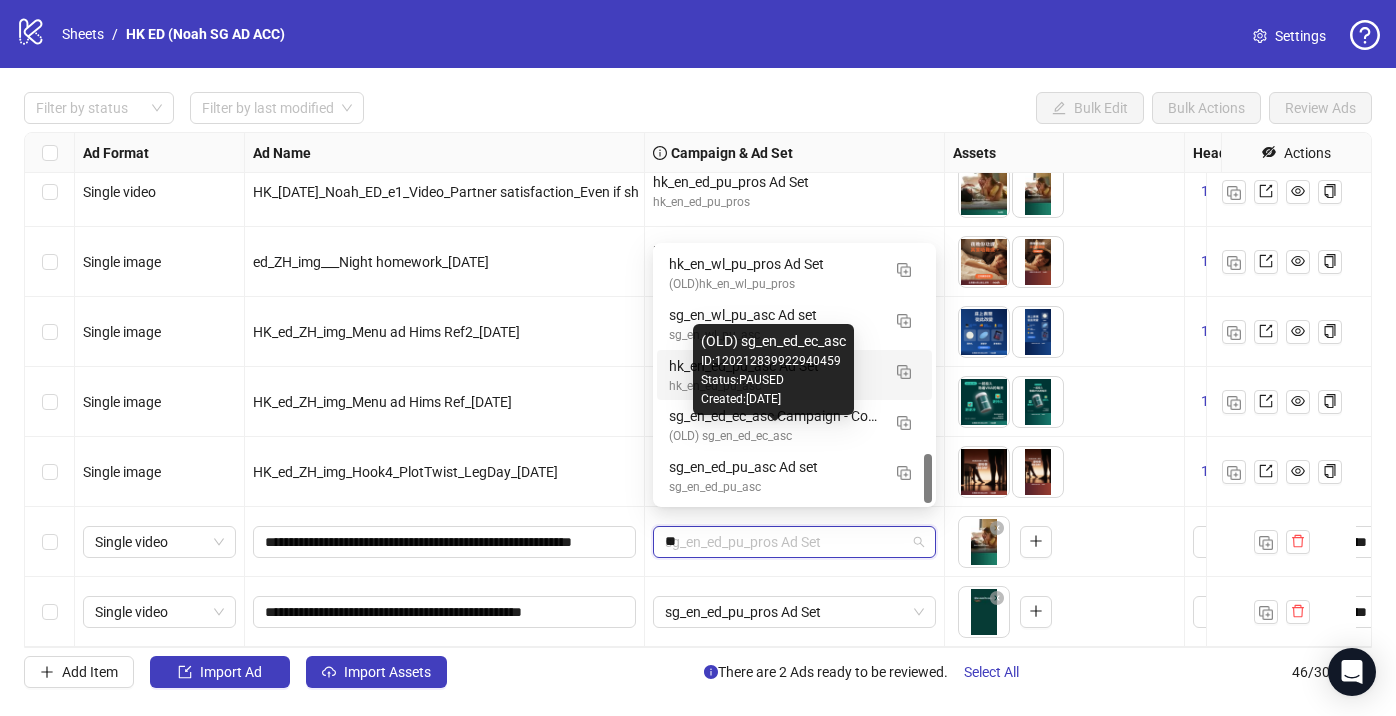 scroll, scrollTop: 254, scrollLeft: 0, axis: vertical 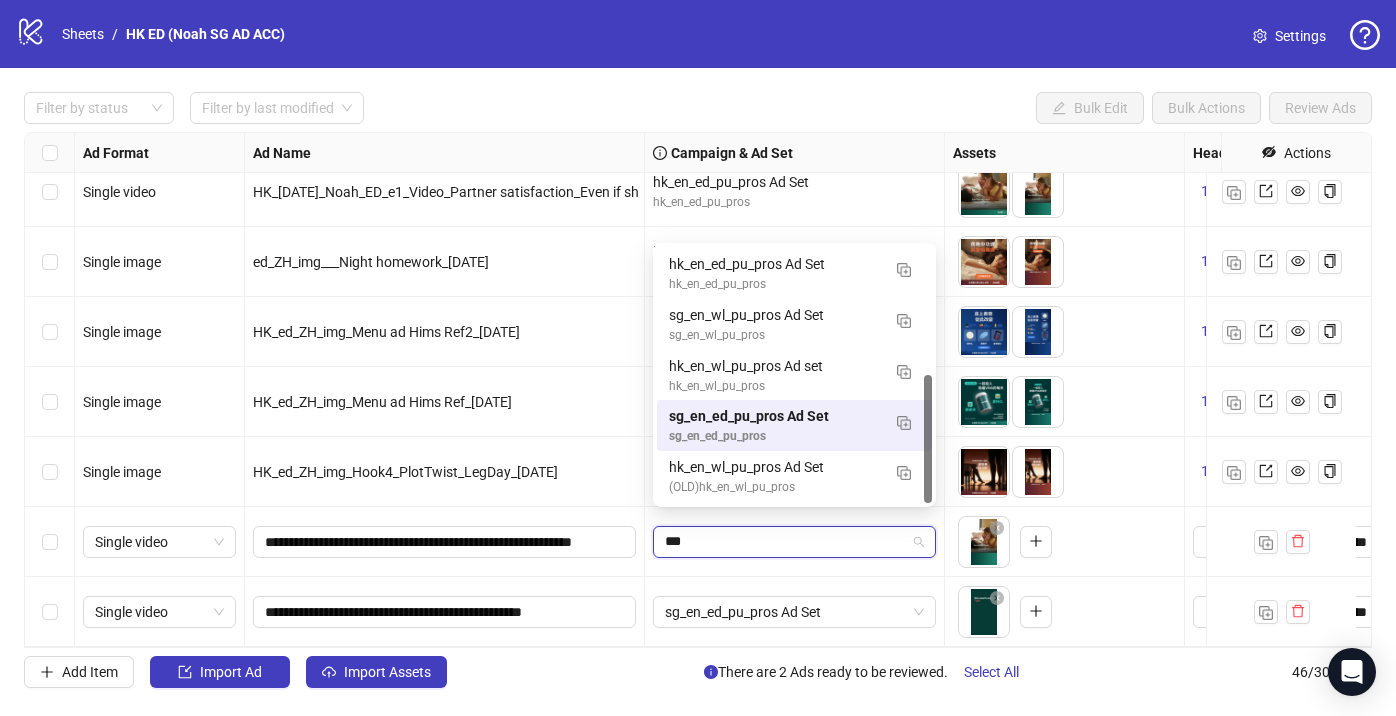 type on "****" 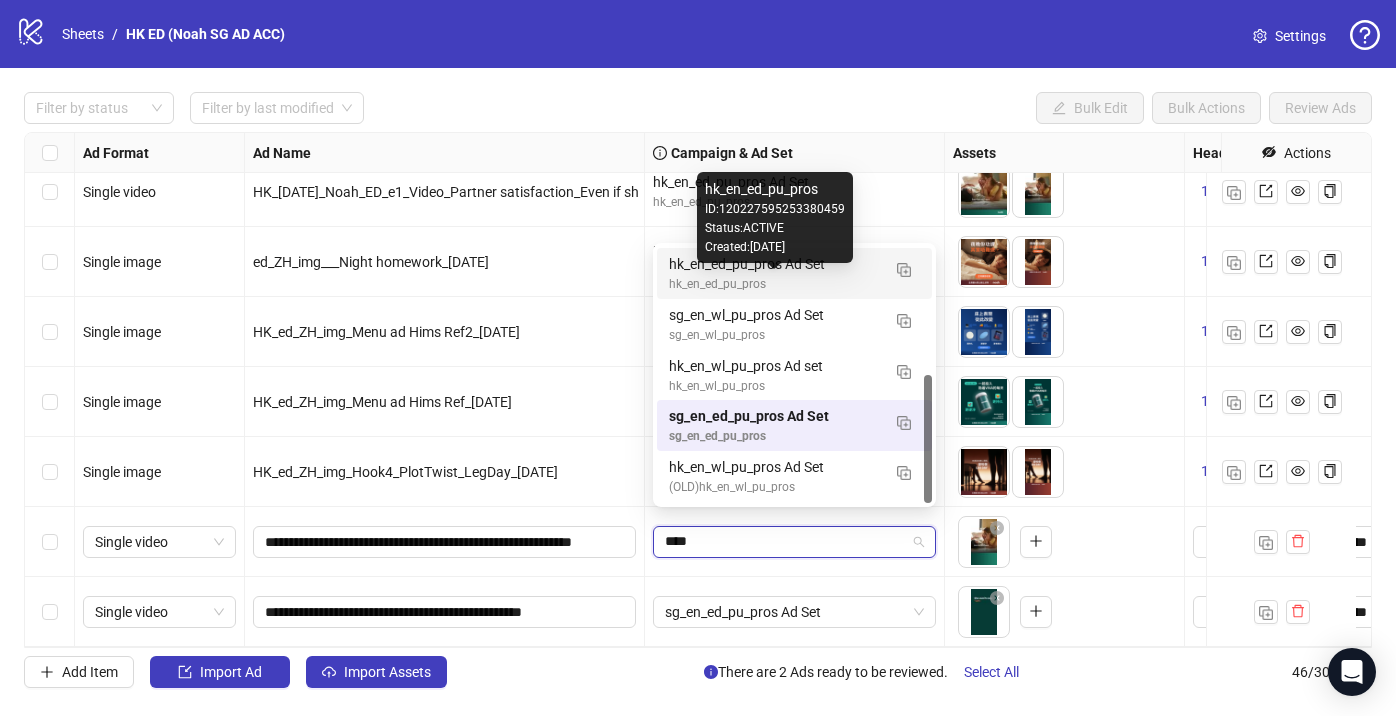click on "hk_en_ed_pu_pros" at bounding box center [774, 284] 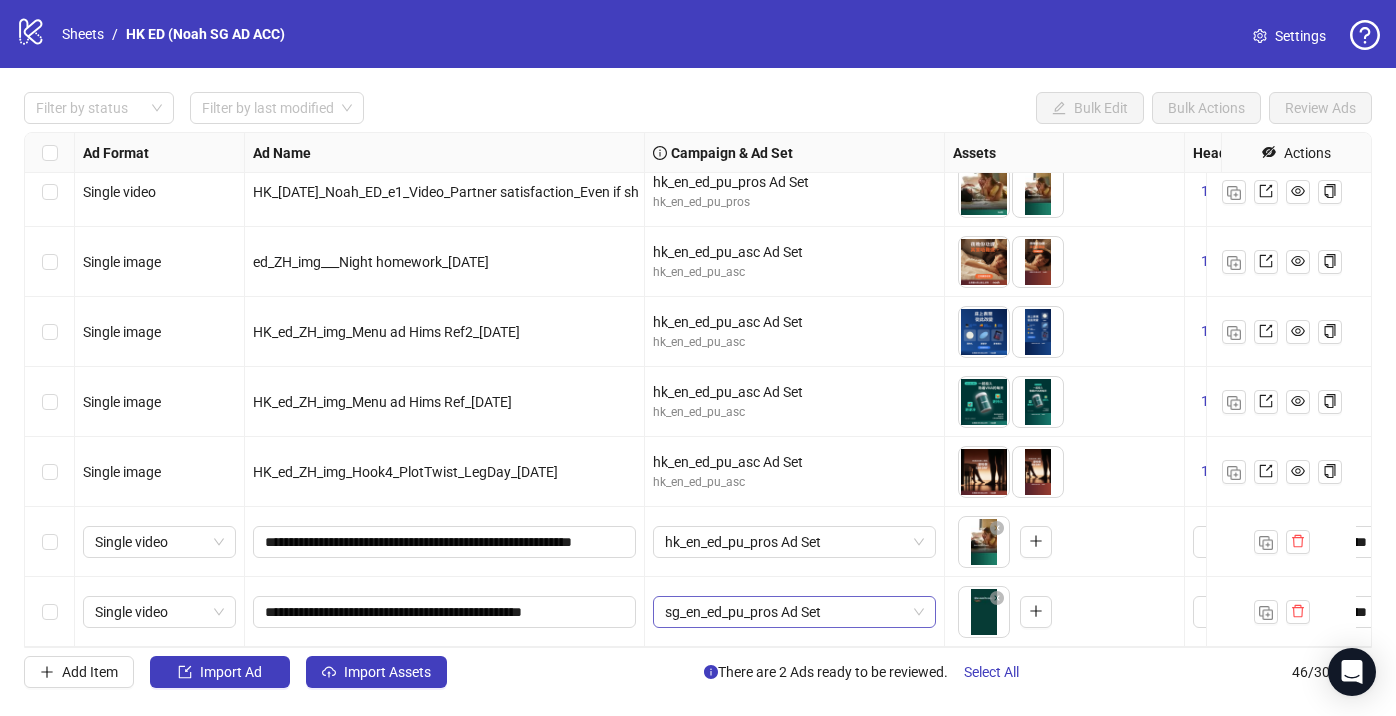 click on "sg_en_ed_pu_pros Ad Set" at bounding box center (794, 612) 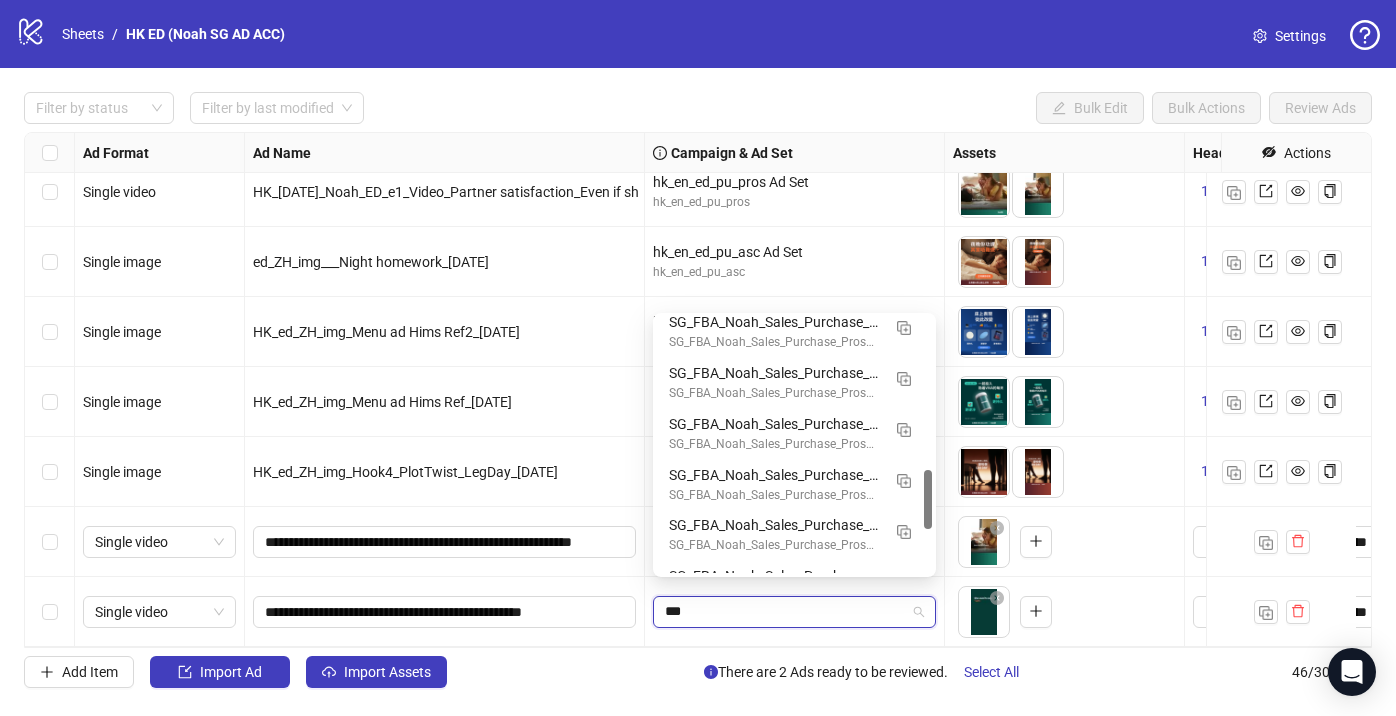 scroll, scrollTop: 408, scrollLeft: 0, axis: vertical 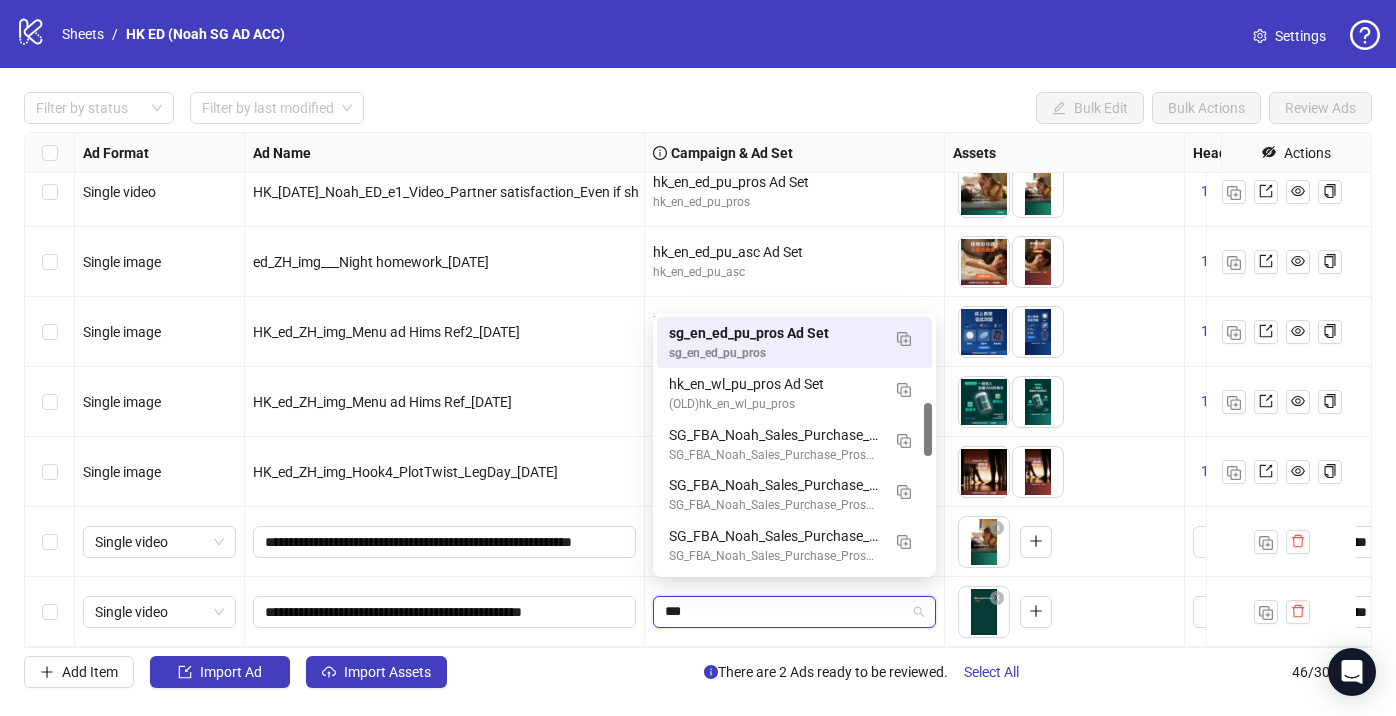 type on "****" 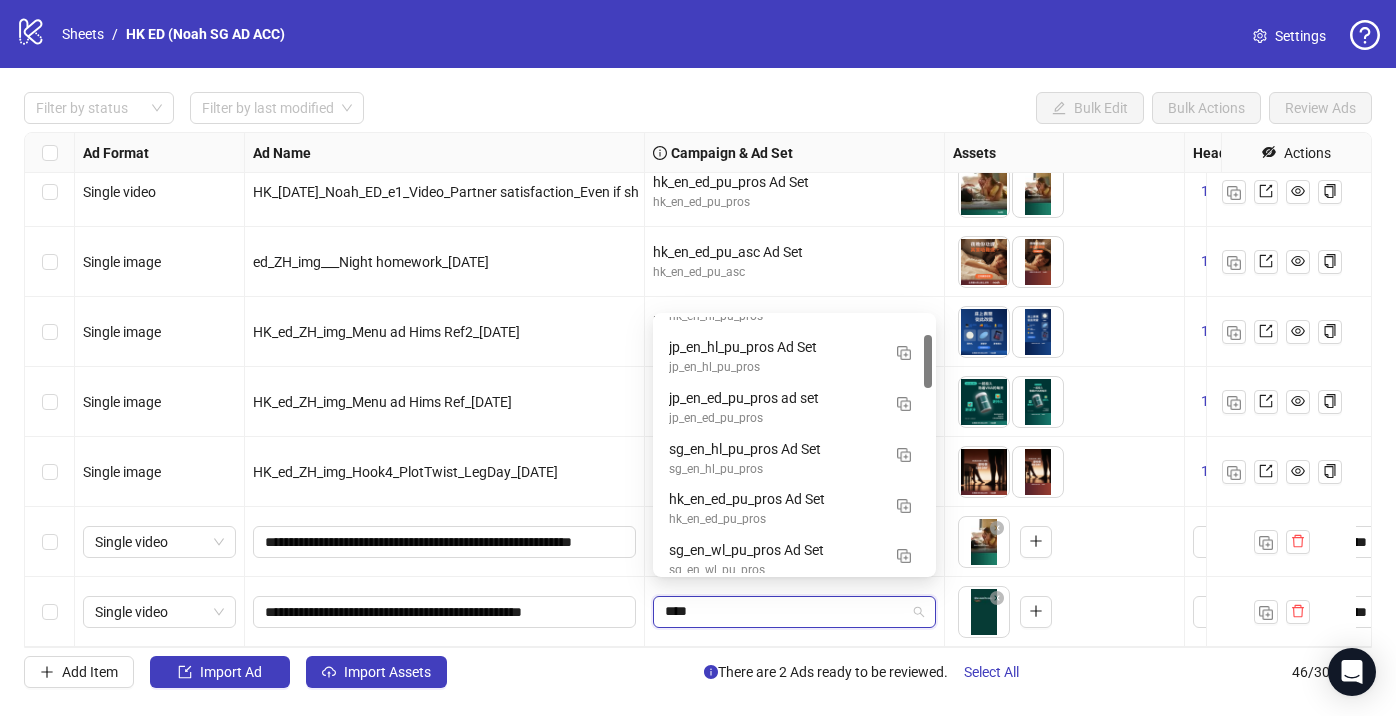 scroll, scrollTop: 96, scrollLeft: 0, axis: vertical 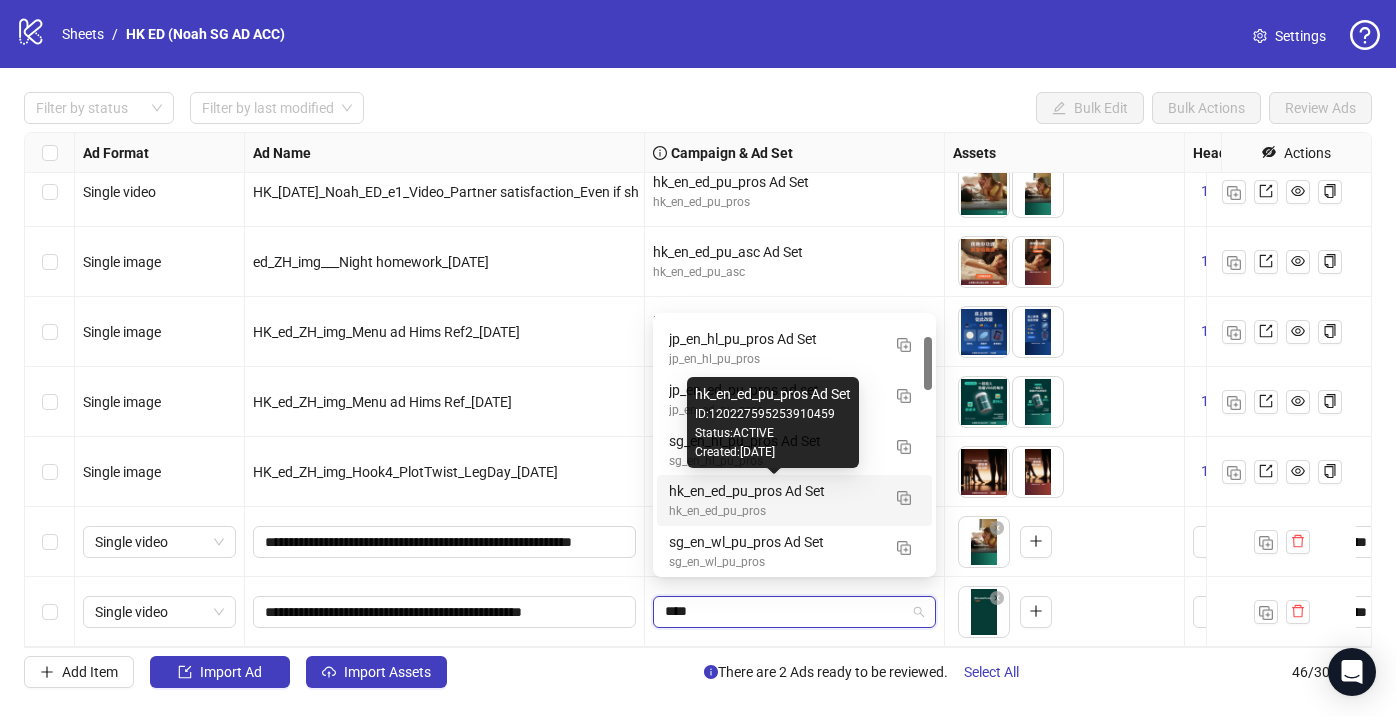 click on "hk_en_ed_pu_pros Ad Set" at bounding box center [774, 491] 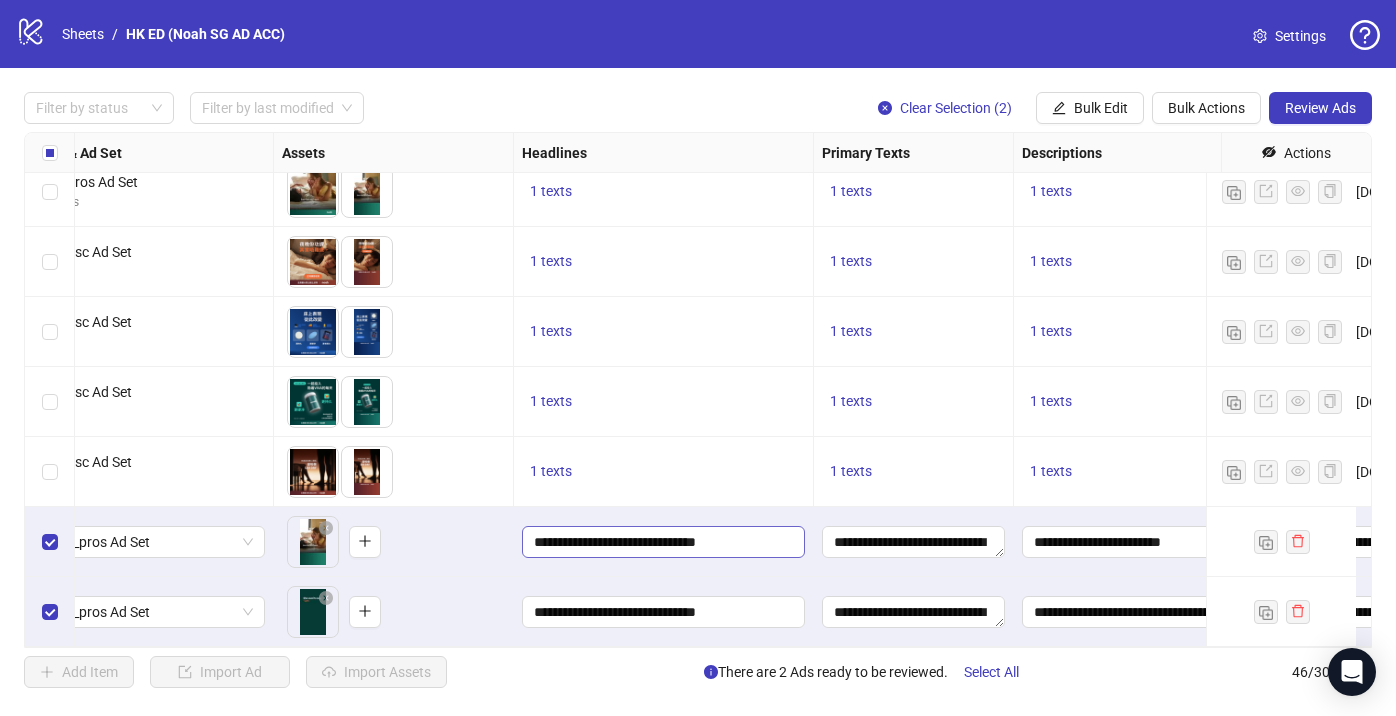 scroll, scrollTop: 2761, scrollLeft: 795, axis: both 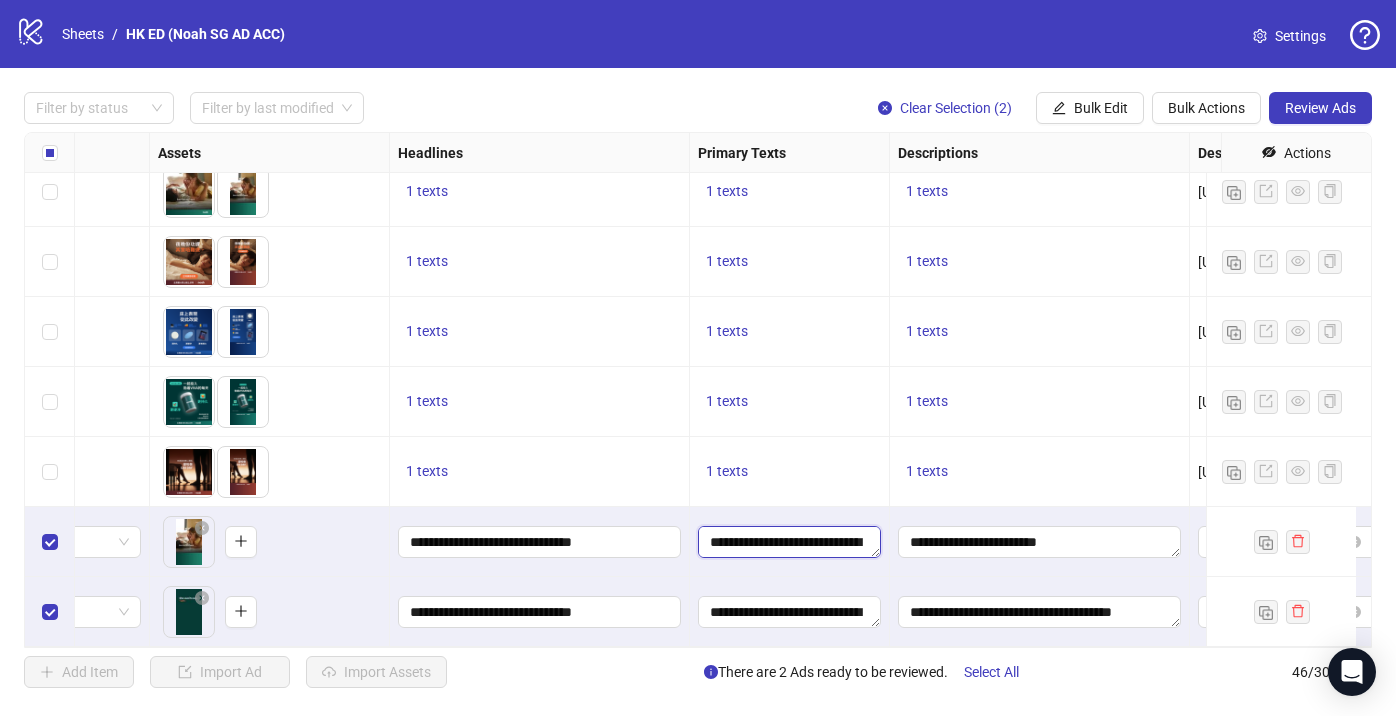 click on "**********" at bounding box center (789, 542) 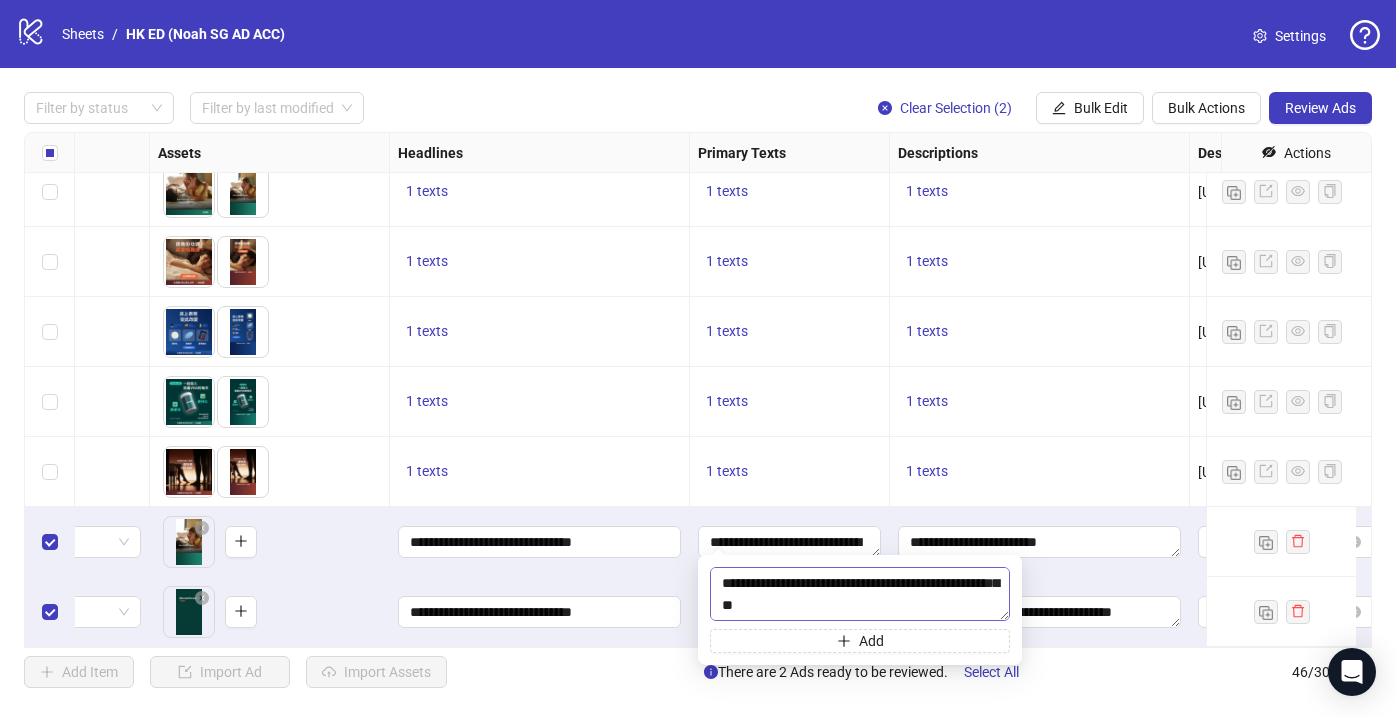 scroll, scrollTop: 136, scrollLeft: 0, axis: vertical 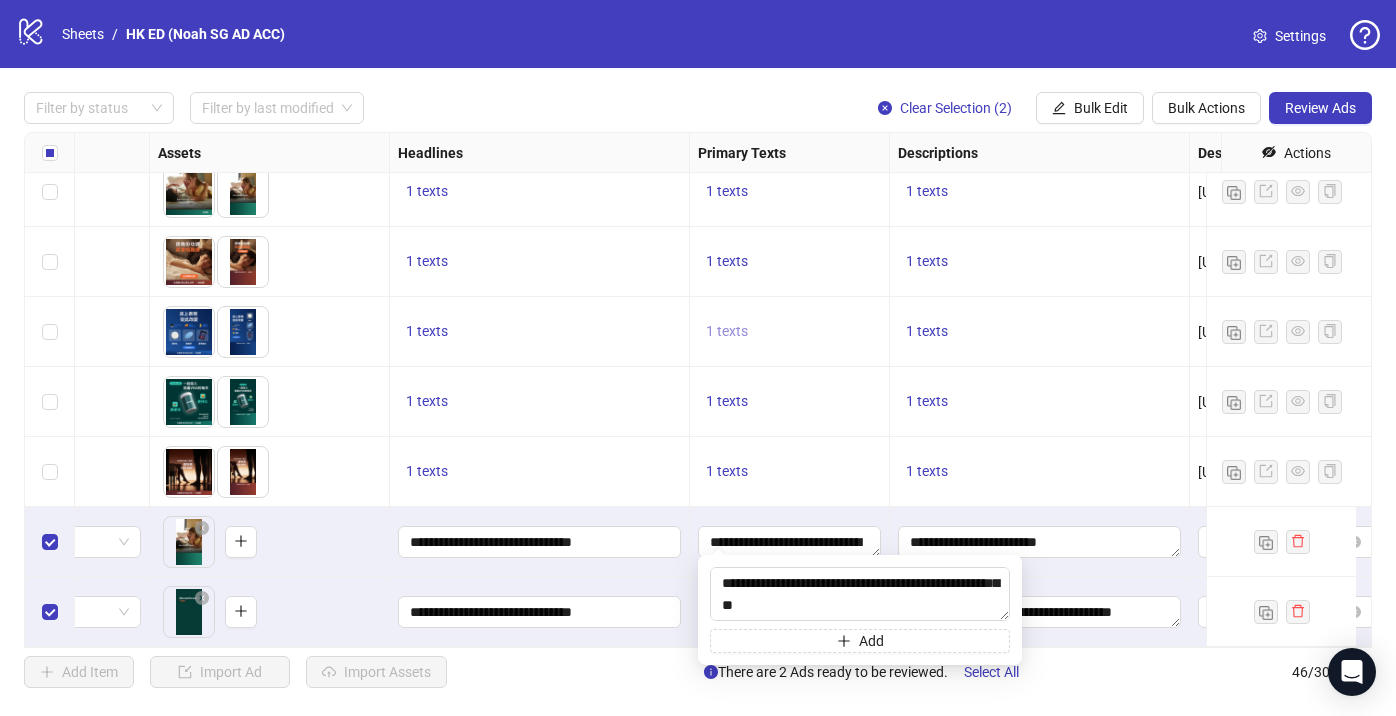 click on "1 texts" at bounding box center [727, 331] 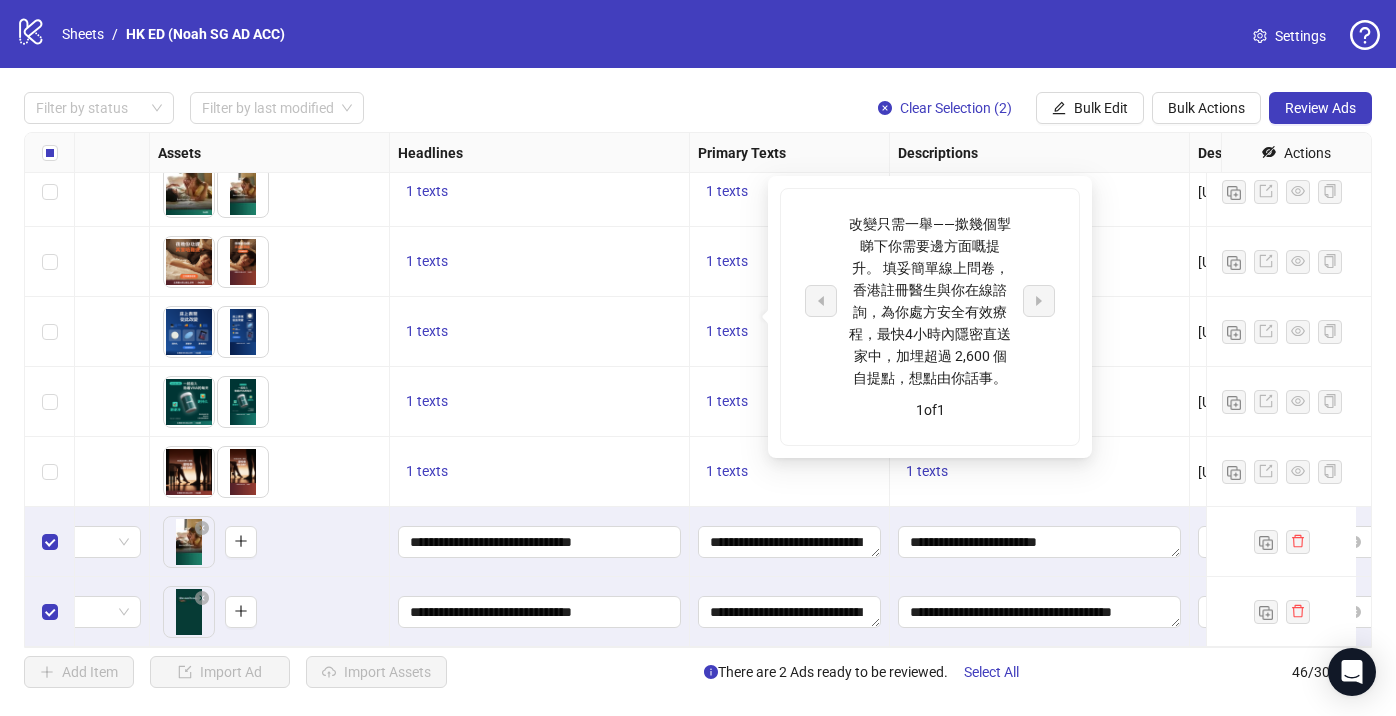click on "1 texts" at bounding box center (539, 332) 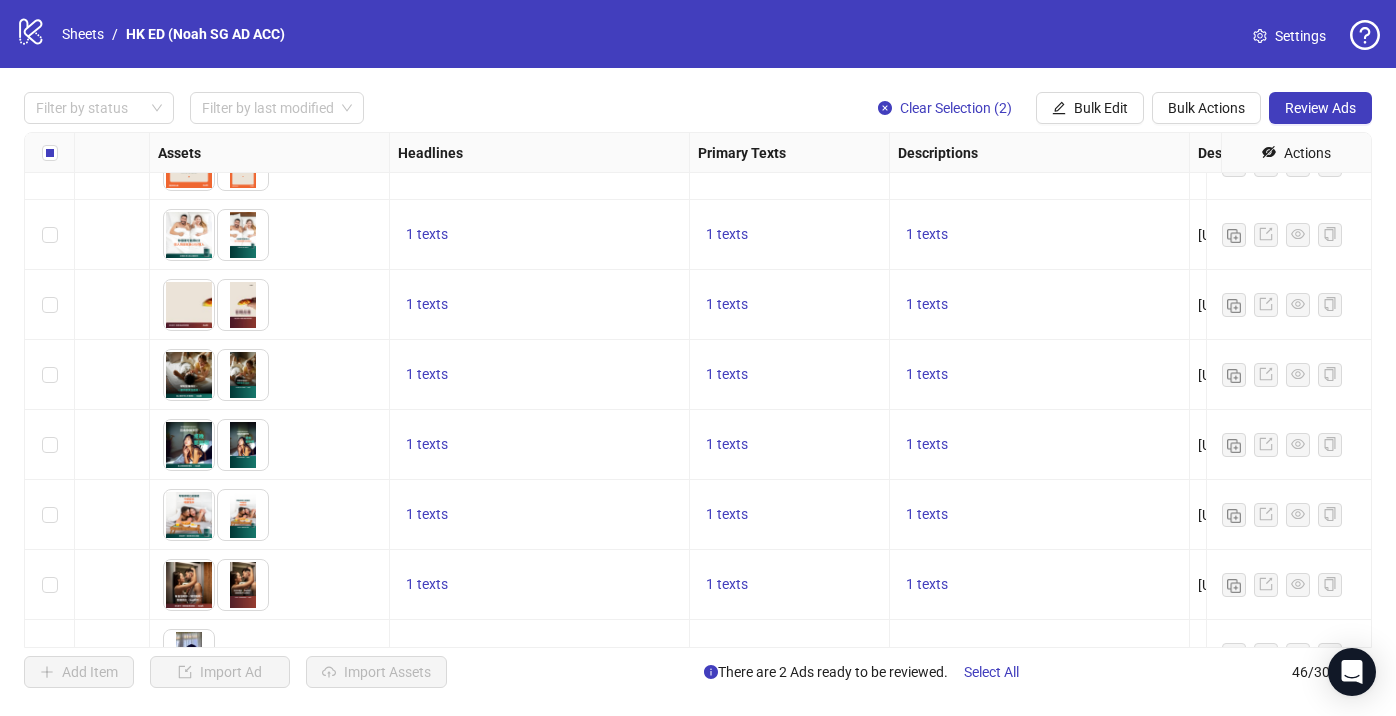 scroll, scrollTop: 1786, scrollLeft: 795, axis: both 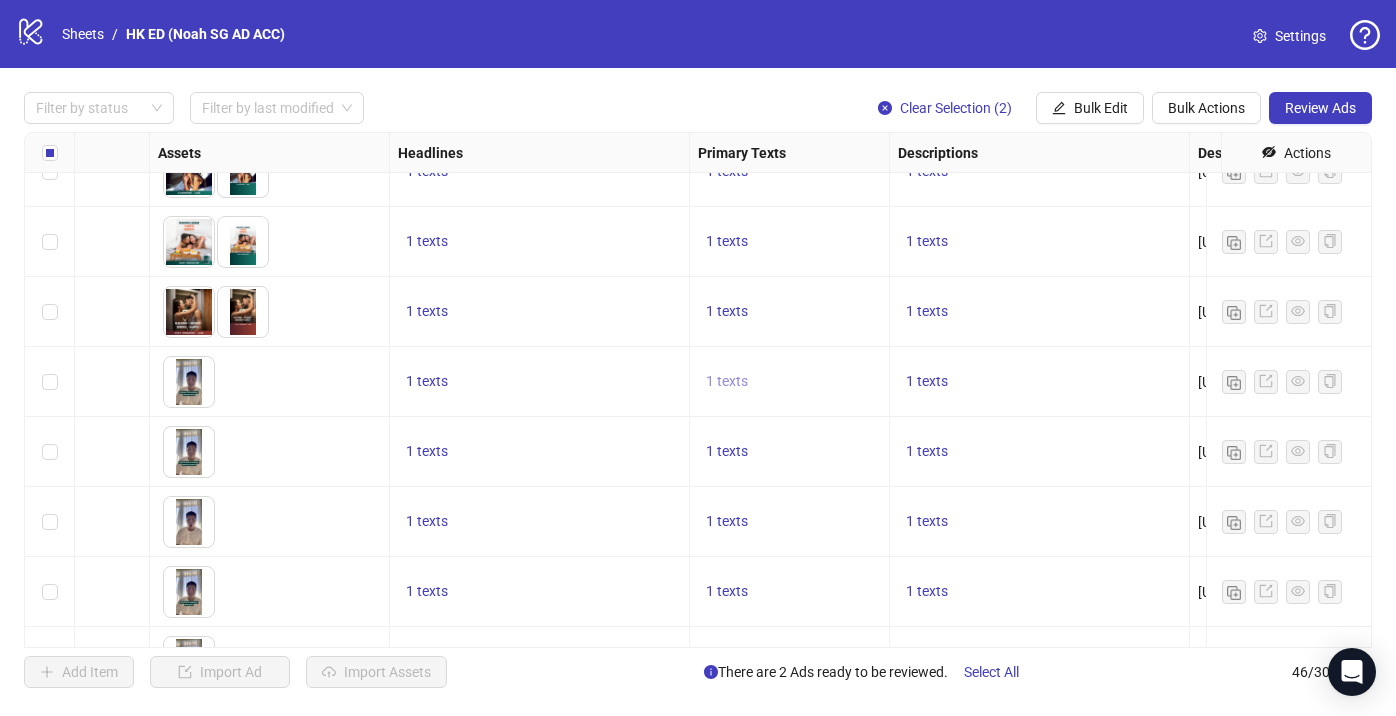 click on "1 texts" at bounding box center (727, 381) 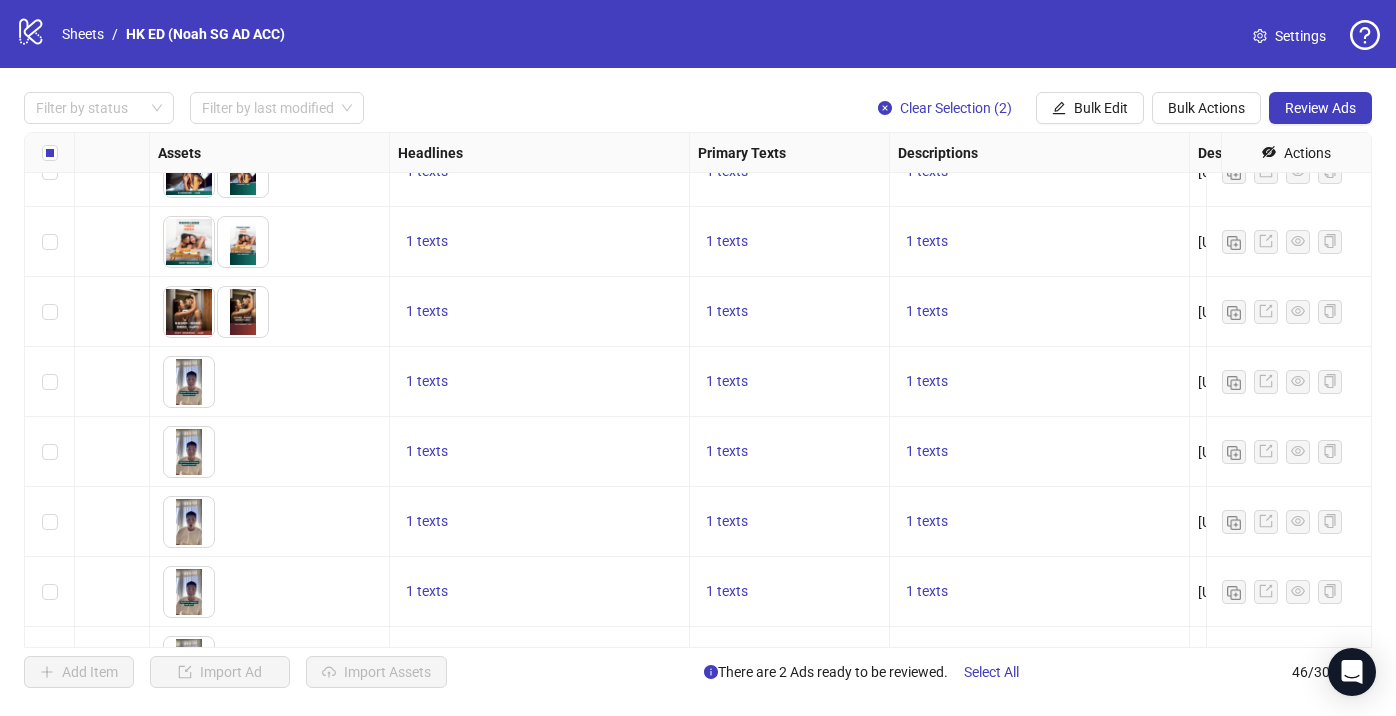 click on "1 texts" at bounding box center (540, 382) 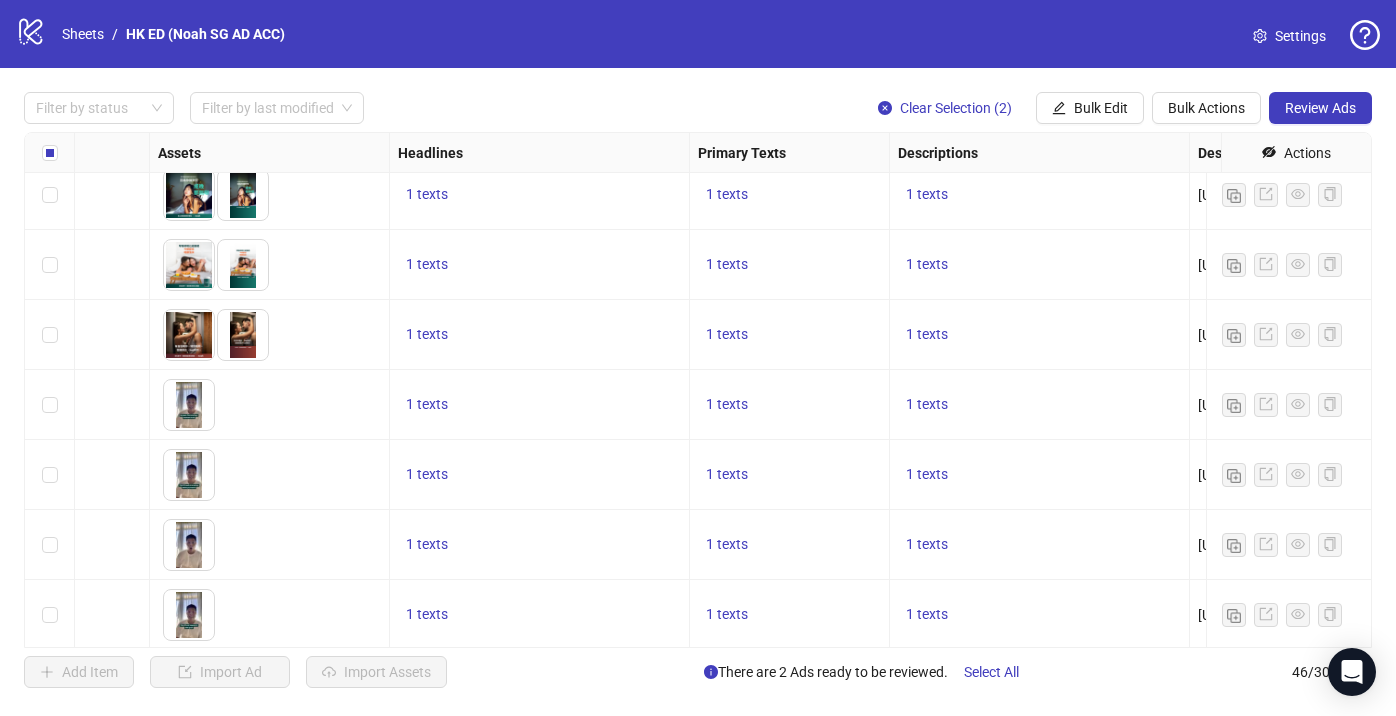 scroll, scrollTop: 1757, scrollLeft: 795, axis: both 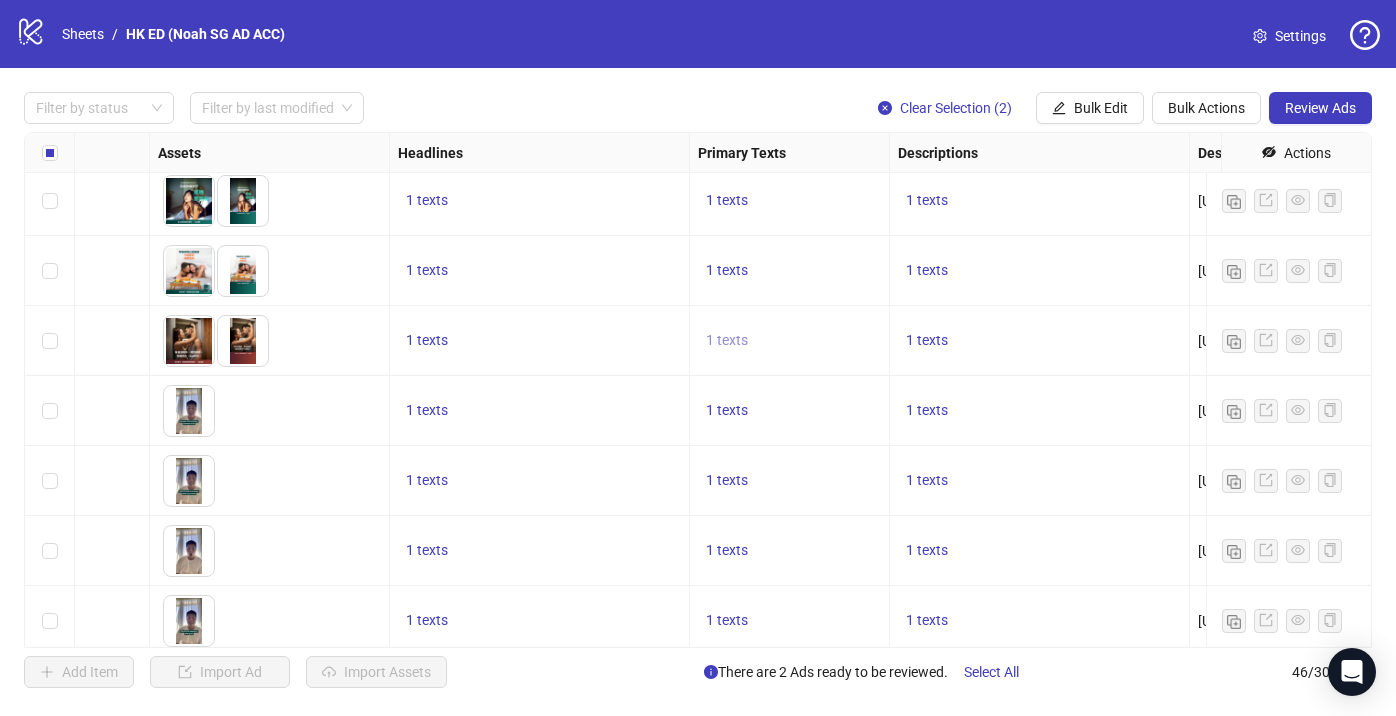 click on "1 texts" at bounding box center (727, 340) 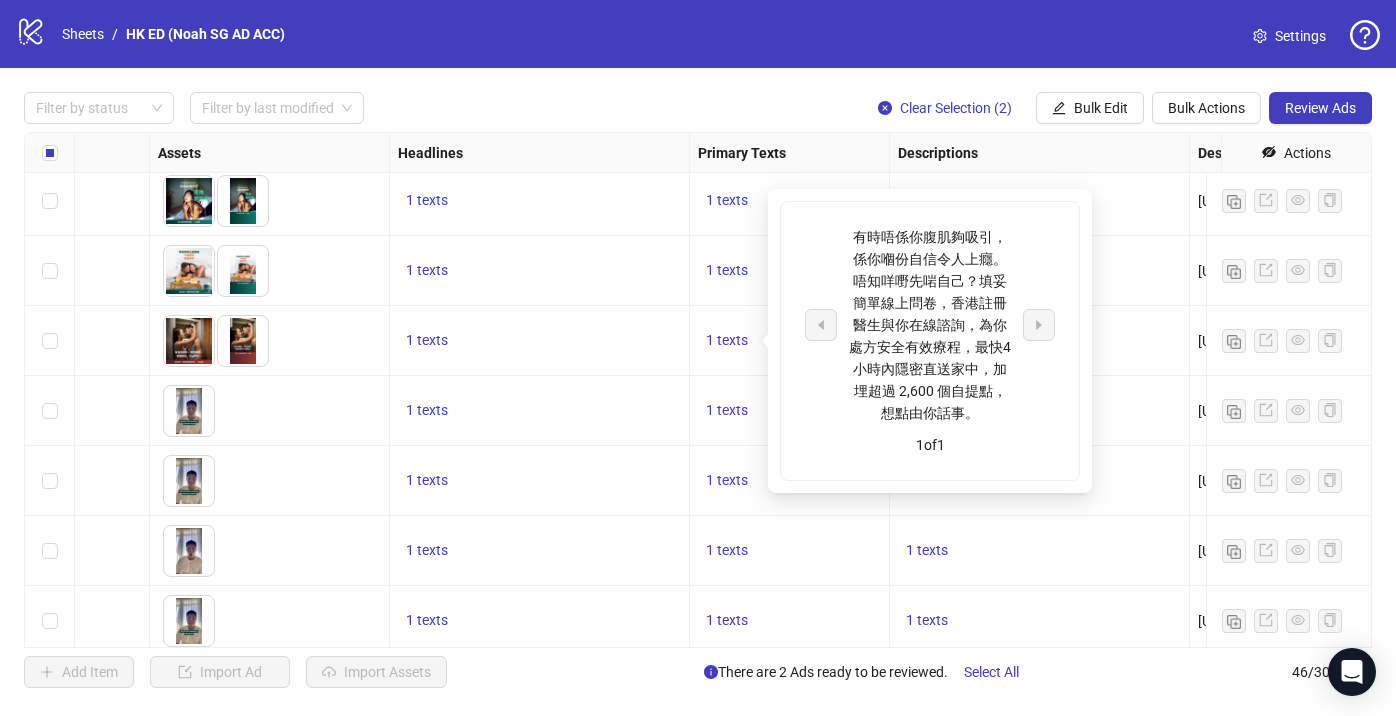 click on "1 texts" at bounding box center [539, 341] 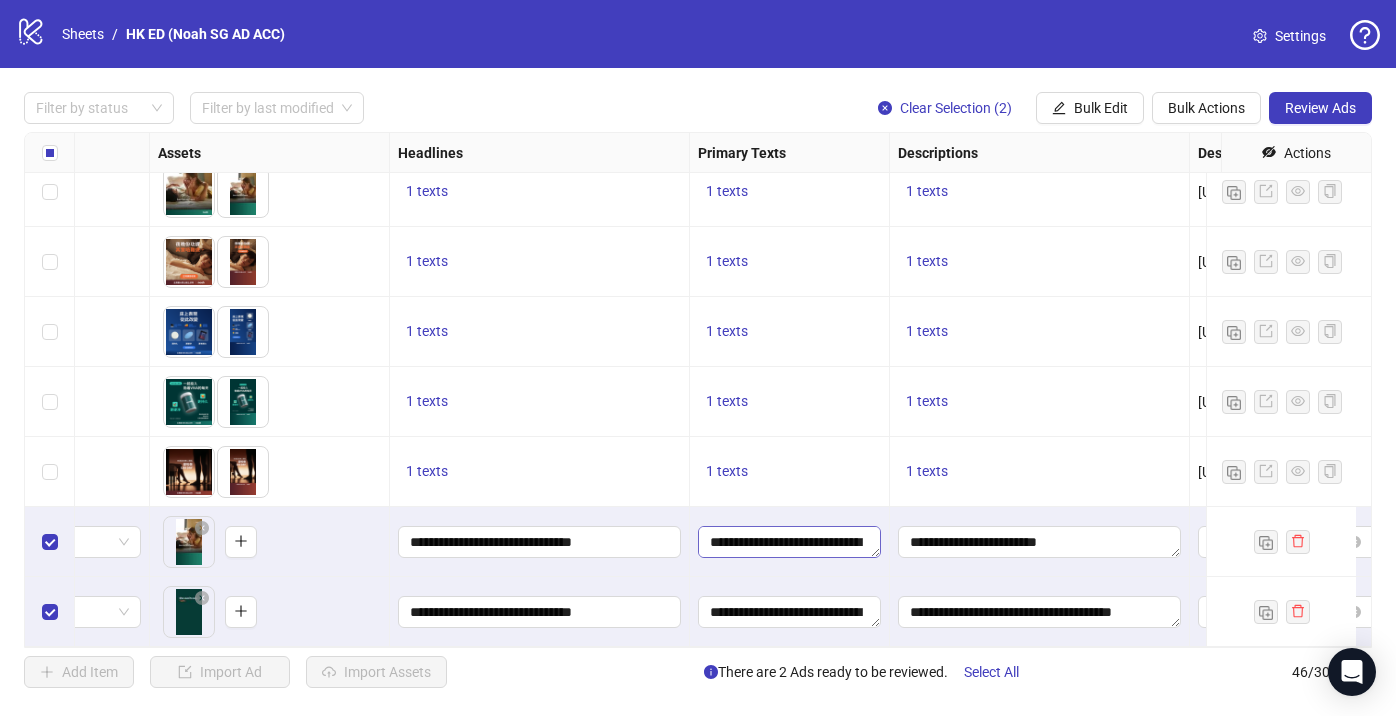 scroll, scrollTop: 2761, scrollLeft: 0, axis: vertical 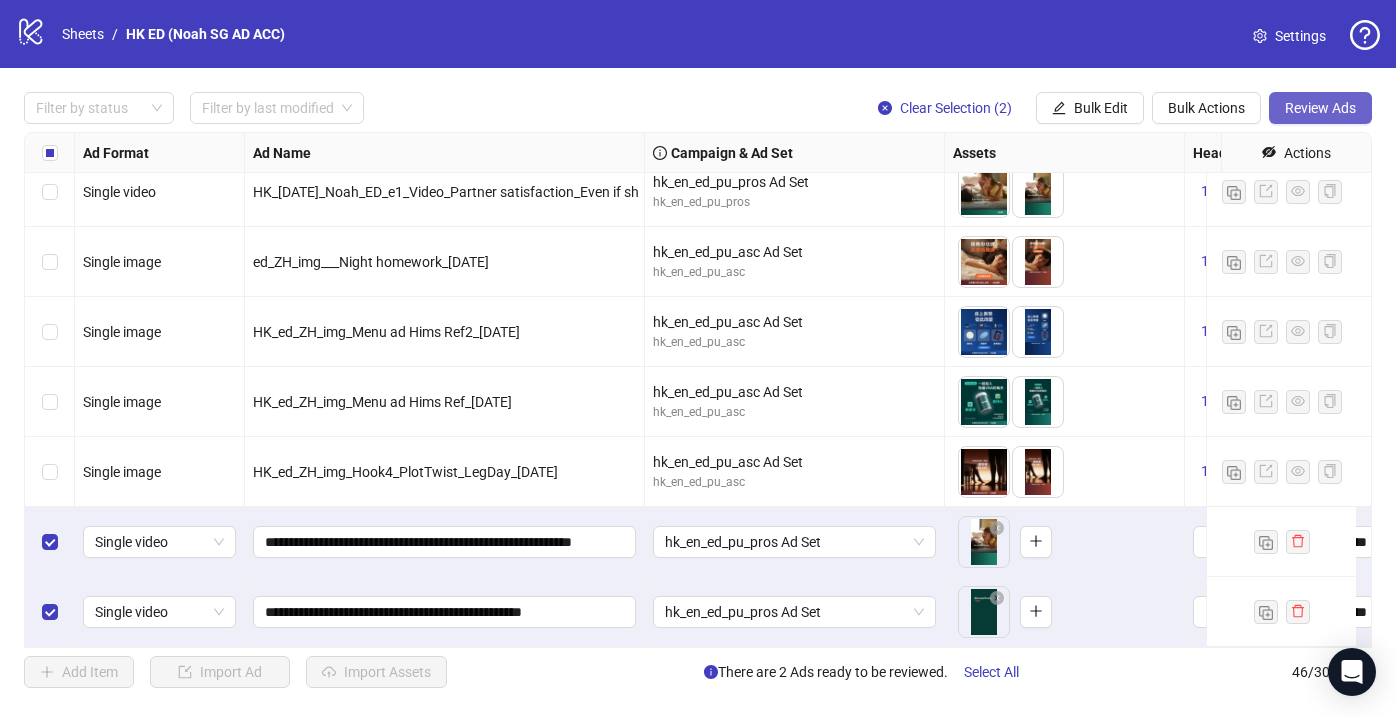click on "Review Ads" at bounding box center (1320, 108) 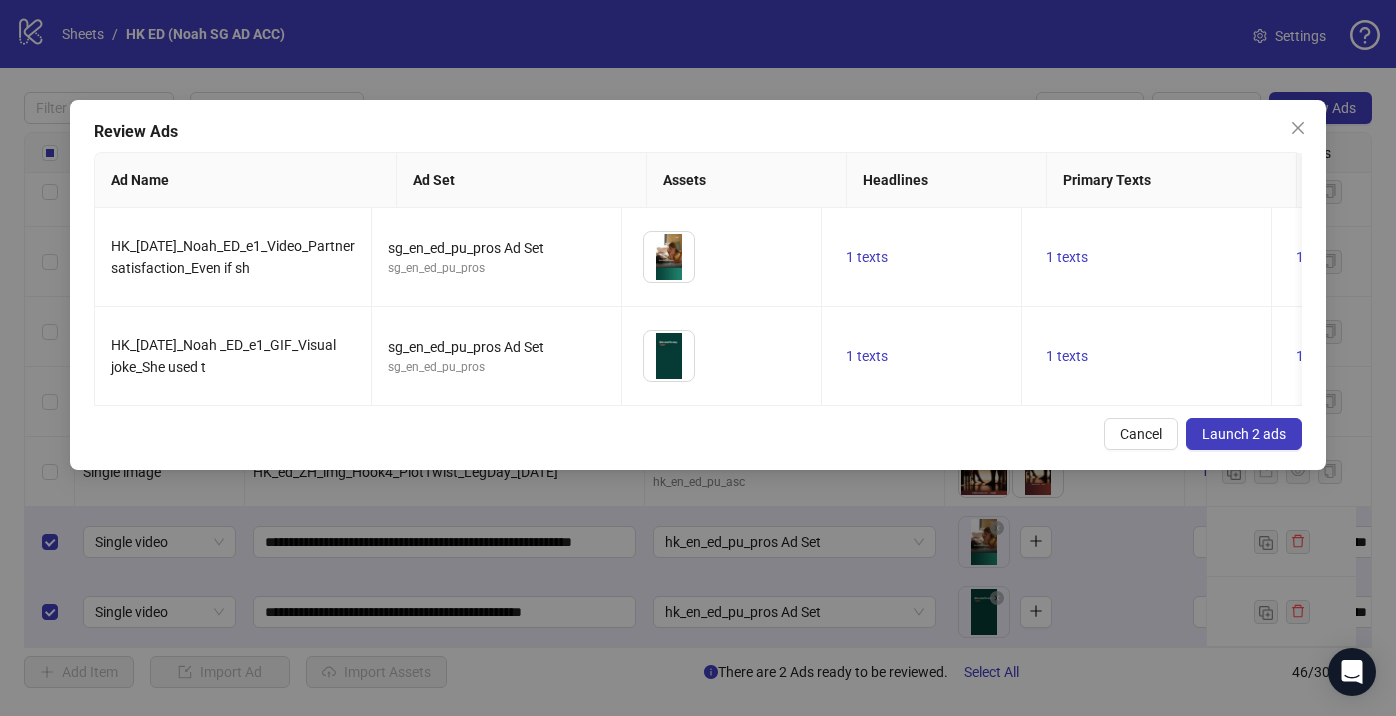 click on "Launch 2 ads" at bounding box center [1244, 434] 